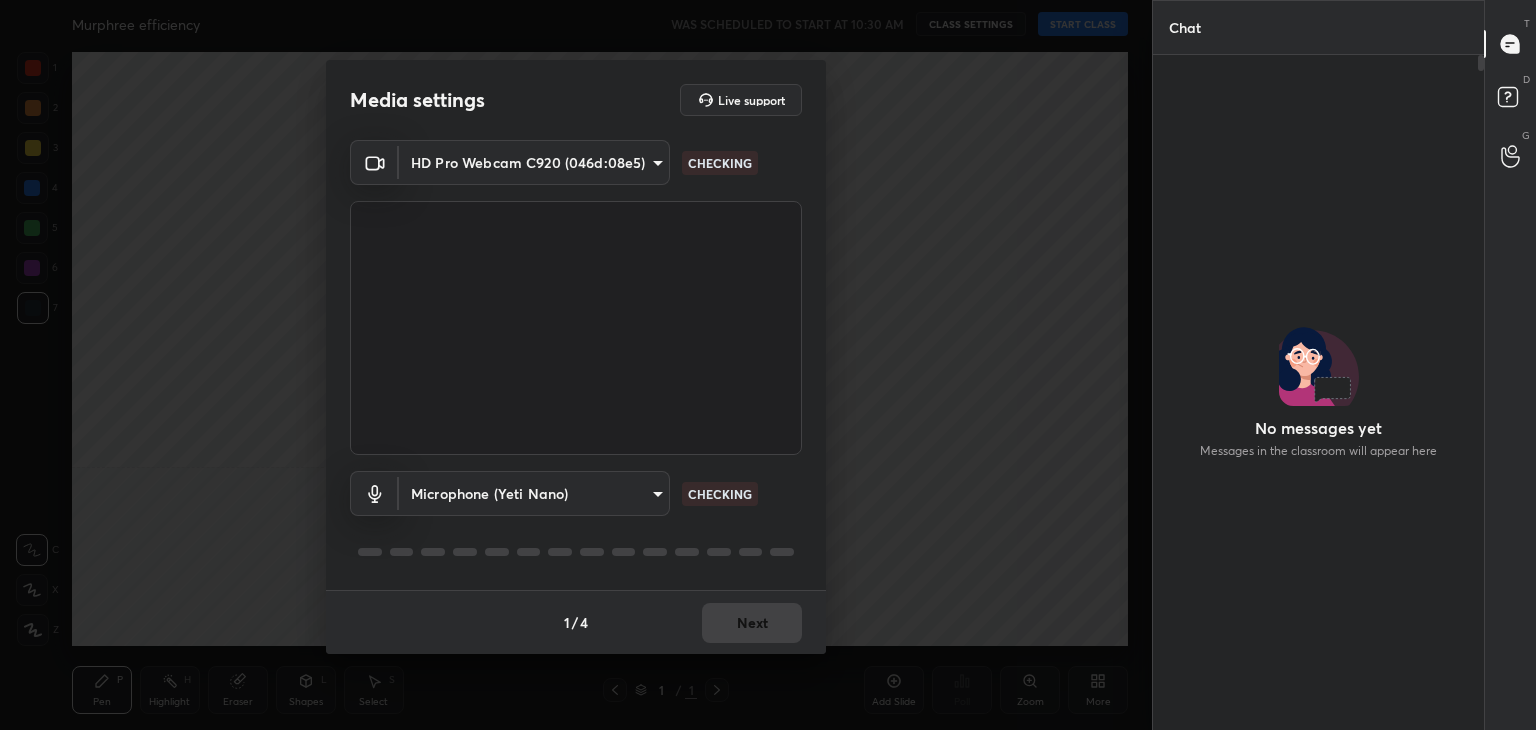 scroll, scrollTop: 0, scrollLeft: 0, axis: both 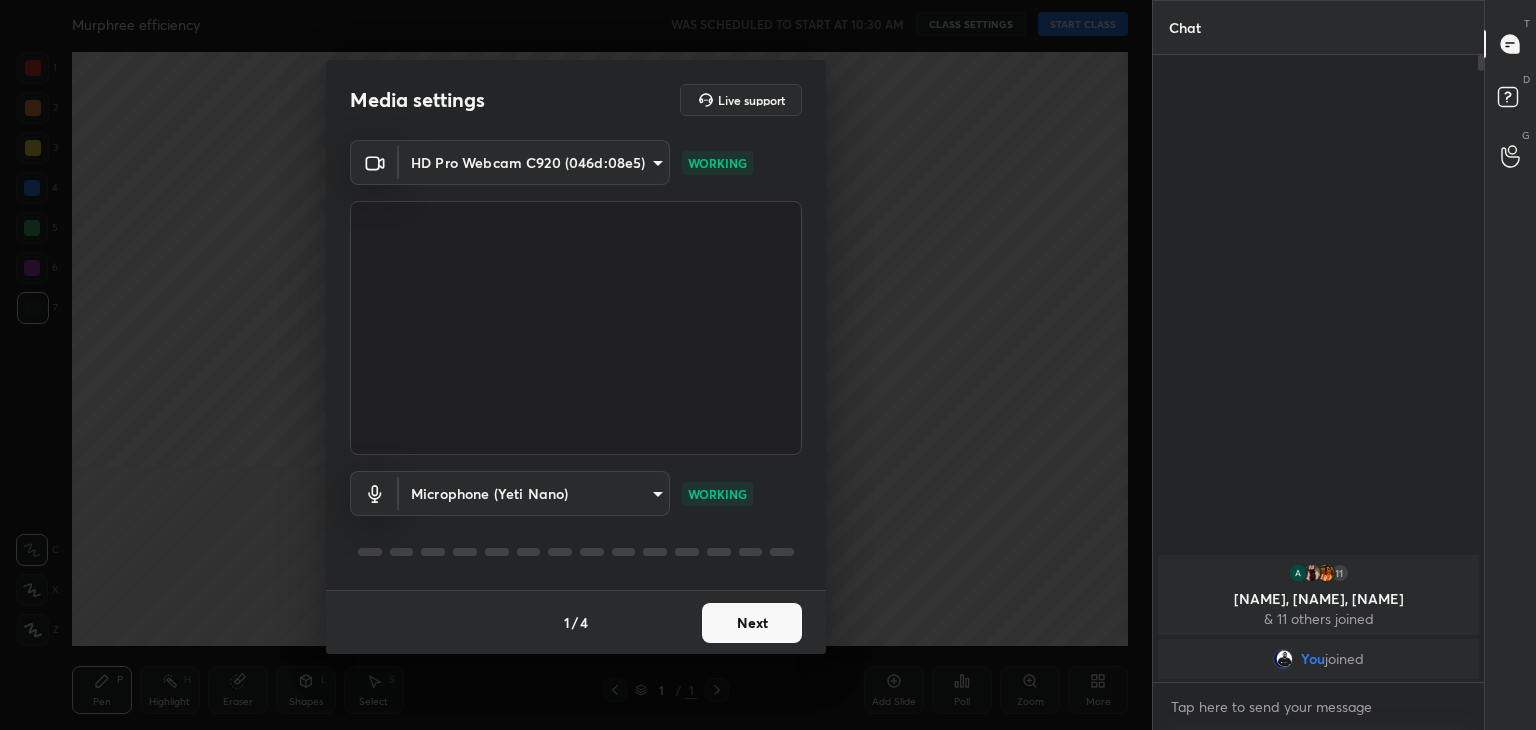 click on "Next" at bounding box center (752, 623) 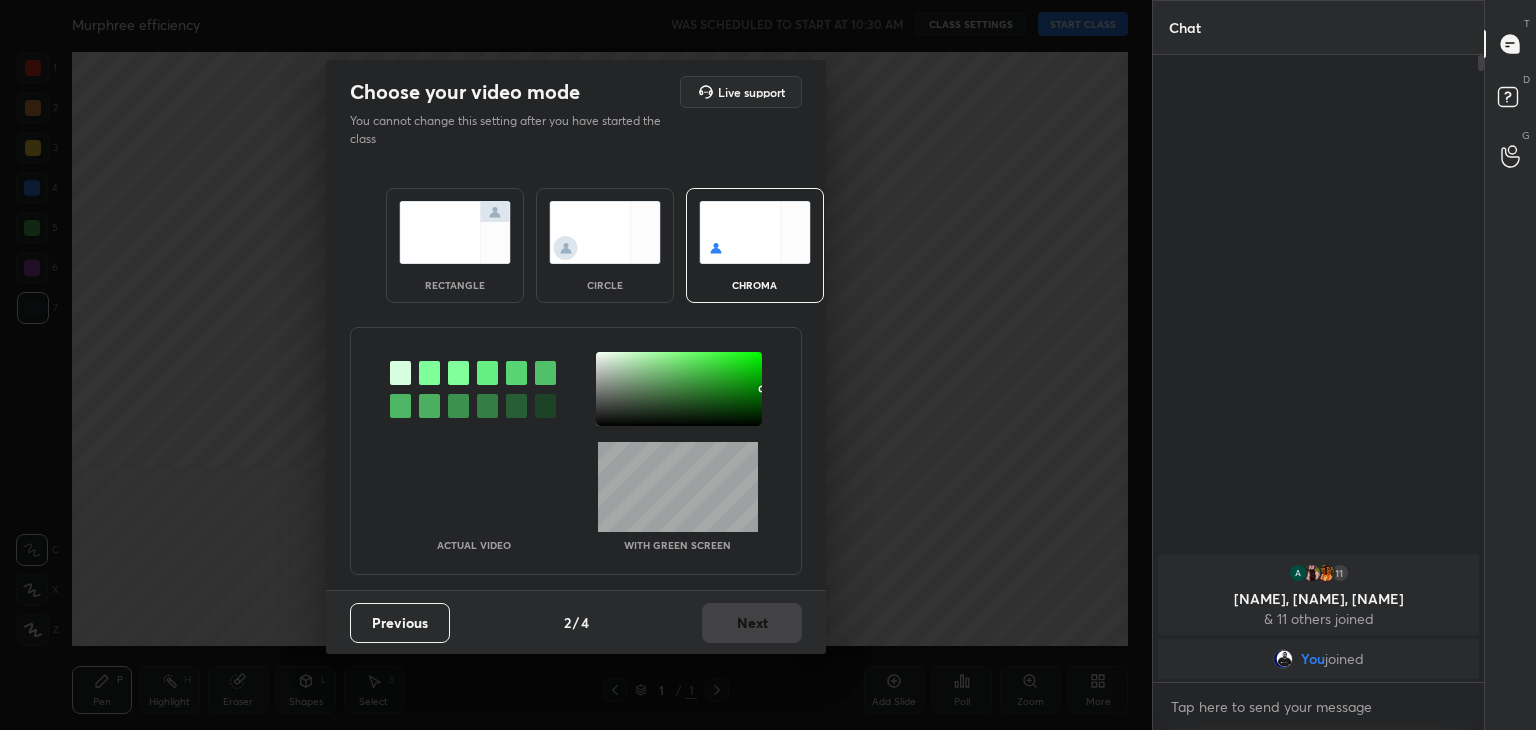 click at bounding box center (429, 373) 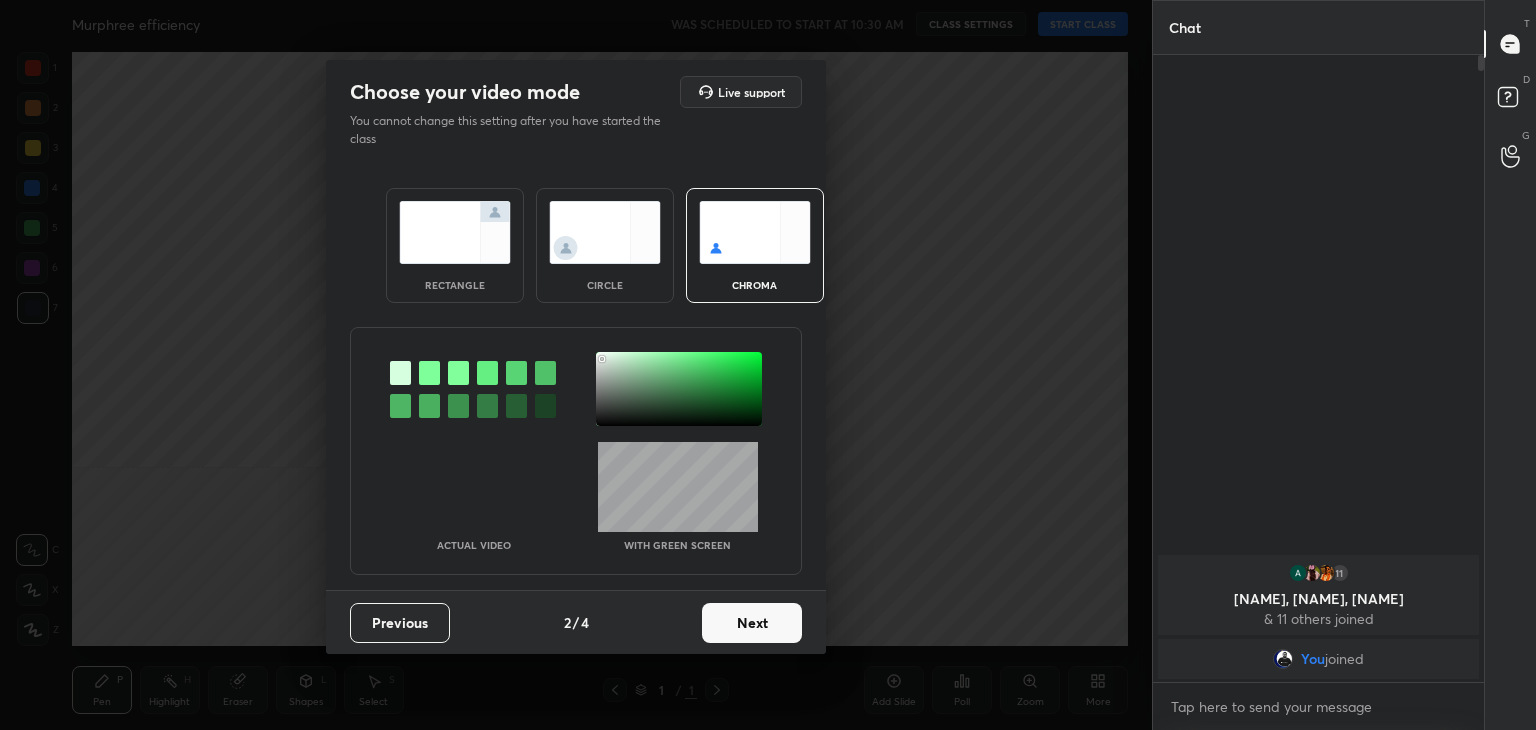click at bounding box center (679, 389) 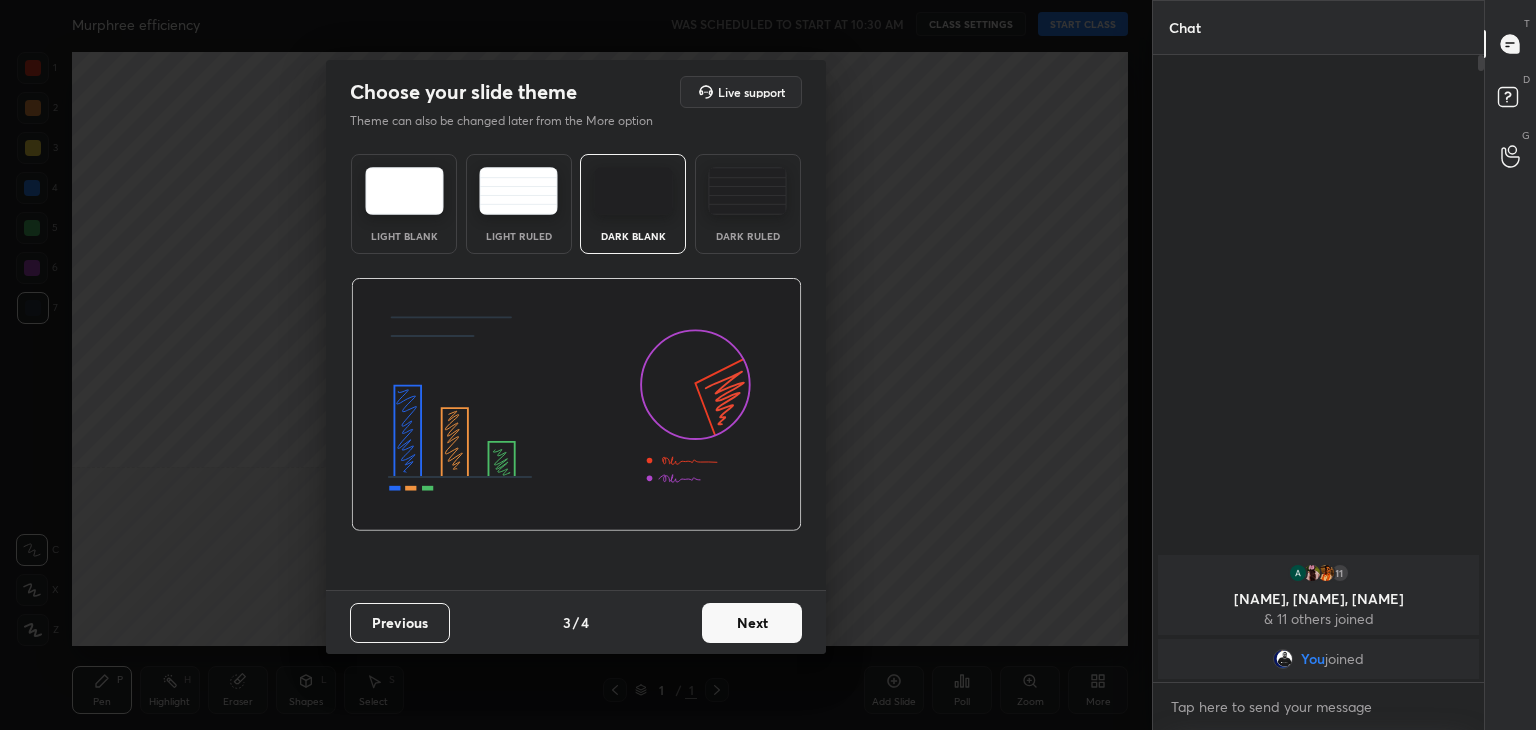 click on "Next" at bounding box center [752, 623] 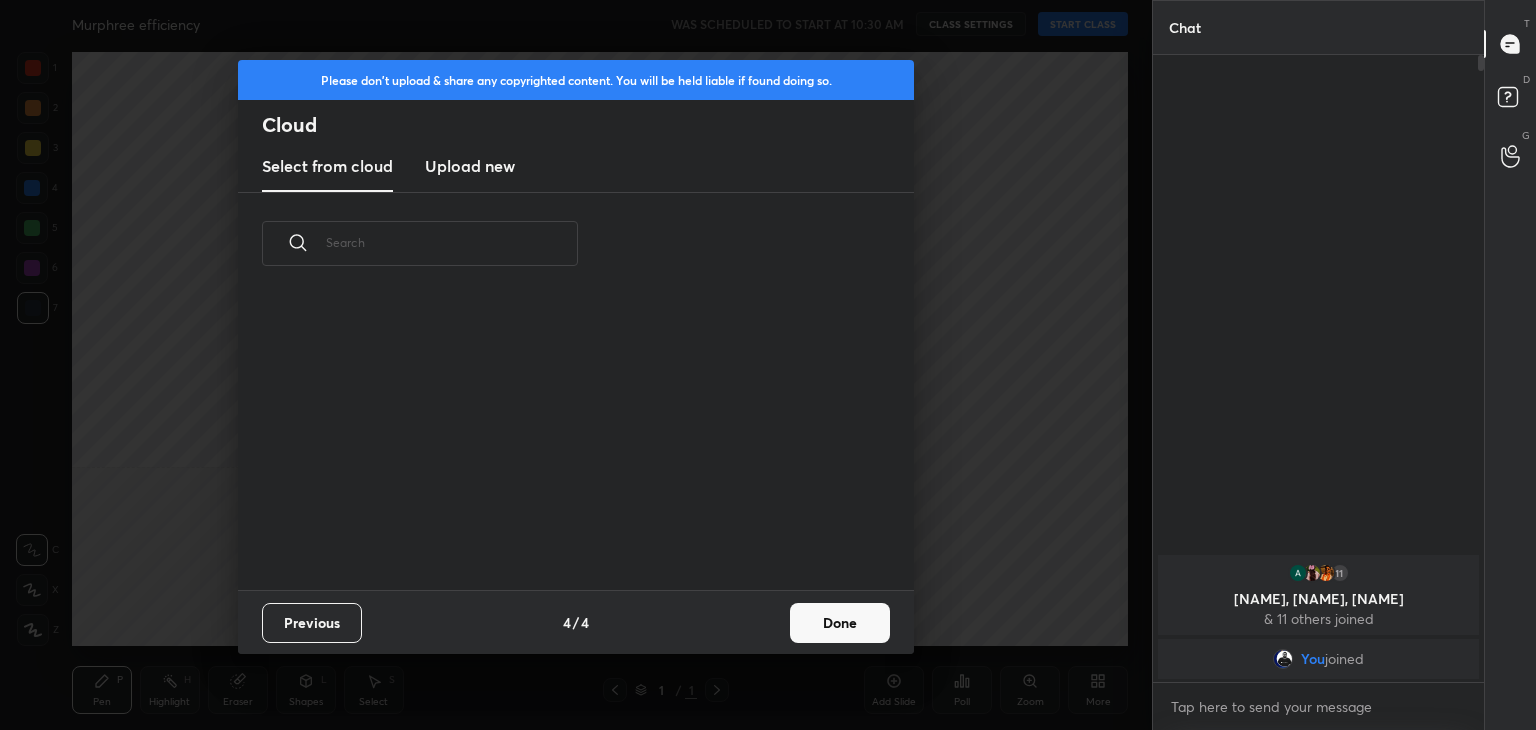 click on "Done" at bounding box center [840, 623] 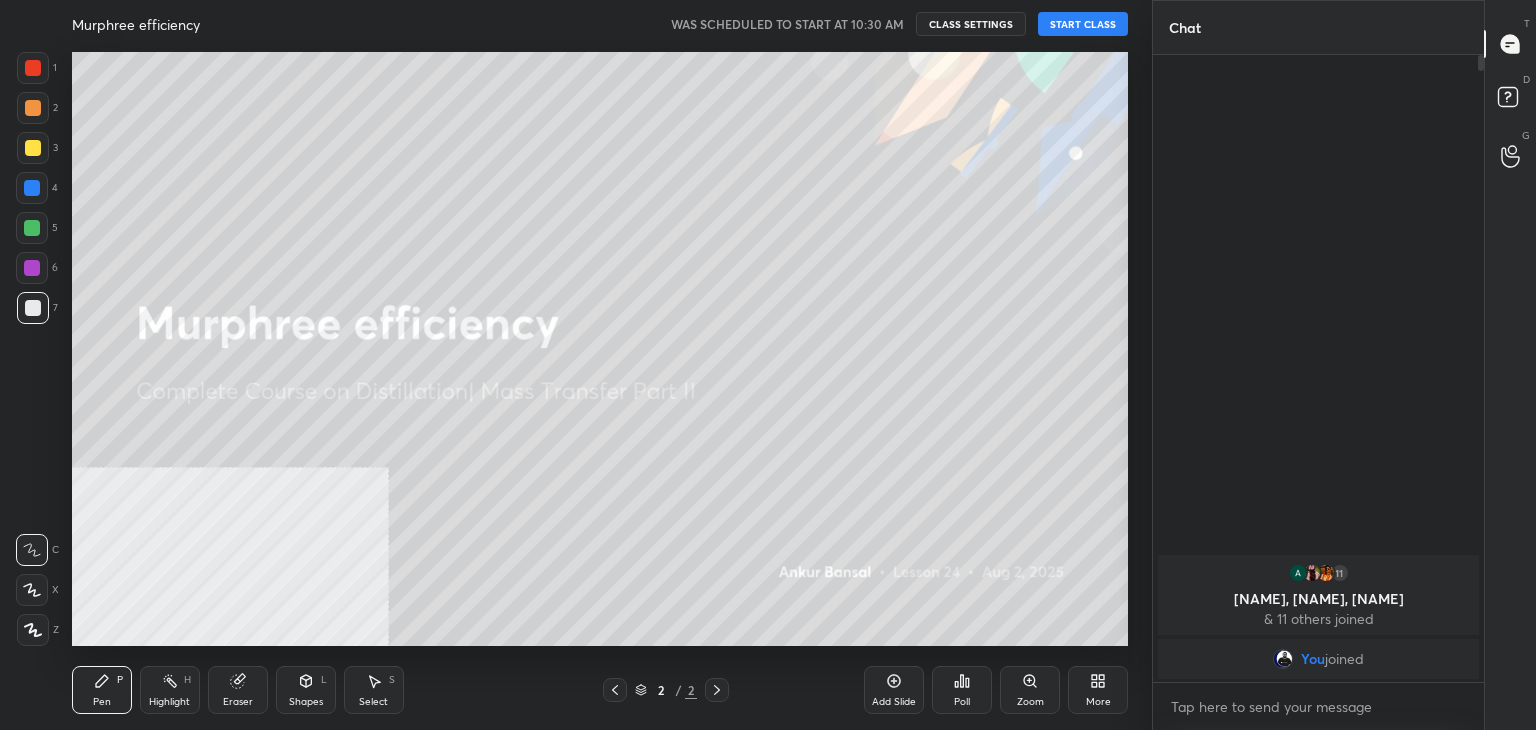 click on "START CLASS" at bounding box center [1083, 24] 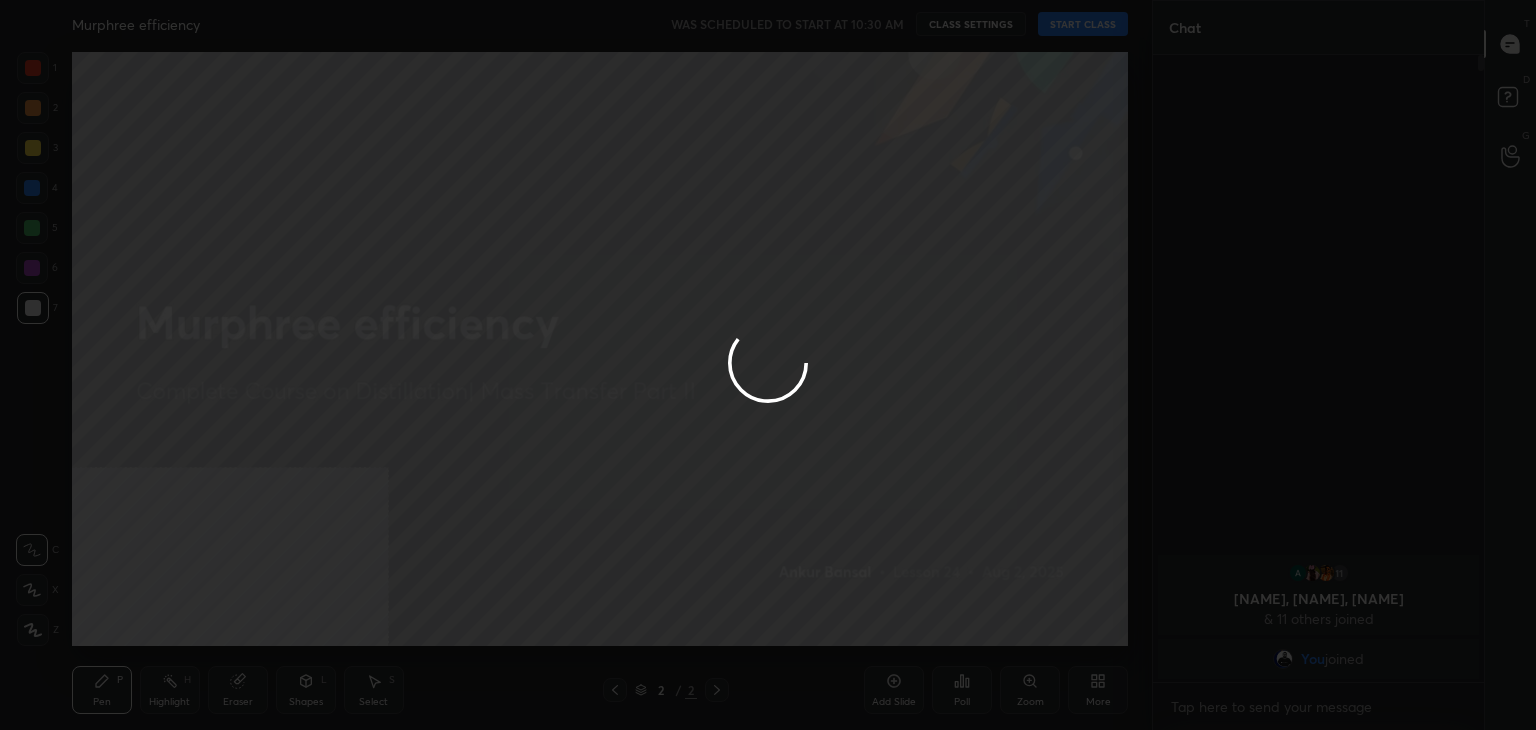 type on "x" 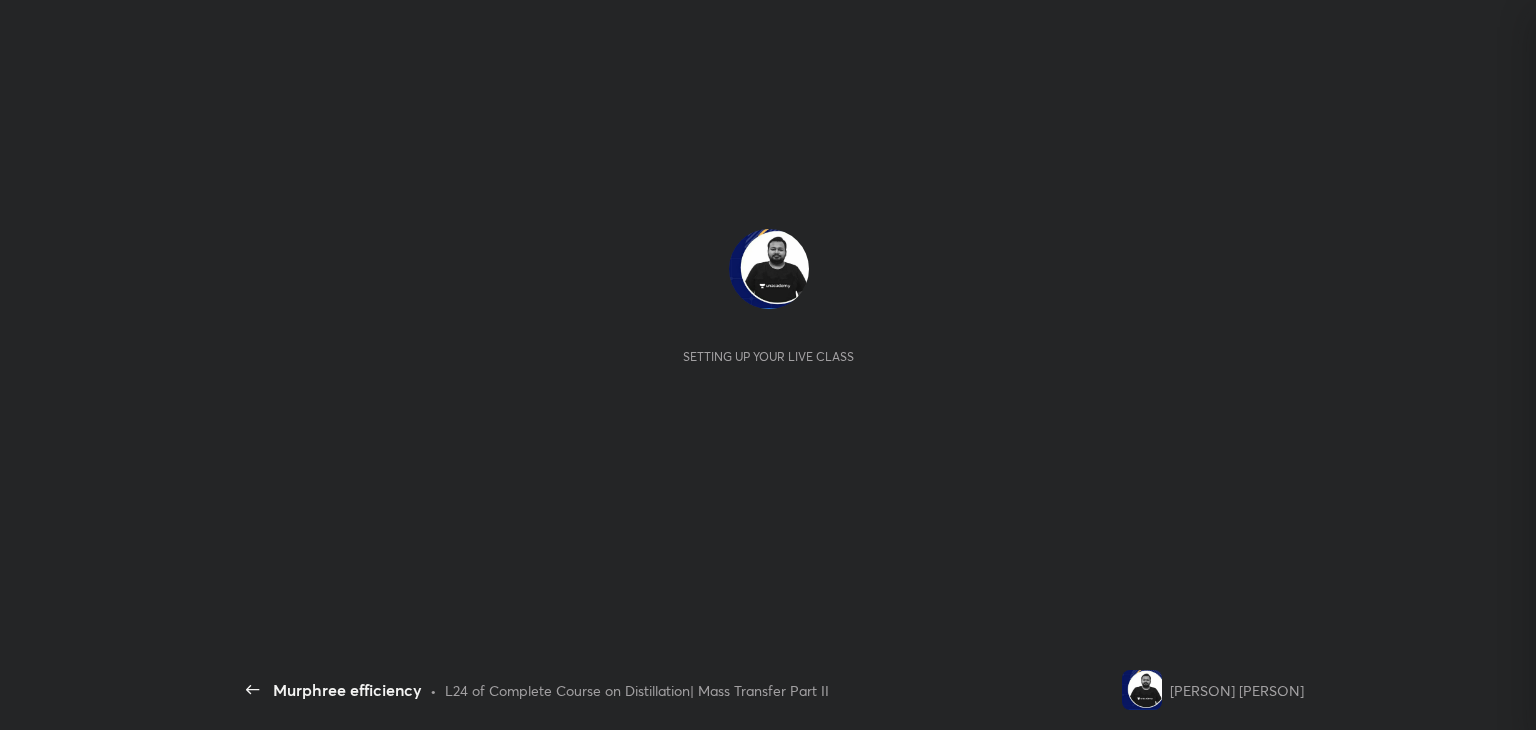scroll, scrollTop: 0, scrollLeft: 0, axis: both 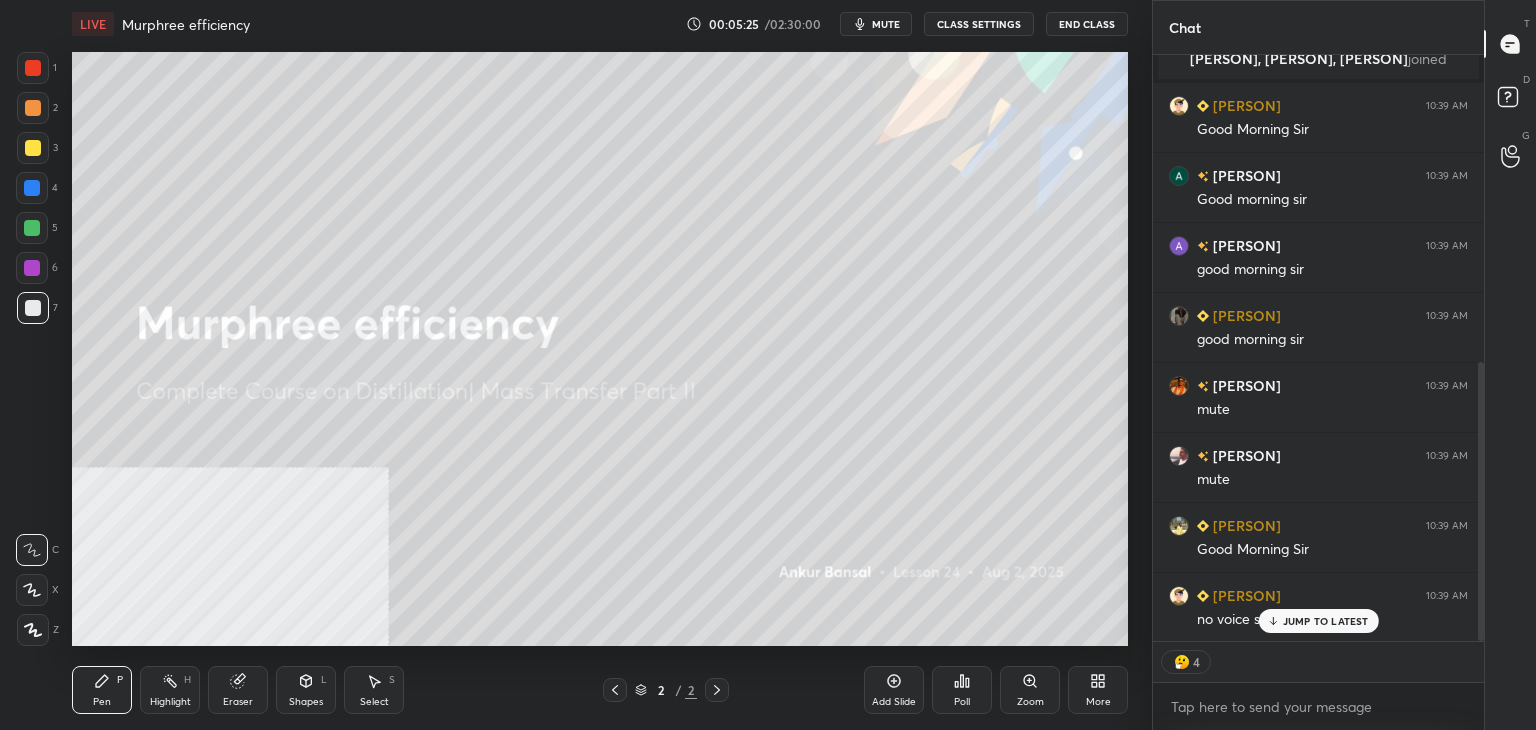 type on "x" 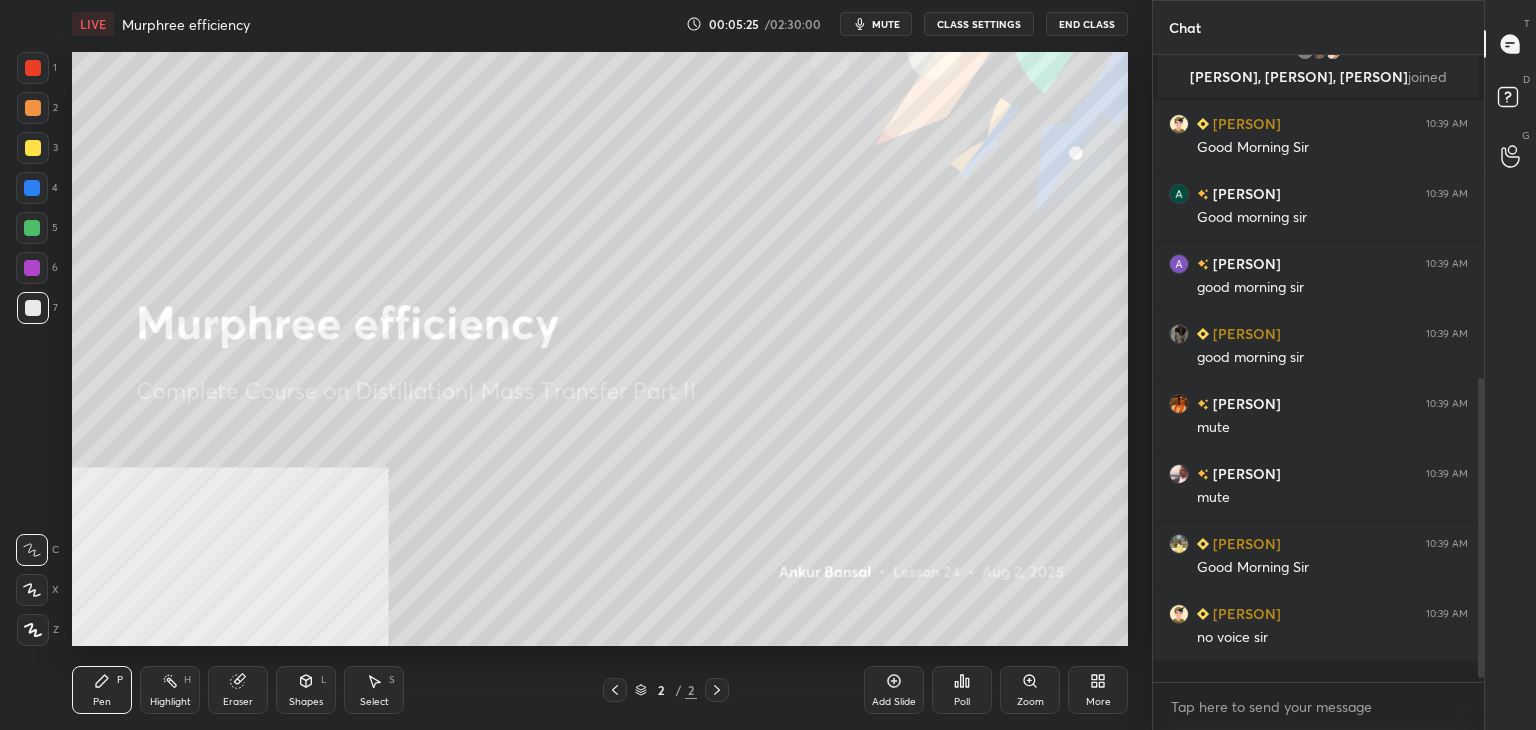 scroll, scrollTop: 6, scrollLeft: 6, axis: both 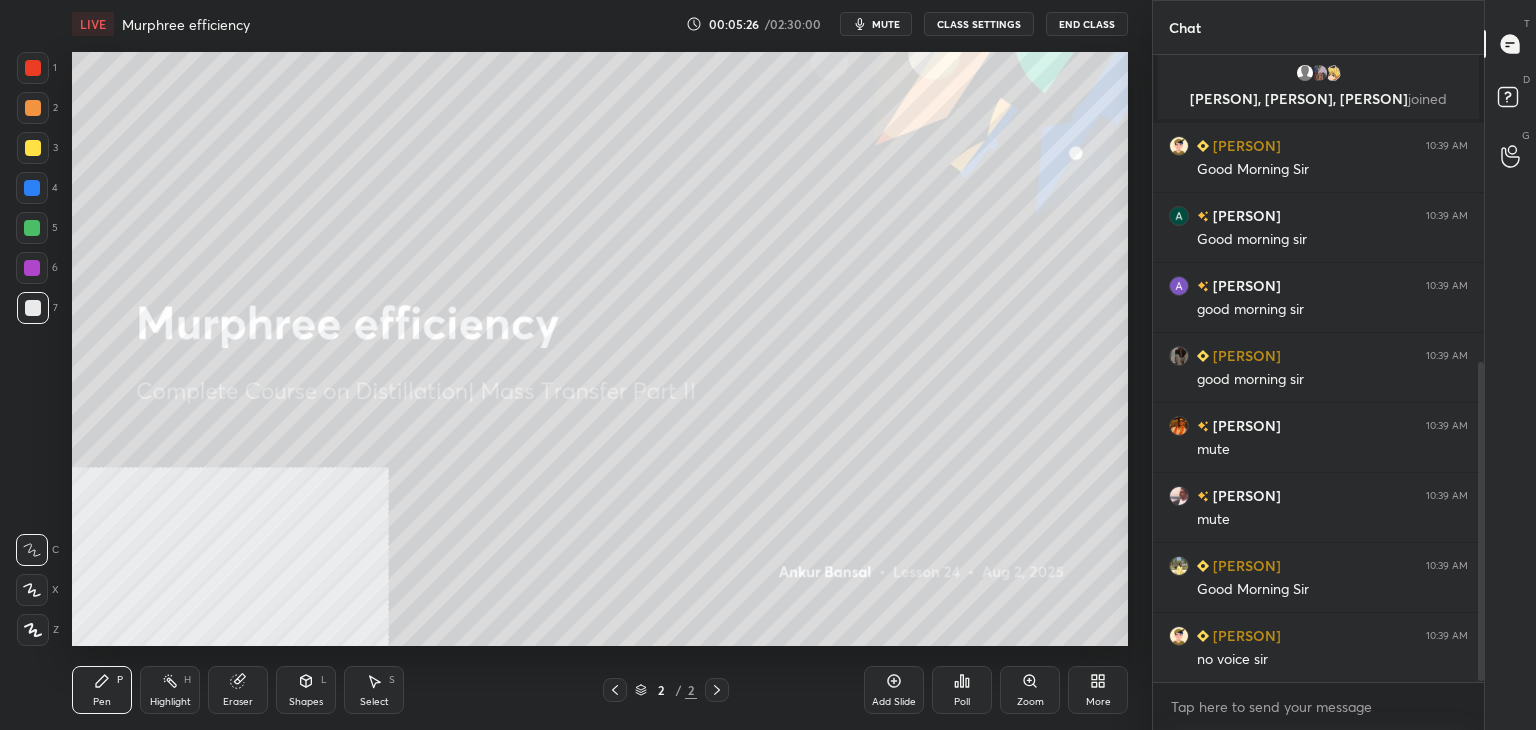 click on "CLASS SETTINGS" at bounding box center [979, 24] 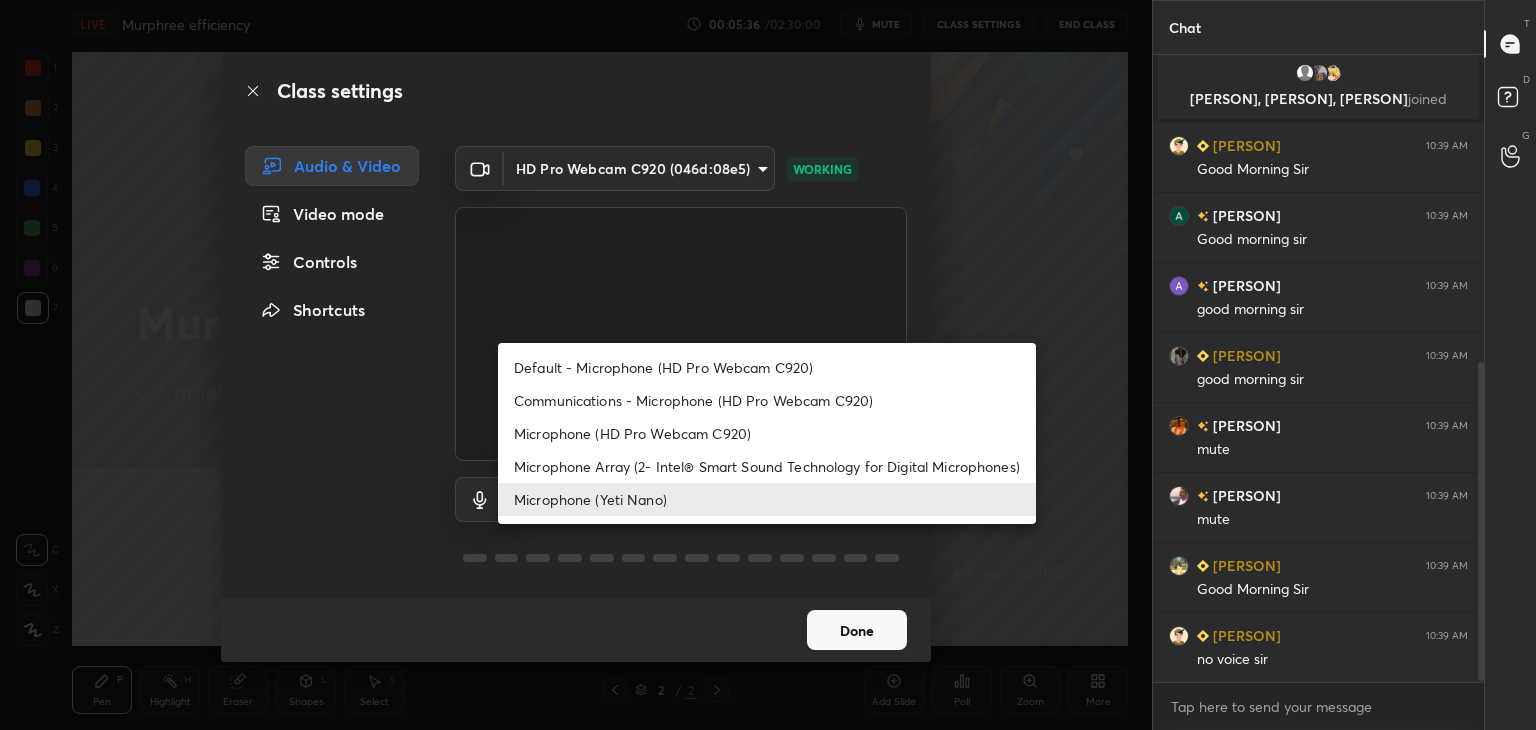 click on "1 2 3 4 5 6 7 C X Z C X Z E E Erase all   H H LIVE Murphree efficiency 00:05:36 /  02:30:00 mute CLASS SETTINGS End Class Setting up your live class Poll for   secs No correct answer Start poll Back Murphree efficiency • L24 of Complete Course on Distillation| Mass Transfer Part II [PERSON] Pen P Highlight H Eraser Shapes L Select S 2 / 2 Add Slide Poll Zoom More Chat 11 [PERSON], [PERSON], [PERSON] &  11 others  joined You  joined [PERSON] 10:35 AM Namaste Sir, Good Morning [PERSON] 10:35 AM Good morning sir [PERSON] 10:35 AM Good morning sir [PERSON]  joined [PERSON] 10:36 AM Namaste Sir [PERSON] 10:37 AM namasthe sir [PERSON] 10:37 AM happy morning sir [PERSON], [PERSON], [PERSON]  joined [PERSON] 10:39 AM Good Morning Sir [PERSON] 10:39 AM Good morning sir [PERSON] 10:39 AM good morning sir [PERSON] 10:39 AM good morning sir [PERSON] 10:39 AM mute [PERSON] 10:39 AM mute [PERSON] 10:39 AM Good Morning Sir [PERSON] 10:39 AM no voice sir JUMP TO LATEST Enable hand raising Enable x   introducing Raise a hand with a doubt T D G" at bounding box center [768, 365] 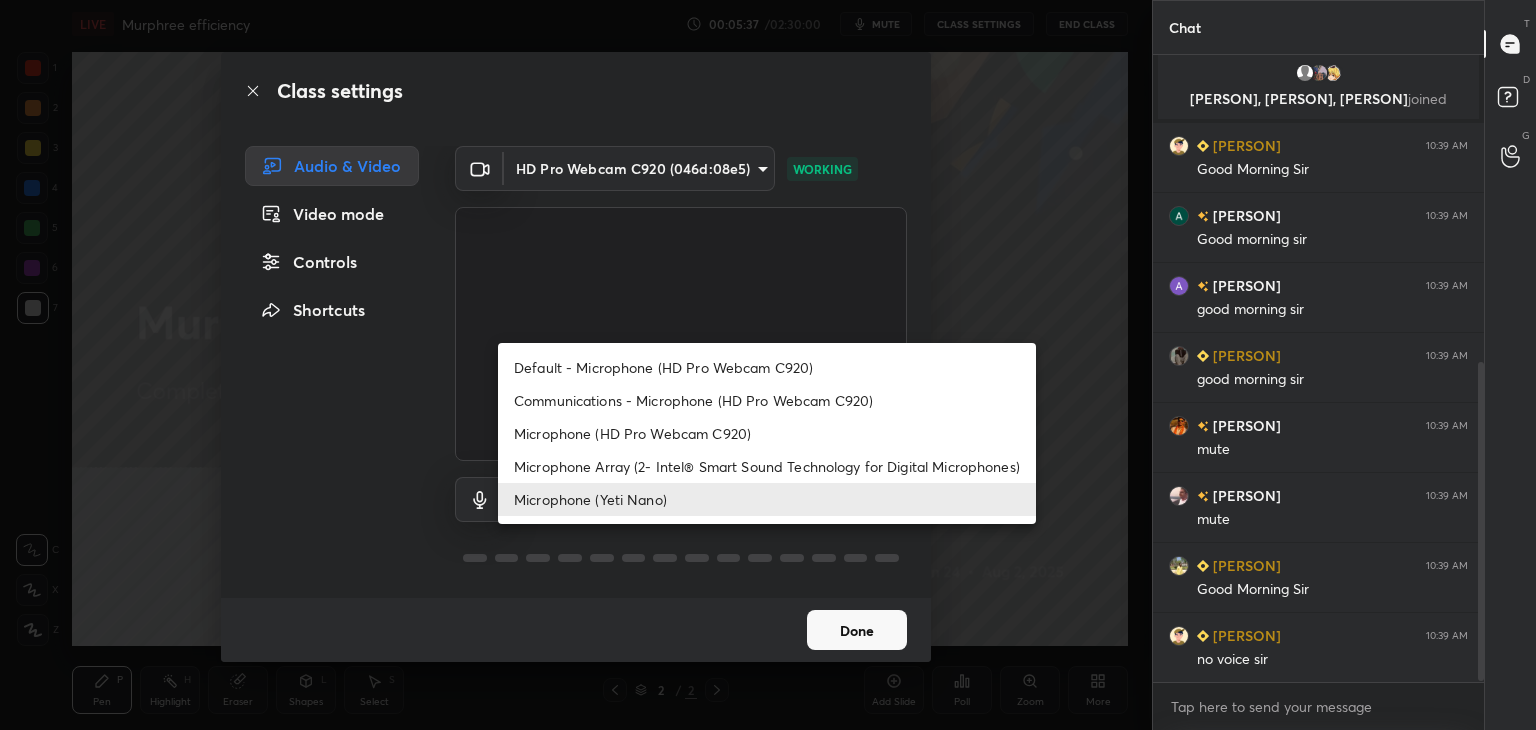 click on "Default - Microphone (HD Pro Webcam C920)" at bounding box center [767, 367] 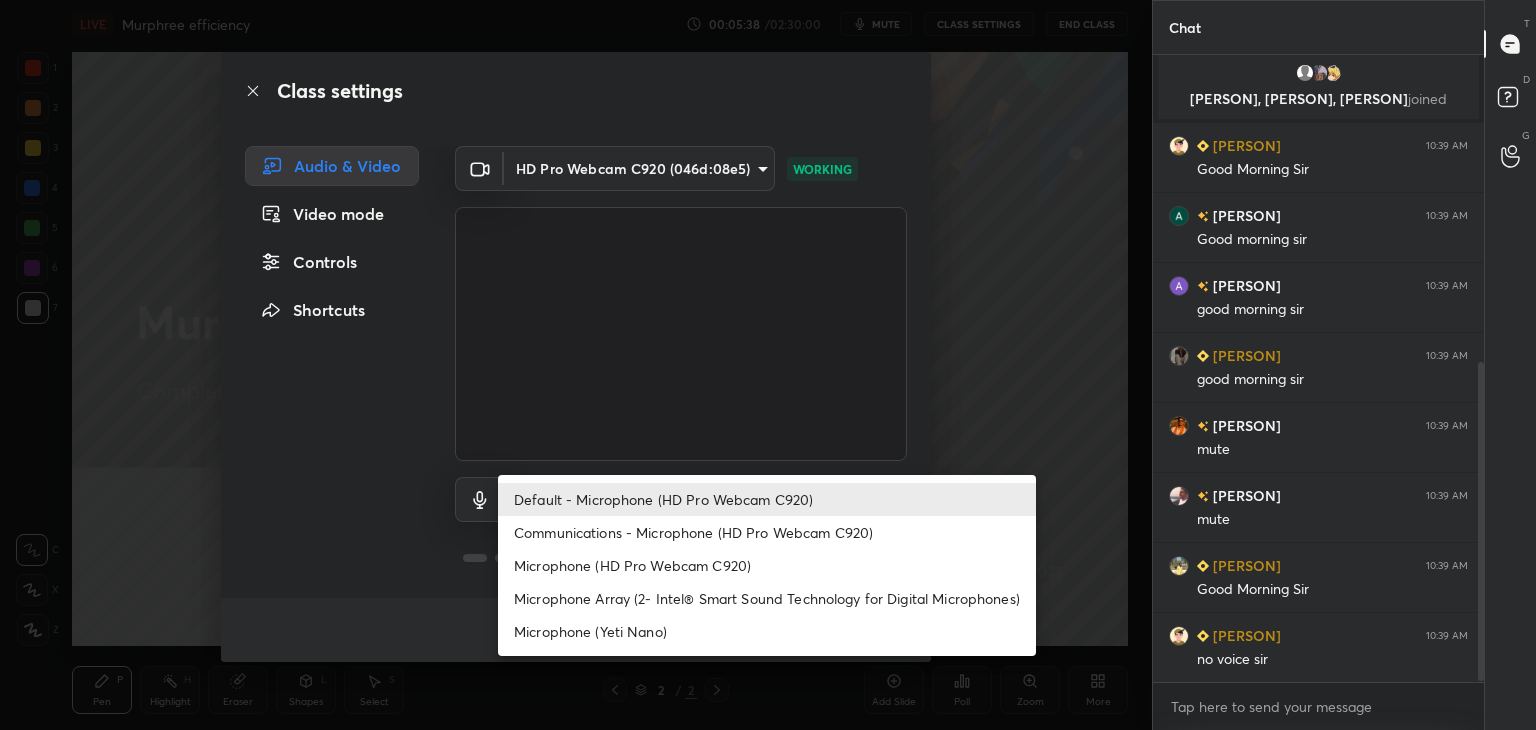 click on "1 2 3 4 5 6 7 C X Z C X Z E E Erase all   H H LIVE Murphree efficiency 00:05:38 /  02:30:00 mute CLASS SETTINGS End Class Setting up your live class Poll for   secs No correct answer Start poll Back Murphree efficiency • L24 of Complete Course on Distillation| Mass Transfer Part II [PERSON] Pen P Highlight H Eraser Shapes L Select S 2 / 2 Add Slide Poll Zoom More Chat 11 [PERSON], [PERSON] &  11 others  joined You  joined [PERSON] 10:35 AM Namaste Sir, Good Morning [PERSON] 10:35 AM Good morning sir [PERSON] 10:35 AM Good morning sir [PERSON]  joined [PERSON]... 10:36 AM Namaste Sir [PERSON] 10:37 AM namasthe sir [PERSON] 10:37 AM happy morning sir [PERSON], [PERSON], [PERSON]  joined [PERSON]... 10:39 AM Good Morning Sir [PERSON] 10:39 AM Good morning sir [PERSON] 10:39 AM good morning sir [PERSON] 10:39 AM good morning sir [PERSON] 10:39 AM mute [PERSON] 10:39 AM mute [PERSON] 10:39 AM Good Morning Sir [PERSON]... 10:39 AM no voice sir JUMP TO LATEST Enable hand raising Enable x   introducing Raise a hand with a doubt T D G" at bounding box center (768, 365) 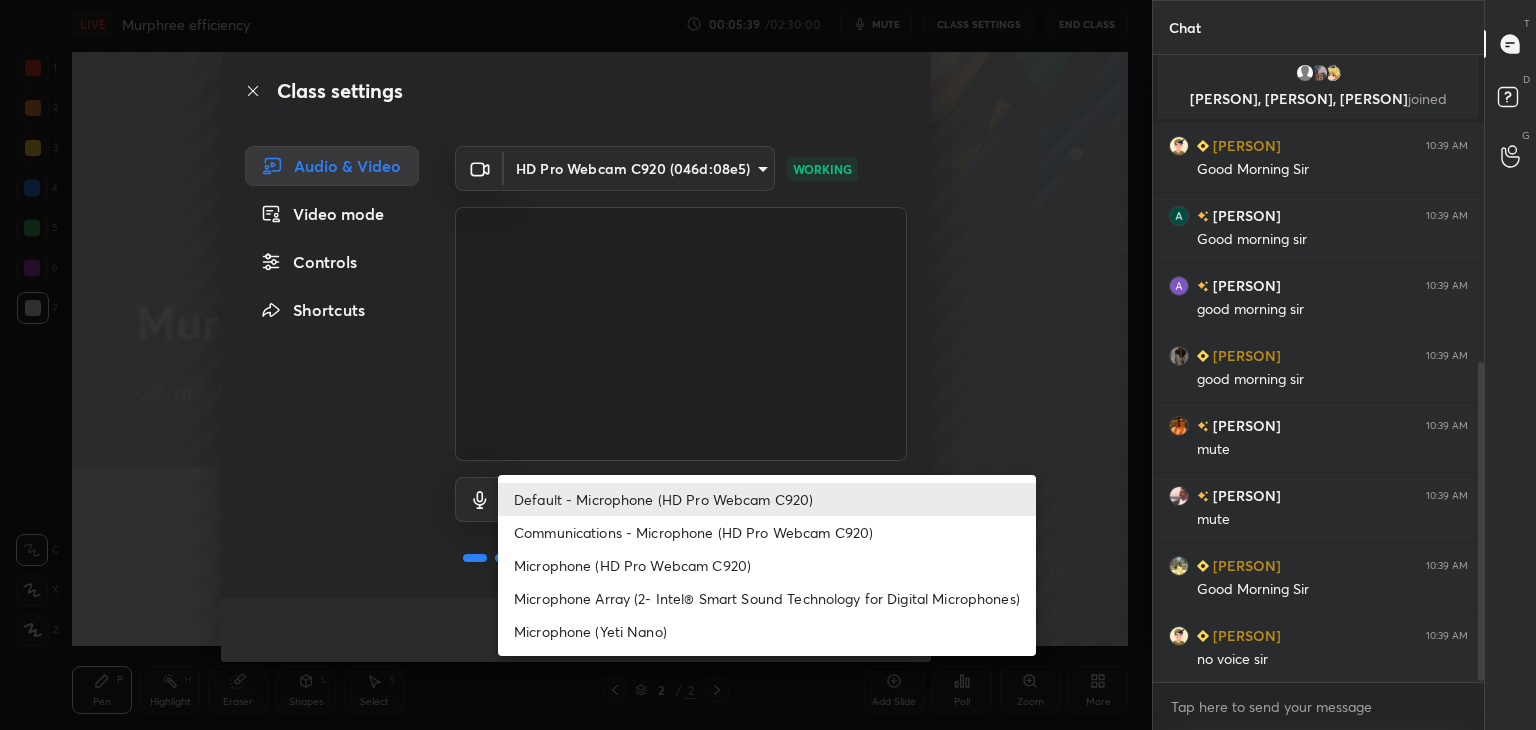 click on "Communications - Microphone (HD Pro Webcam C920)" at bounding box center (767, 532) 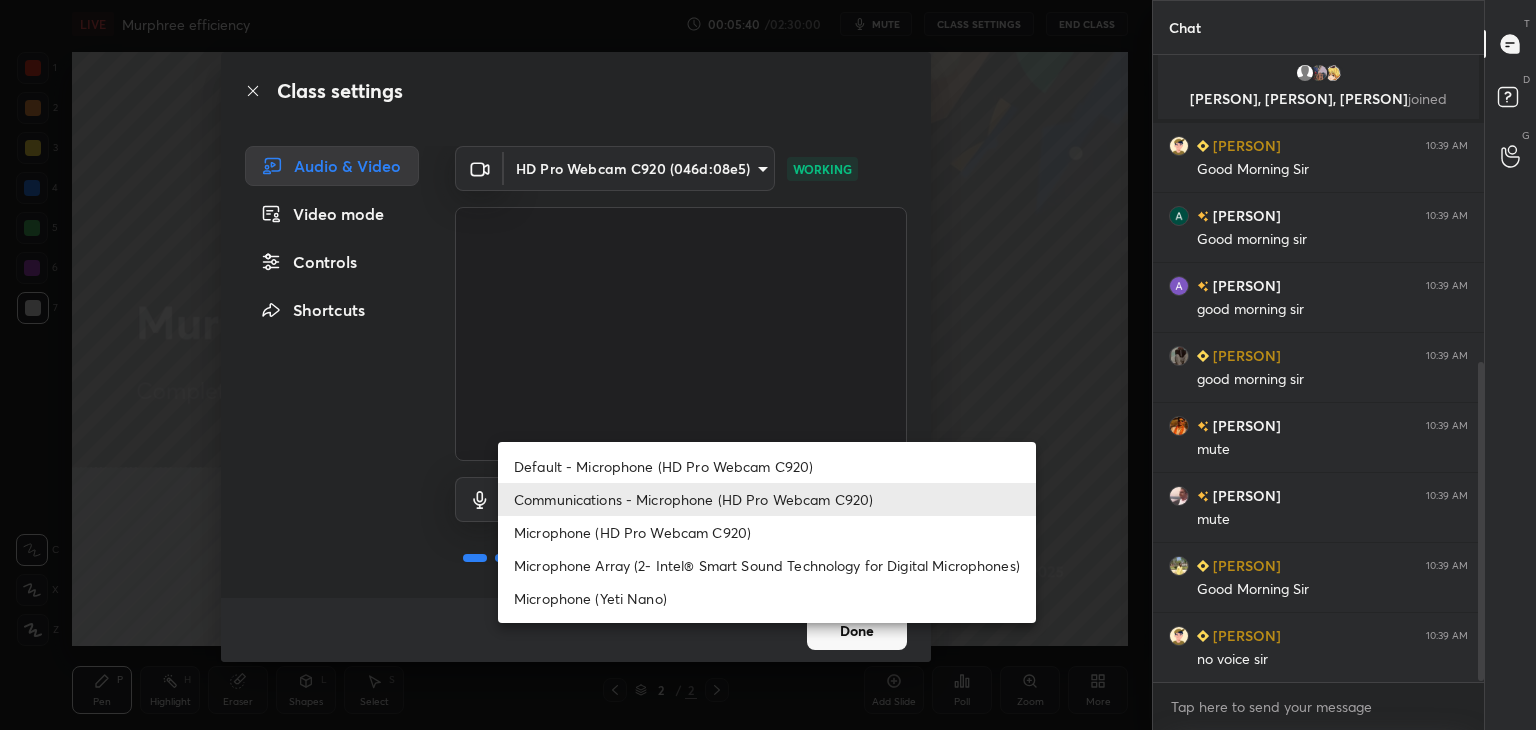 click on "1 2 3 4 5 6 7 C X Z C X Z E E Erase all   H H LIVE Murphree efficiency 00:05:40 /  02:30:00 mute CLASS SETTINGS End Class Setting up your live class Poll for   secs No correct answer Start poll Back Murphree efficiency • L24 of Complete Course on Distillation| Mass Transfer Part II [PERSON] Pen P Highlight H Eraser Shapes L Select S 2 / 2 Add Slide Poll Zoom More Chat 11 [PERSON], [PERSON], [PERSON] &  11 others  joined You  joined [PERSON] 10:35 AM Namaste Sir, Good Morning [PERSON] 10:35 AM Good morning sir [PERSON] 10:35 AM Good morning sir [PERSON]  joined [PERSON]... 10:36 AM Namaste Sir [PERSON] 10:37 AM namasthe sir [PERSON] 10:37 AM happy morning sir [PERSON], [PERSON], [PERSON]  joined [PERSON]... 10:39 AM Good Morning Sir [PERSON] 10:39 AM Good morning sir [PERSON] 10:39 AM good morning sir [PERSON] 10:39 AM good morning sir [PERSON] 10:39 AM mute [PERSON] 10:39 AM mute [PERSON] 10:39 AM Good Morning Sir [PERSON]... 10:39 AM no voice sir JUMP TO LATEST Enable hand raising Enable x   introducing Raise a hand with a doubt T D G" at bounding box center (768, 365) 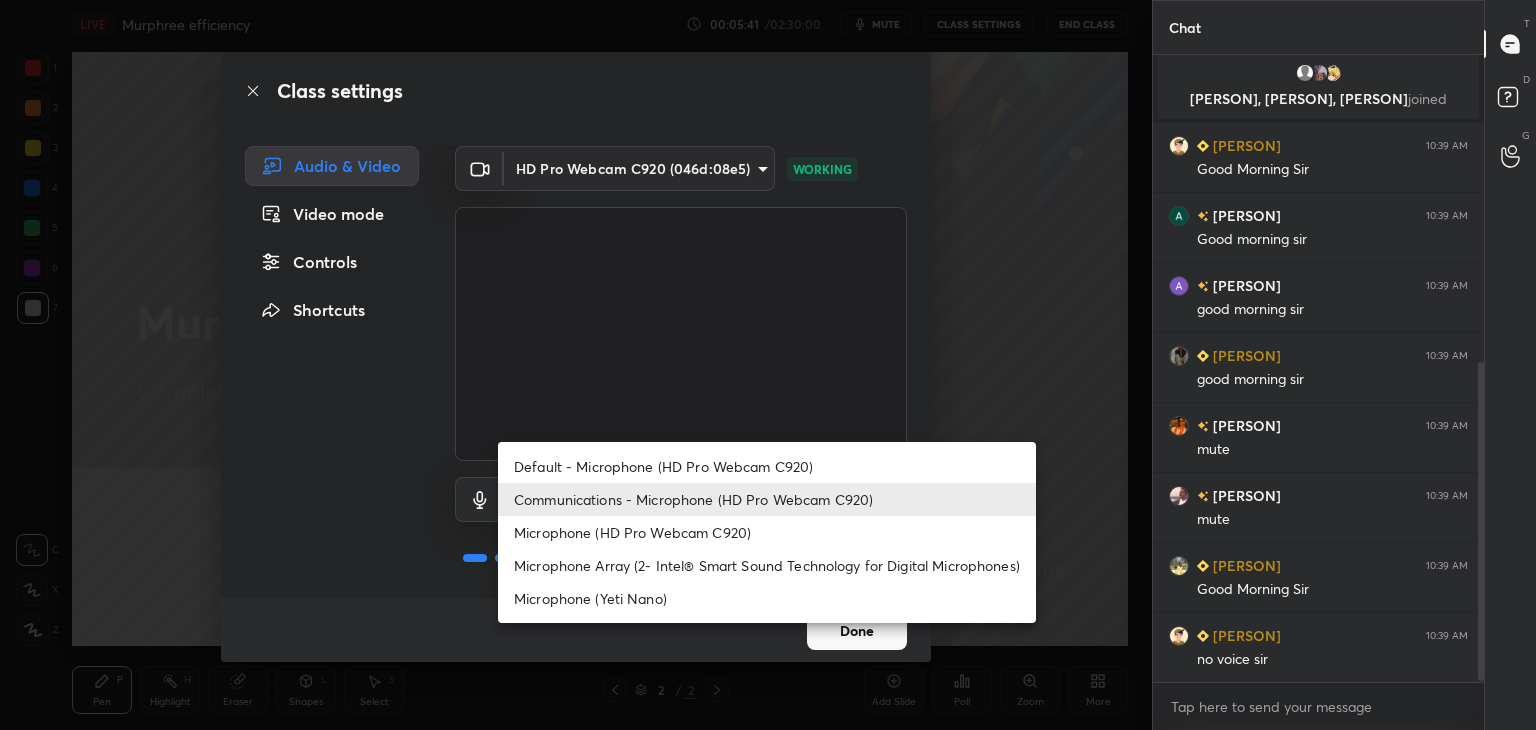 click on "Microphone (HD Pro Webcam C920)" at bounding box center [767, 532] 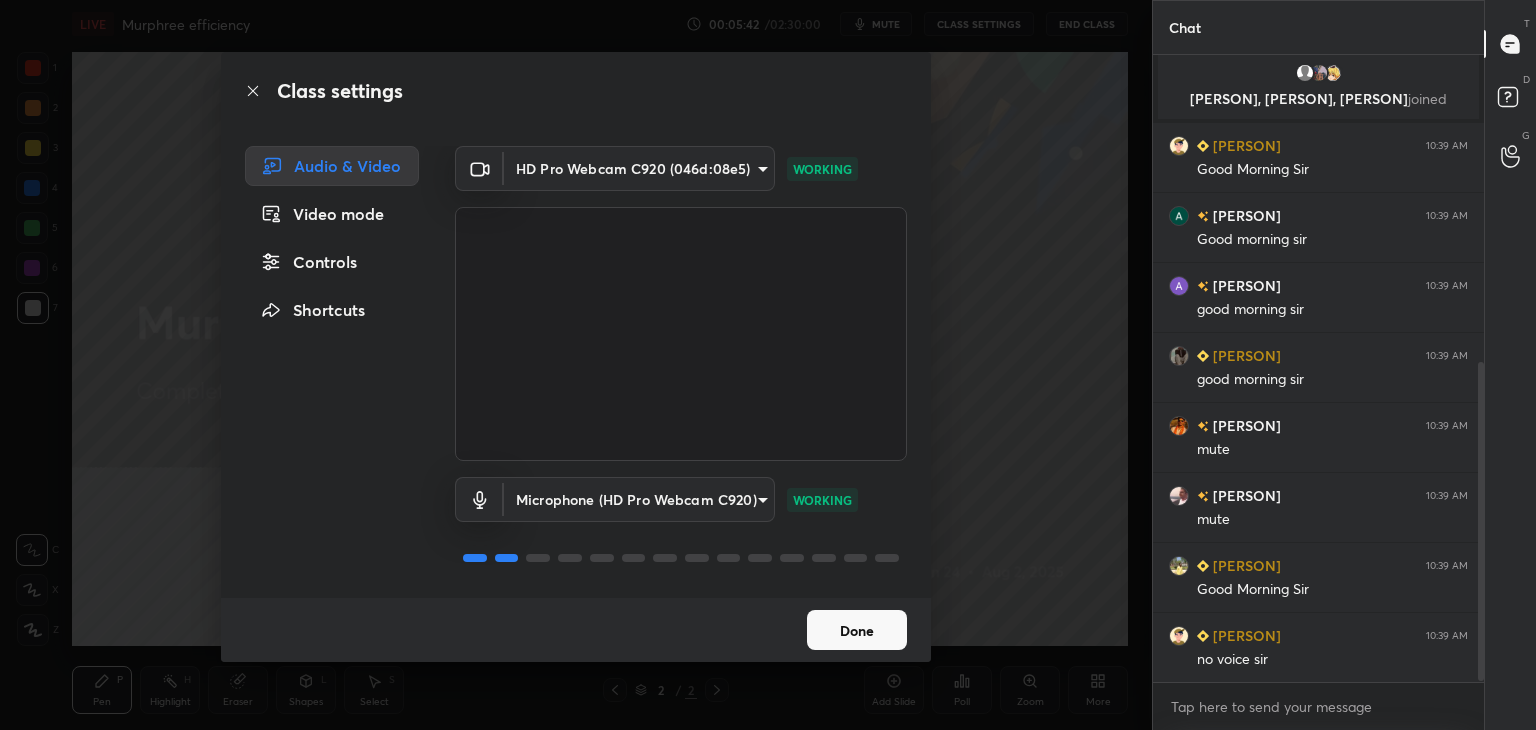 click on "1 2 3 4 5 6 7 C X Z C X Z E E Erase all   H H LIVE Murphree efficiency 00:05:42 /  02:30:00 mute CLASS SETTINGS End Class Setting up your live class Poll for   secs No correct answer Start poll Back Murphree efficiency • L24 of Complete Course on Distillation| Mass Transfer Part II [PERSON] Pen P Highlight H Eraser Shapes L Select S 2 / 2 Add Slide Poll Zoom More Chat 11 [PERSON], [PERSON], [PERSON] &  11 others  joined You  joined [PERSON] 10:35 AM Namaste Sir, Good Morning [PERSON] 10:35 AM Good morning sir [PERSON] 10:35 AM Good morning sir [PERSON]  joined [PERSON]... 10:36 AM Namaste Sir [PERSON] 10:37 AM namasthe sir [PERSON] 10:37 AM happy morning sir [PERSON], [PERSON], [PERSON]  joined [PERSON]... 10:39 AM Good Morning Sir [PERSON] 10:39 AM Good morning sir [PERSON] 10:39 AM good morning sir [PERSON] 10:39 AM good morning sir [PERSON] 10:39 AM mute [PERSON] 10:39 AM mute [PERSON] 10:39 AM Good Morning Sir [PERSON]... 10:39 AM no voice sir JUMP TO LATEST Enable hand raising Enable x   introducing Raise a hand with a doubt T D G" at bounding box center [768, 365] 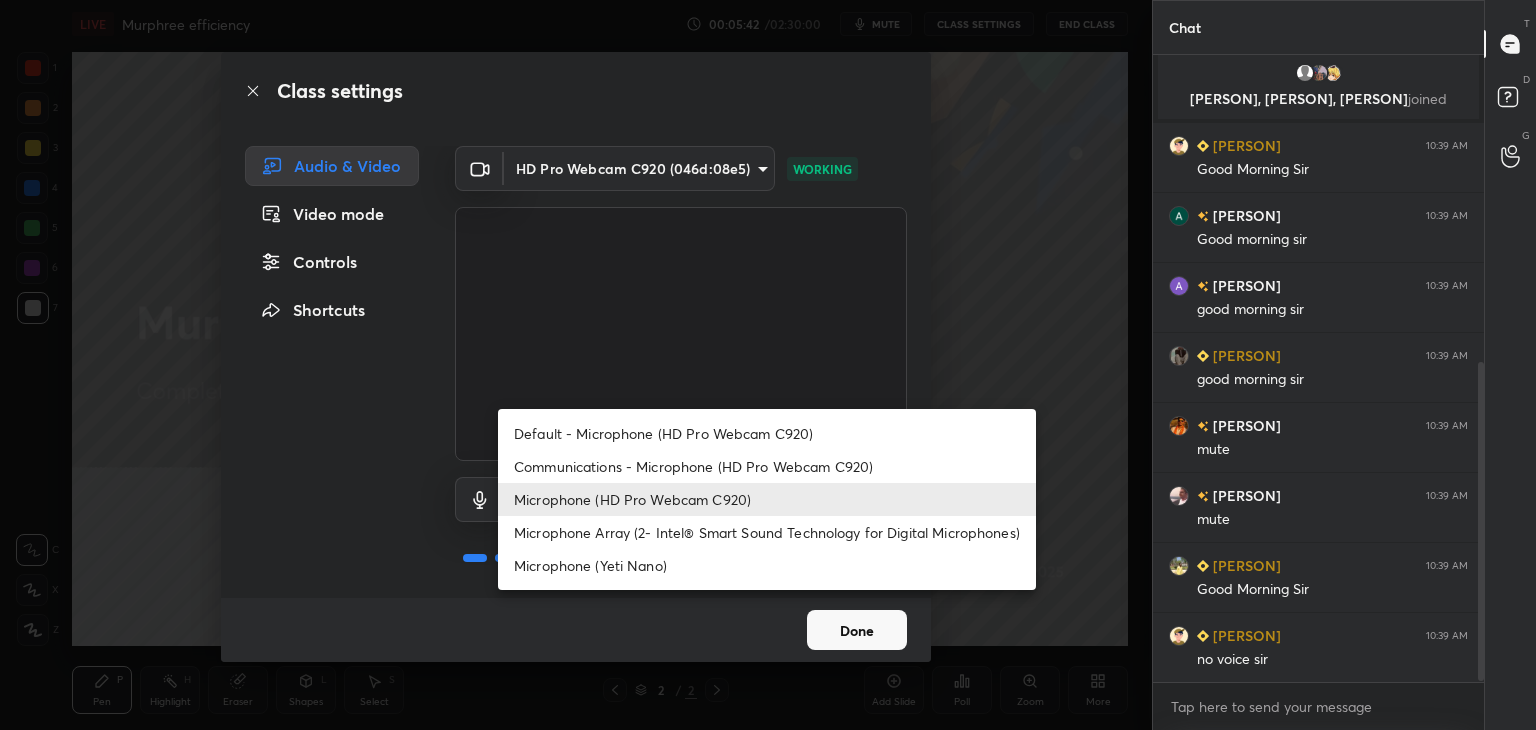 click on "Microphone Array (2- Intel® Smart Sound Technology for Digital Microphones)" at bounding box center (767, 532) 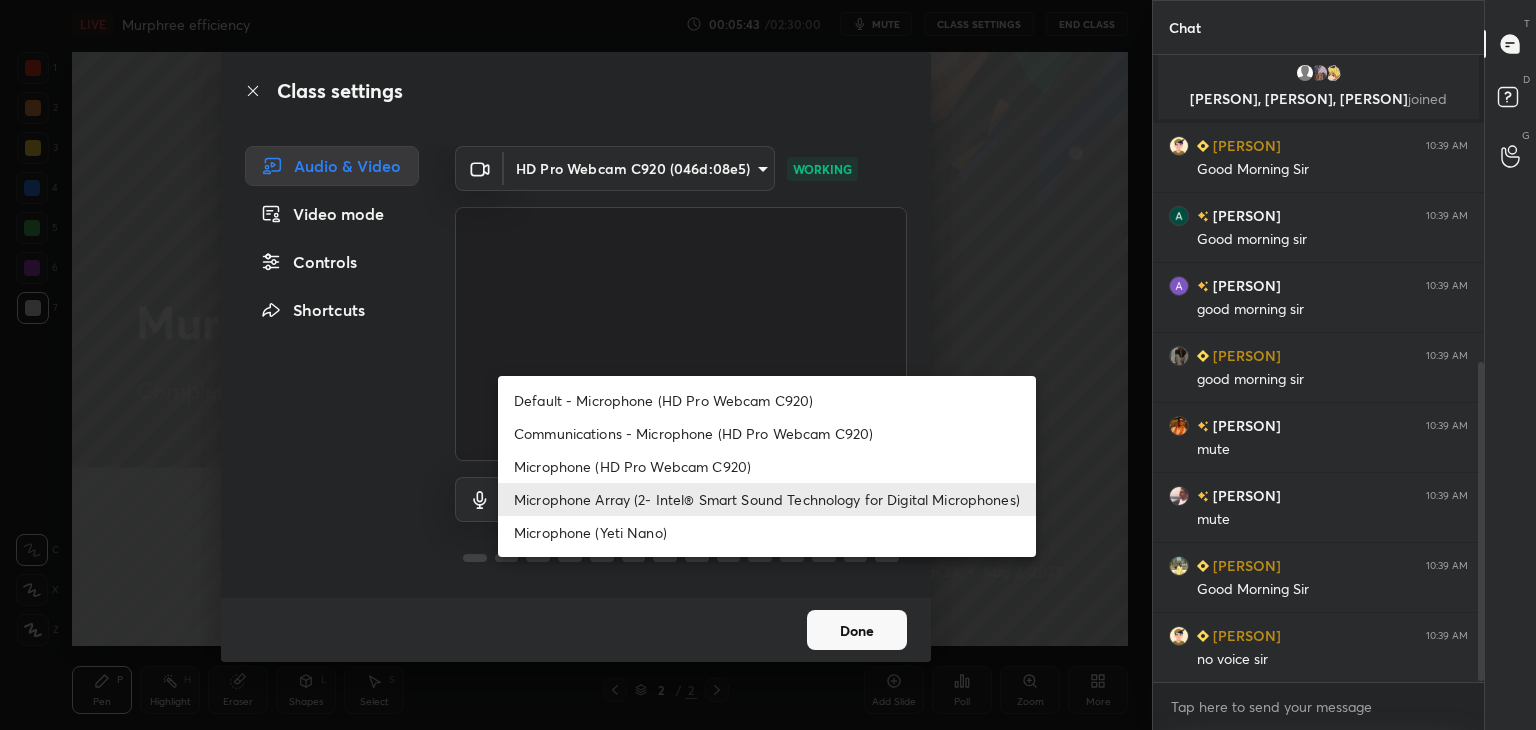 click on "1 2 3 4 5 6 7 C X Z C X Z E E Erase all   H H LIVE Murphree efficiency 00:05:43 /  02:30:00 mute CLASS SETTINGS End Class Setting up your live class Poll for   secs No correct answer Start poll Back Murphree efficiency • L24 of Complete Course on Distillation| Mass Transfer Part II [PERSON] Pen P Highlight H Eraser Shapes L Select S 2 / 2 Add Slide Poll Zoom More Chat 11 [PERSON], [PERSON], [PERSON] &  11 others  joined You  joined [PERSON] 10:35 AM Namaste Sir, Good Morning [PERSON] 10:35 AM Good morning sir [PERSON] 10:35 AM Good morning sir [PERSON]  joined [PERSON]... 10:36 AM Namaste Sir [PERSON] 10:37 AM namasthe sir [PERSON] 10:37 AM happy morning sir [PERSON], [PERSON], [PERSON]  joined [PERSON]... 10:39 AM Good Morning Sir [PERSON] 10:39 AM Good morning sir [PERSON] 10:39 AM good morning sir [PERSON] 10:39 AM good morning sir [PERSON] 10:39 AM mute [PERSON] 10:39 AM mute [PERSON] 10:39 AM Good Morning Sir [PERSON]... 10:39 AM no voice sir JUMP TO LATEST Enable hand raising Enable x   introducing Raise a hand with a doubt T D G" at bounding box center (768, 365) 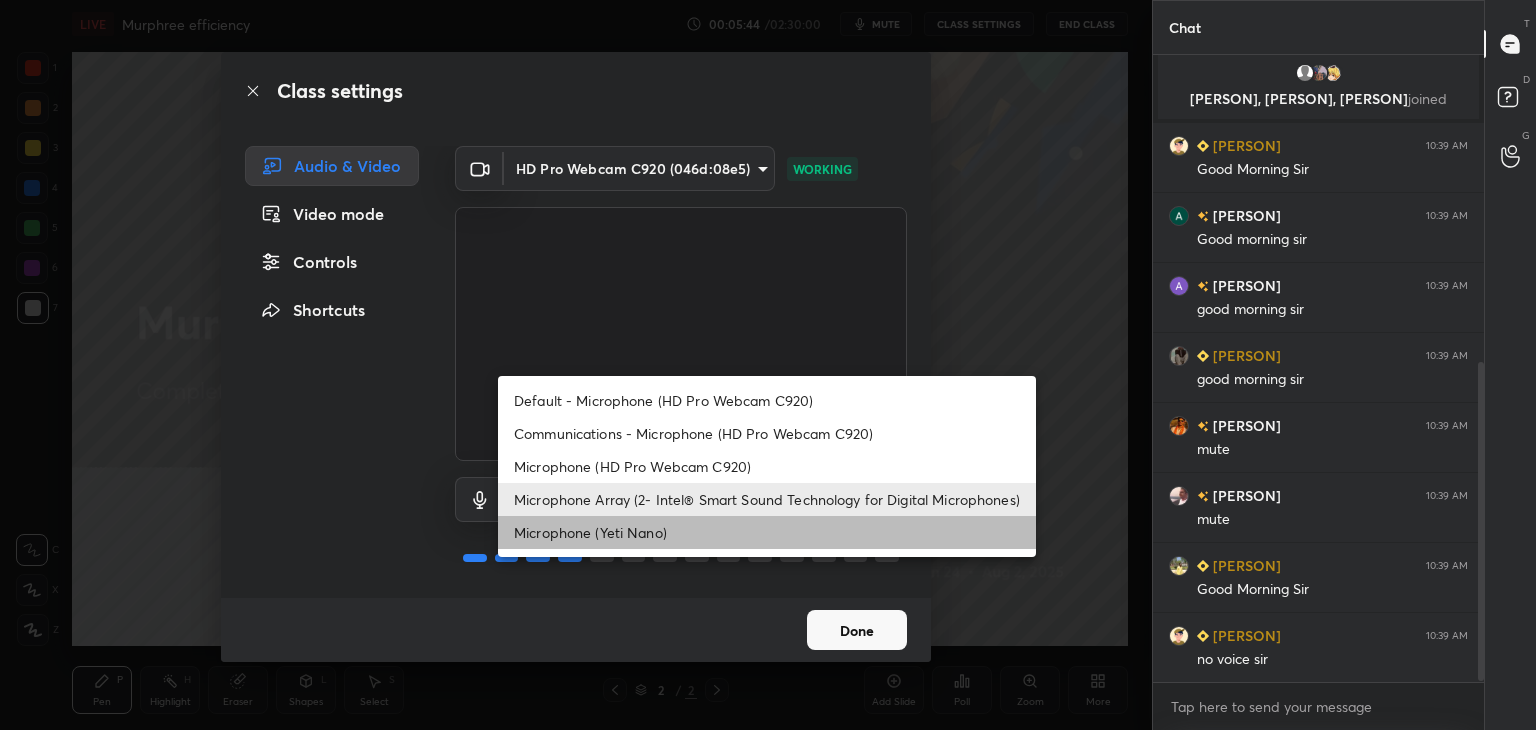 click on "Microphone (Yeti Nano)" at bounding box center [767, 532] 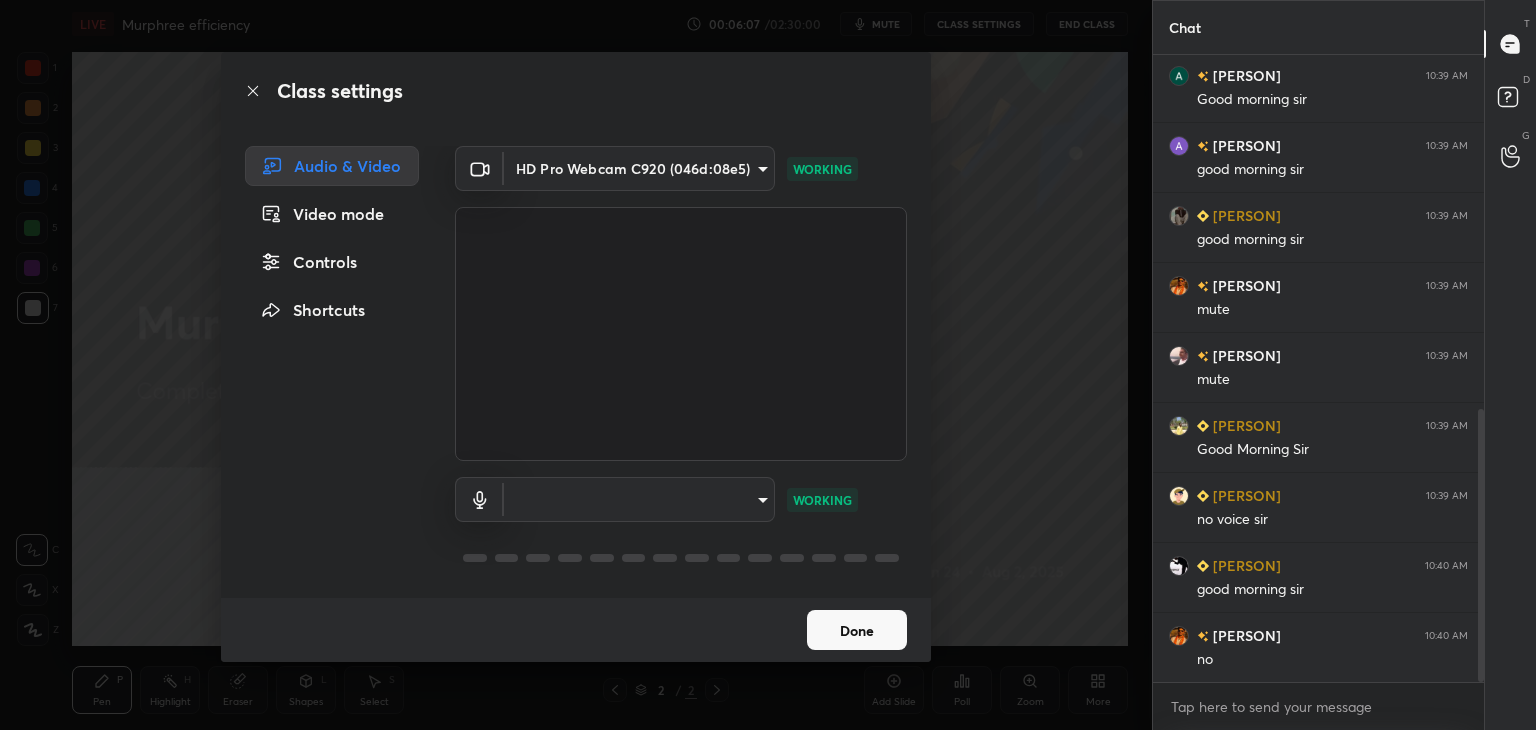 scroll, scrollTop: 814, scrollLeft: 0, axis: vertical 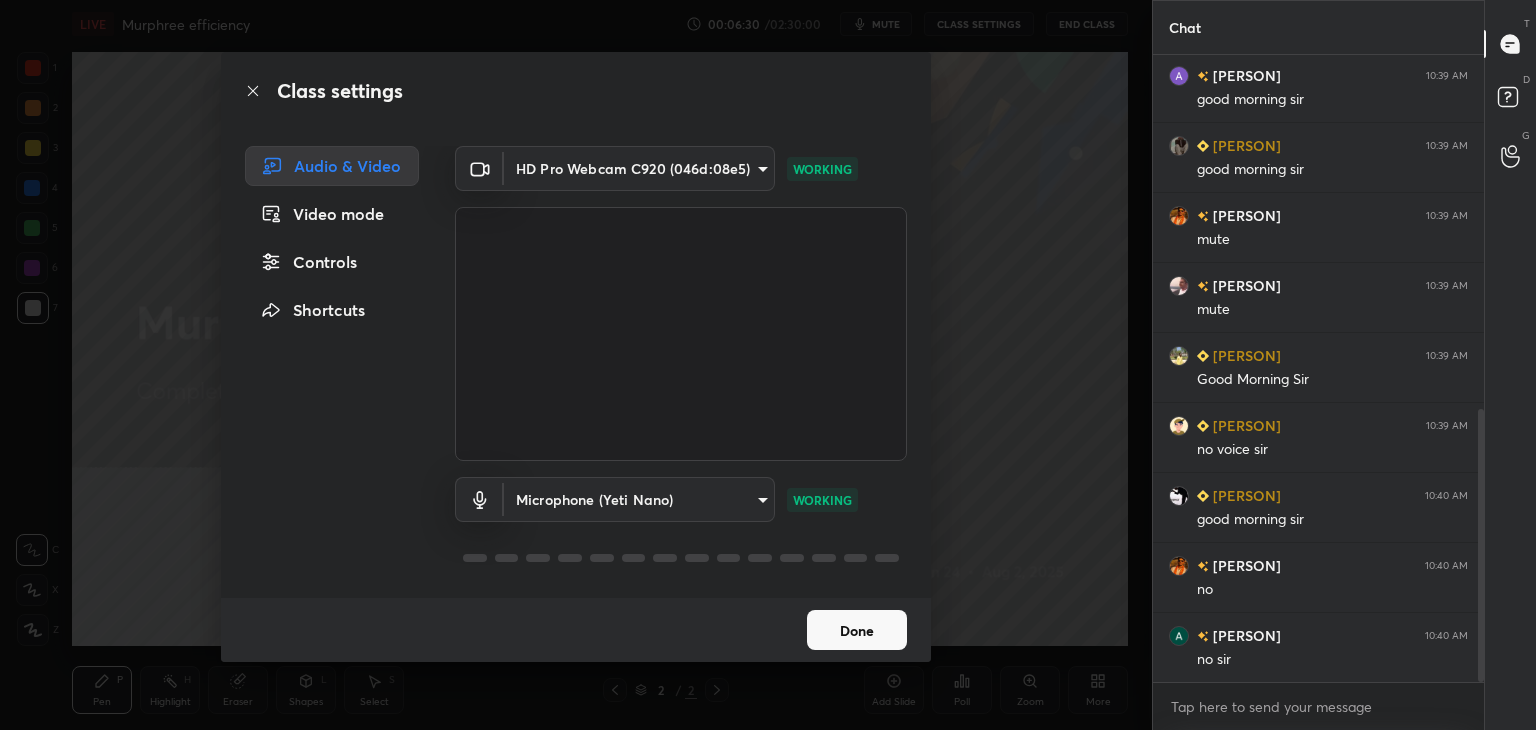 click on "Done" at bounding box center [857, 630] 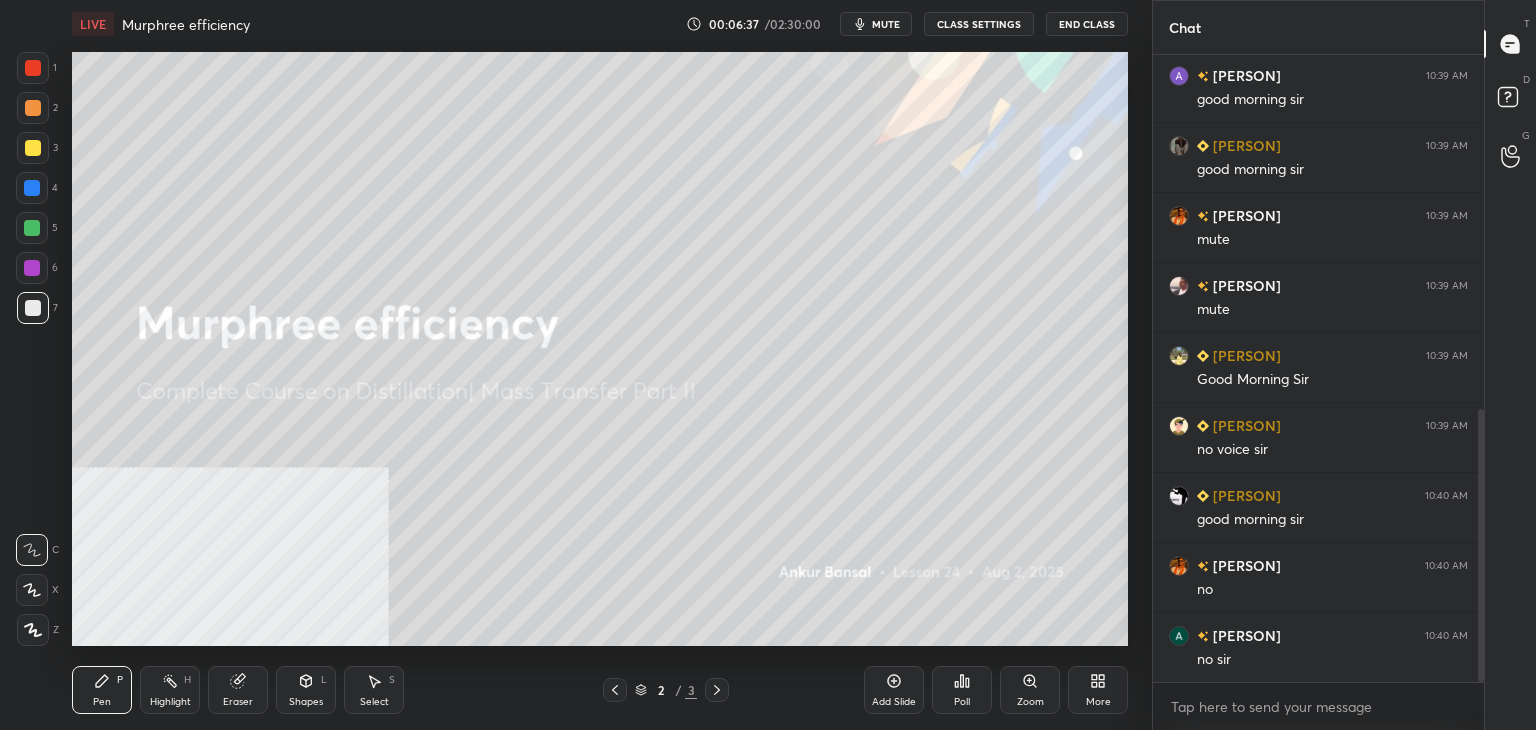 click on "CLASS SETTINGS" at bounding box center (979, 24) 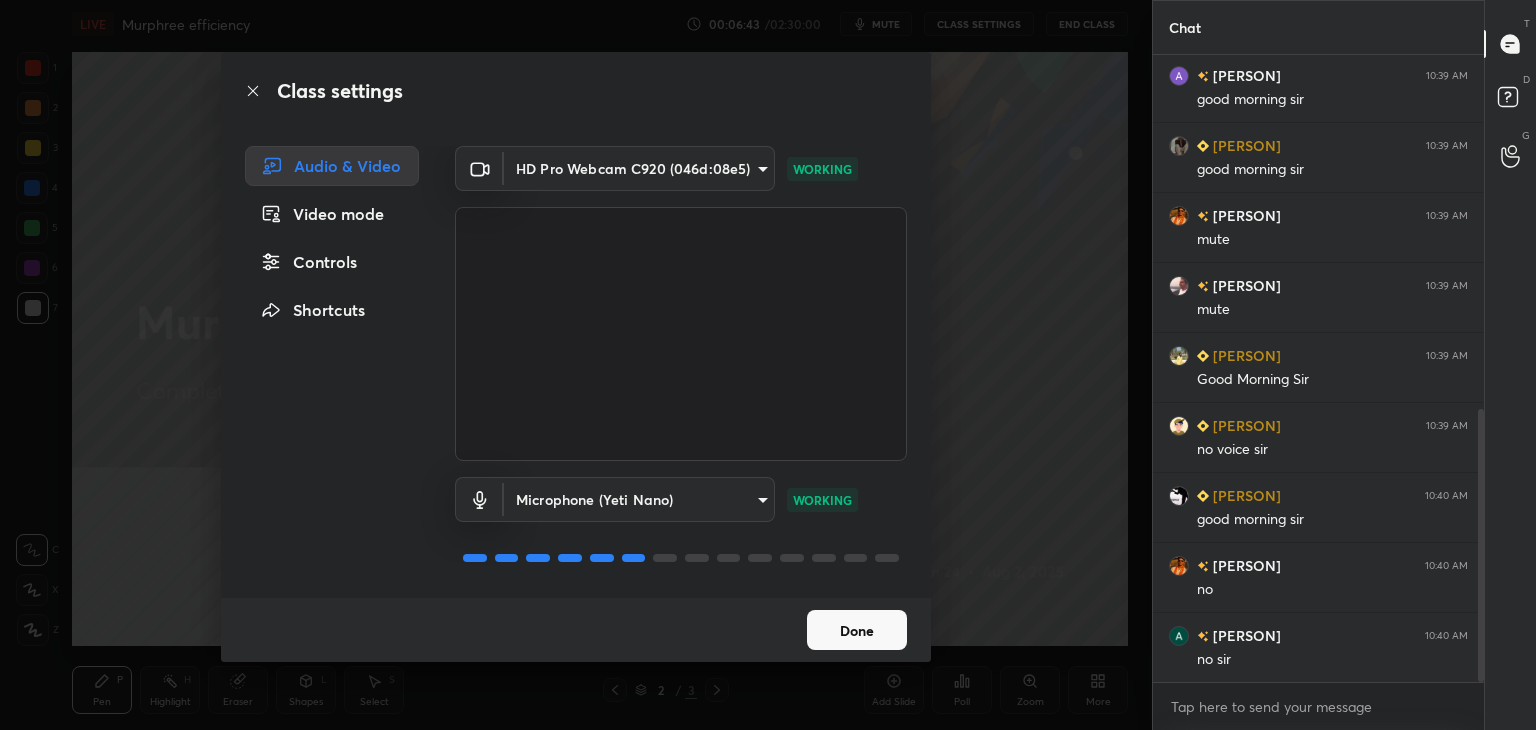 click on "Done" at bounding box center (857, 630) 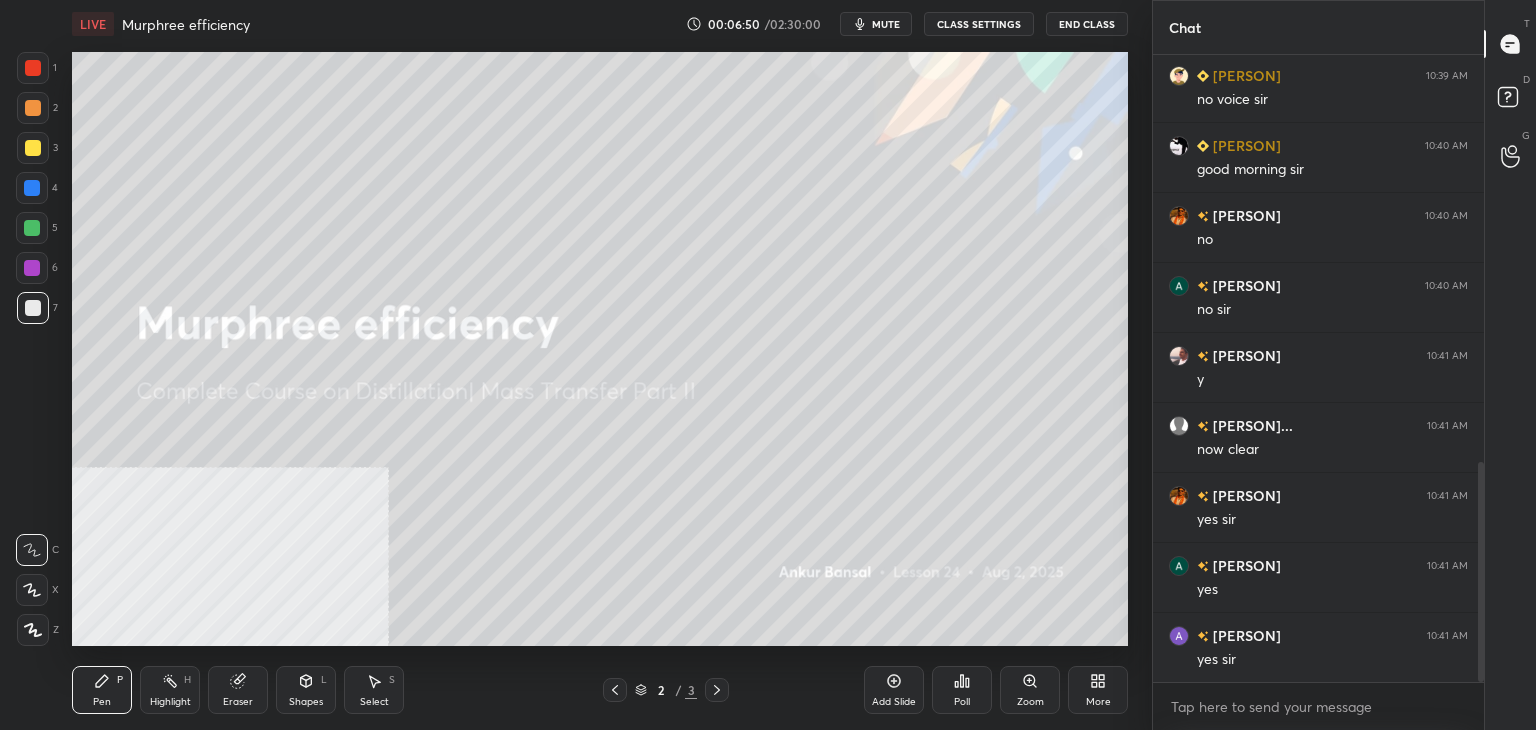 scroll, scrollTop: 1234, scrollLeft: 0, axis: vertical 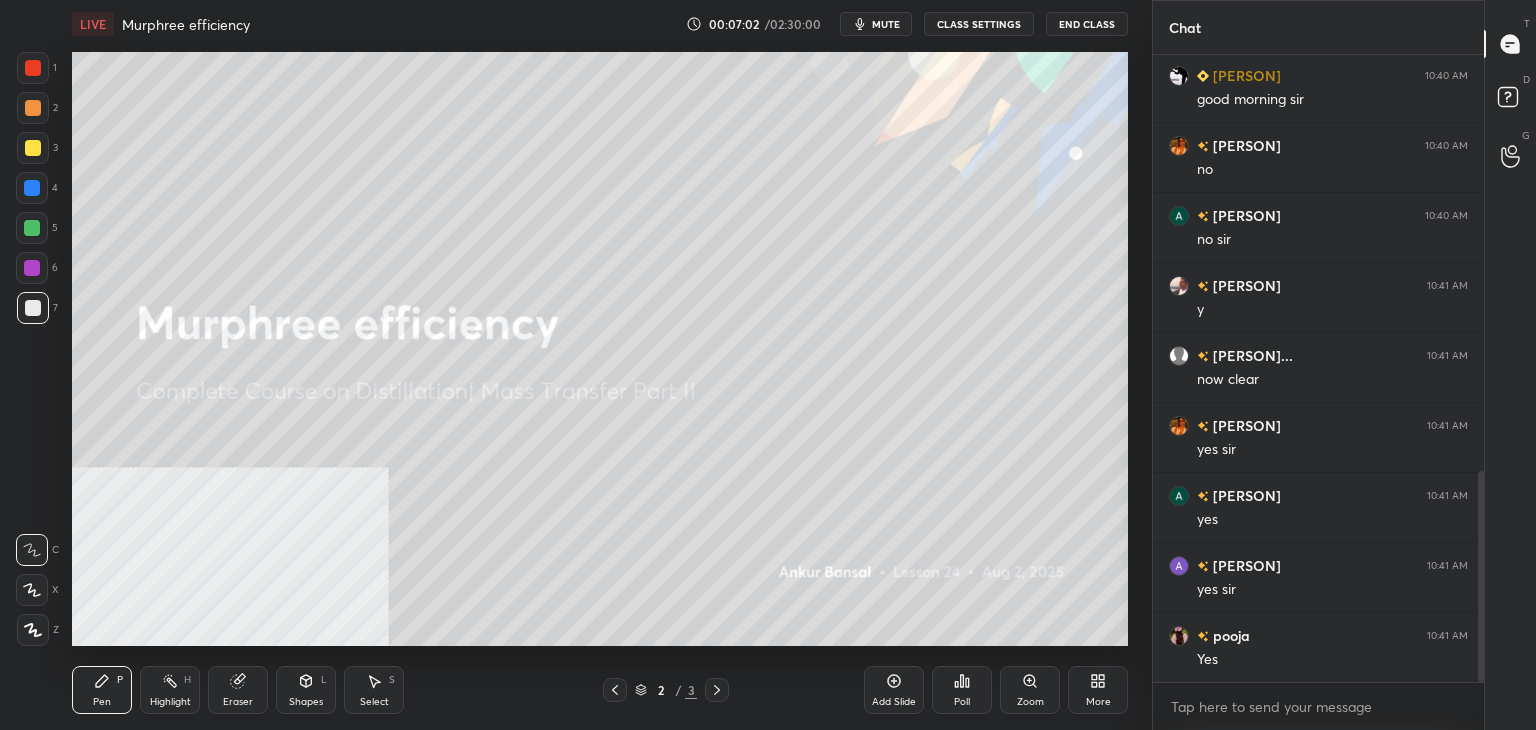 click on "More" at bounding box center (1098, 690) 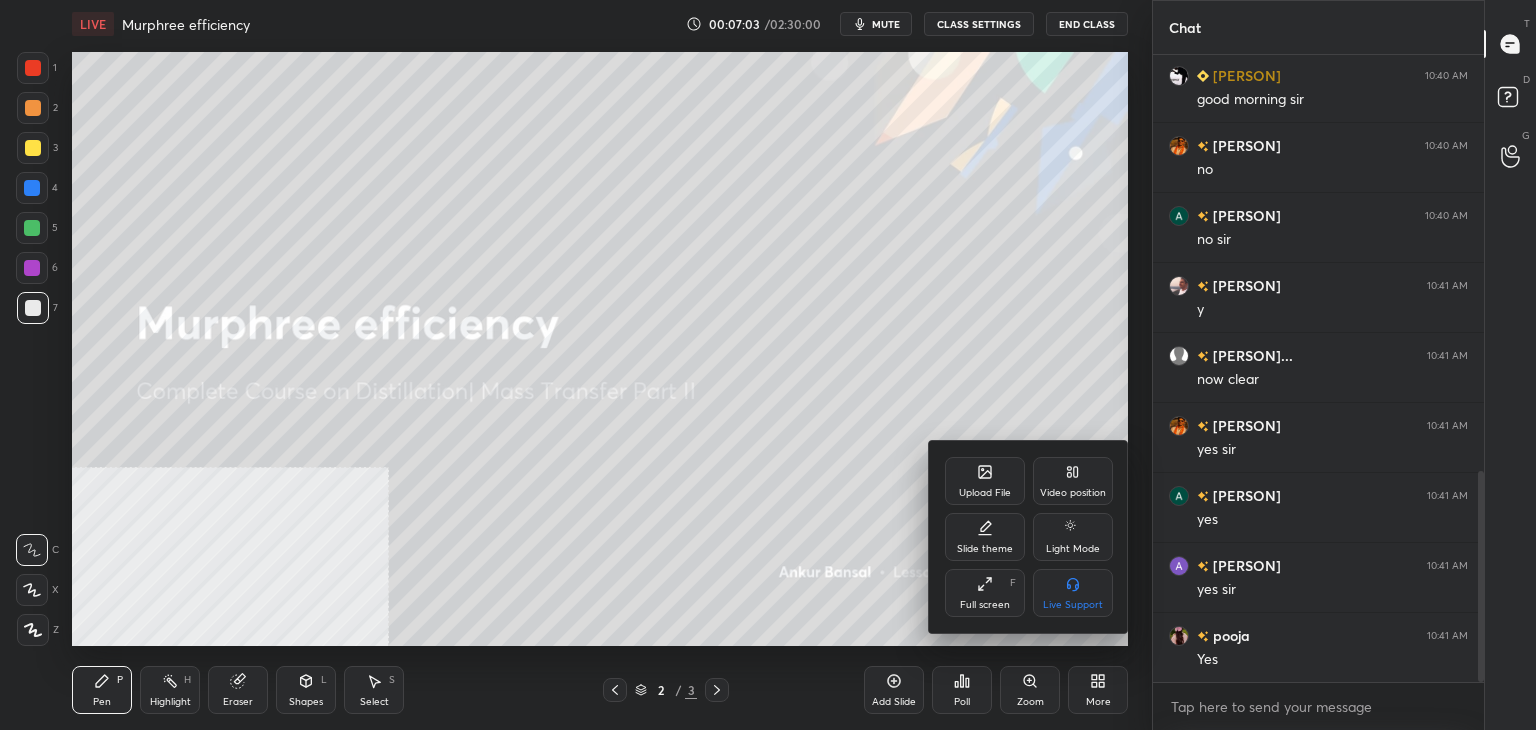 click on "Upload File" at bounding box center (985, 481) 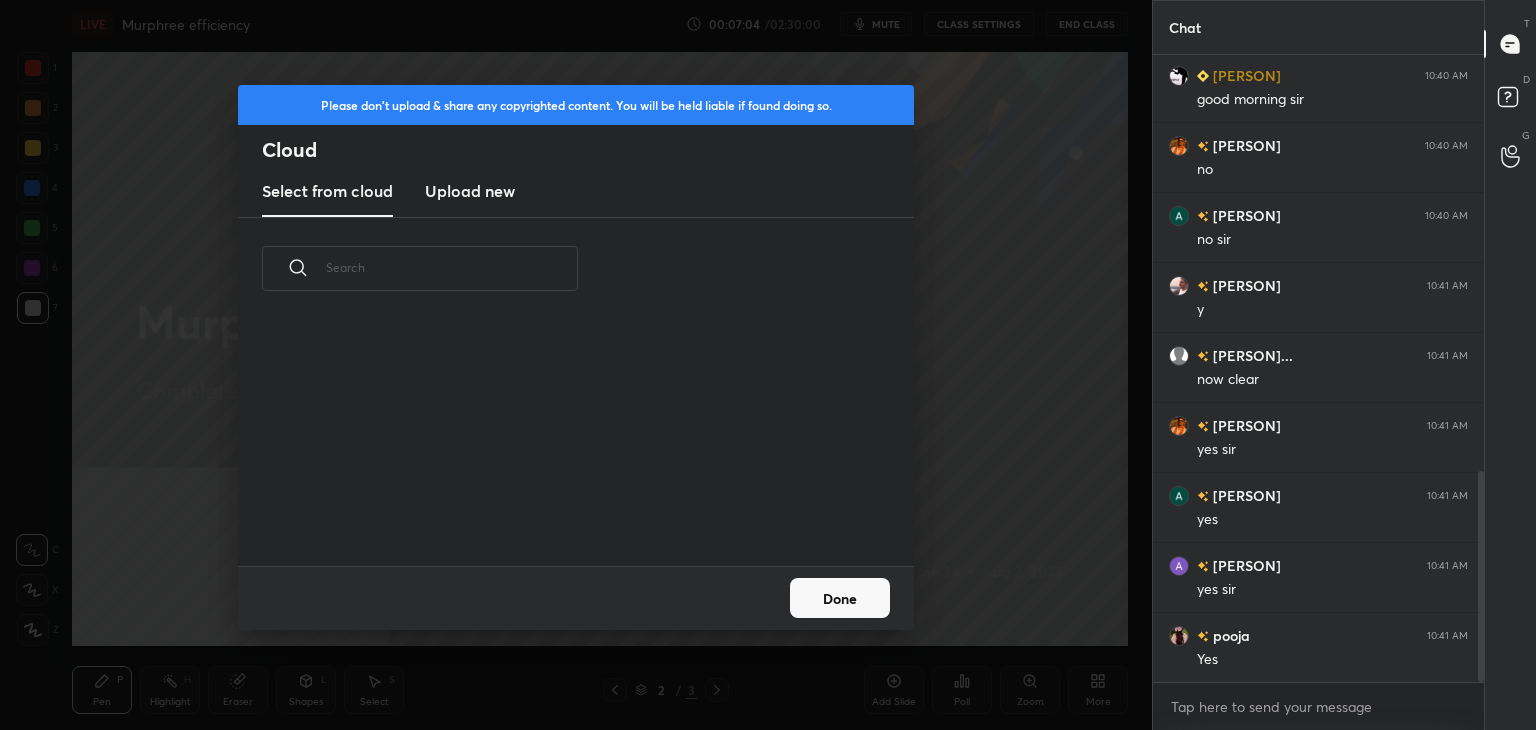 scroll, scrollTop: 5, scrollLeft: 10, axis: both 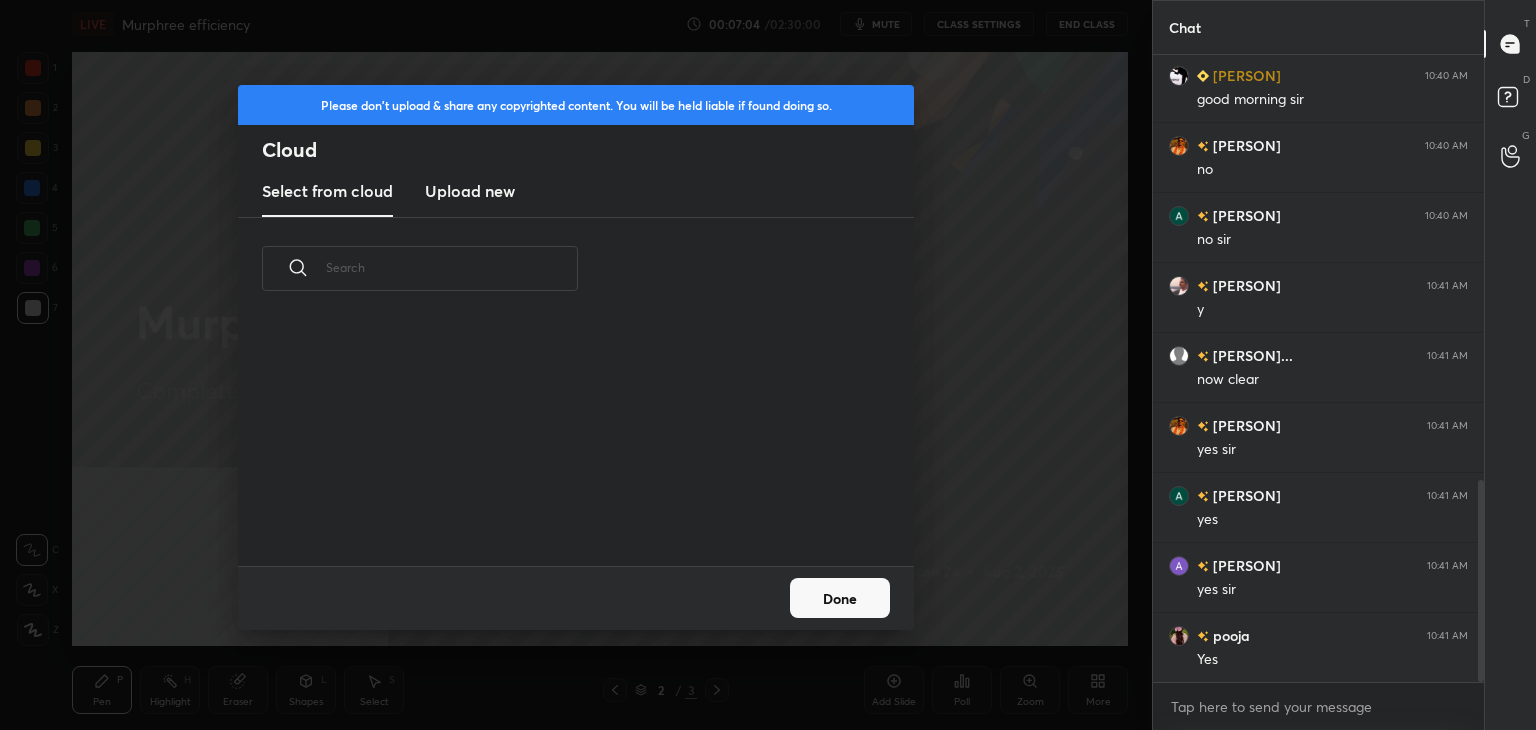 click on "Upload new" at bounding box center [470, 191] 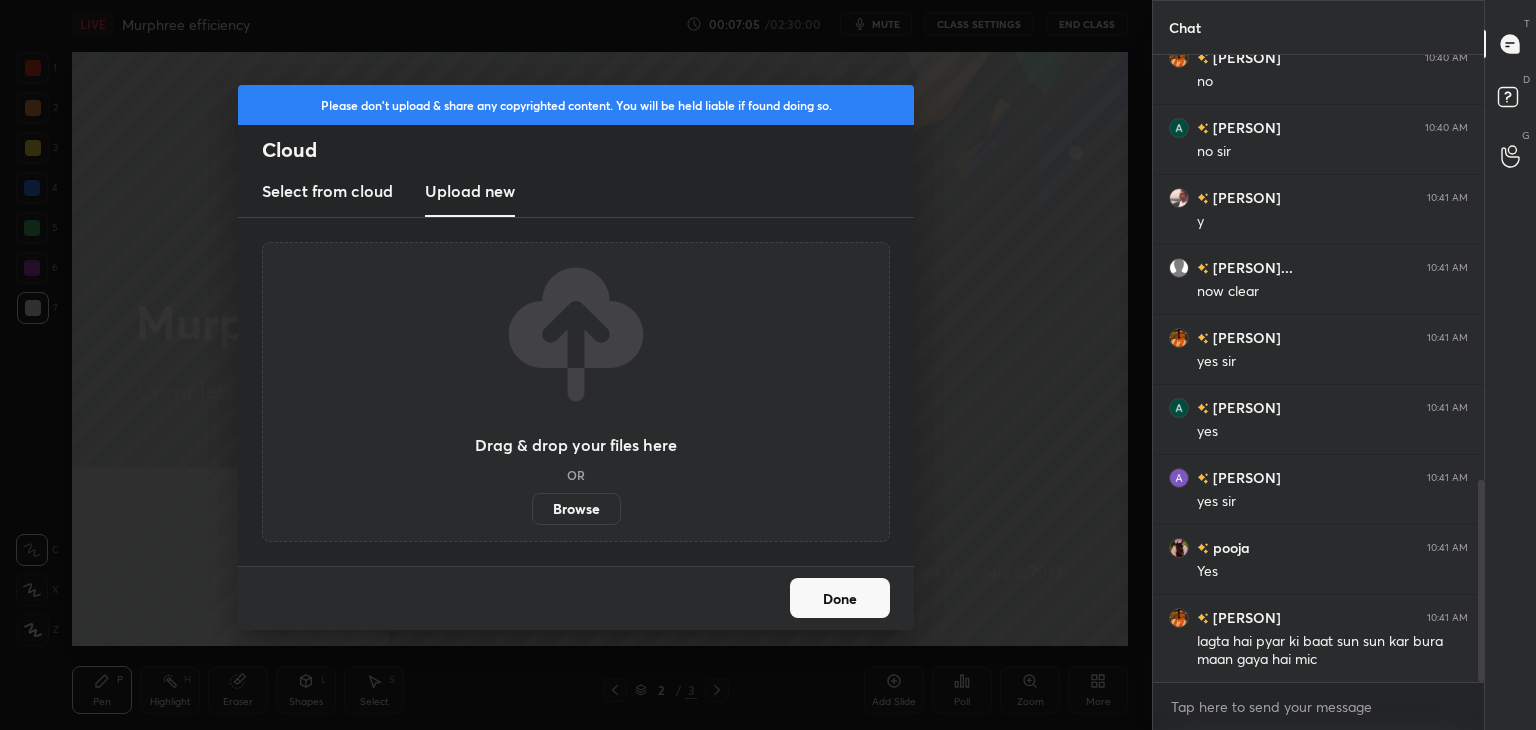 click on "Browse" at bounding box center [576, 509] 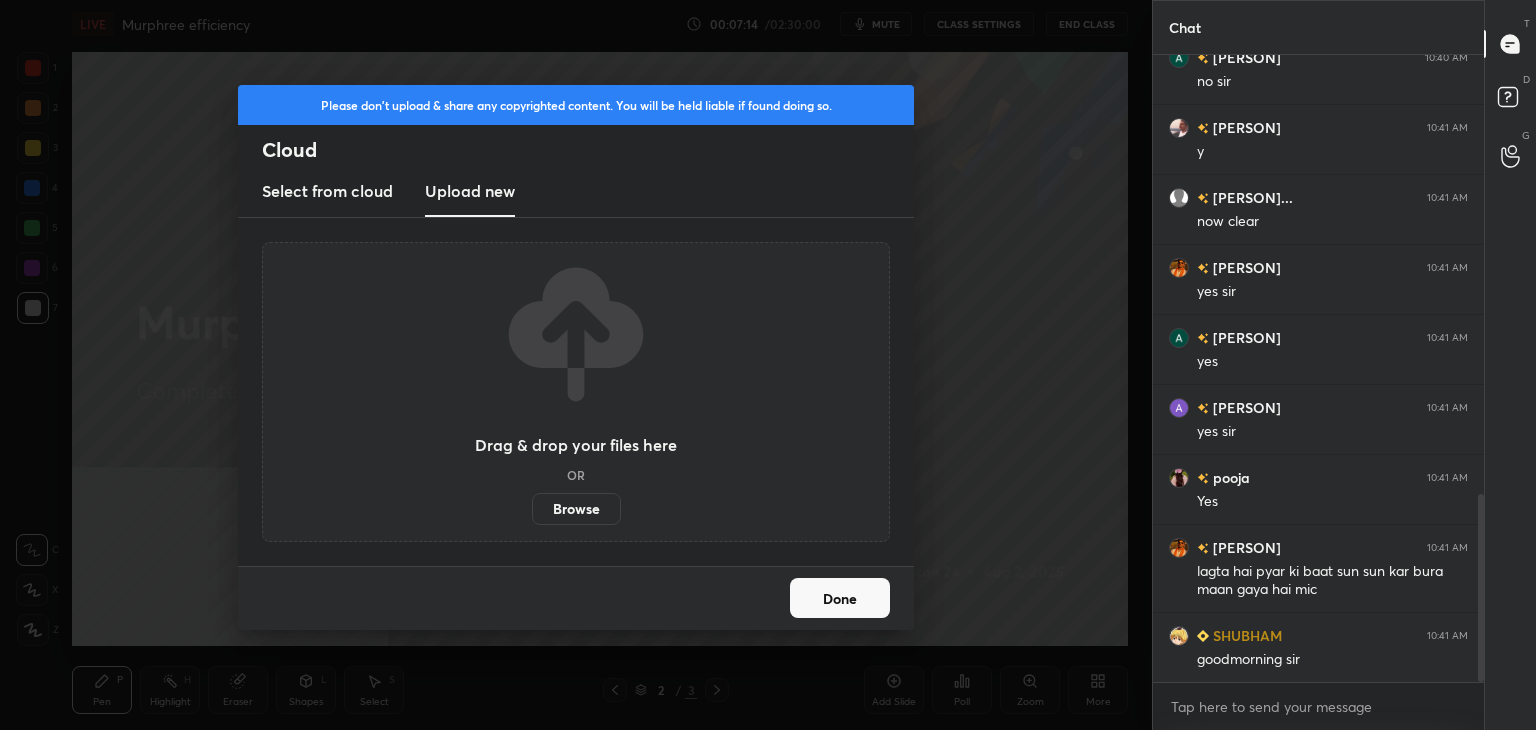 scroll, scrollTop: 1462, scrollLeft: 0, axis: vertical 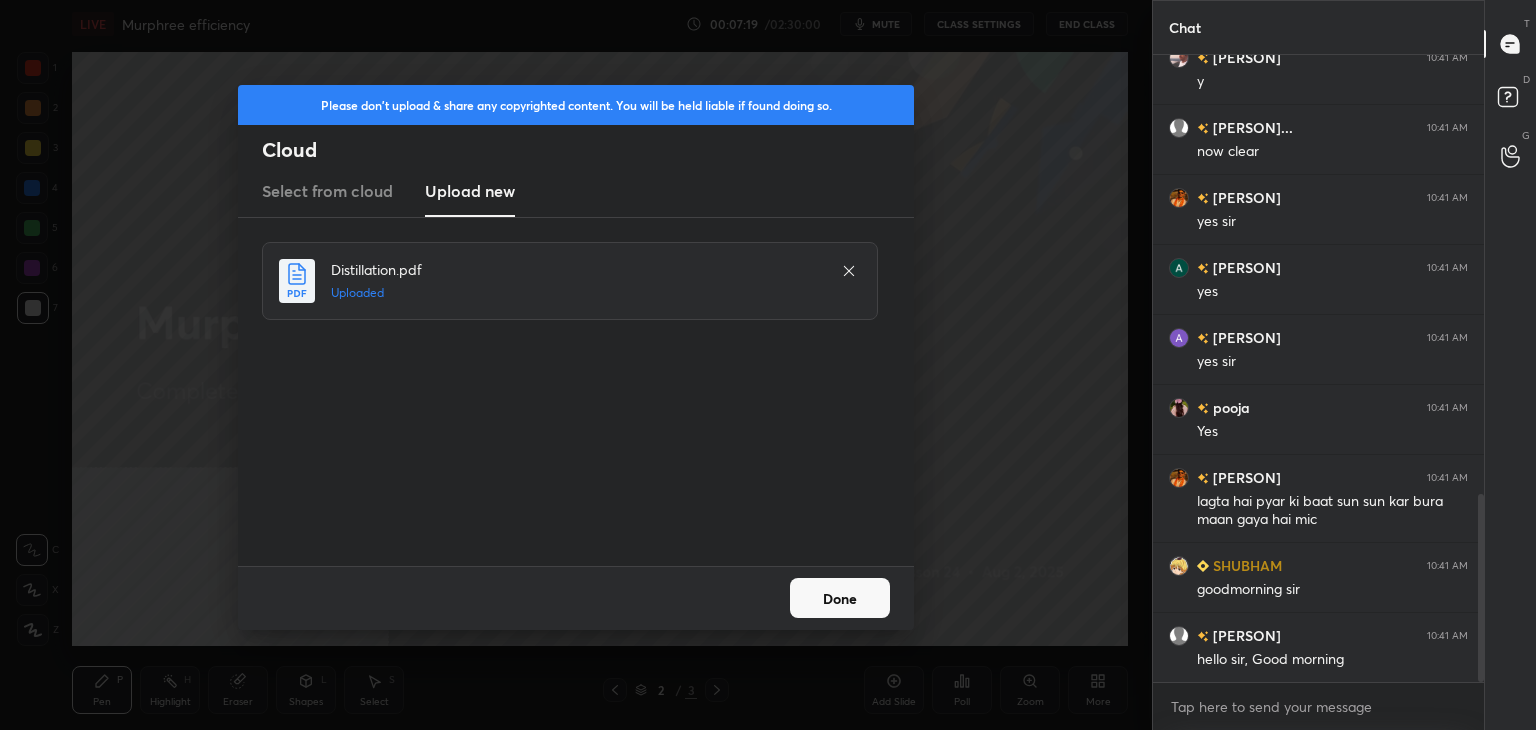 click on "Done" at bounding box center (840, 598) 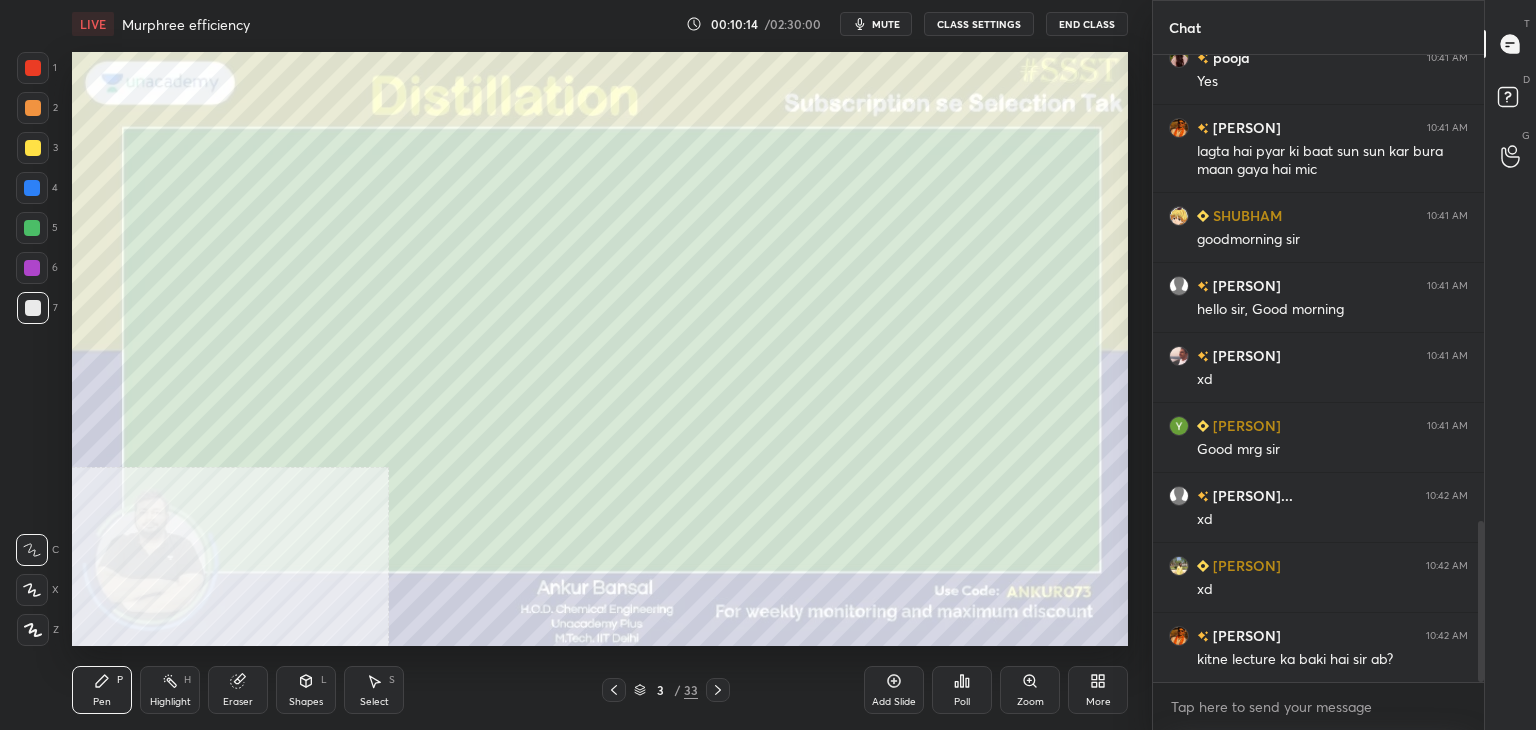 scroll, scrollTop: 1860, scrollLeft: 0, axis: vertical 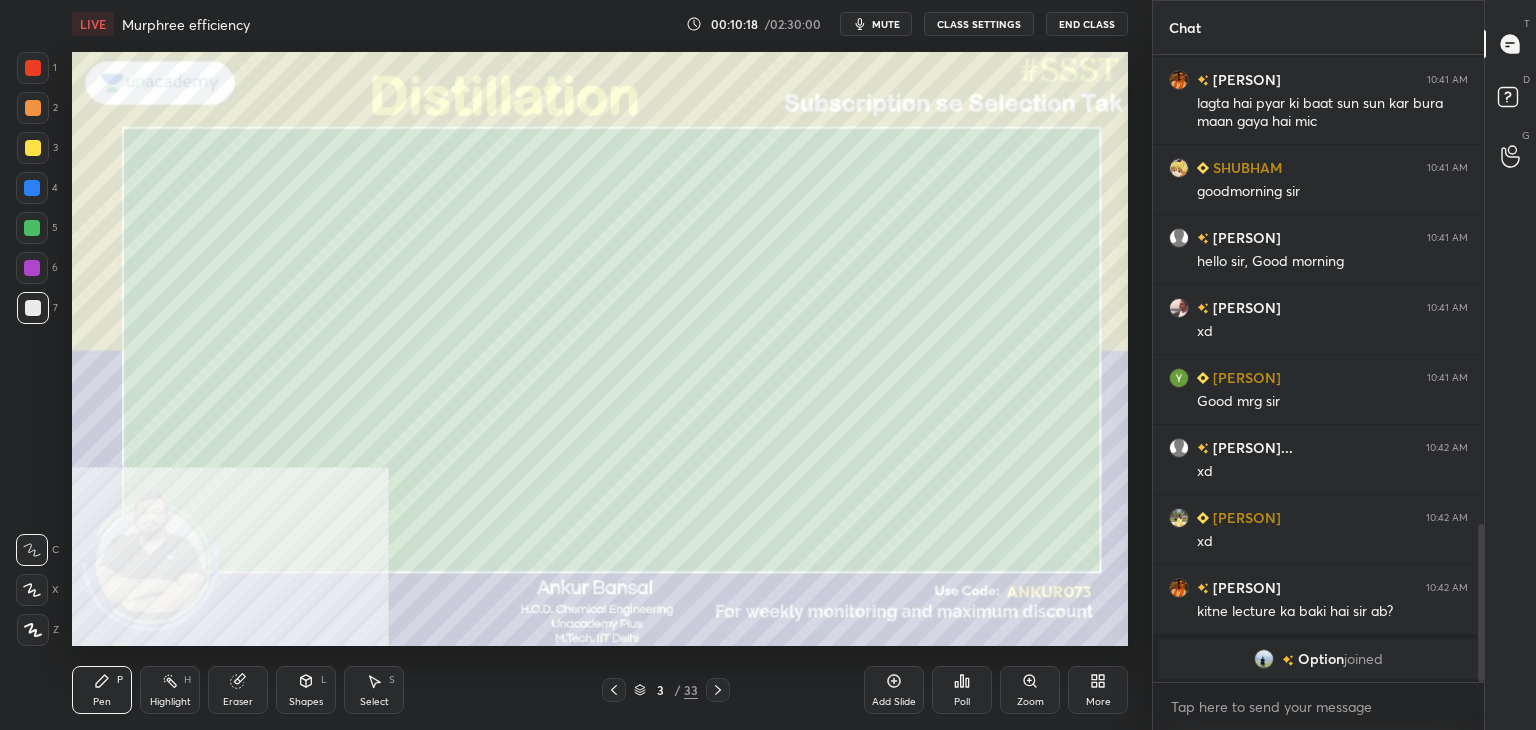 type 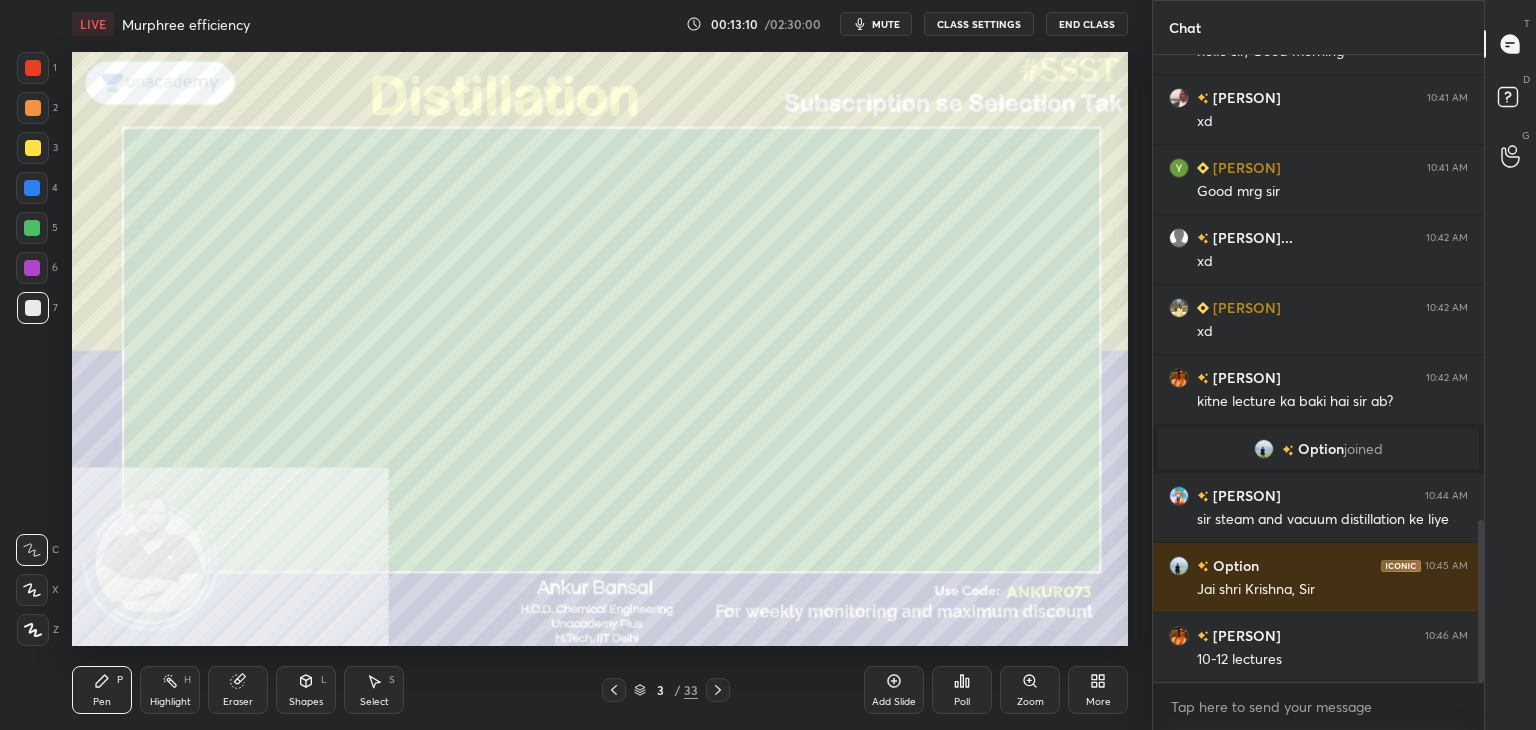 scroll, scrollTop: 1868, scrollLeft: 0, axis: vertical 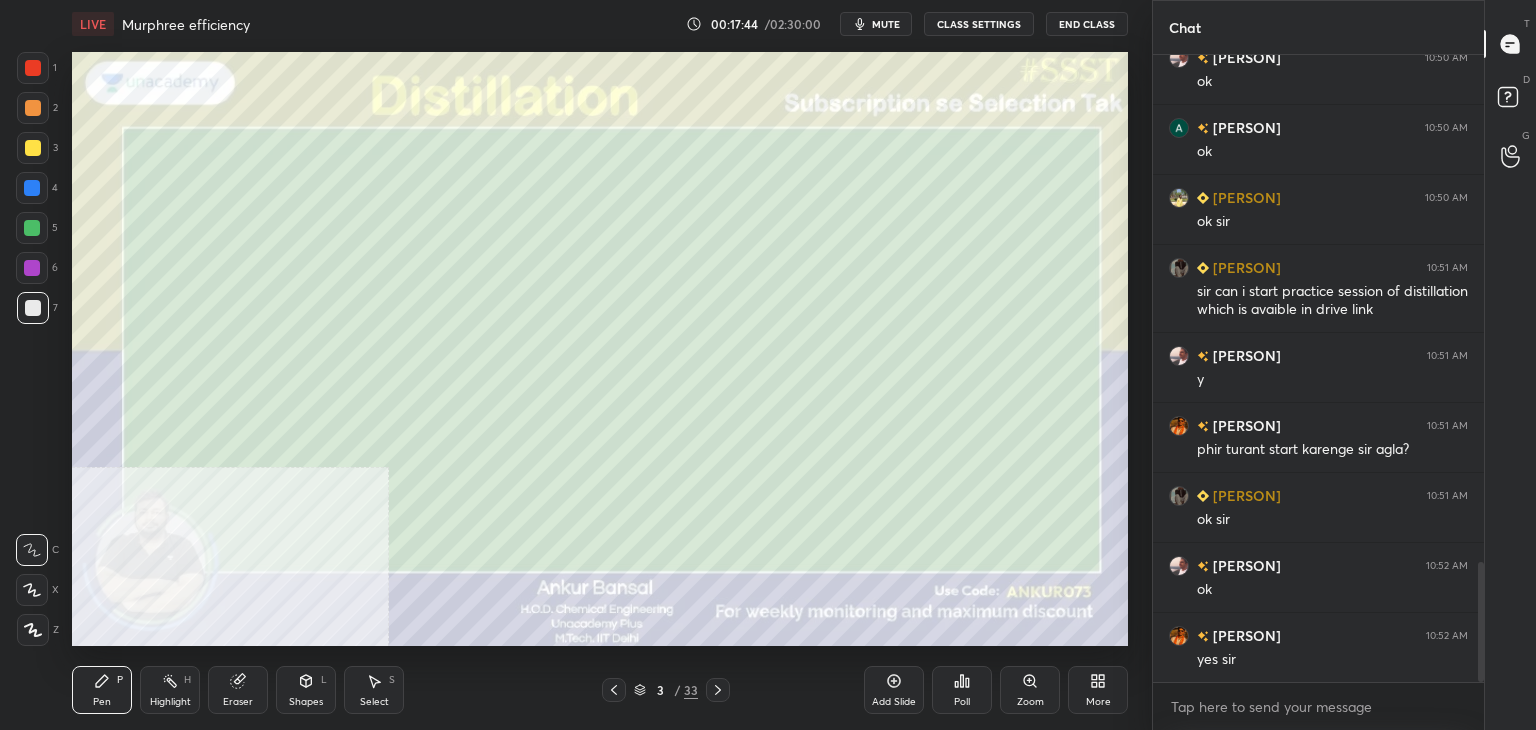 click at bounding box center [32, 590] 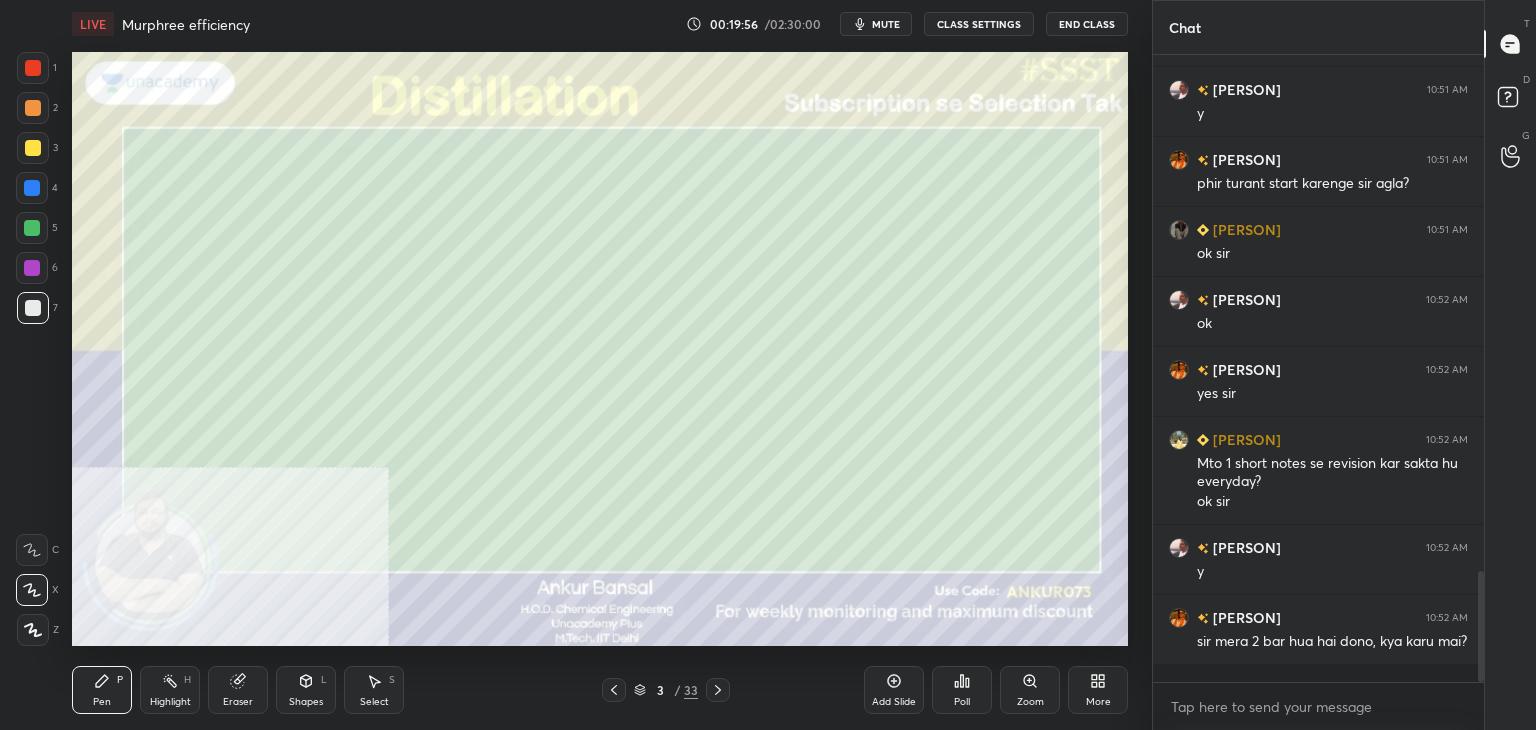 scroll, scrollTop: 2970, scrollLeft: 0, axis: vertical 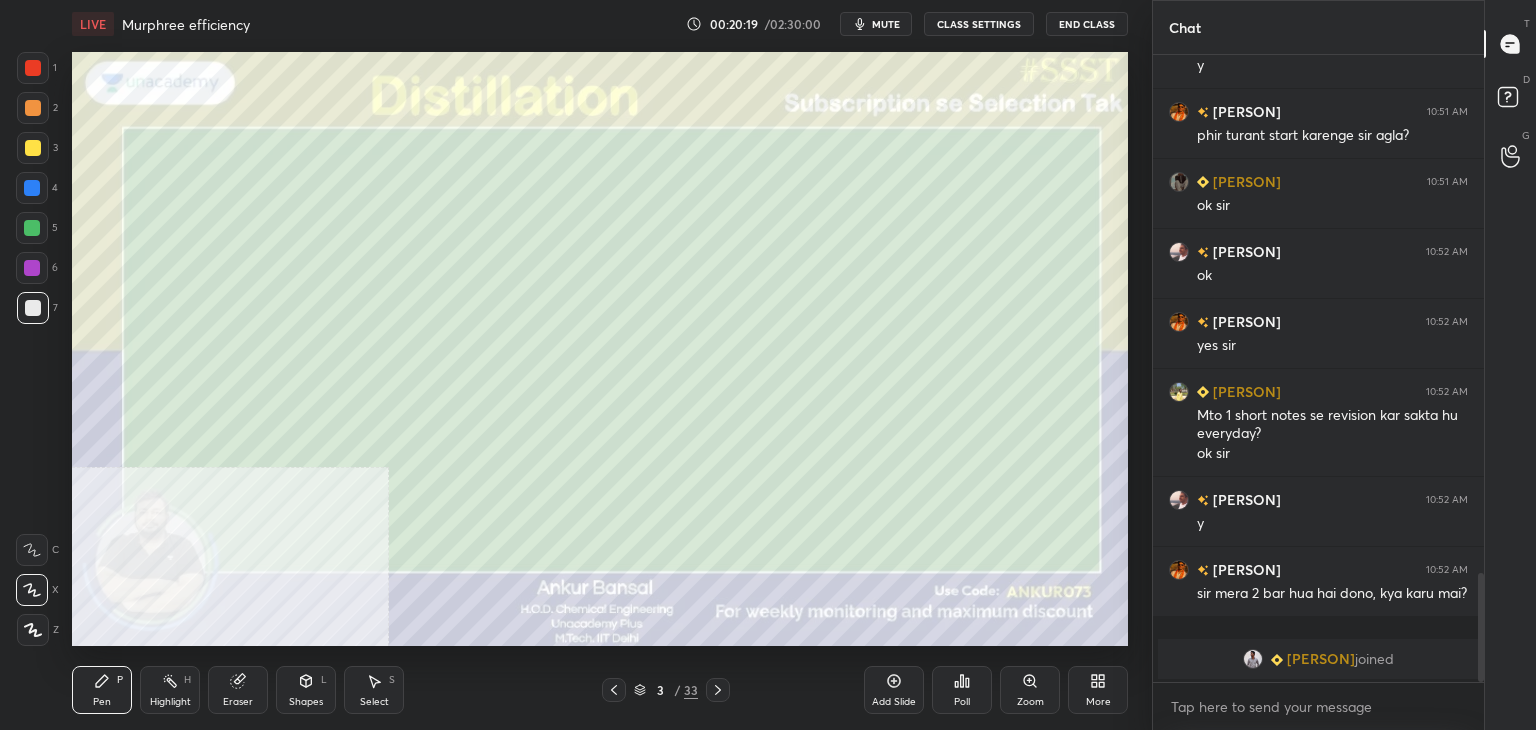click on "Shapes L" at bounding box center (306, 690) 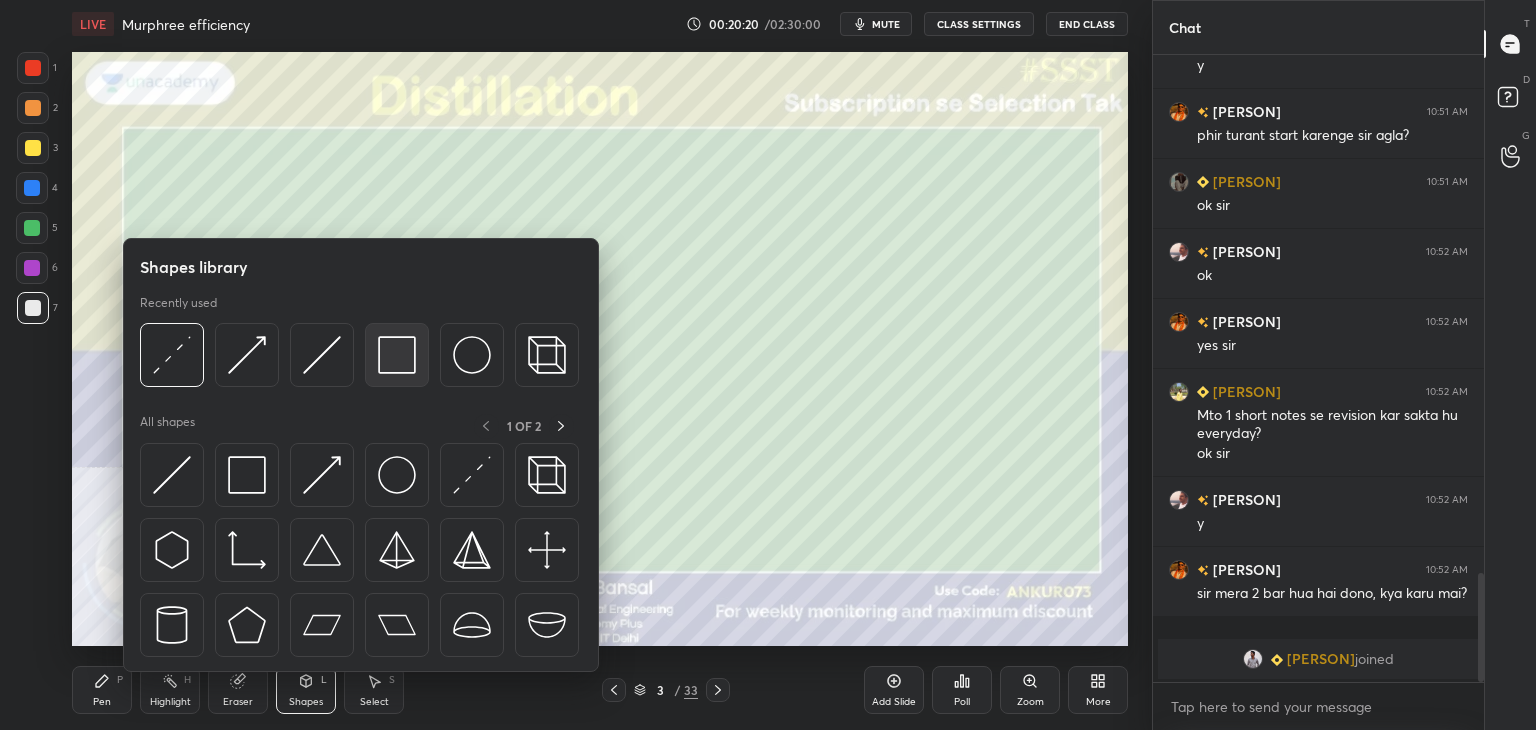 click at bounding box center (397, 355) 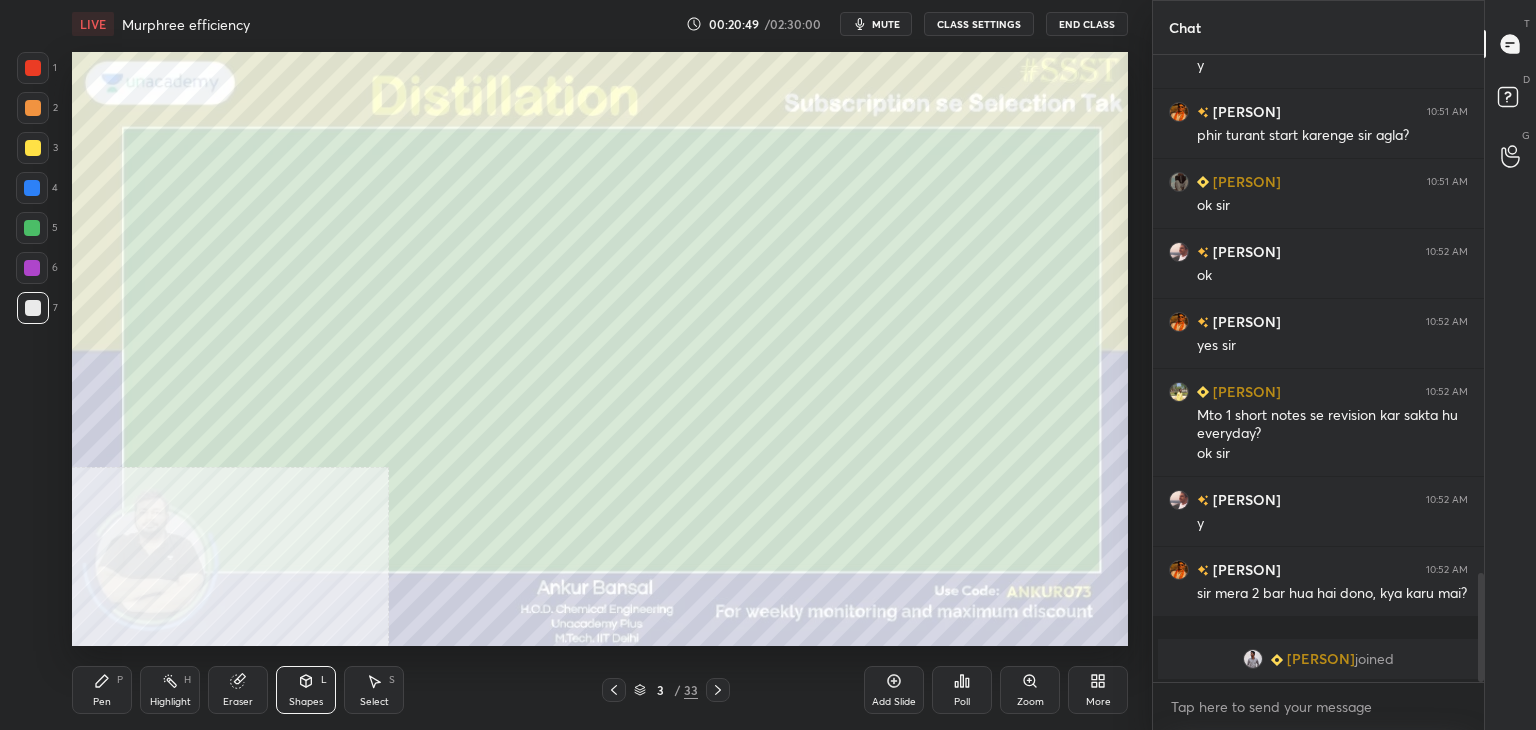 click on "Pen" at bounding box center (102, 702) 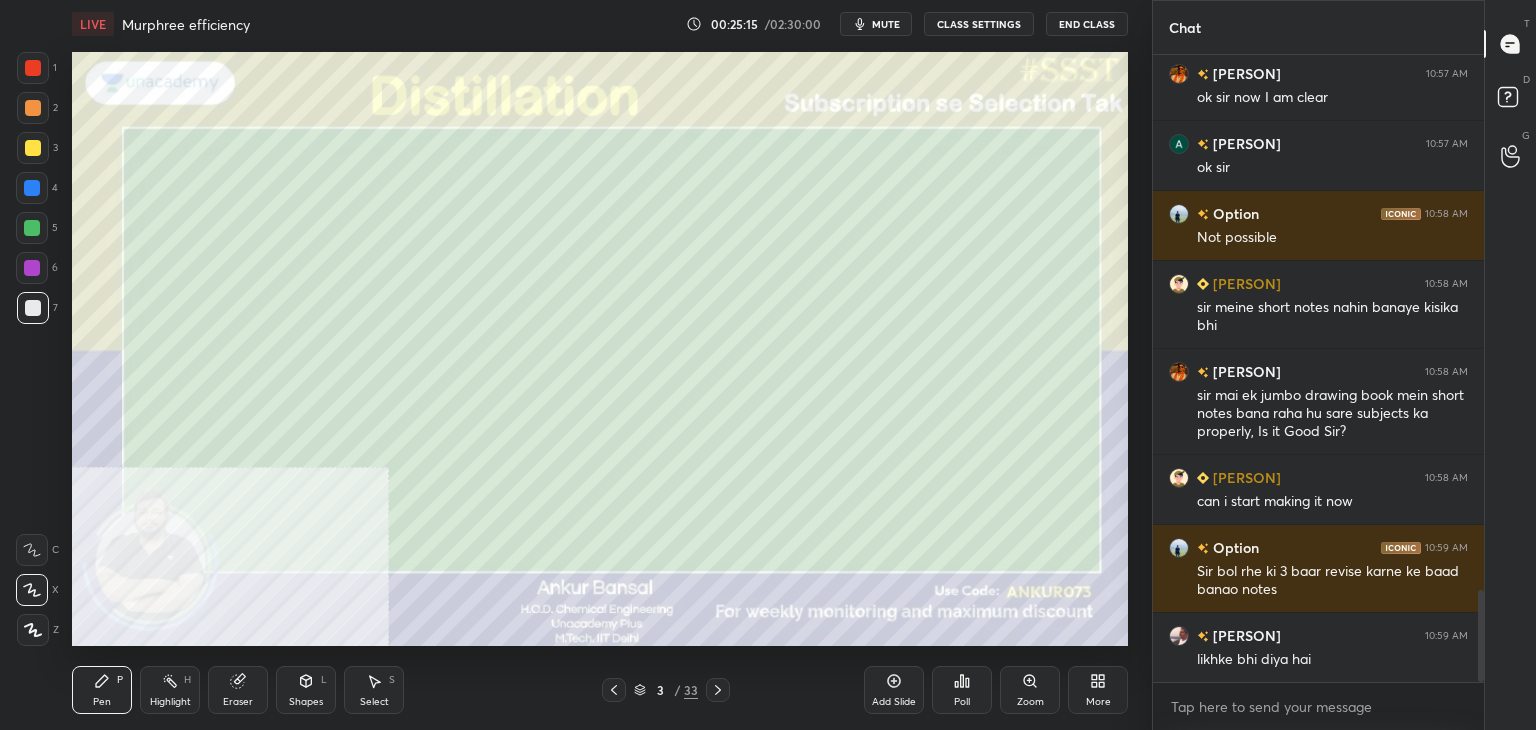 scroll, scrollTop: 3642, scrollLeft: 0, axis: vertical 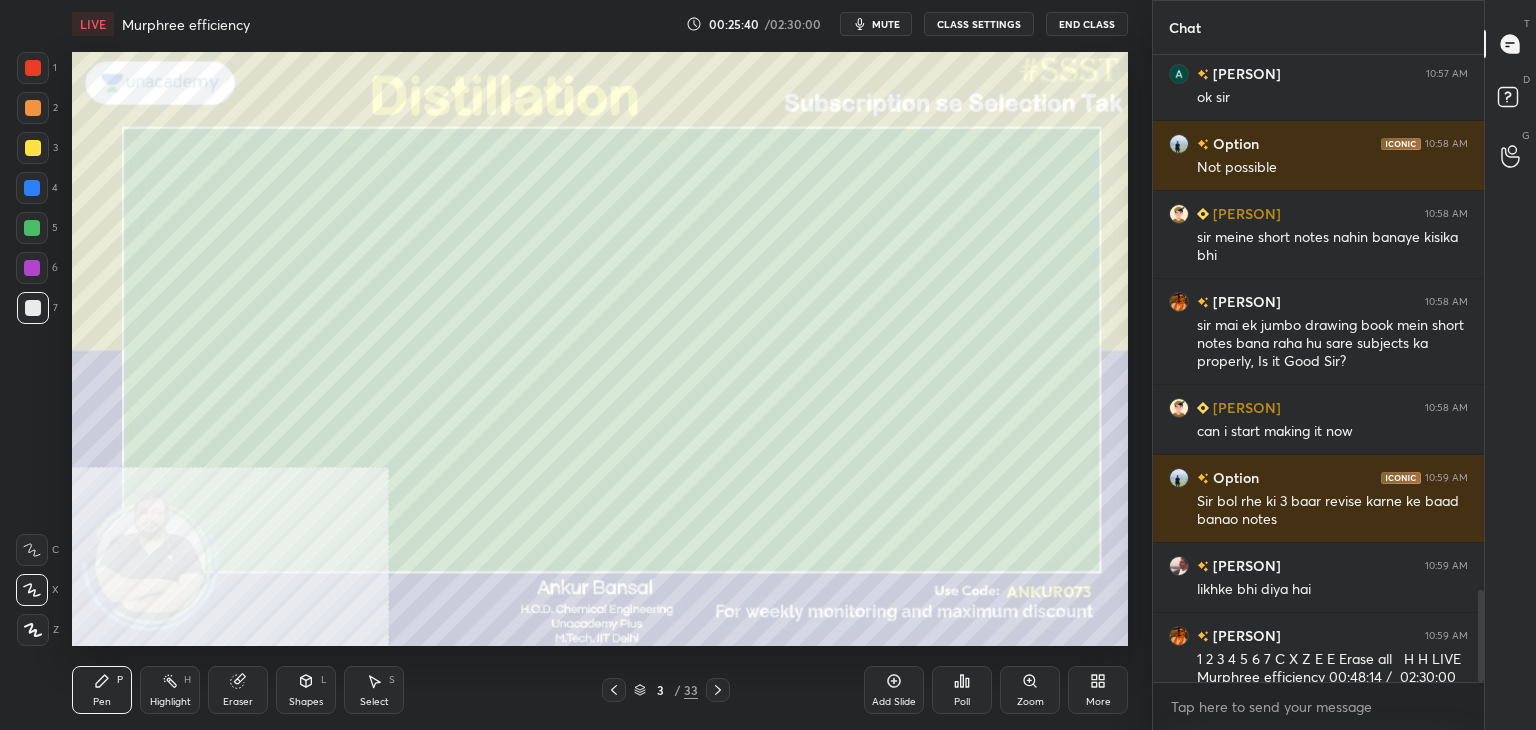 click 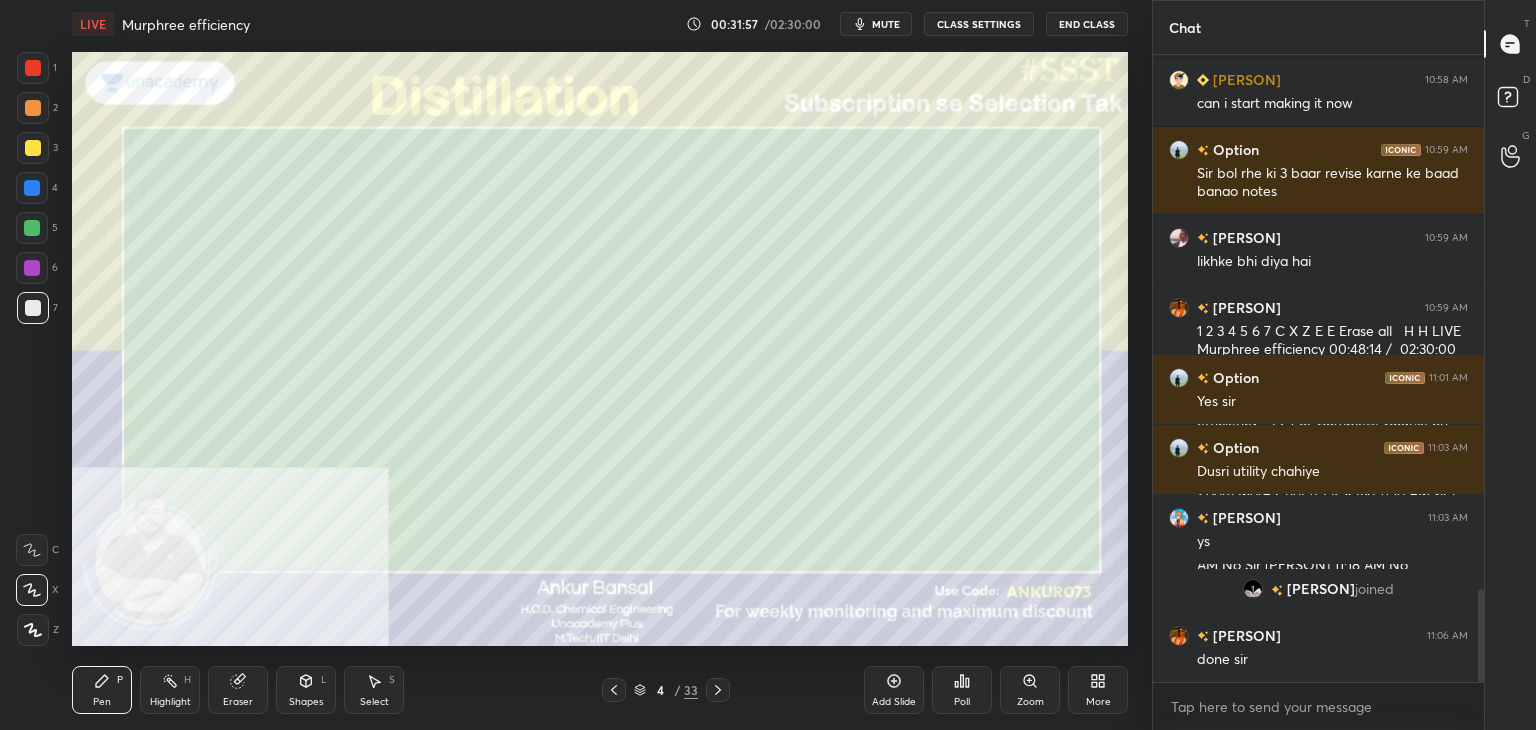 scroll, scrollTop: 3594, scrollLeft: 0, axis: vertical 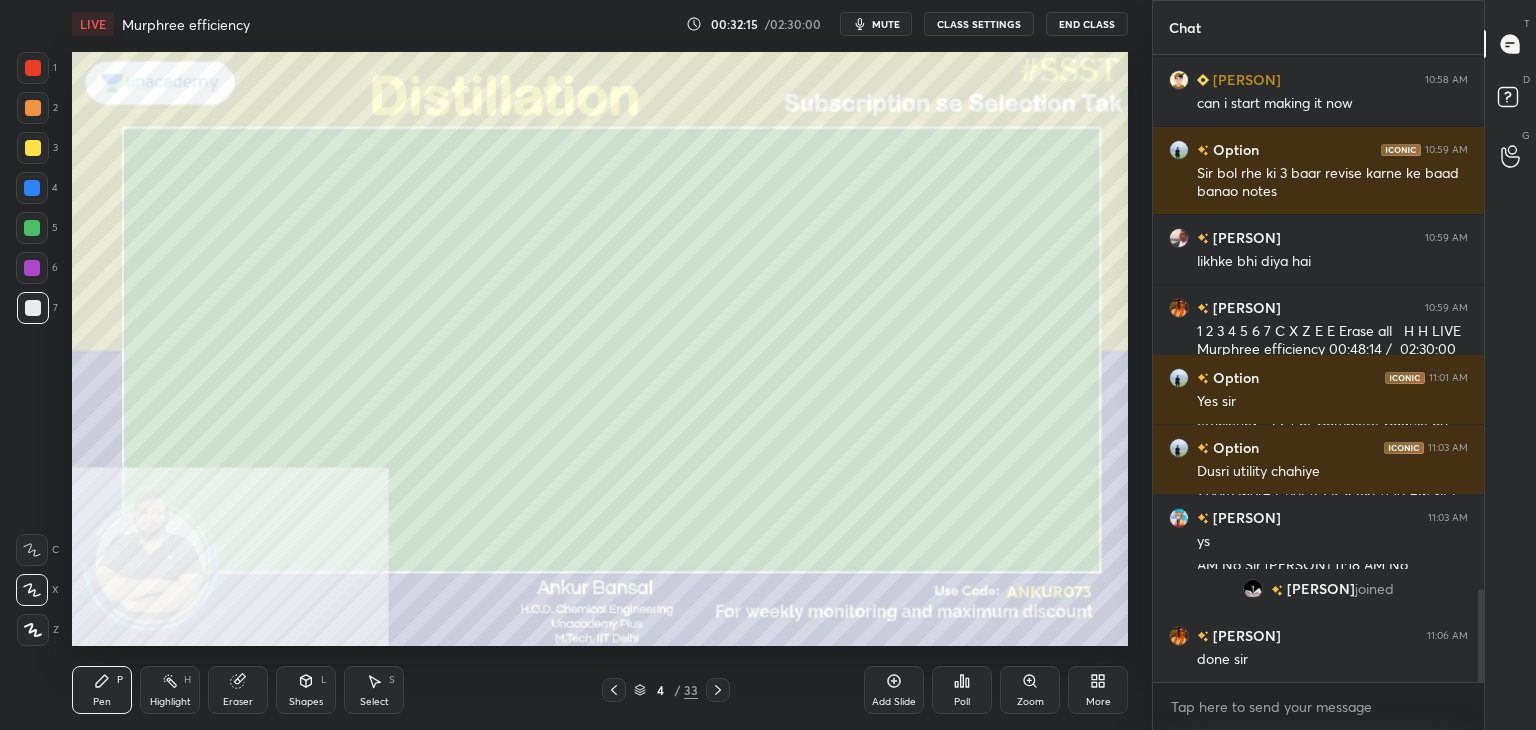 click 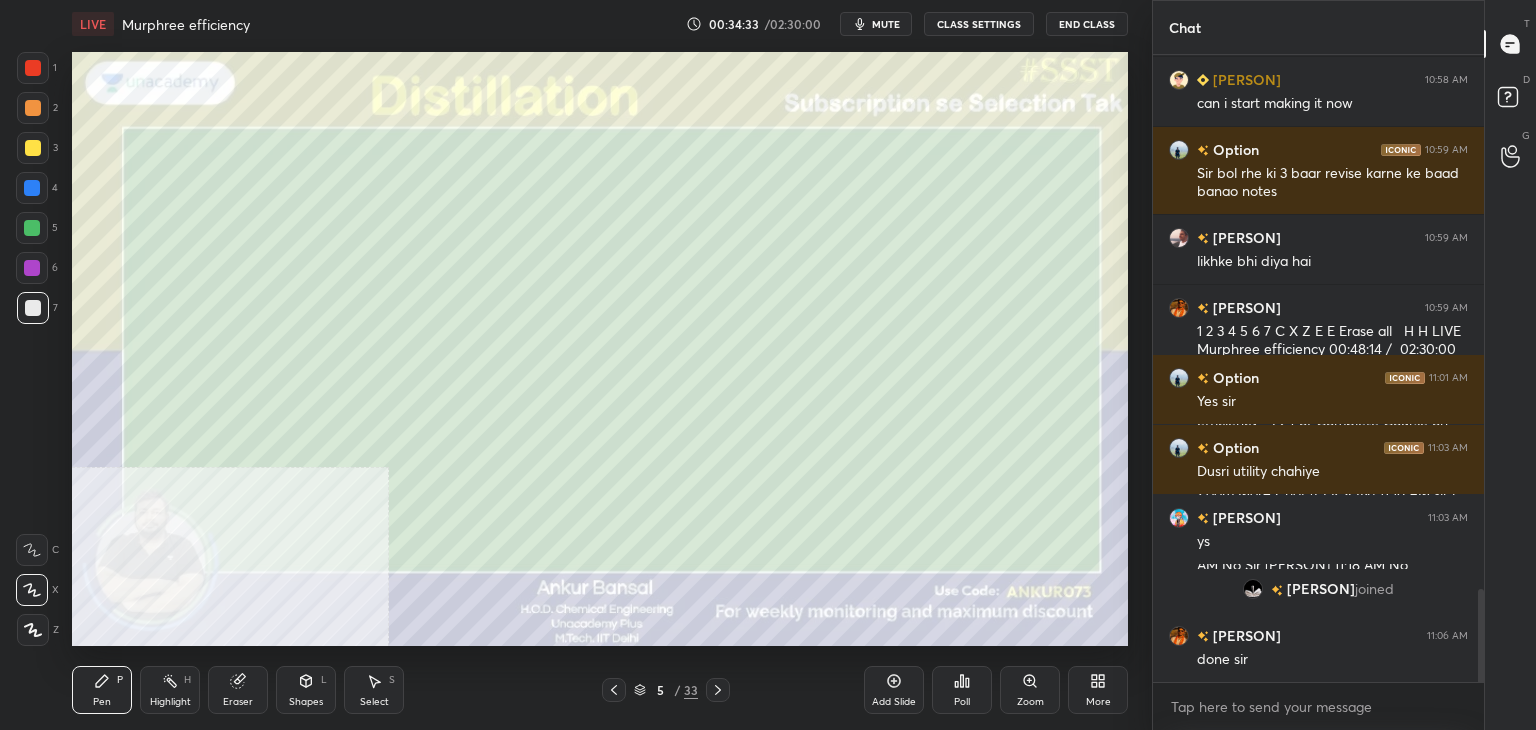 scroll, scrollTop: 3664, scrollLeft: 0, axis: vertical 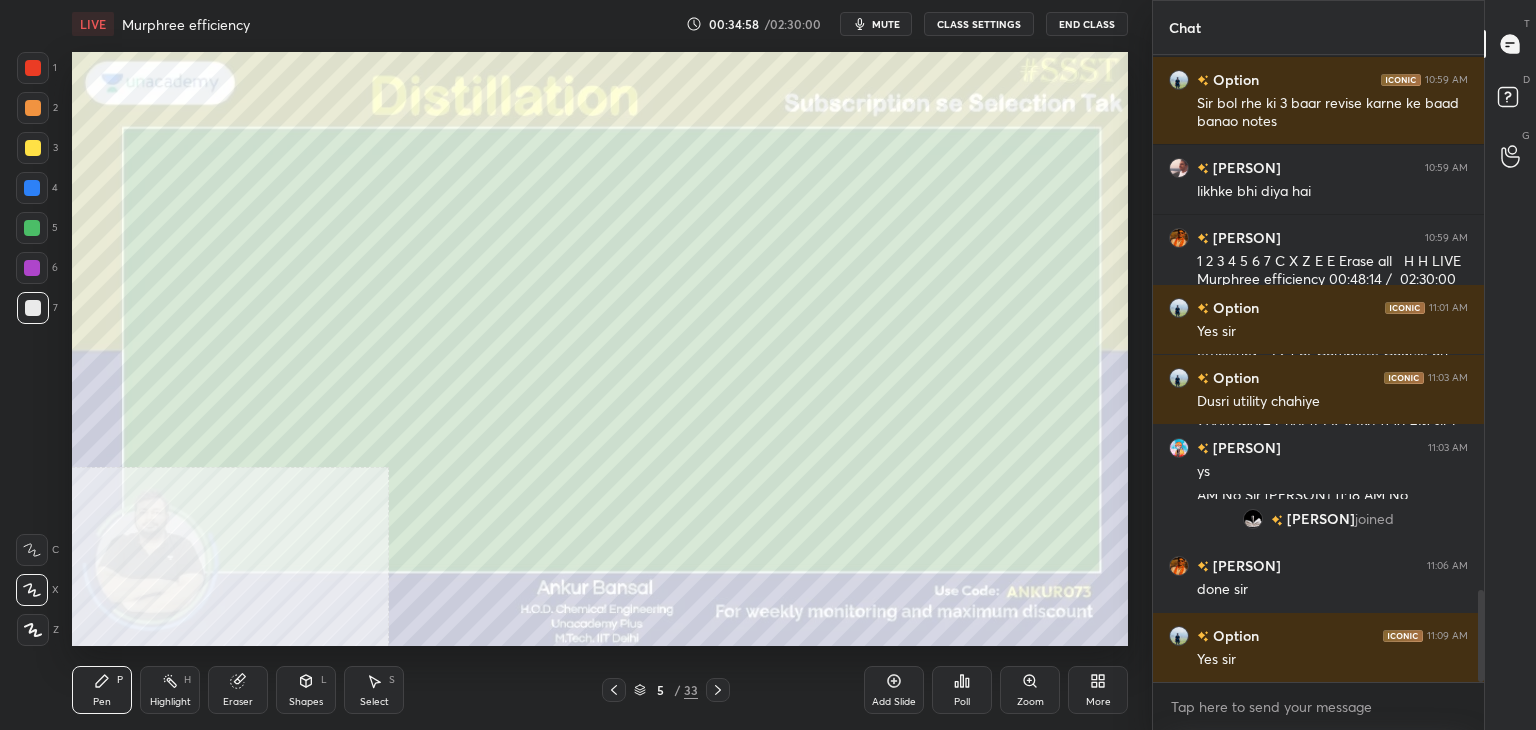 click 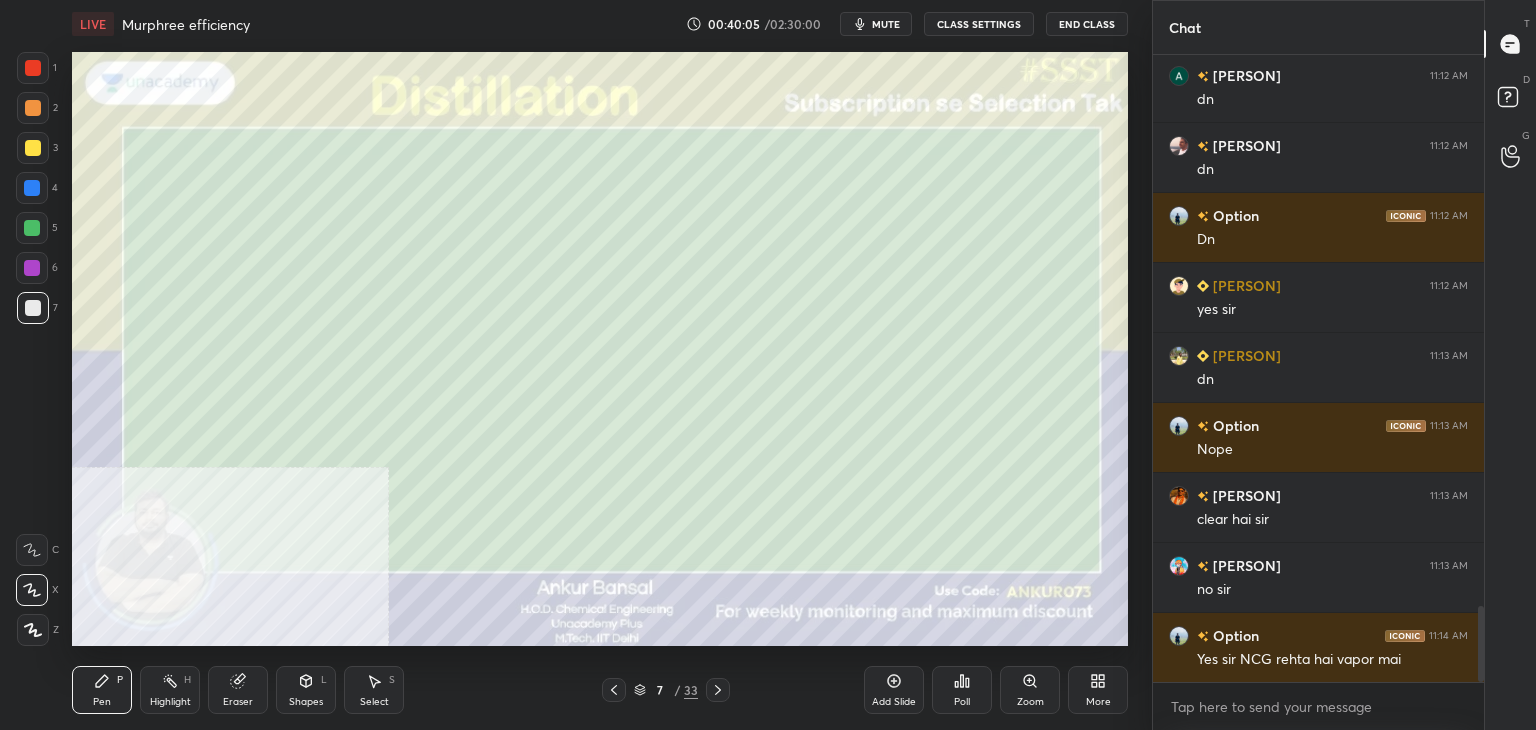 scroll, scrollTop: 4544, scrollLeft: 0, axis: vertical 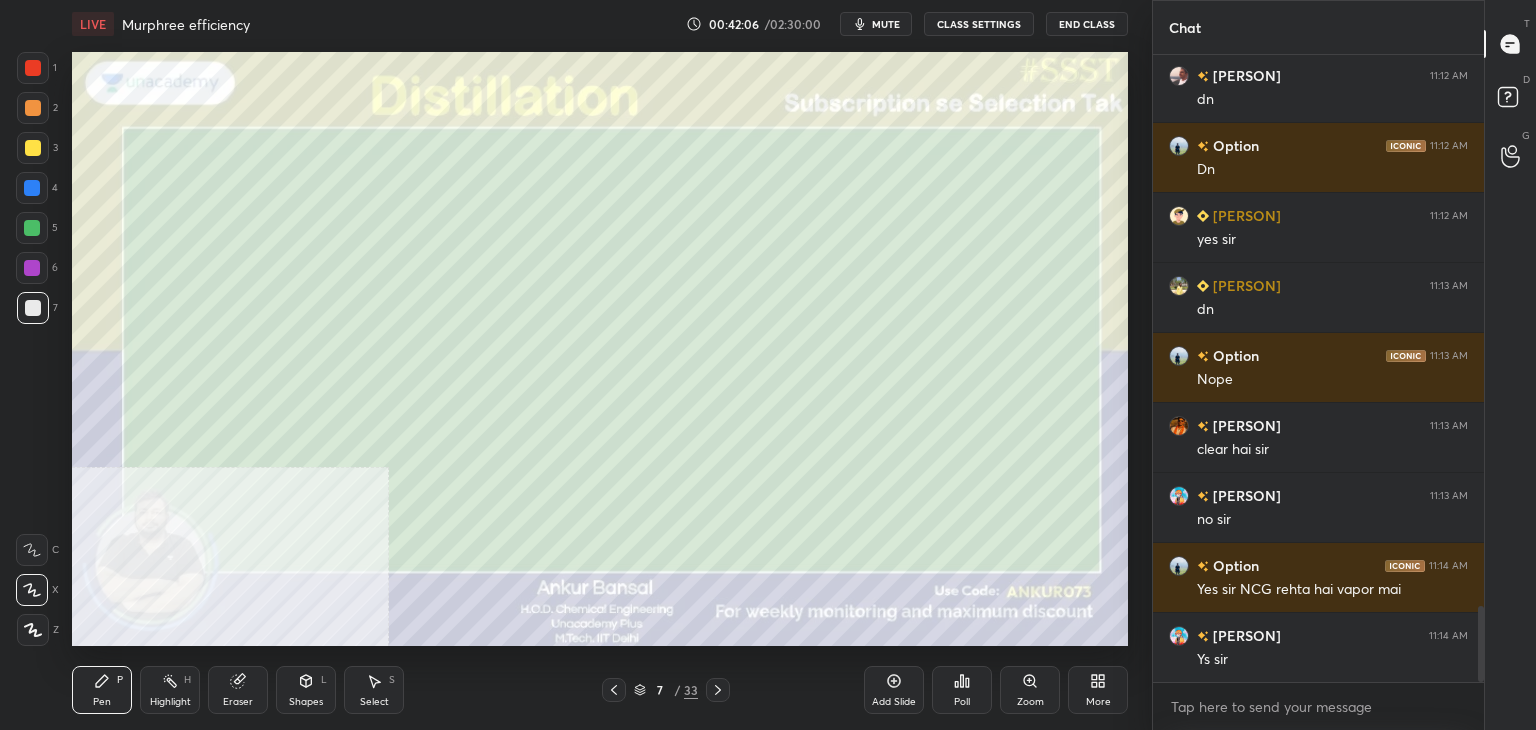click 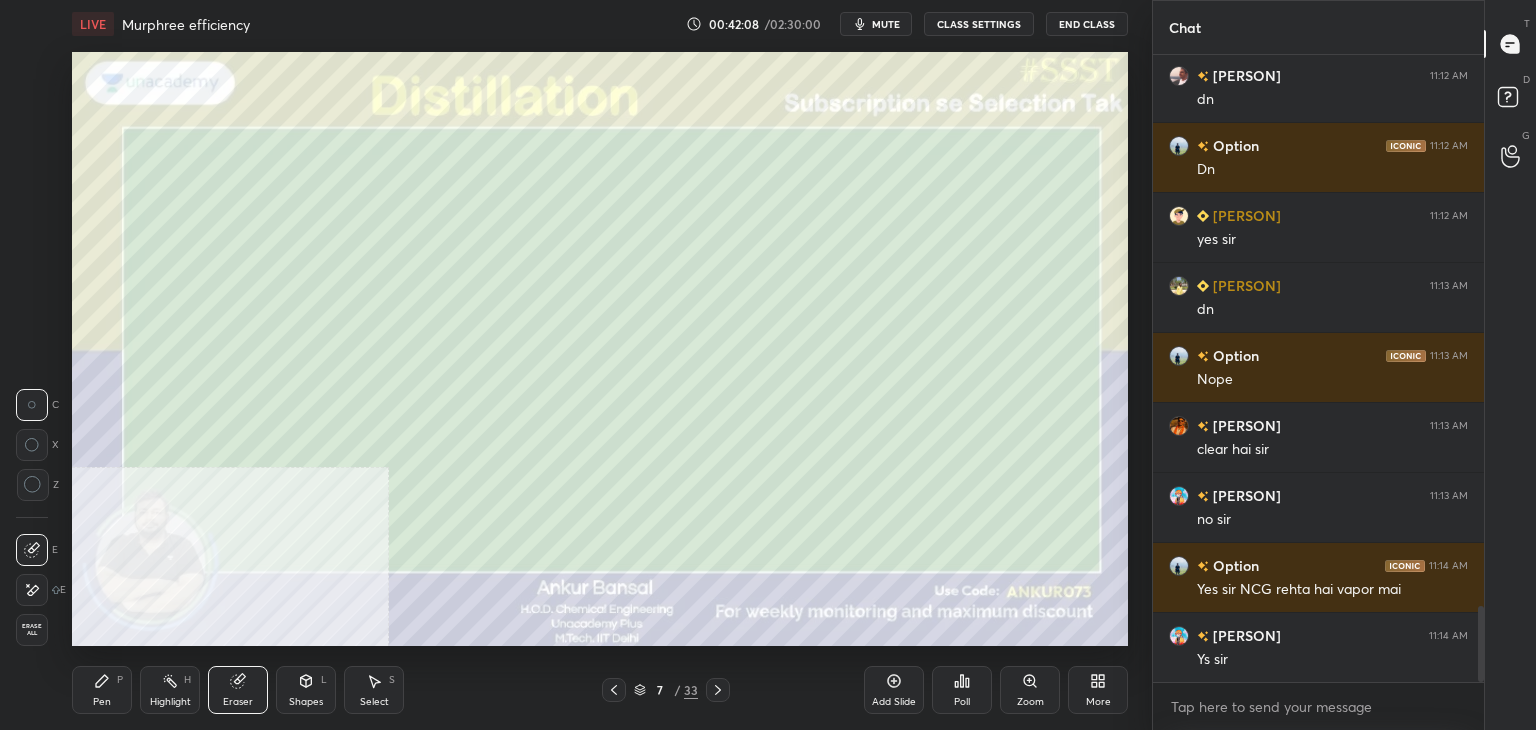 click 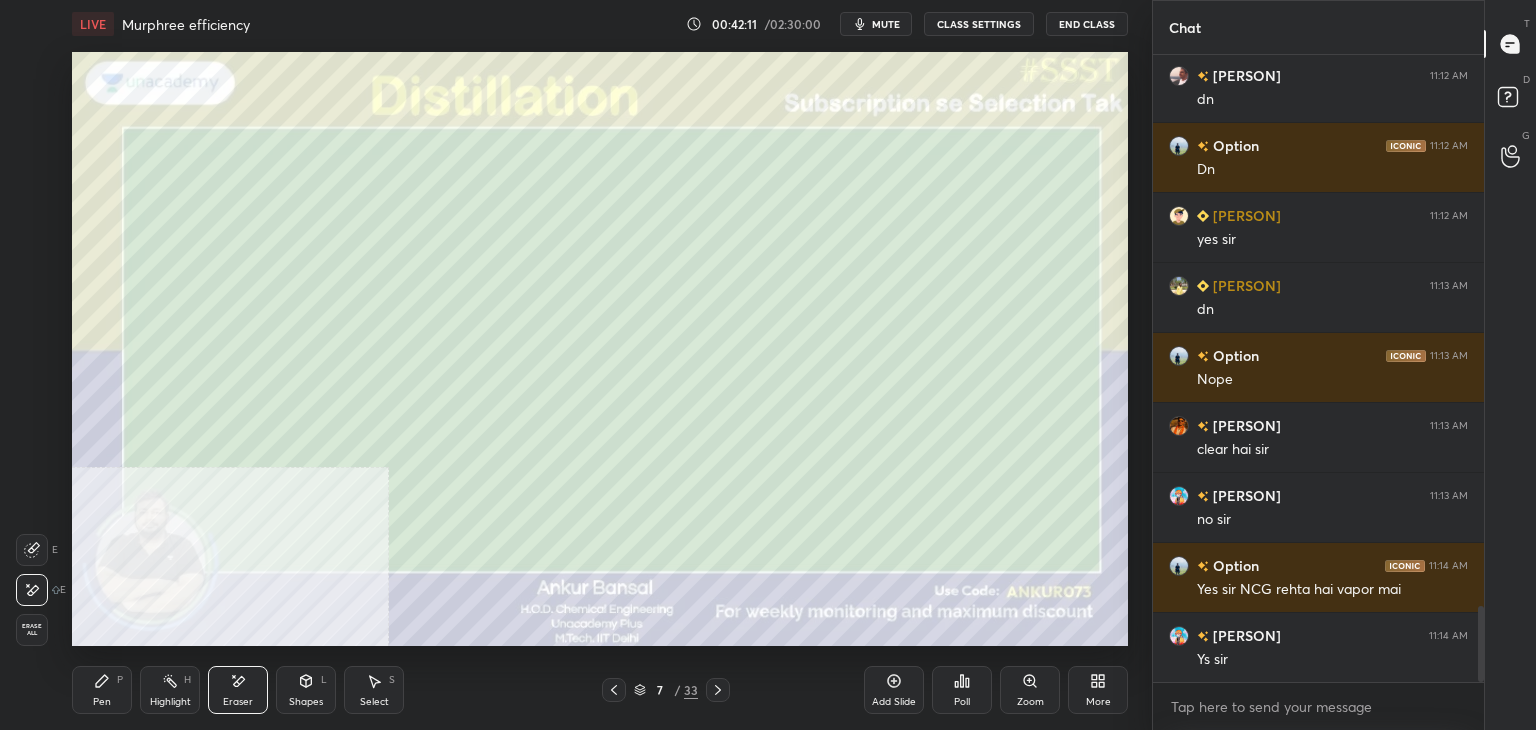 click 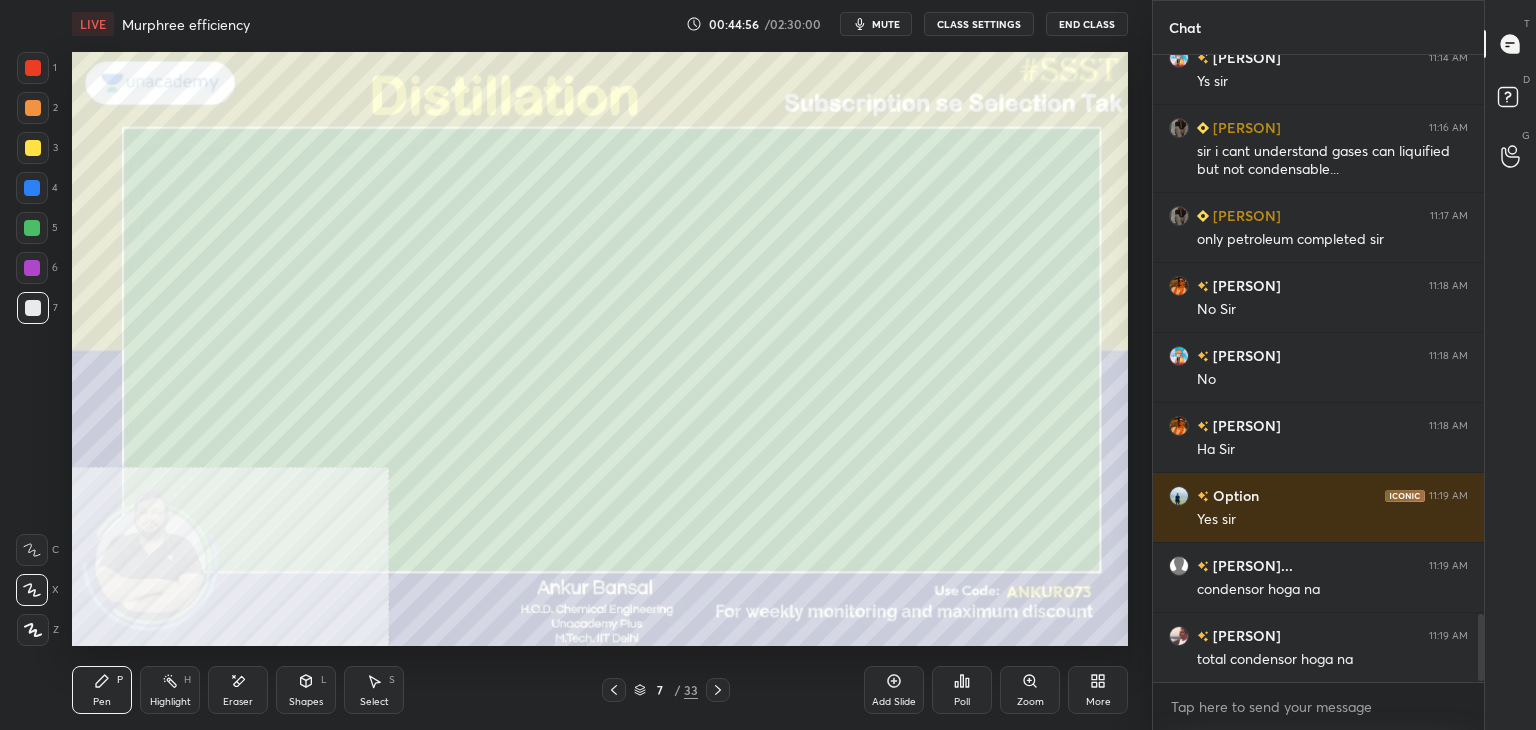 scroll, scrollTop: 5192, scrollLeft: 0, axis: vertical 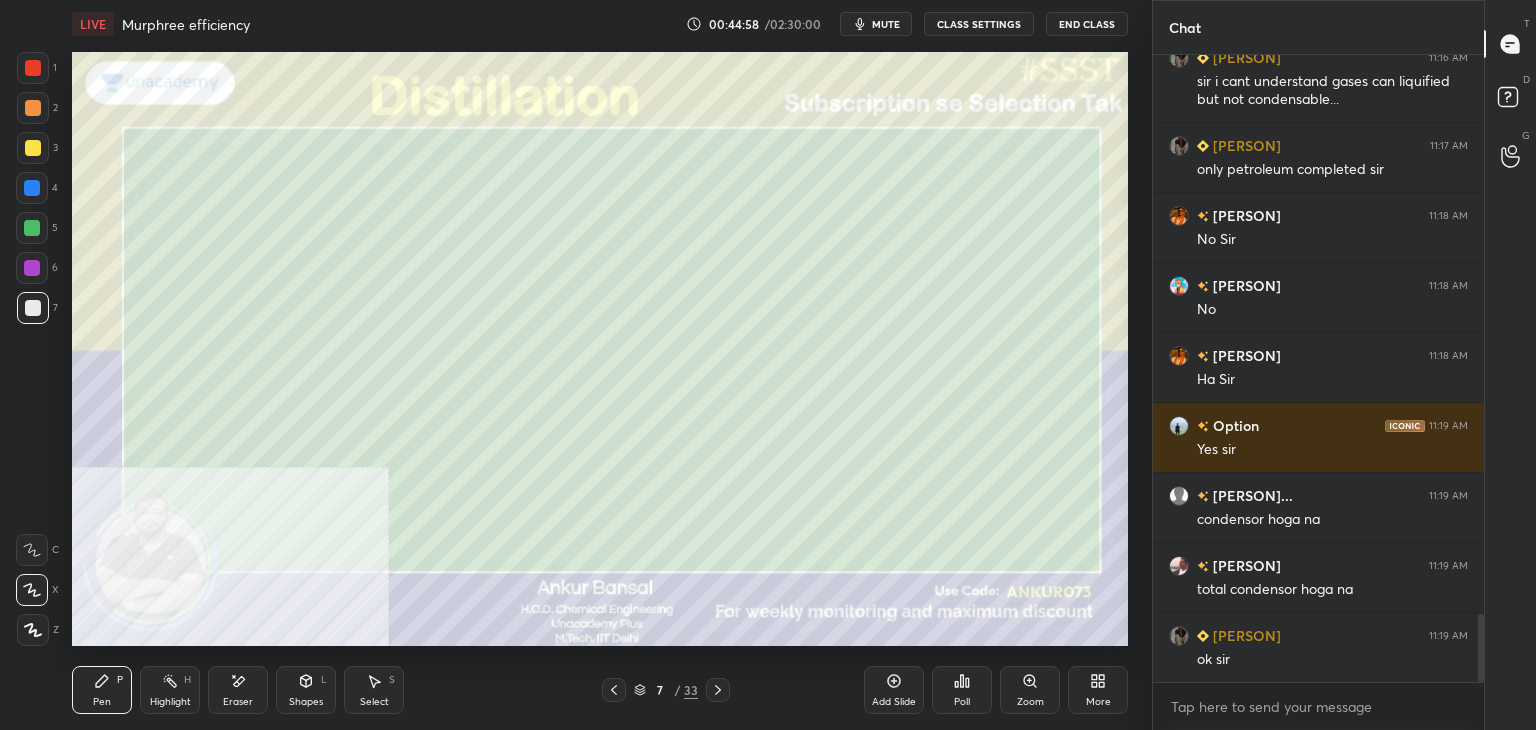 click on "Eraser" at bounding box center (238, 690) 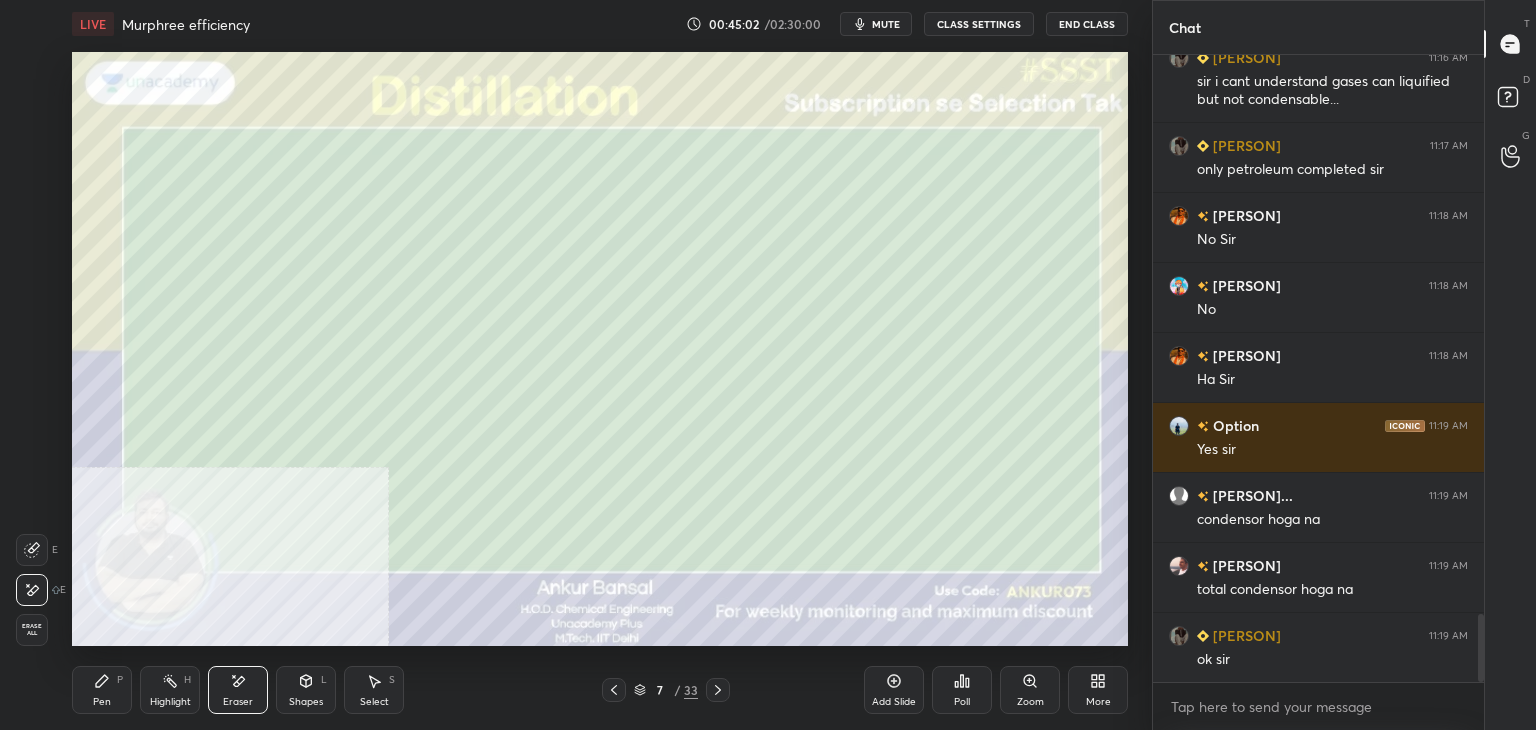 click on "Pen P" at bounding box center [102, 690] 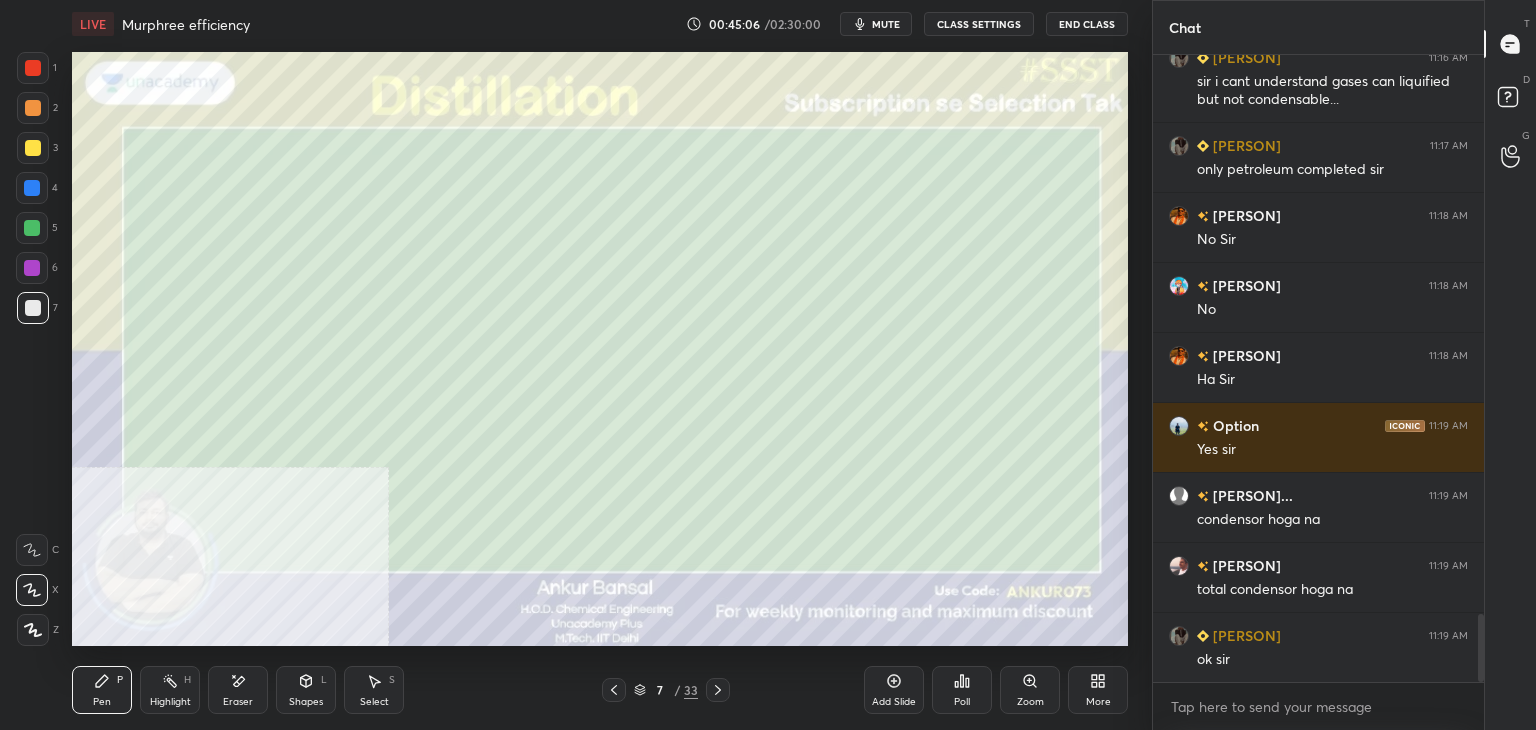click 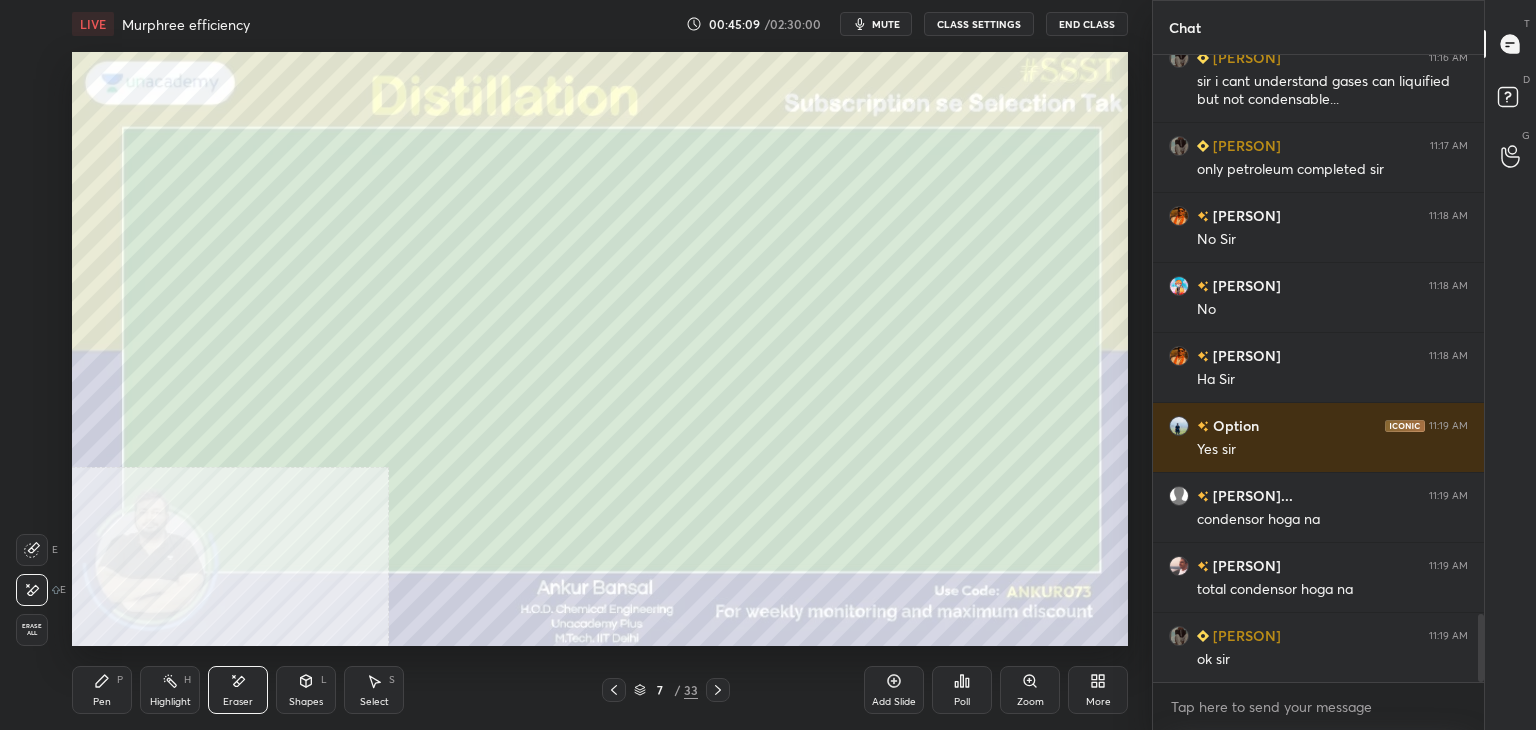 click on "Pen P" at bounding box center [102, 690] 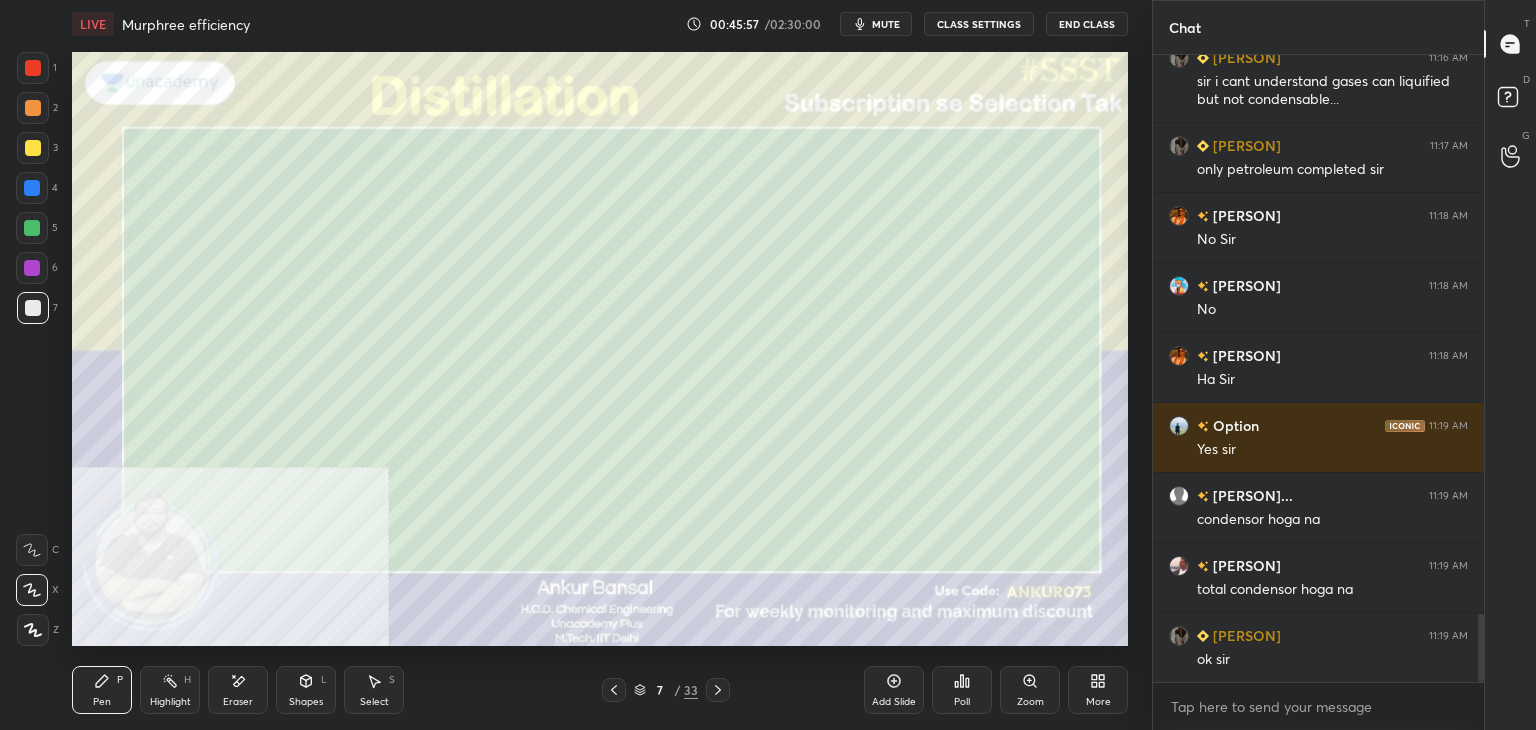 scroll, scrollTop: 5262, scrollLeft: 0, axis: vertical 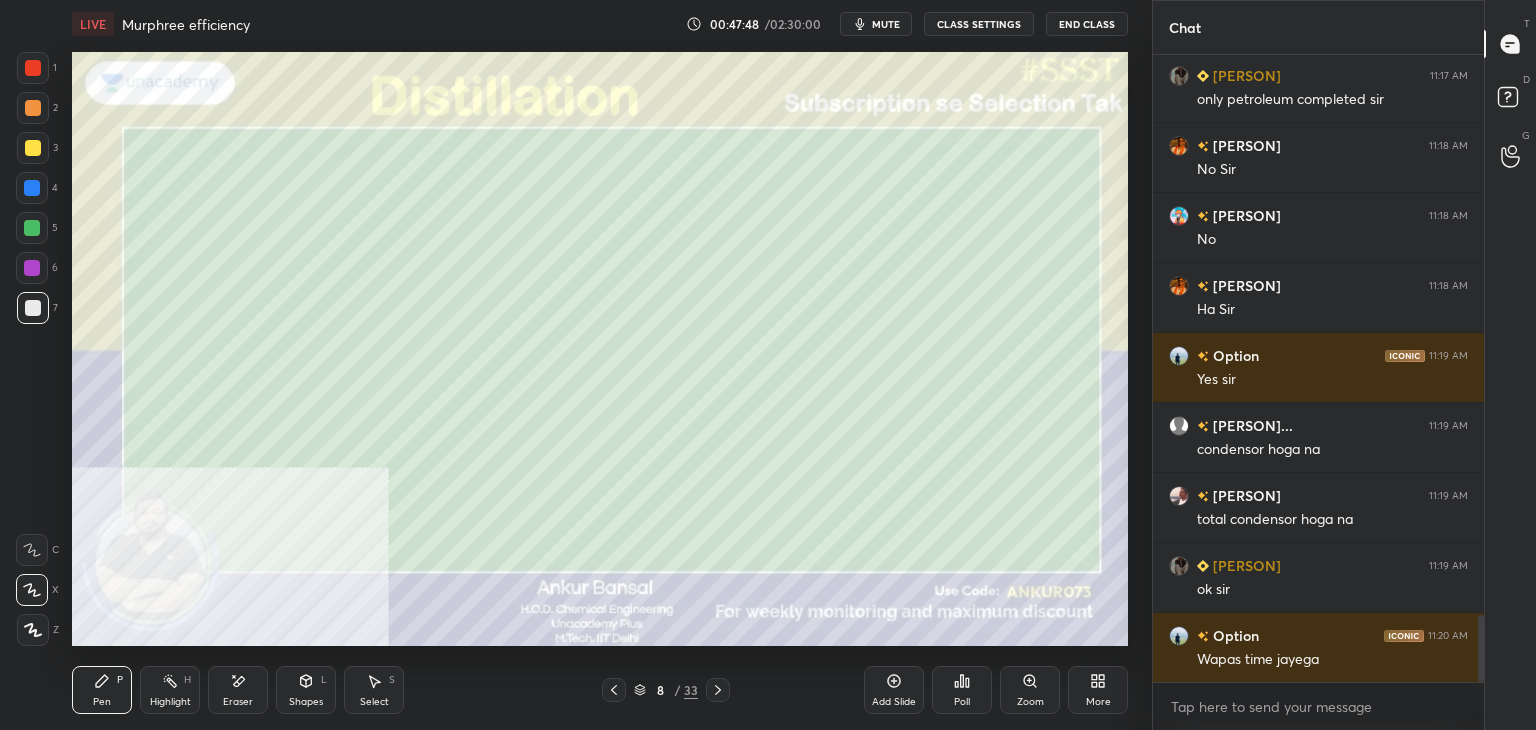 click on "Shapes" at bounding box center (306, 702) 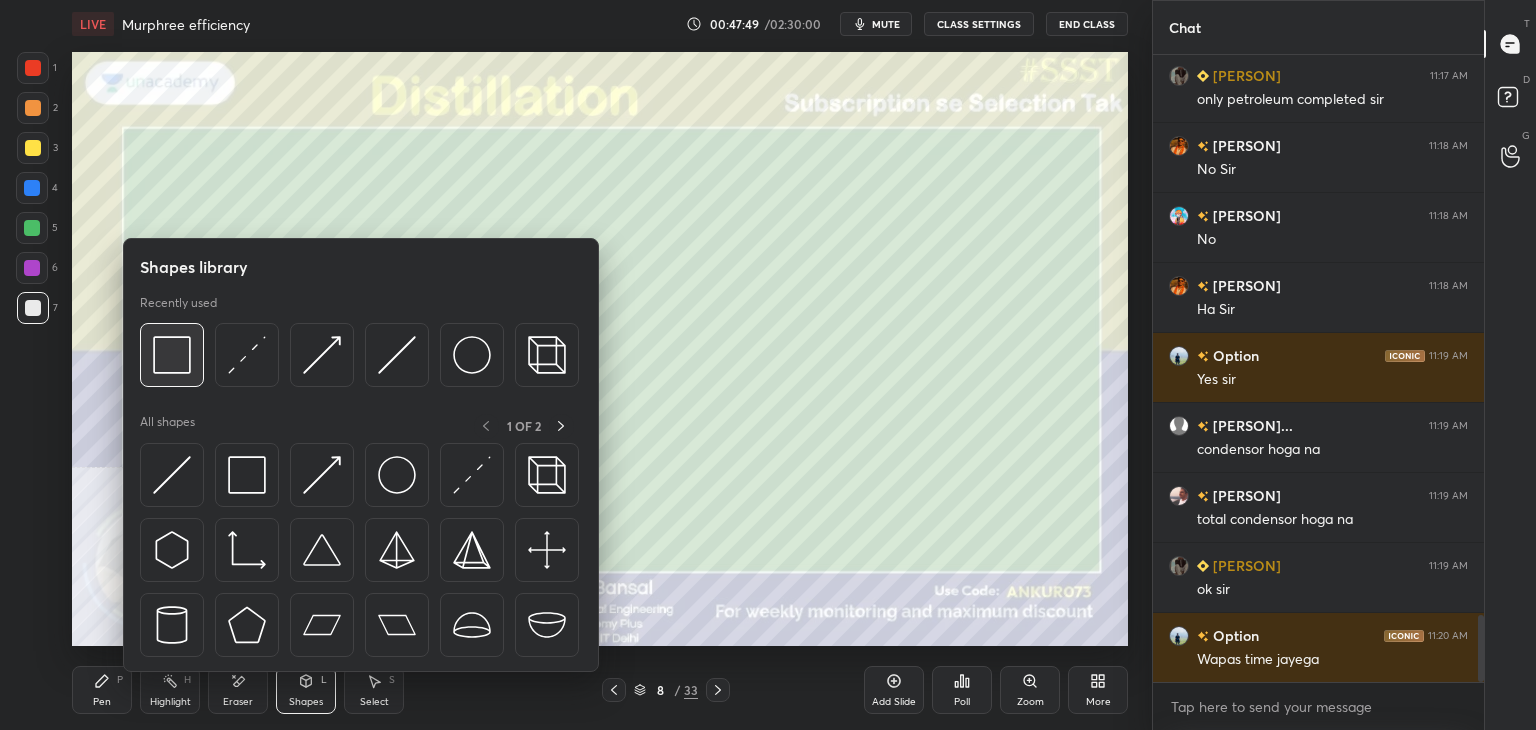 click at bounding box center [172, 355] 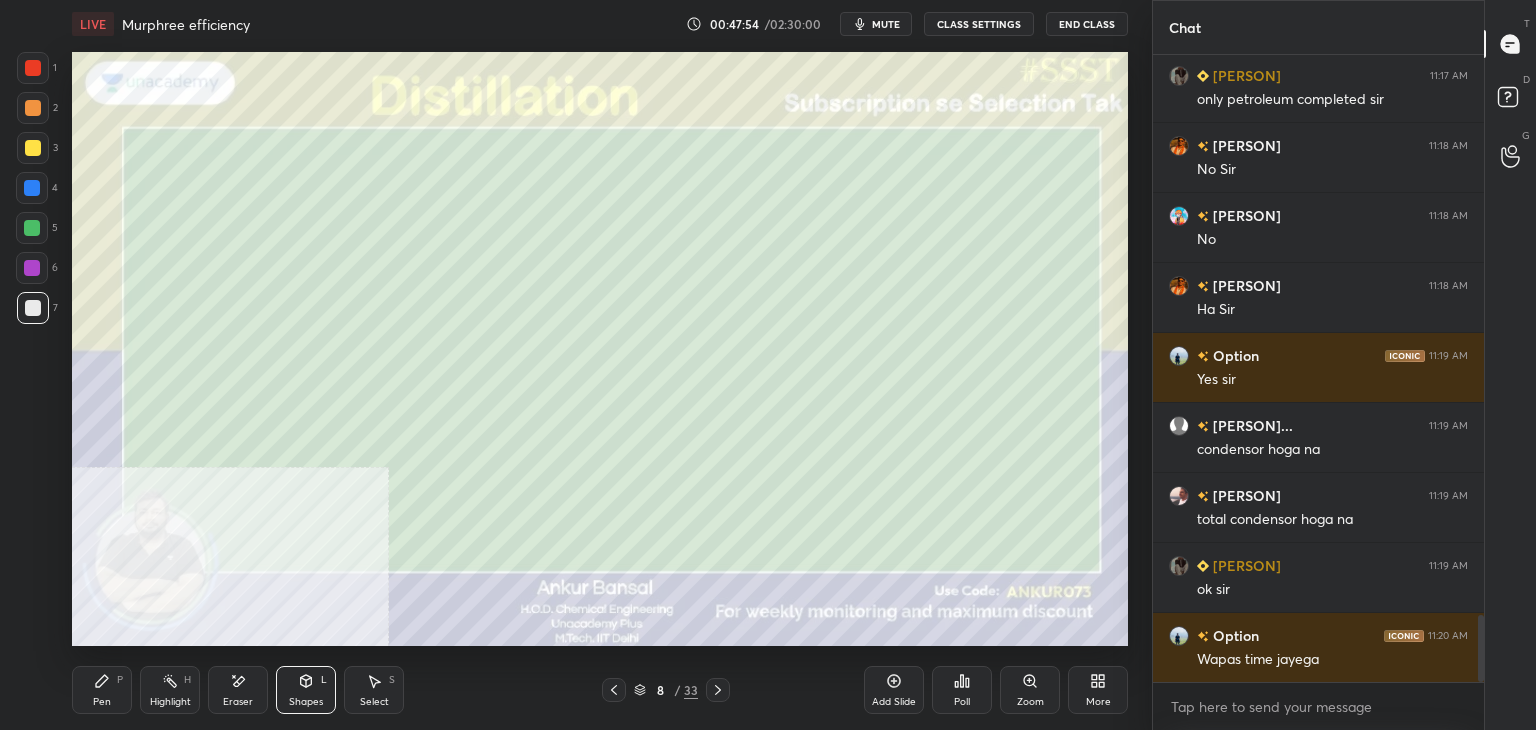 click 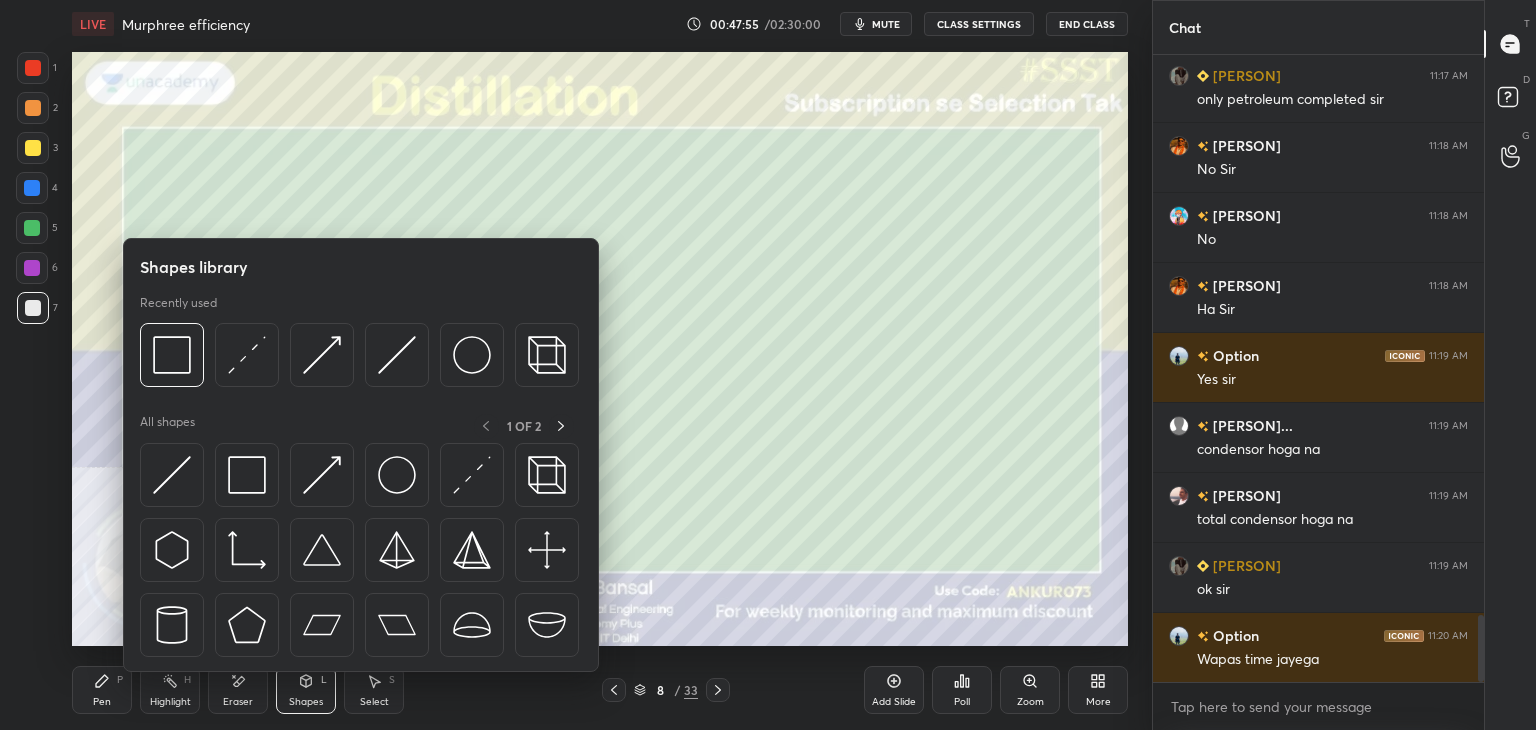 click on "Pen" at bounding box center (102, 702) 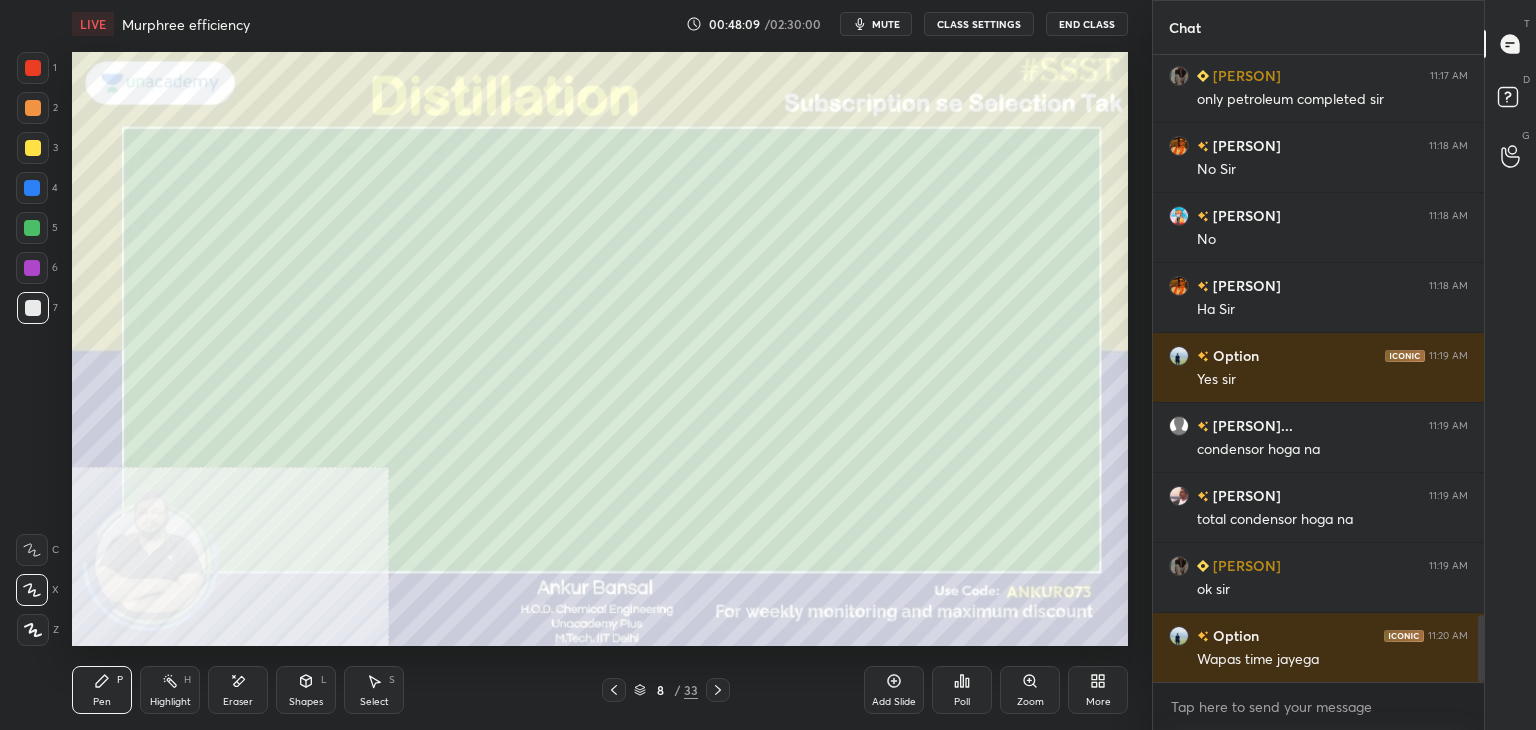 click on "Shapes" at bounding box center (306, 702) 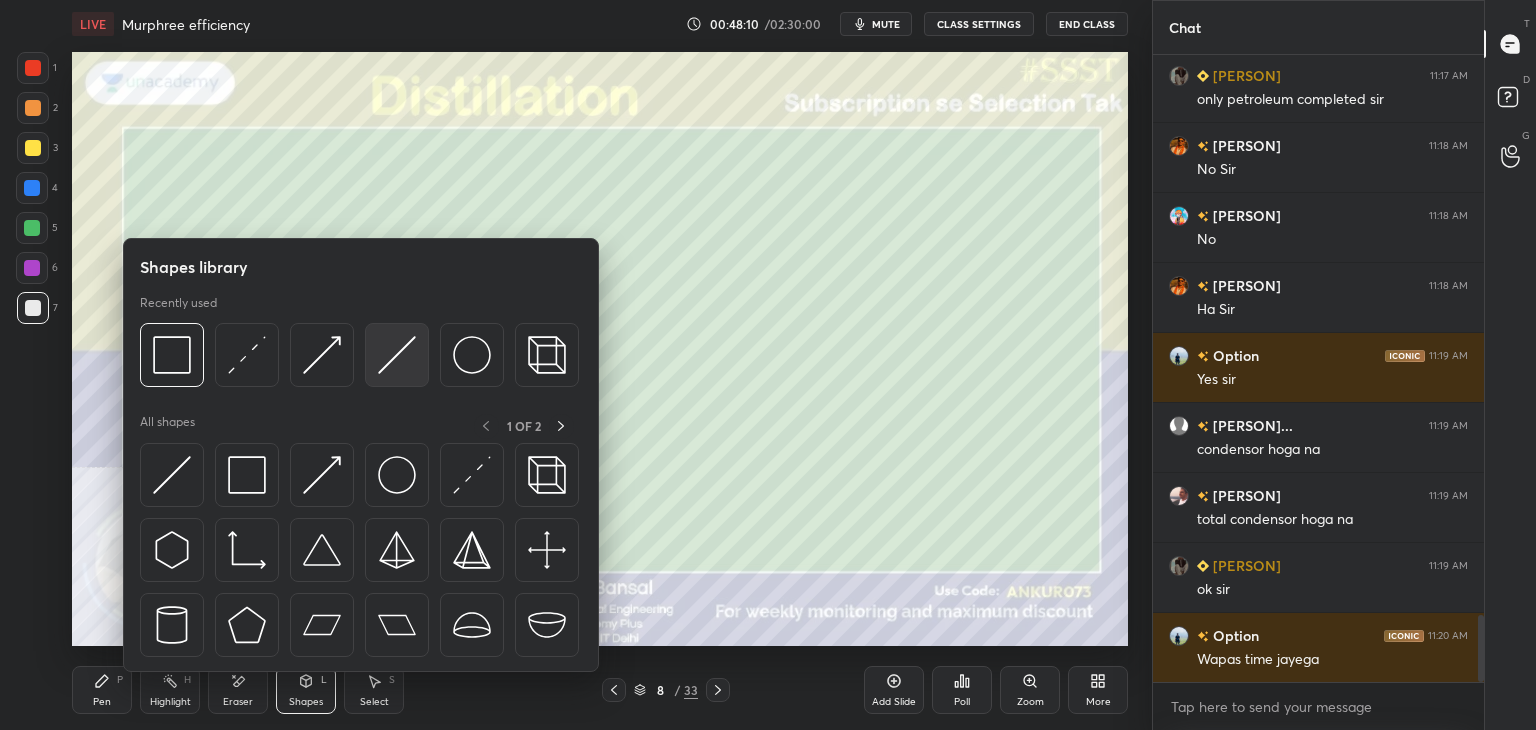 click at bounding box center (397, 355) 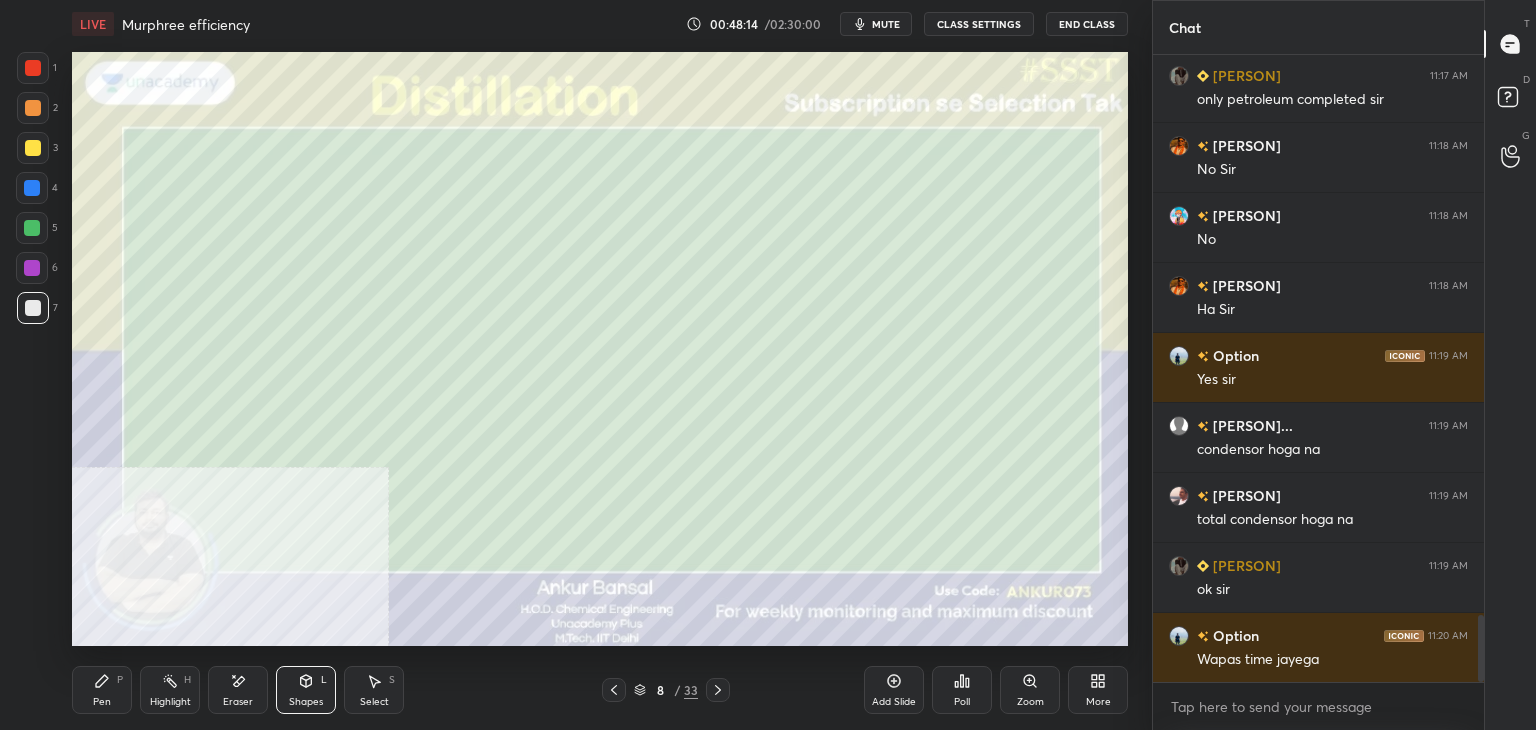 click on "Pen P" at bounding box center (102, 690) 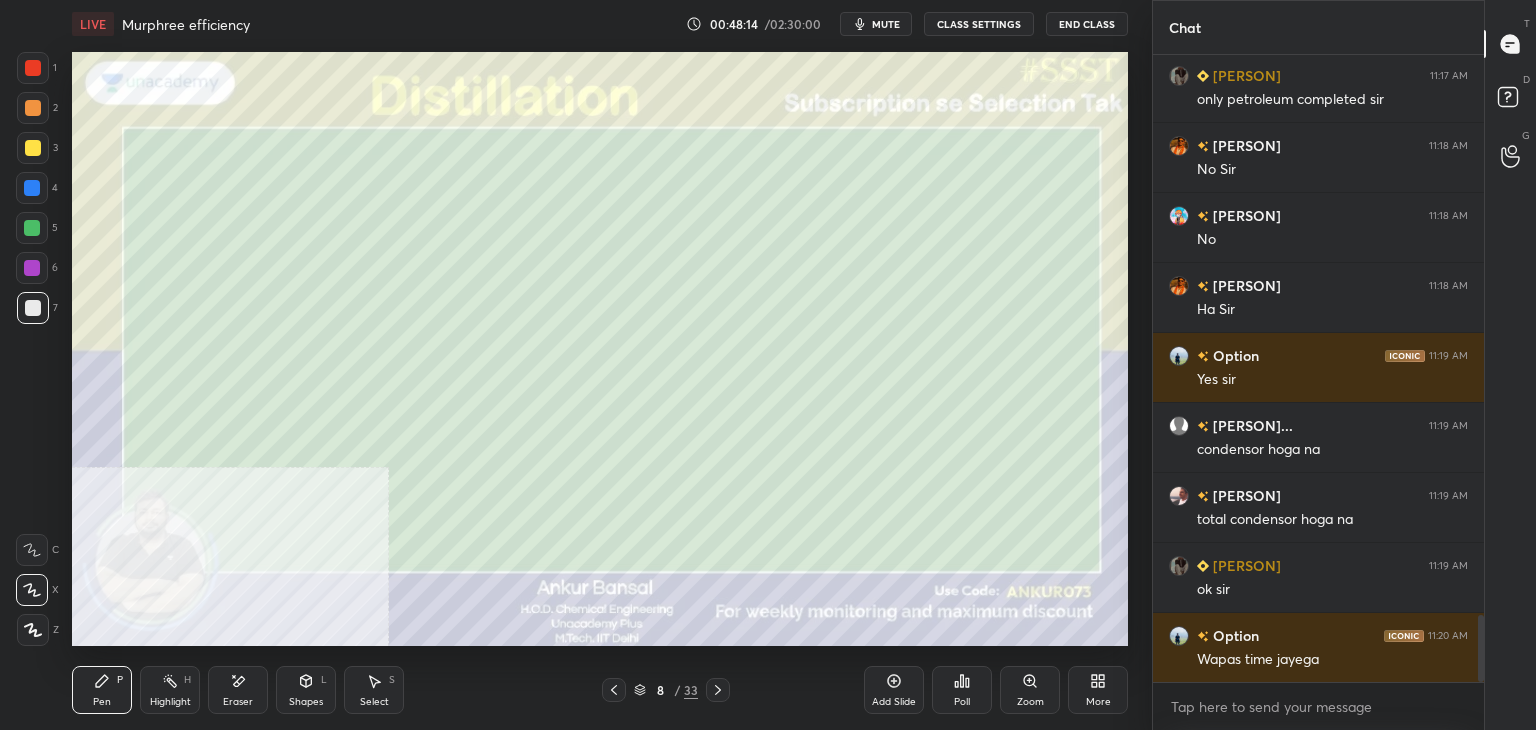 click on "Shapes L" at bounding box center [306, 690] 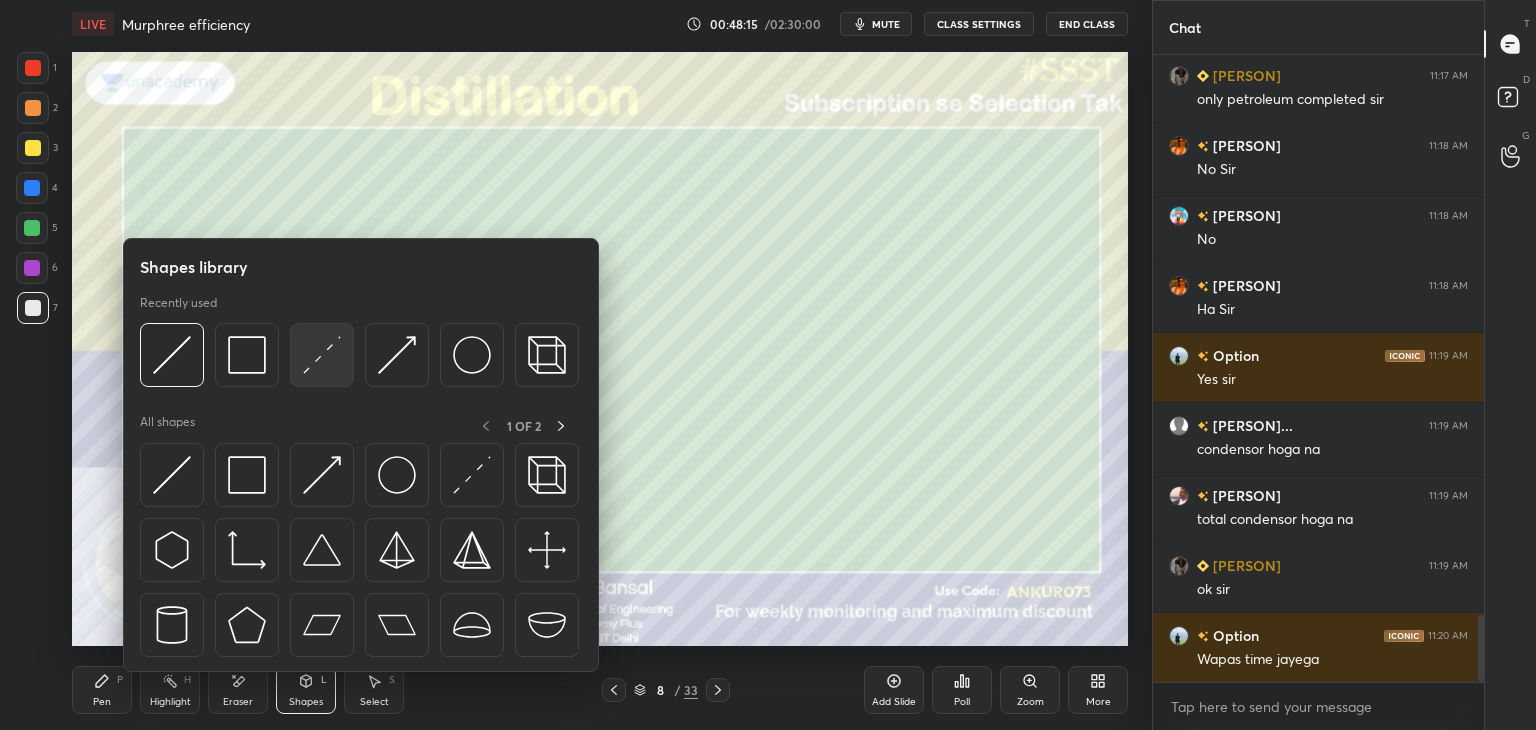 click at bounding box center (322, 355) 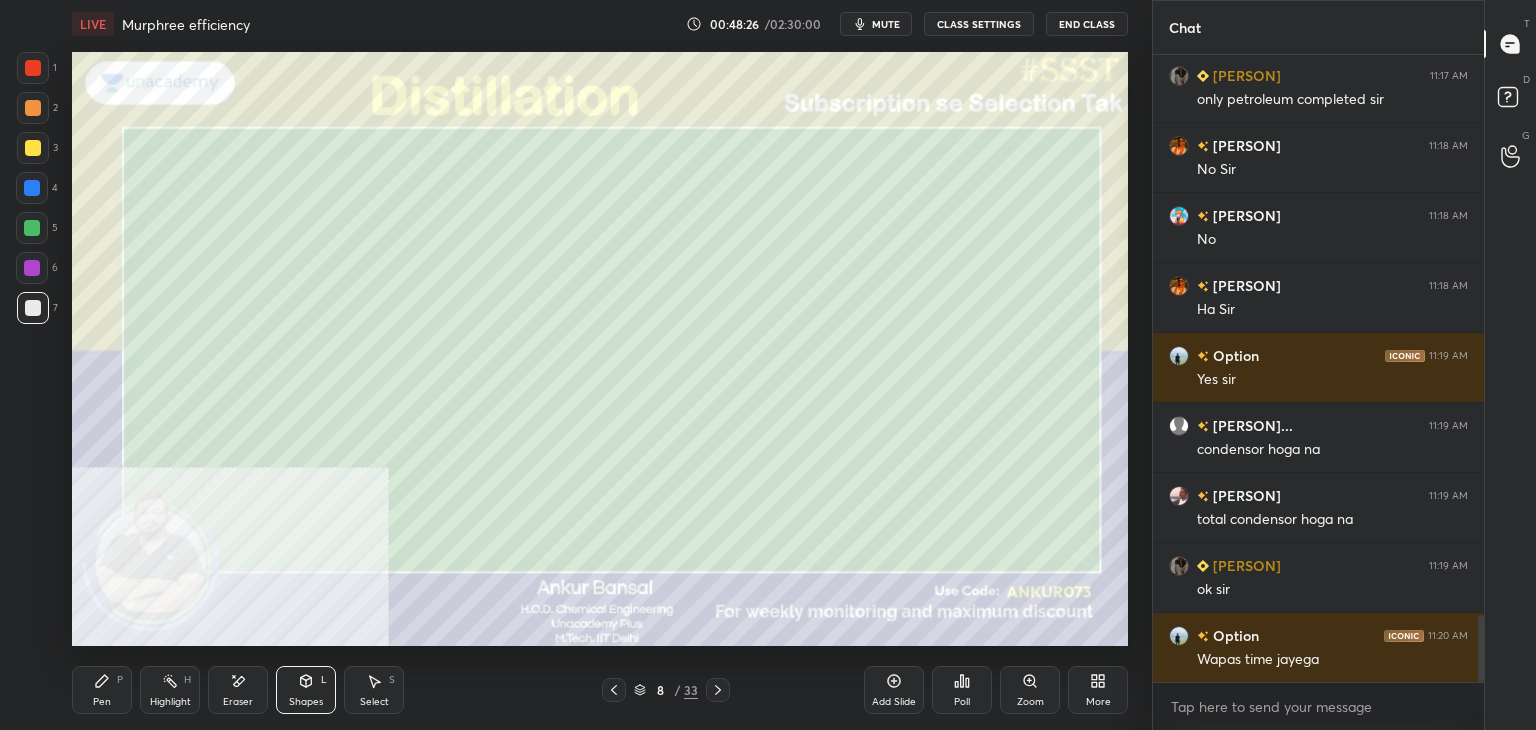 click 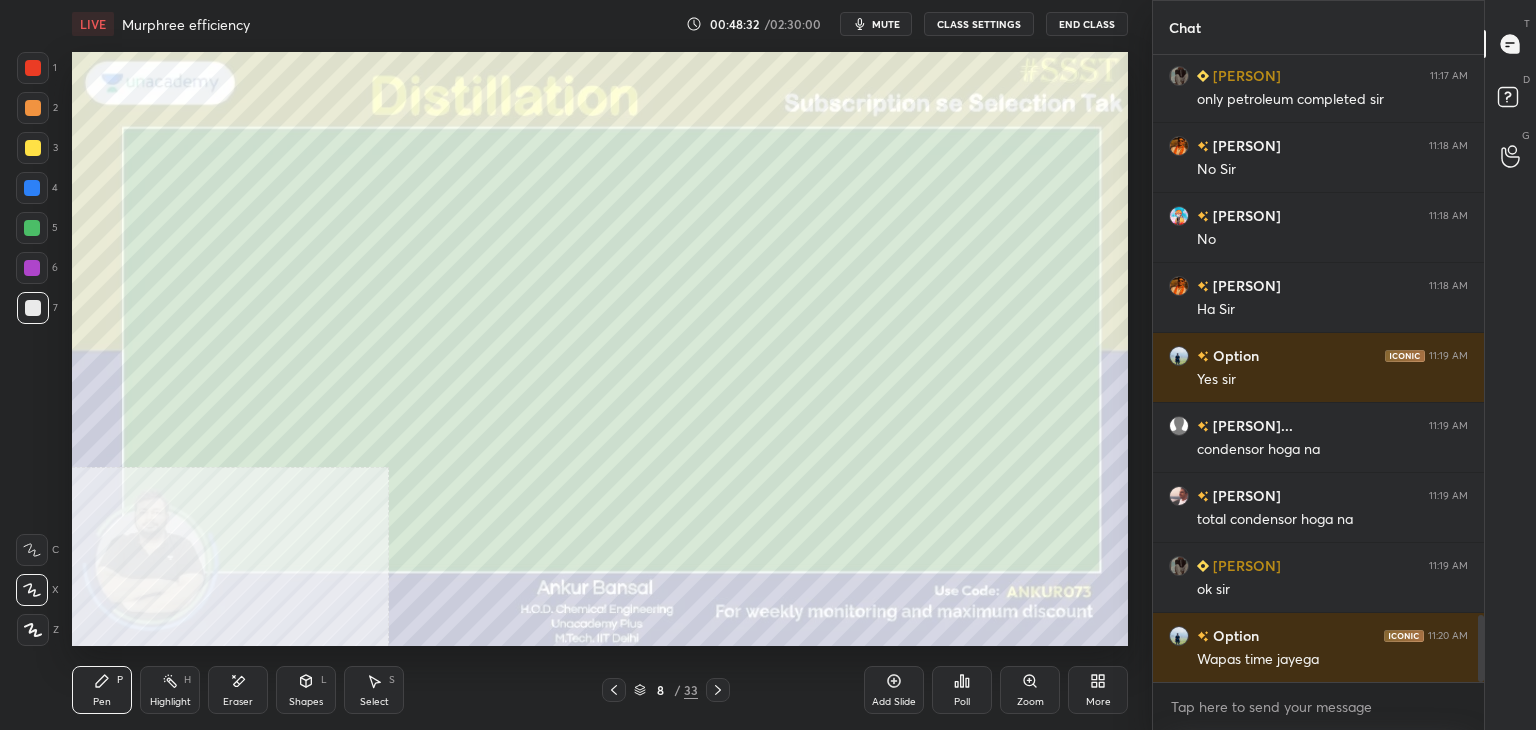 click on "Shapes L" at bounding box center [306, 690] 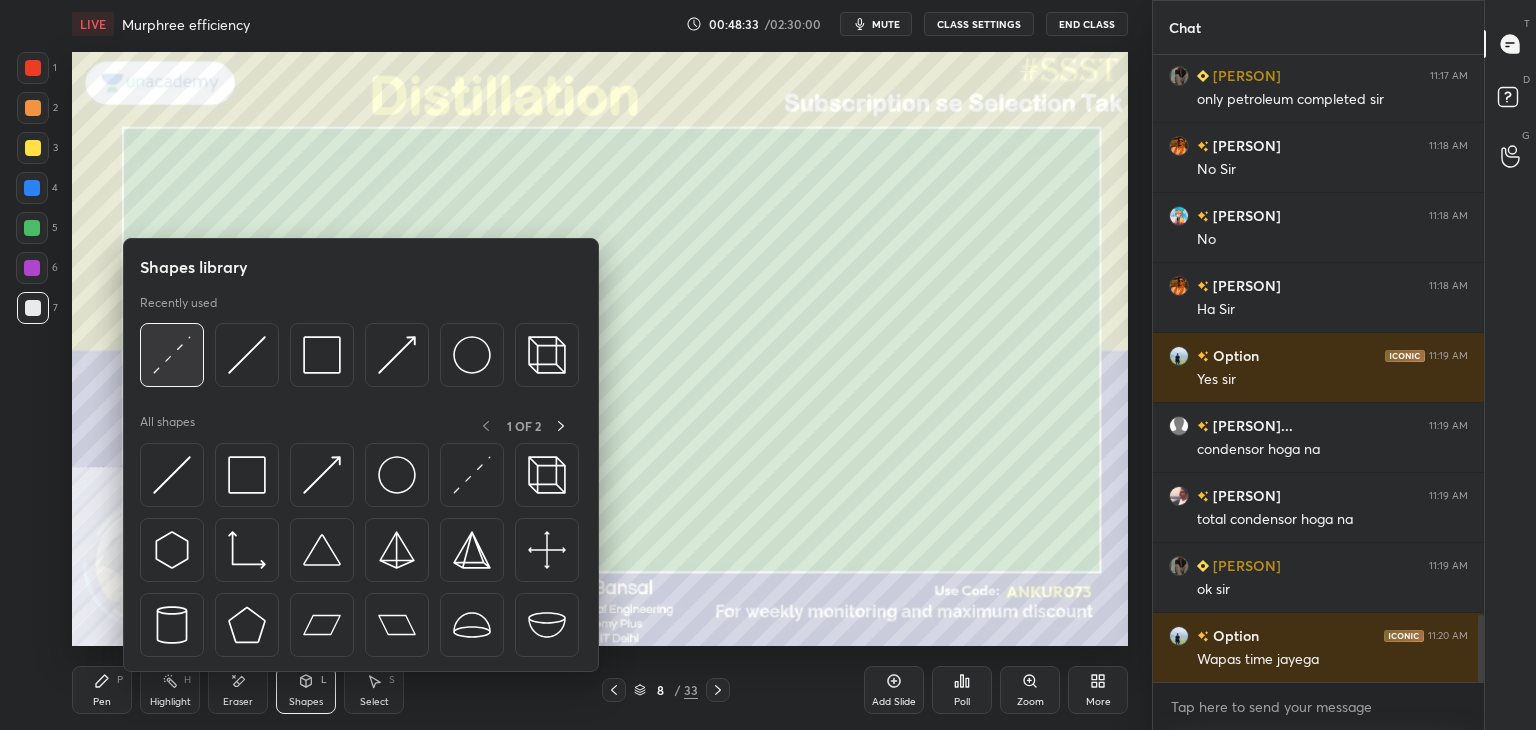 click at bounding box center [172, 355] 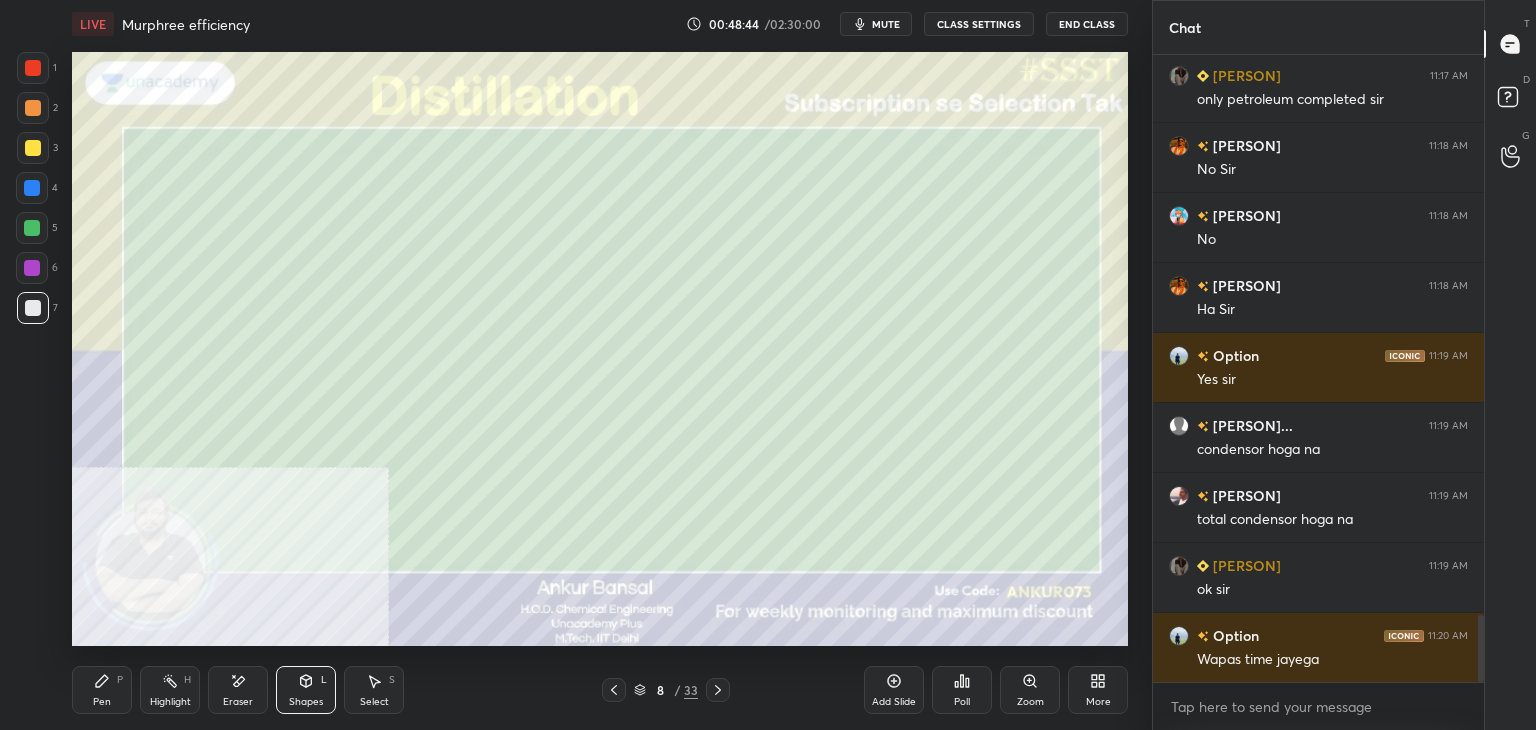 click on "Pen P" at bounding box center [102, 690] 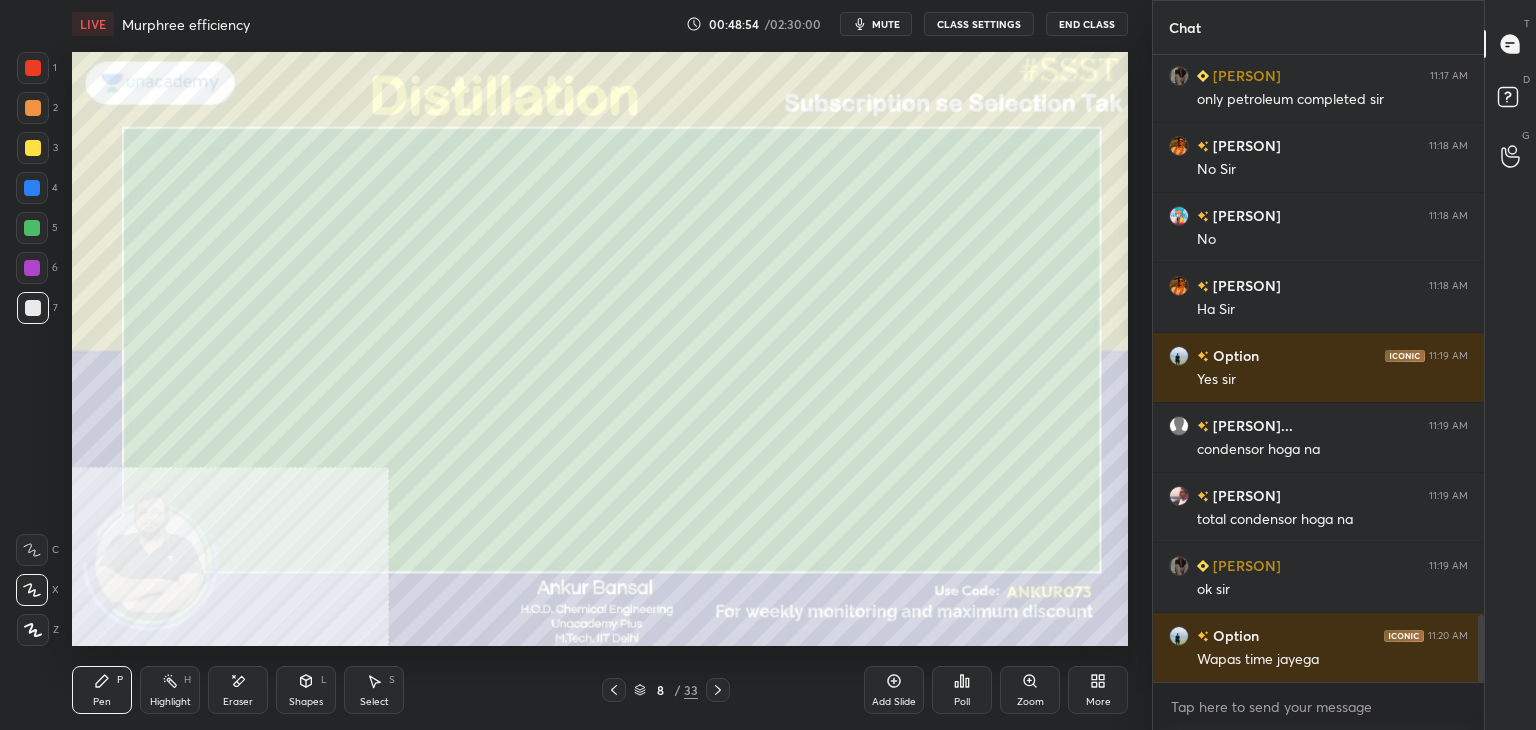 click on "Shapes L" at bounding box center [306, 690] 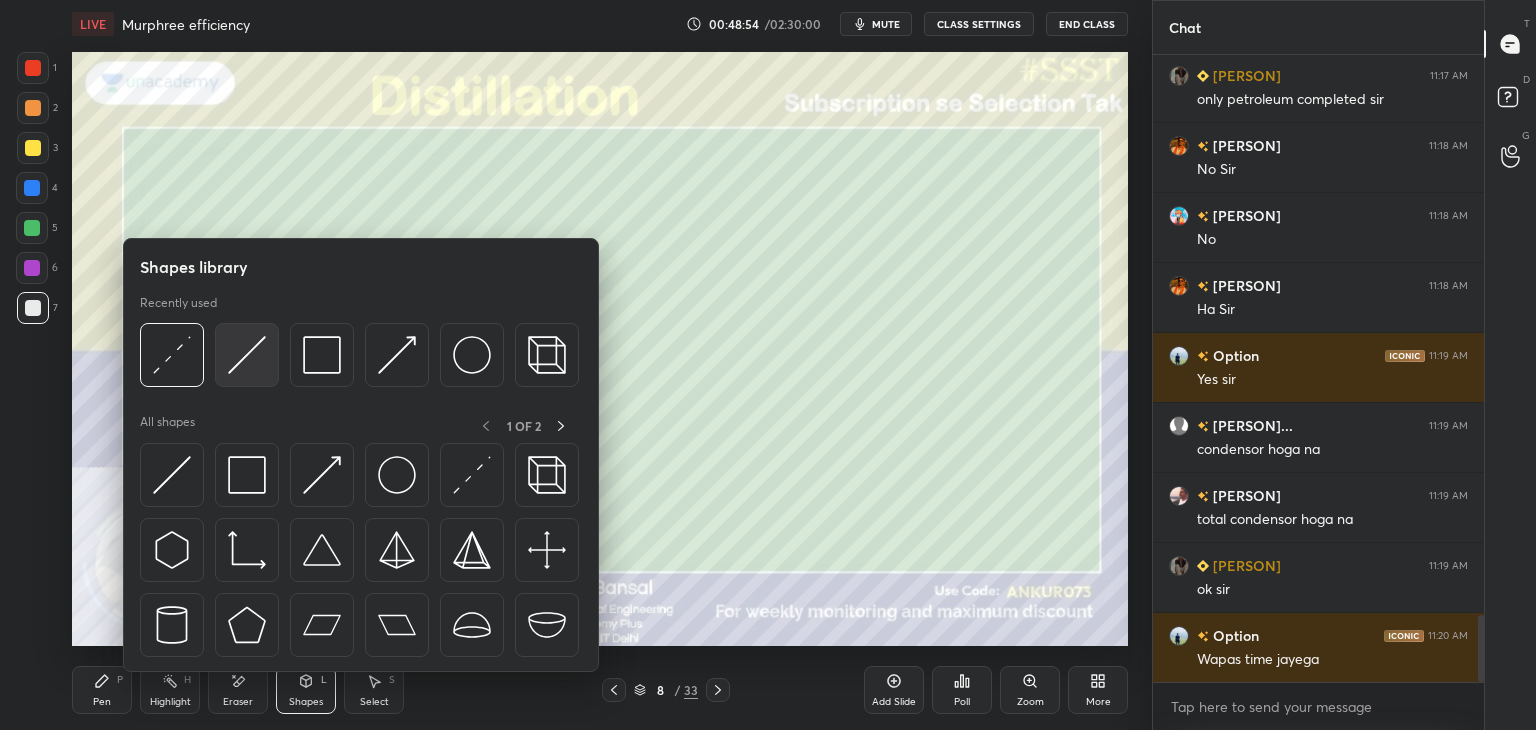 click at bounding box center (247, 355) 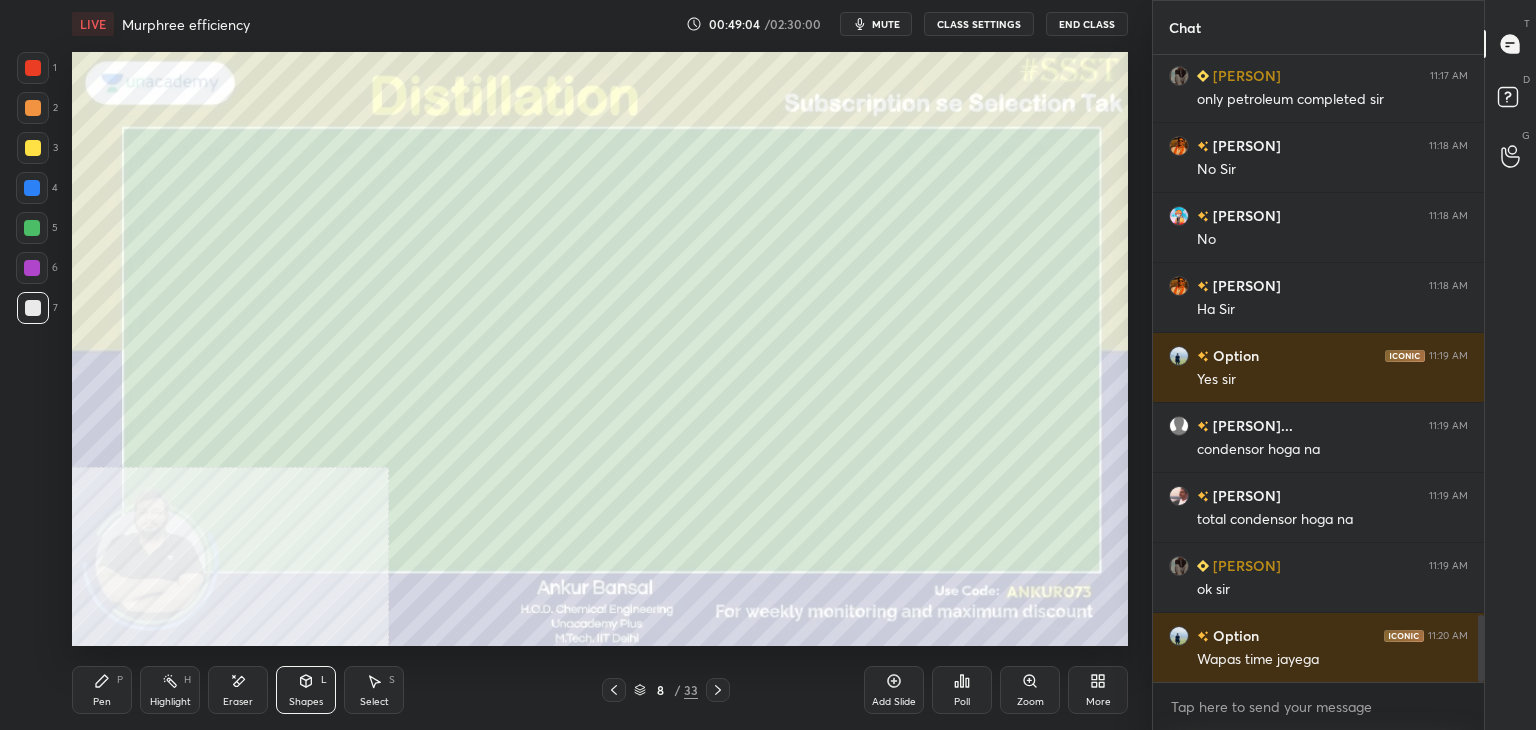 click on "Select" at bounding box center [374, 702] 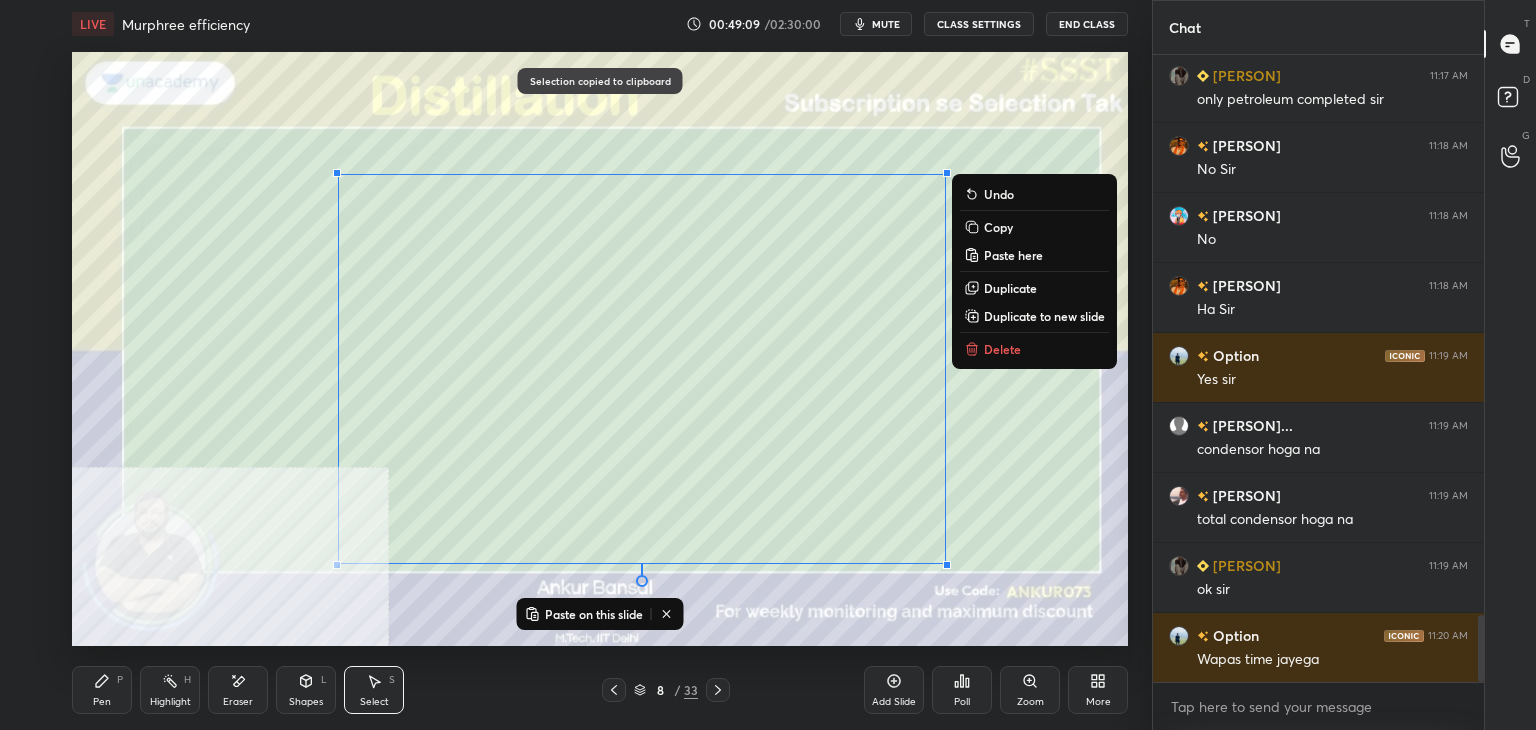 click 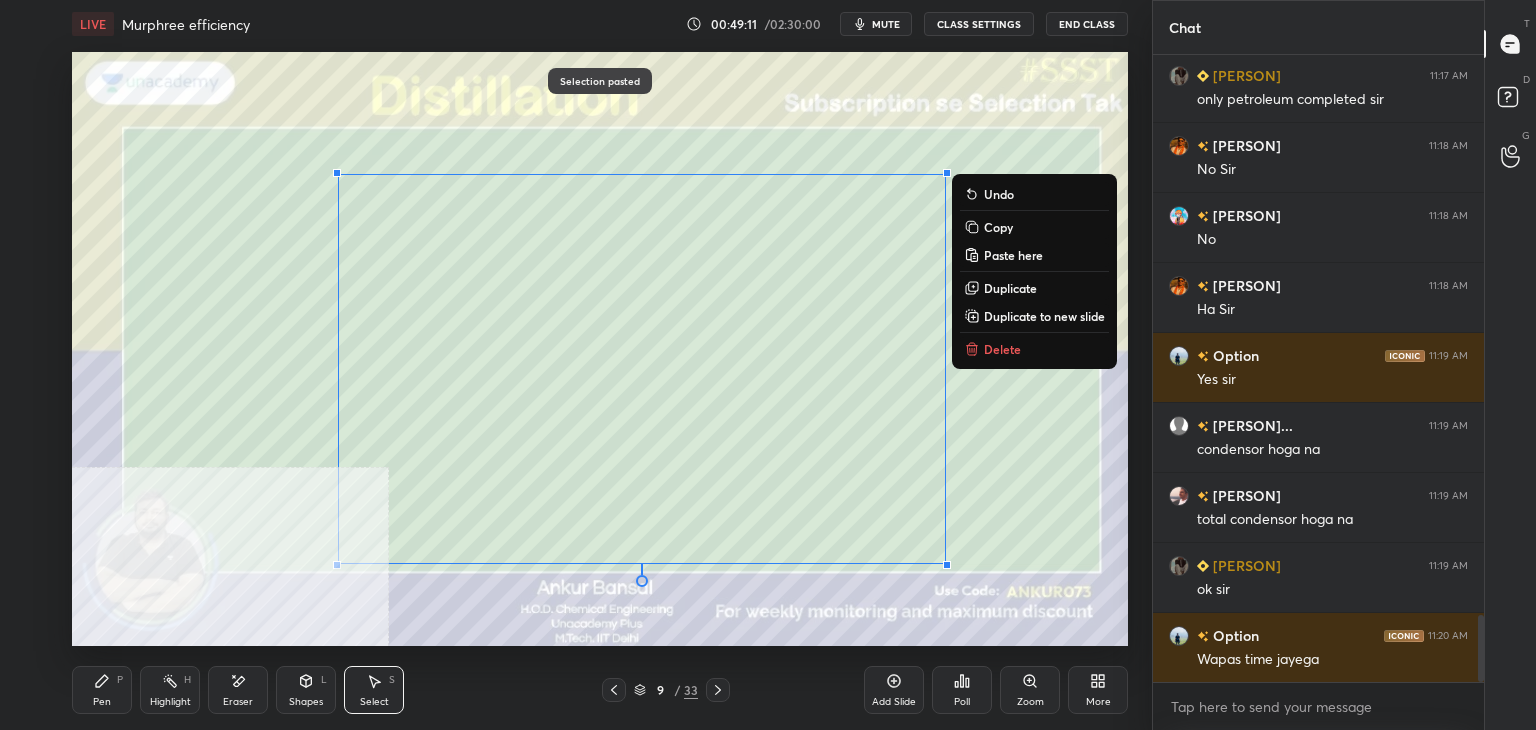 click 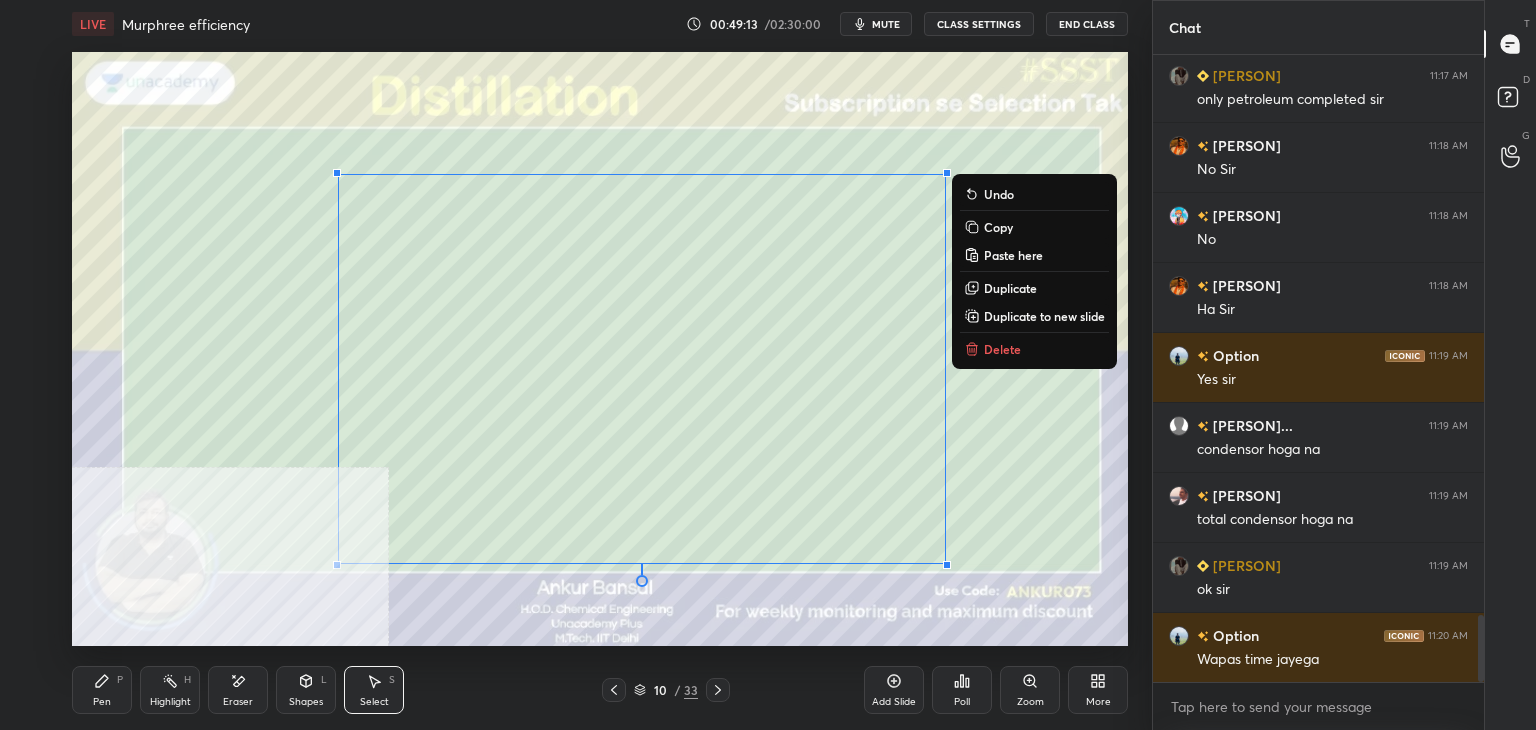 click 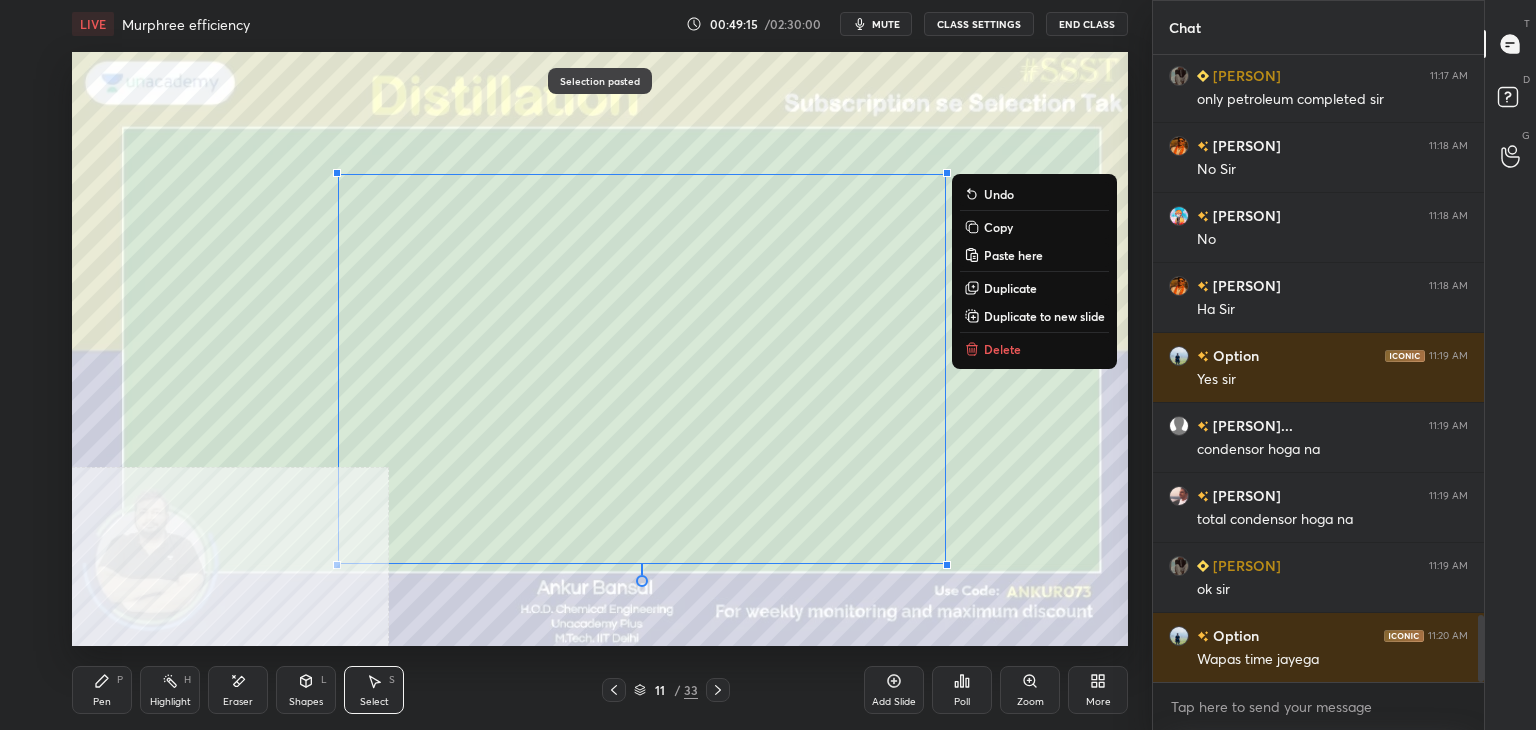 click 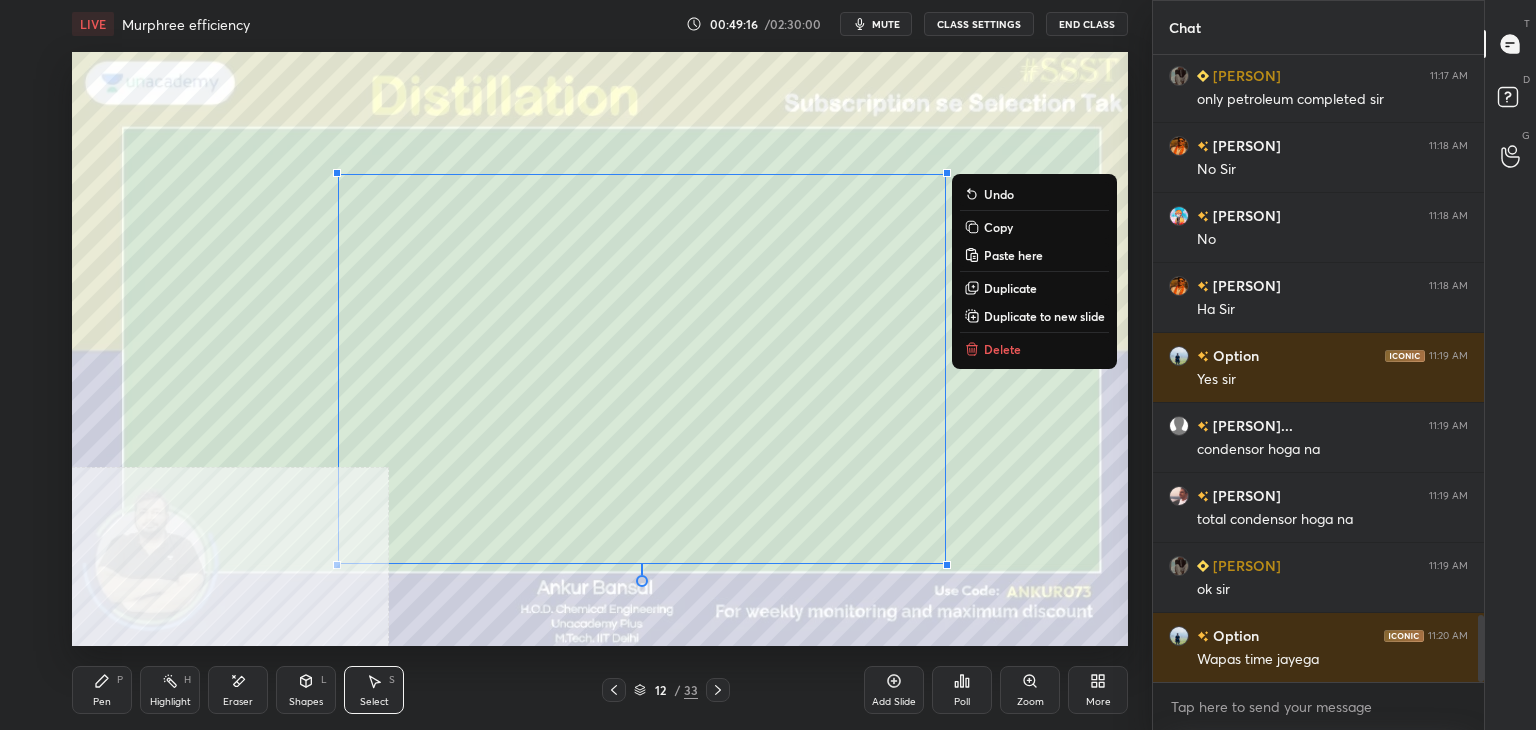 click 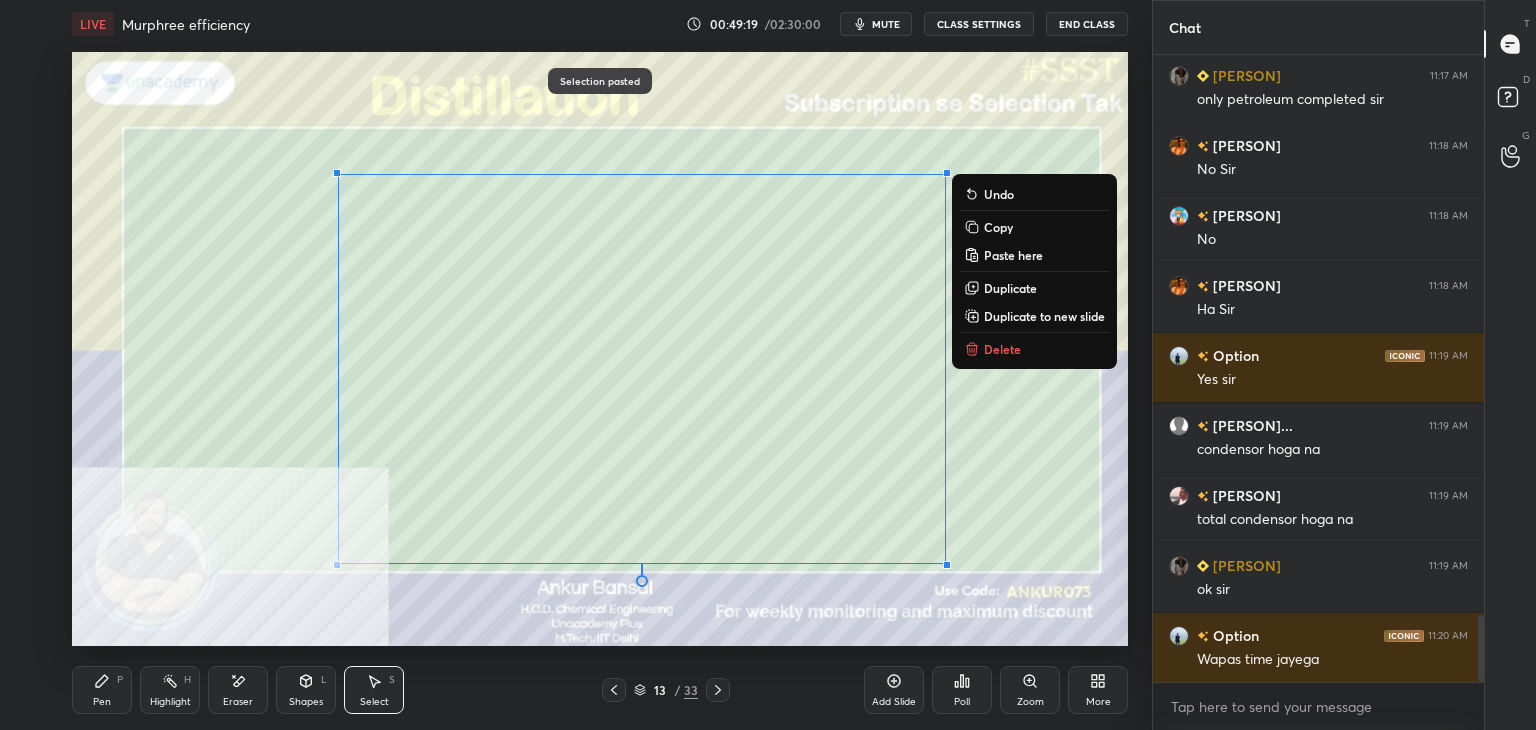 click on "mute" at bounding box center (886, 24) 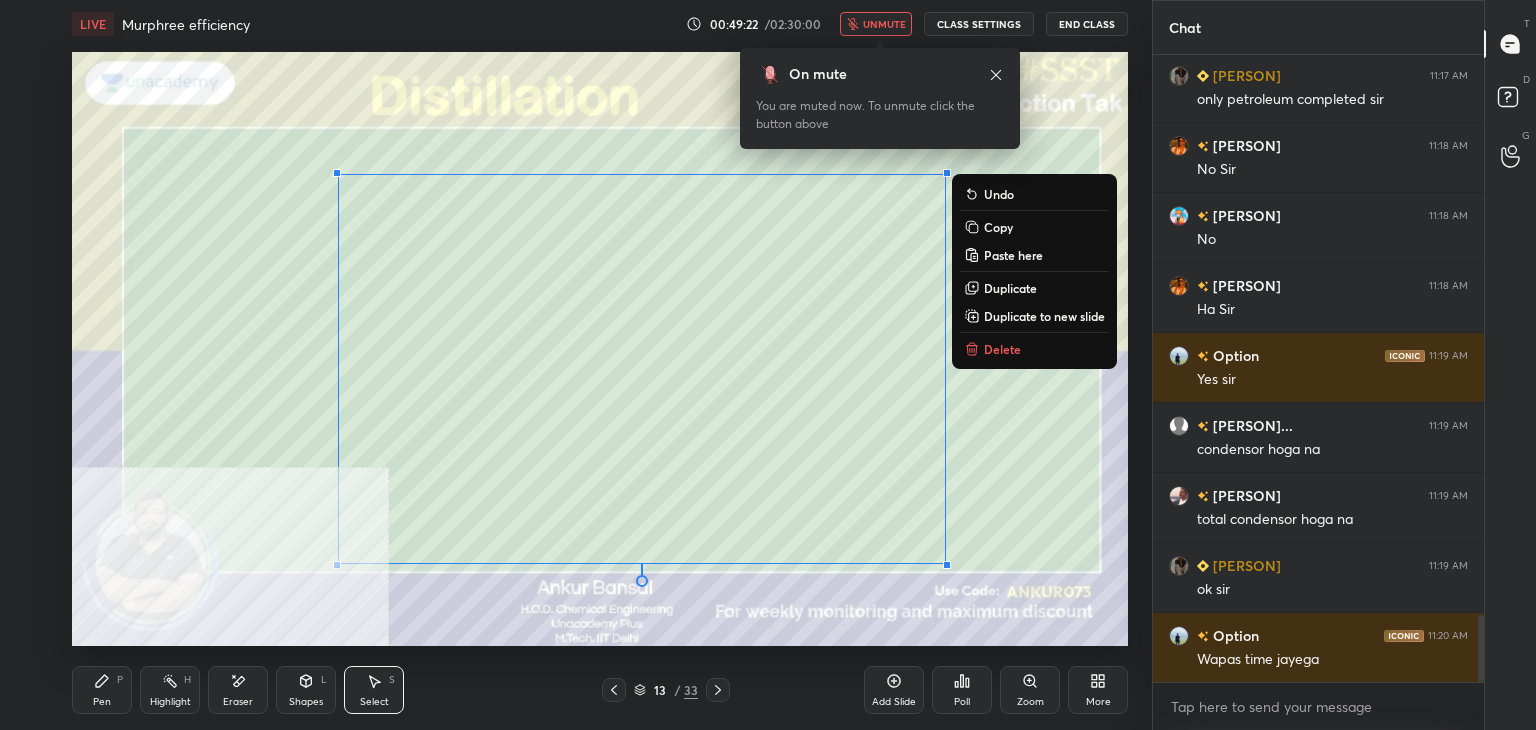 click 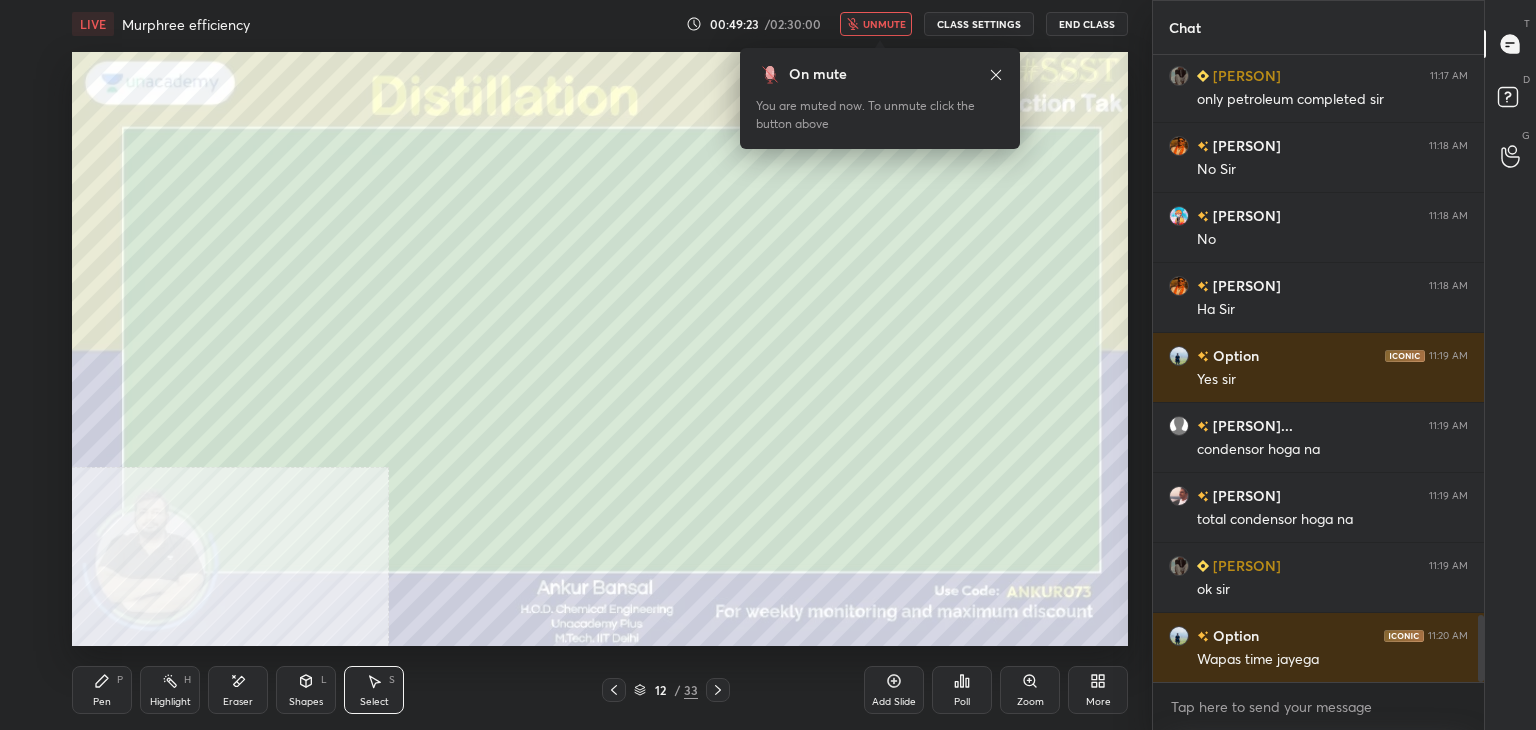 click 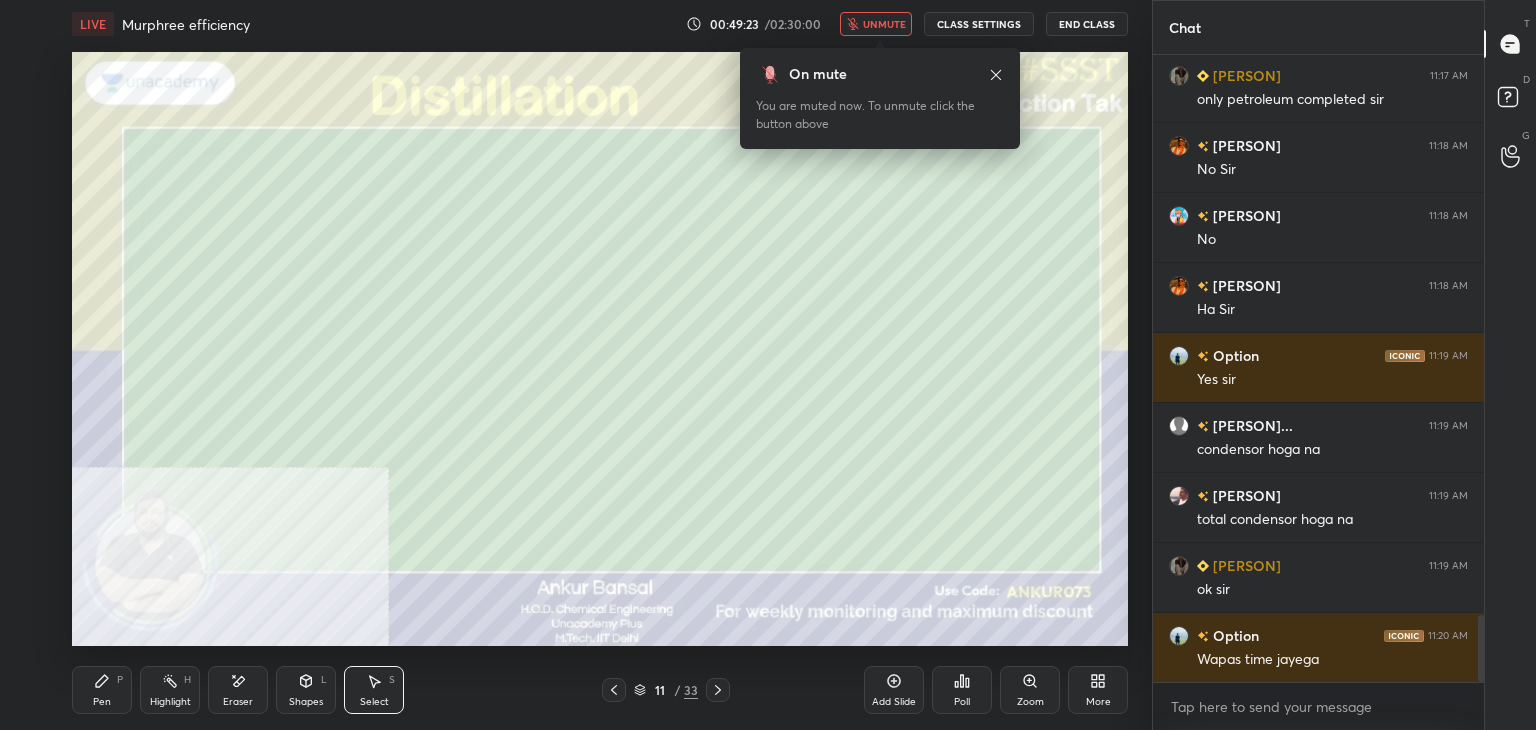 click 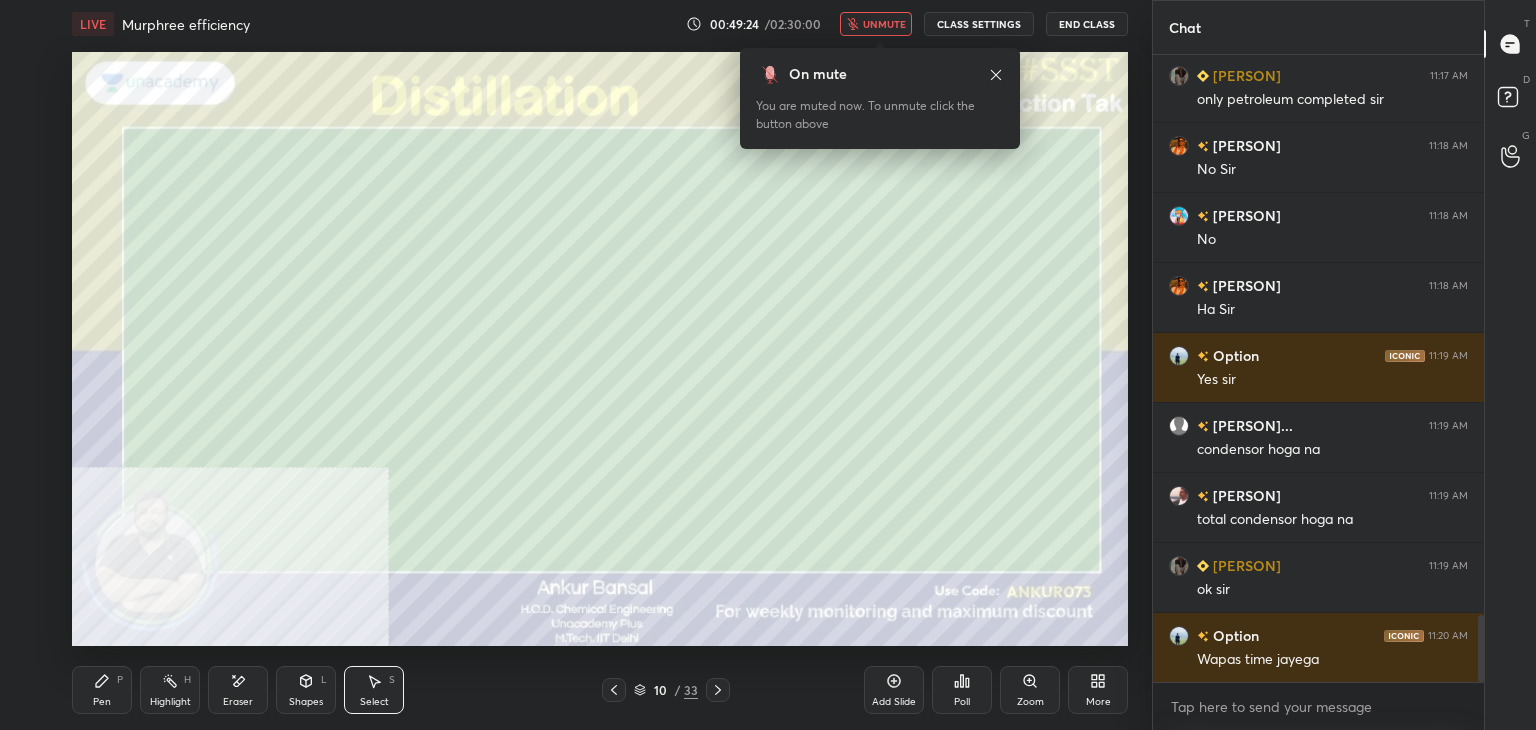 click 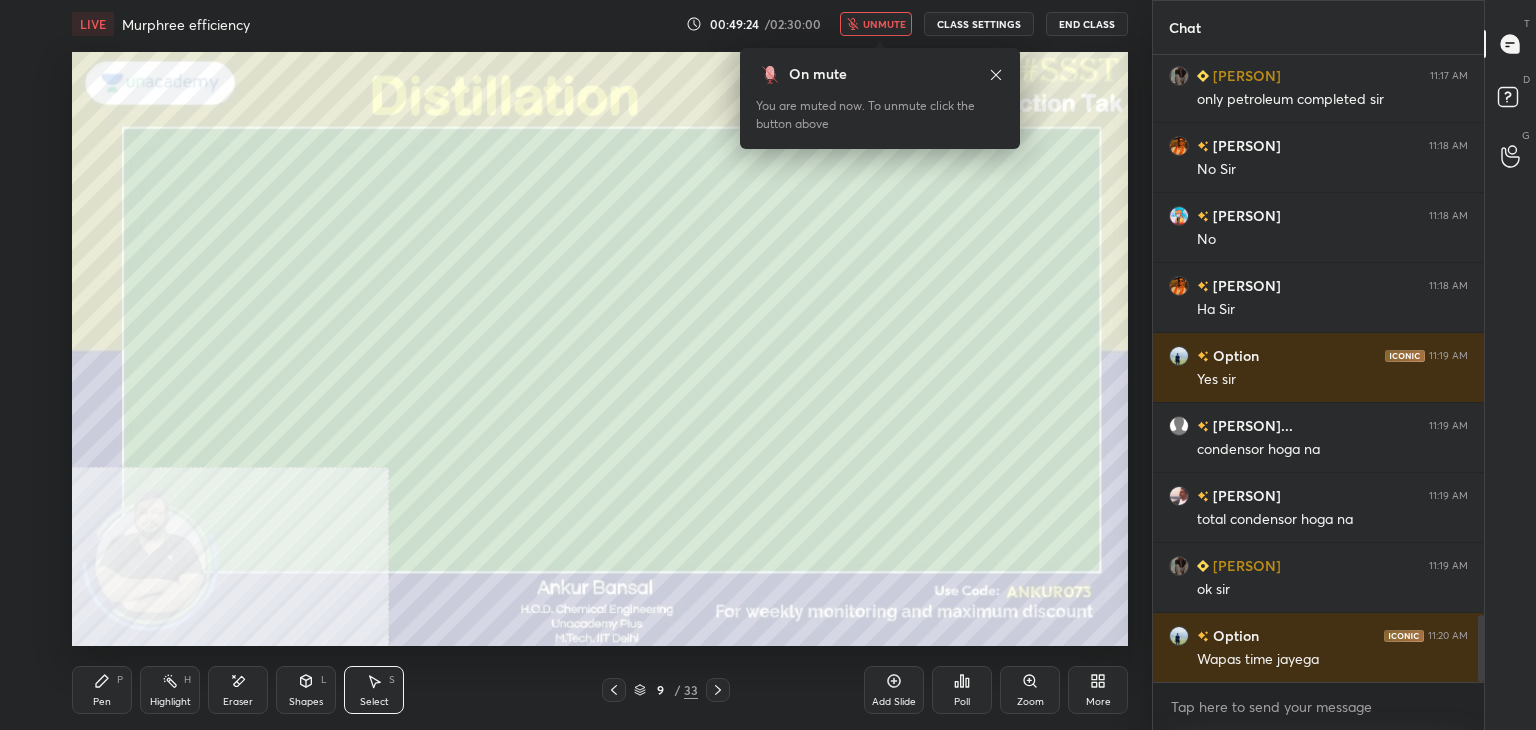 click 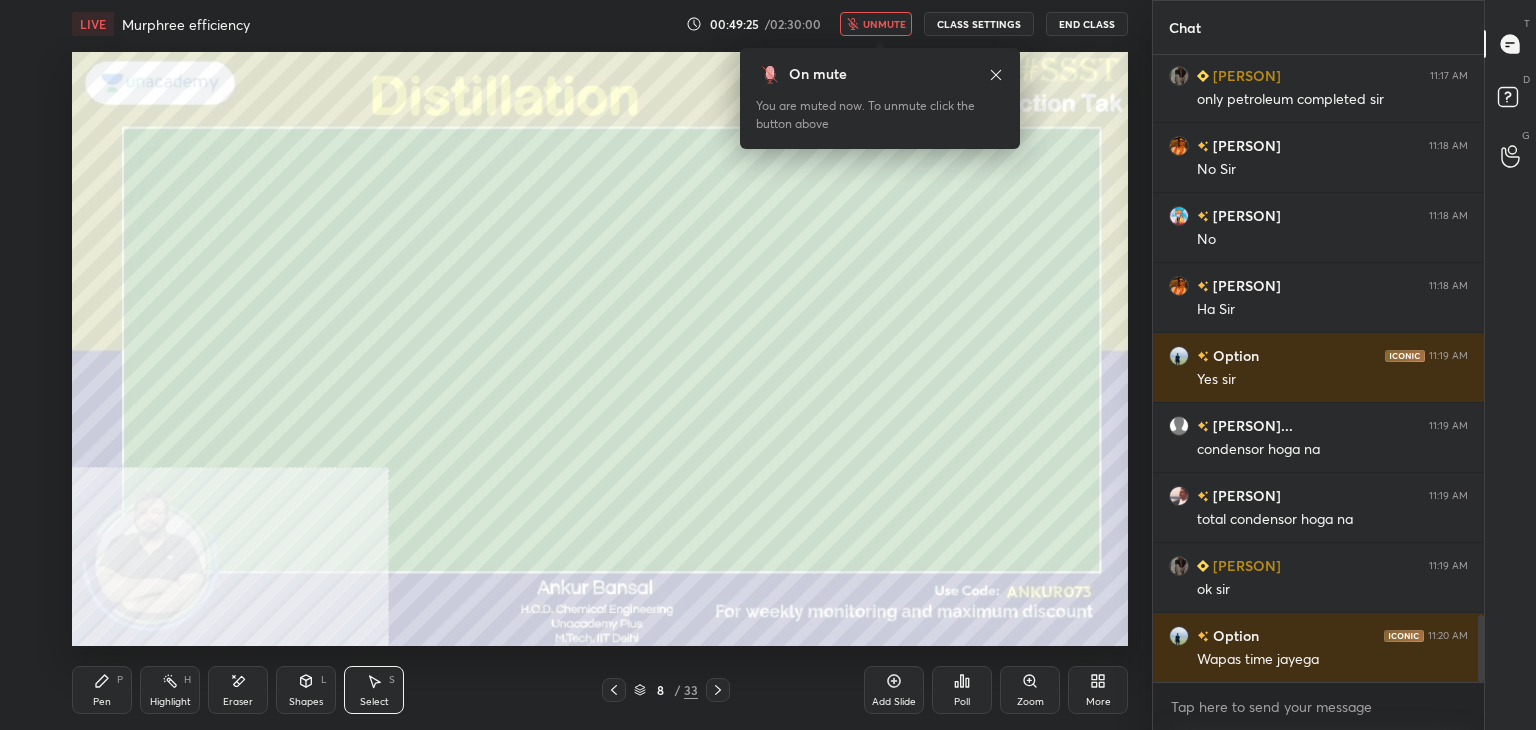 click 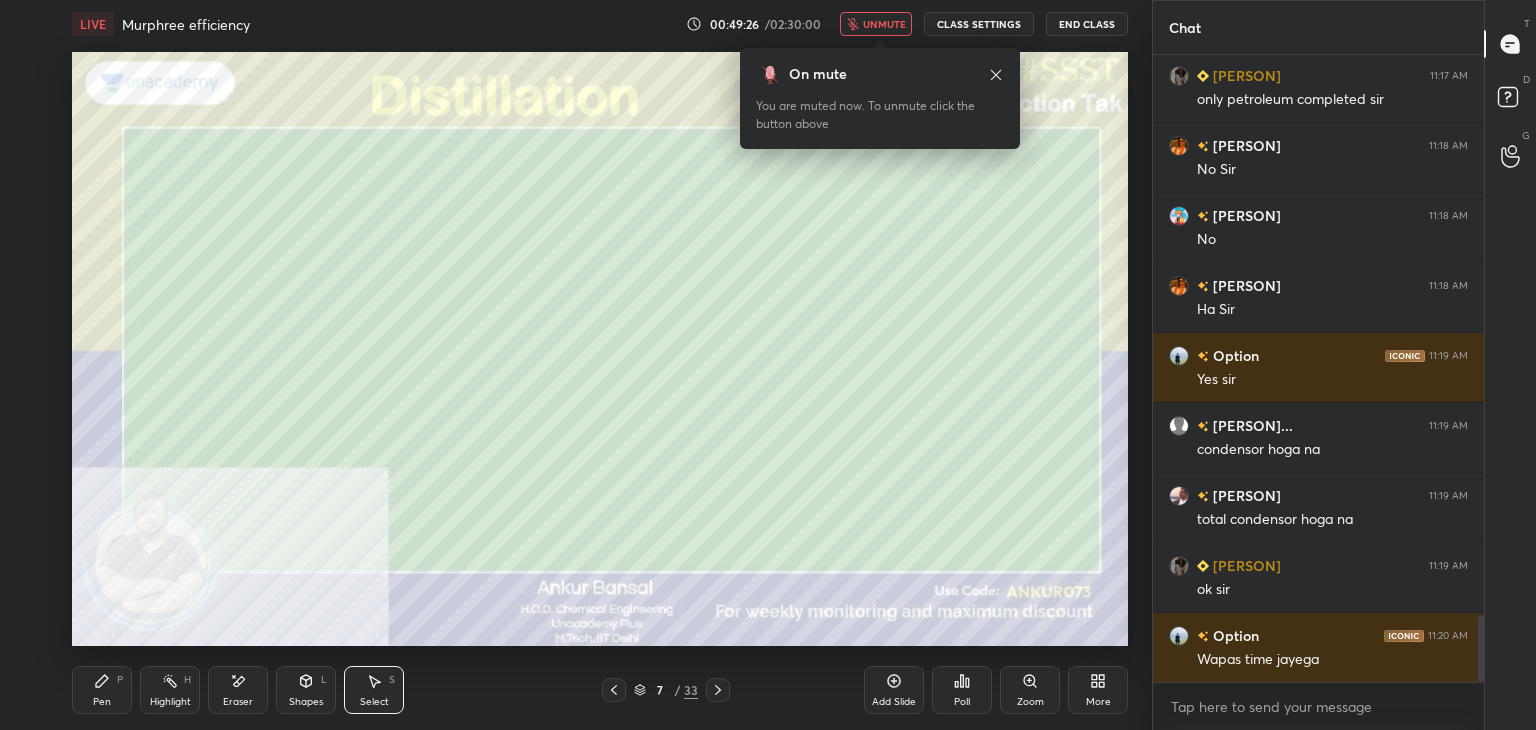 click 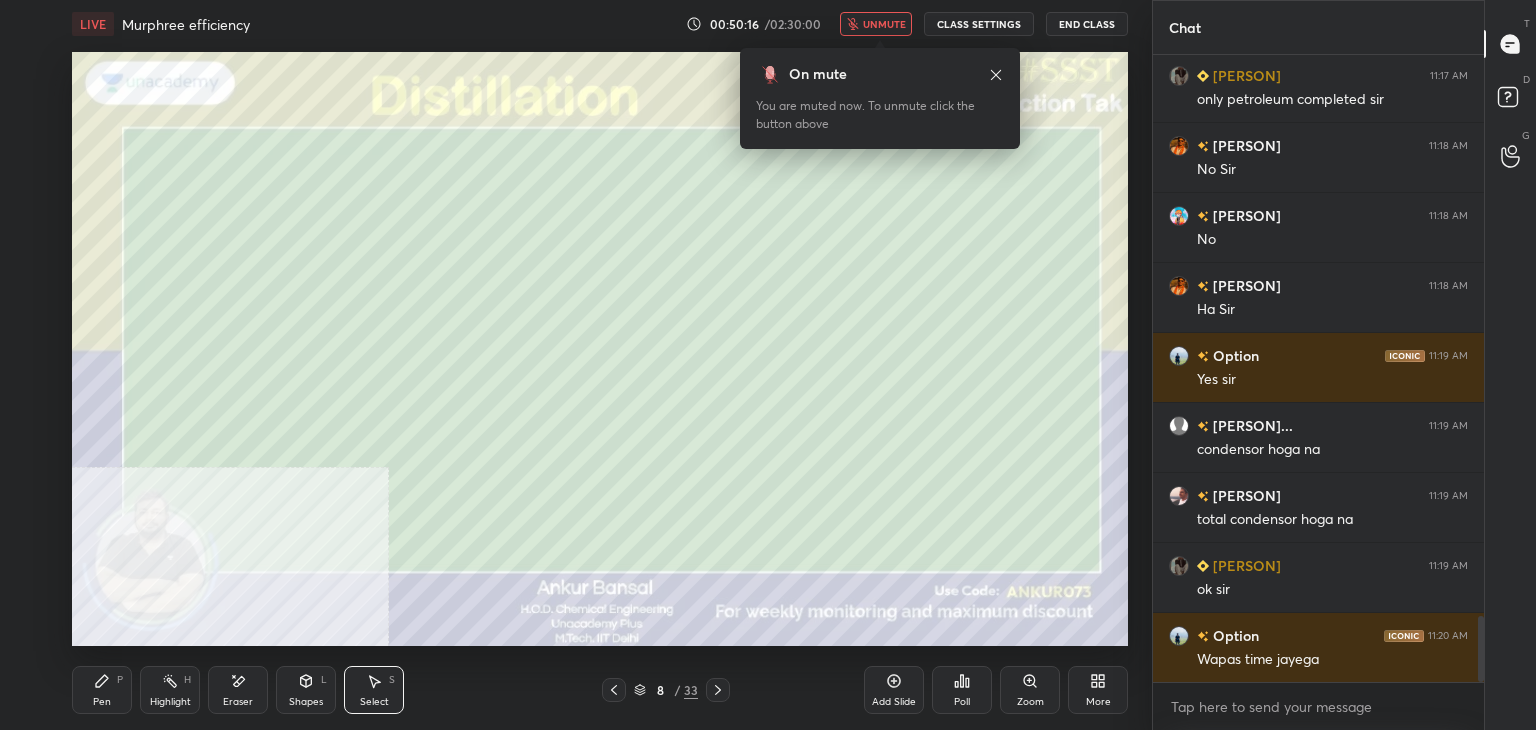scroll, scrollTop: 5332, scrollLeft: 0, axis: vertical 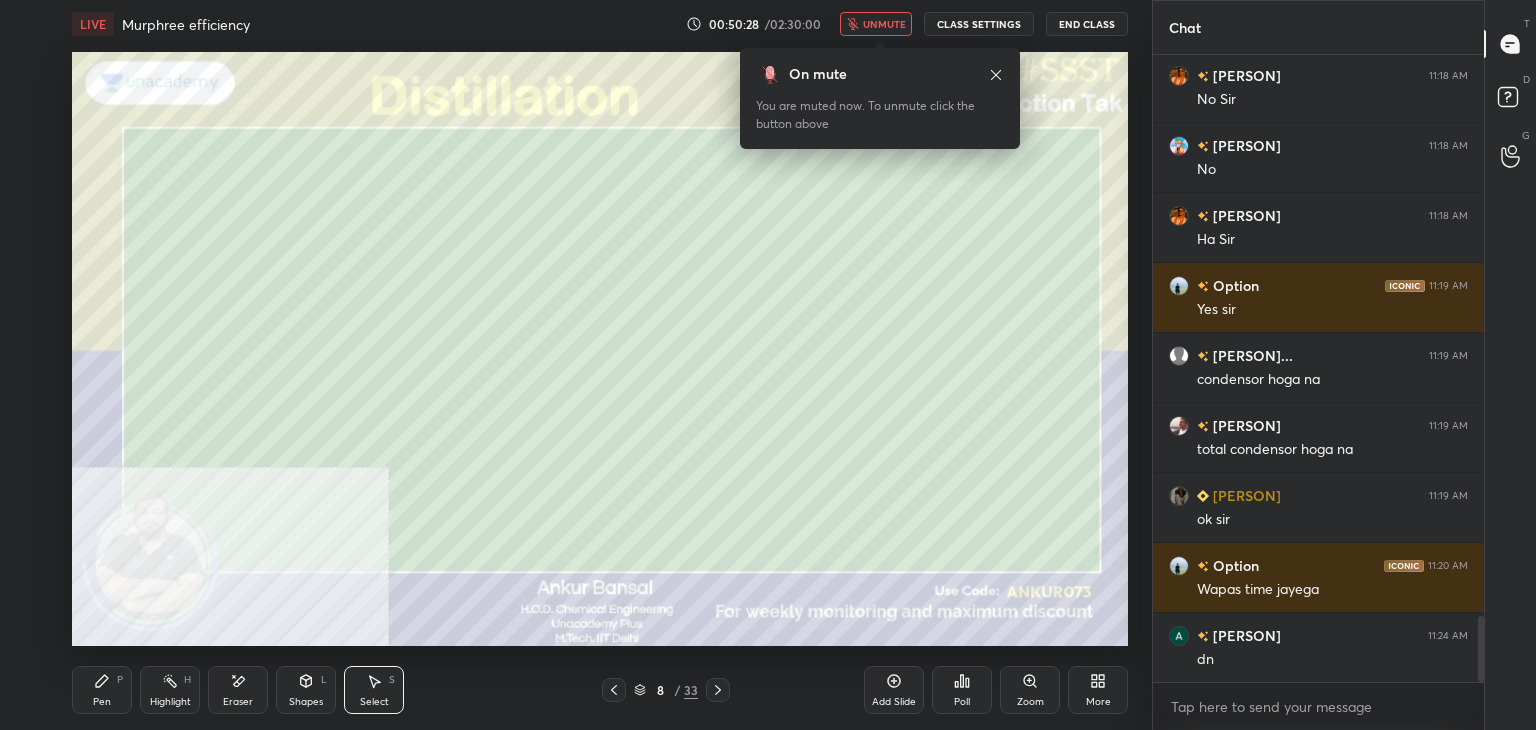 click on "unmute" at bounding box center (884, 24) 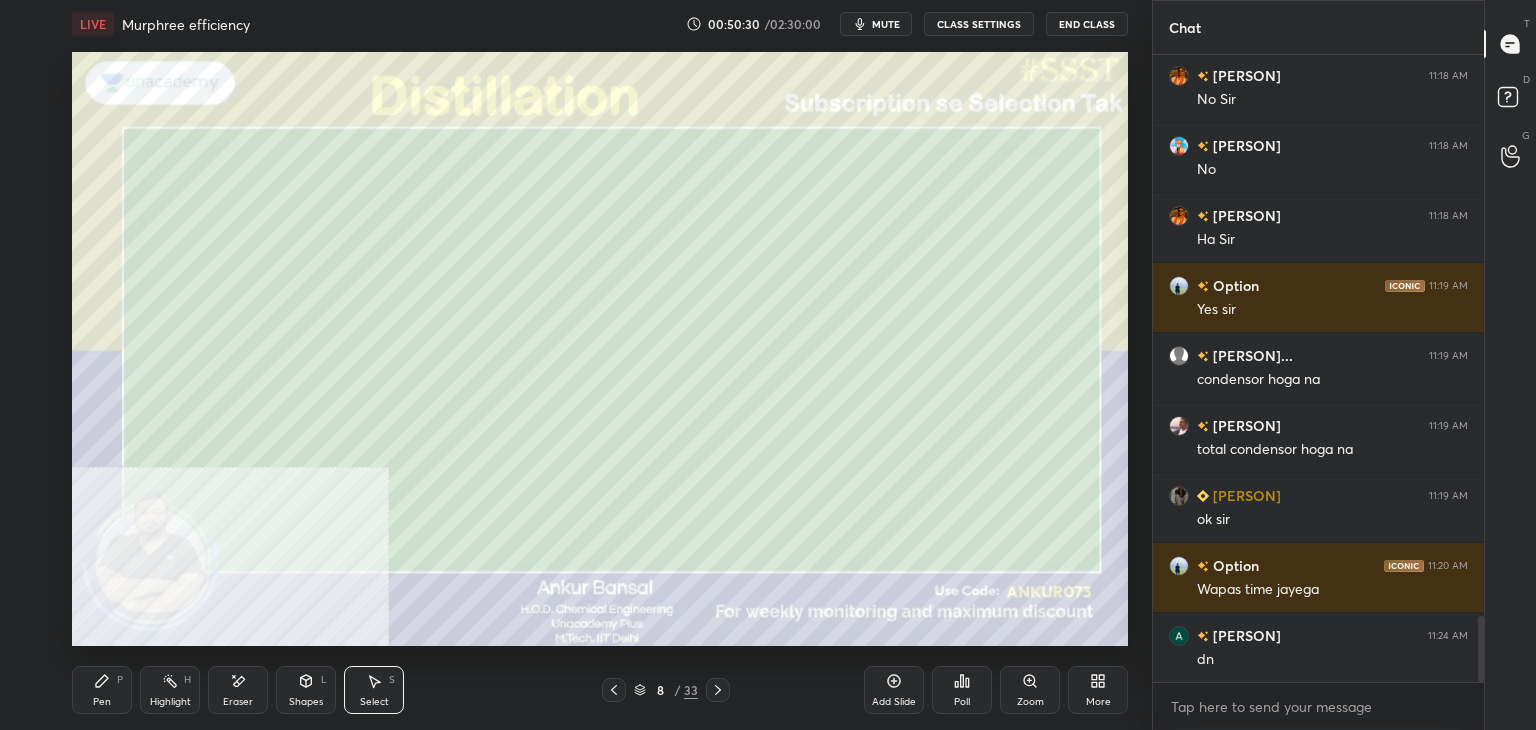 scroll, scrollTop: 5402, scrollLeft: 0, axis: vertical 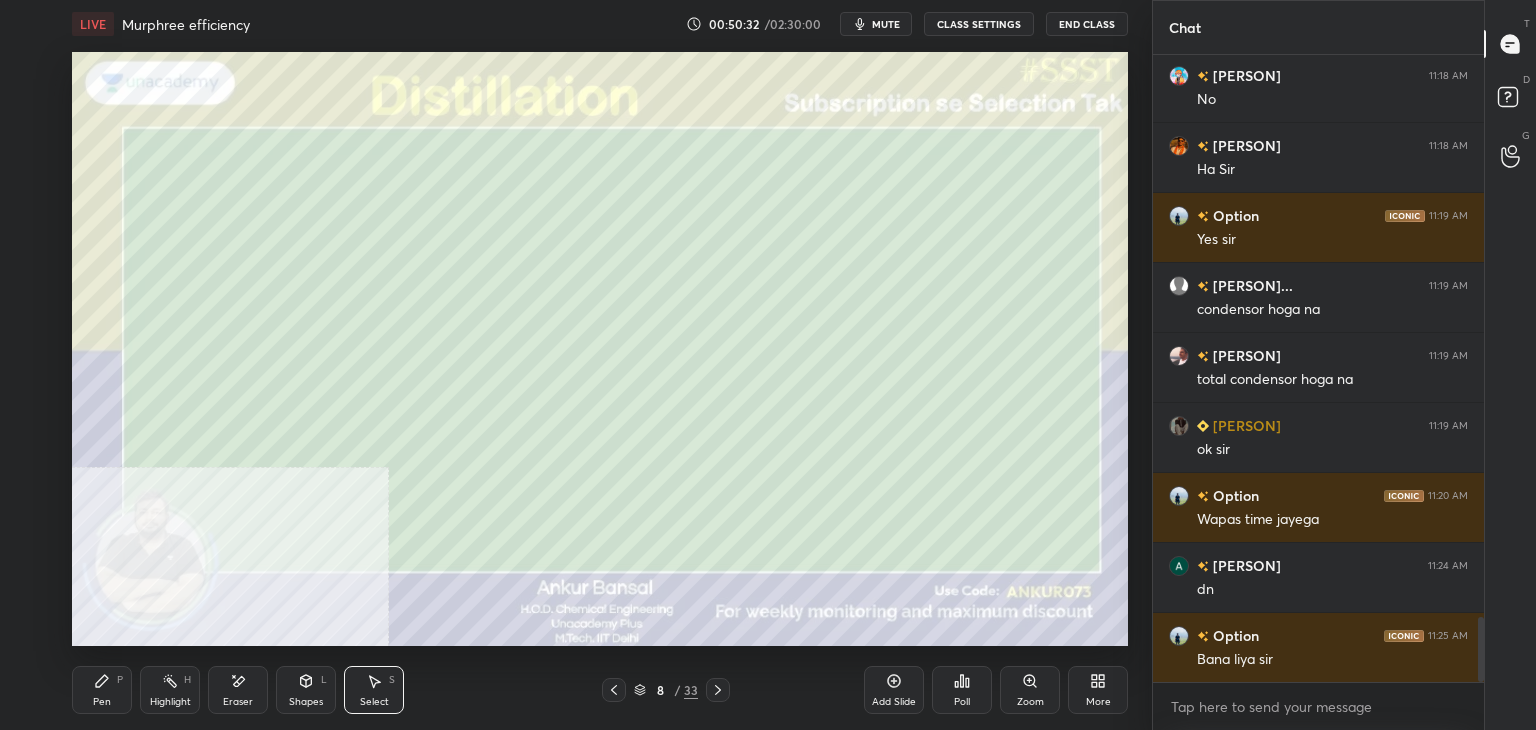 click on "Shapes L" at bounding box center [306, 690] 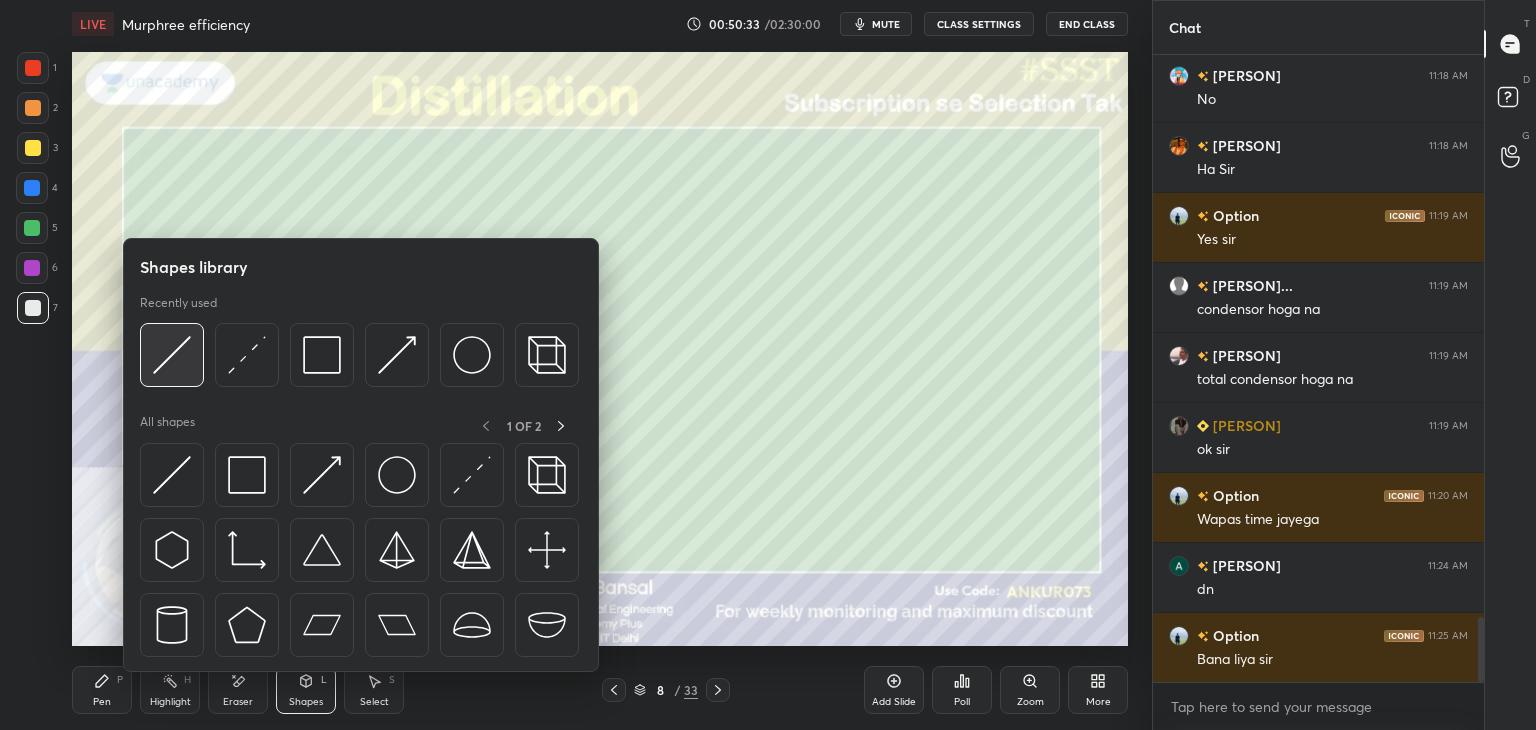 click at bounding box center [172, 355] 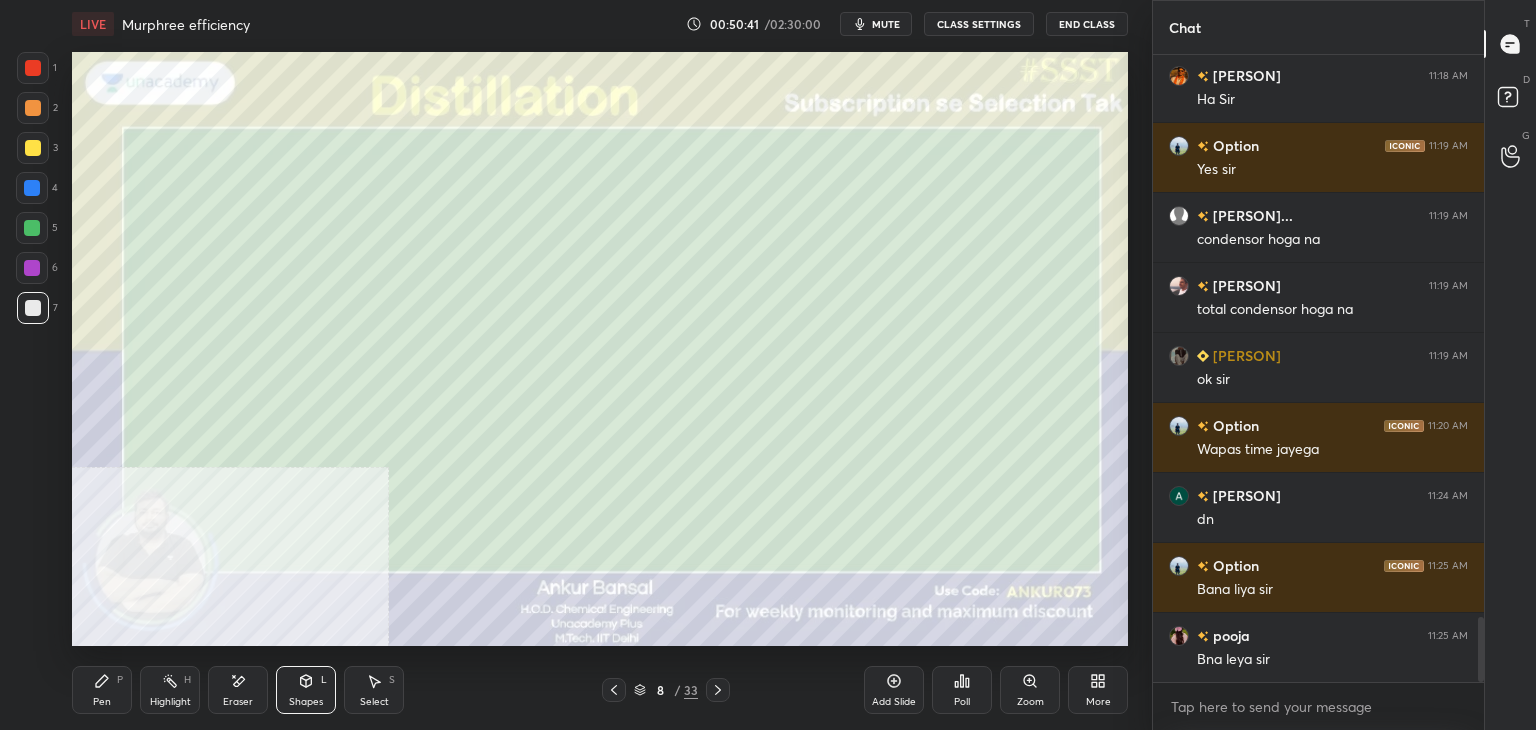 scroll, scrollTop: 5542, scrollLeft: 0, axis: vertical 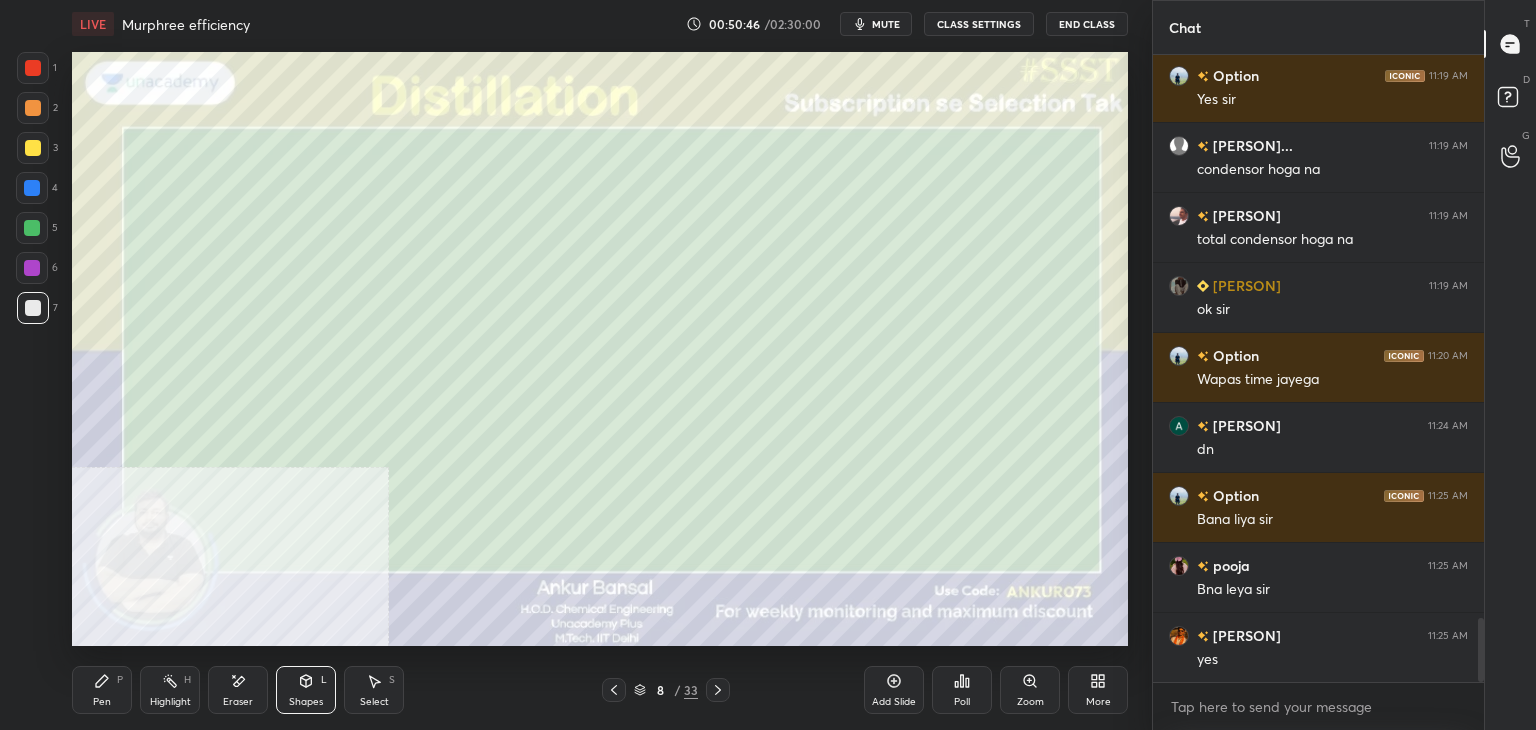 click 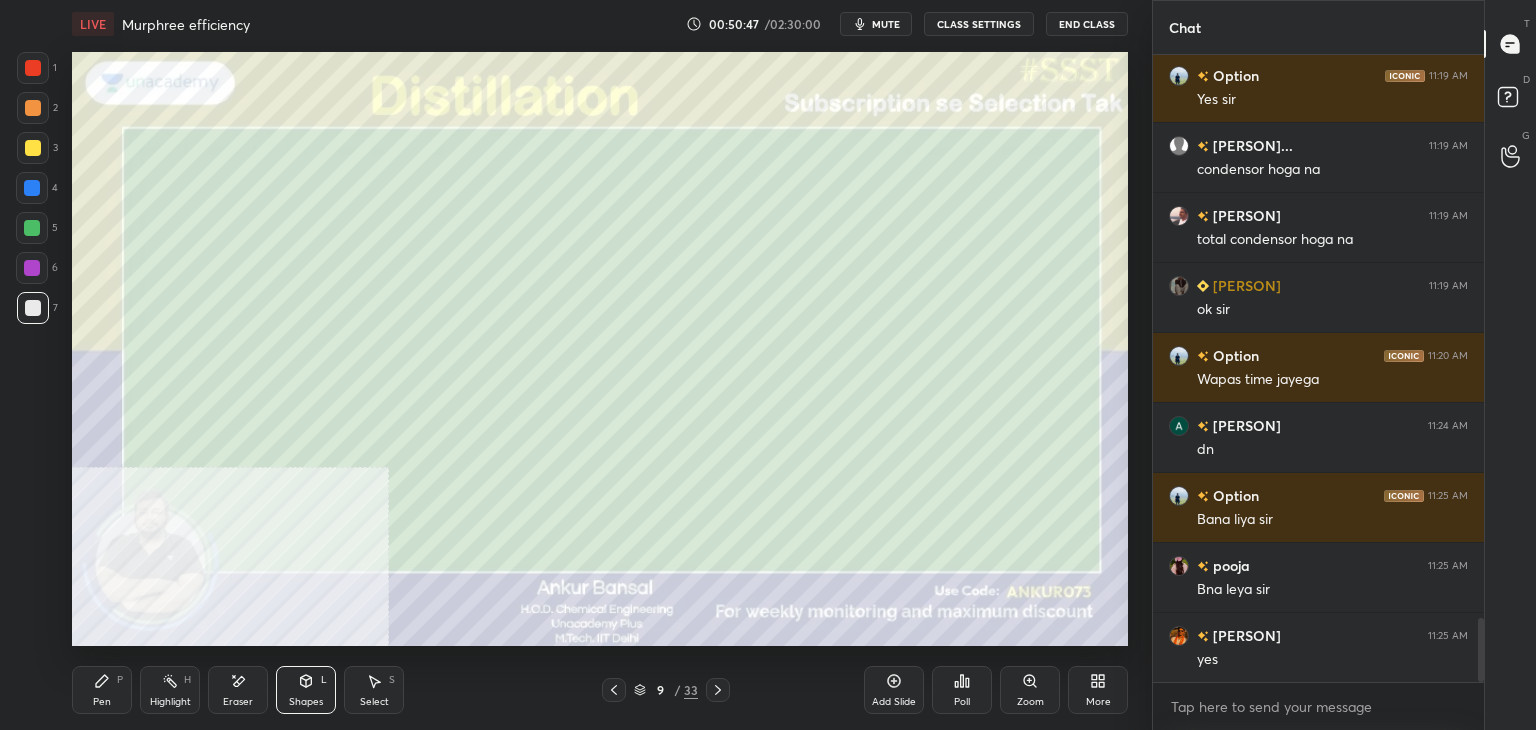 click 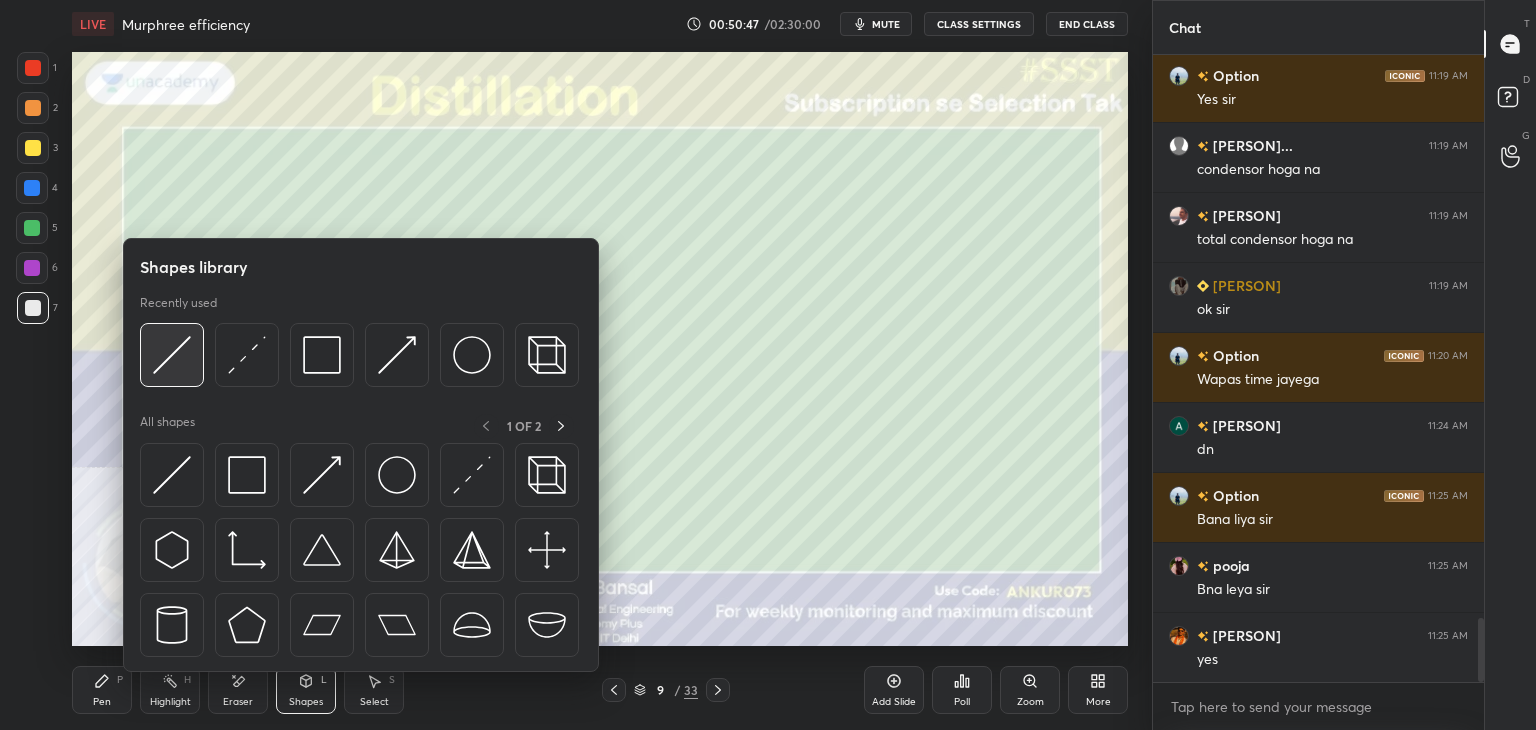 click at bounding box center (172, 355) 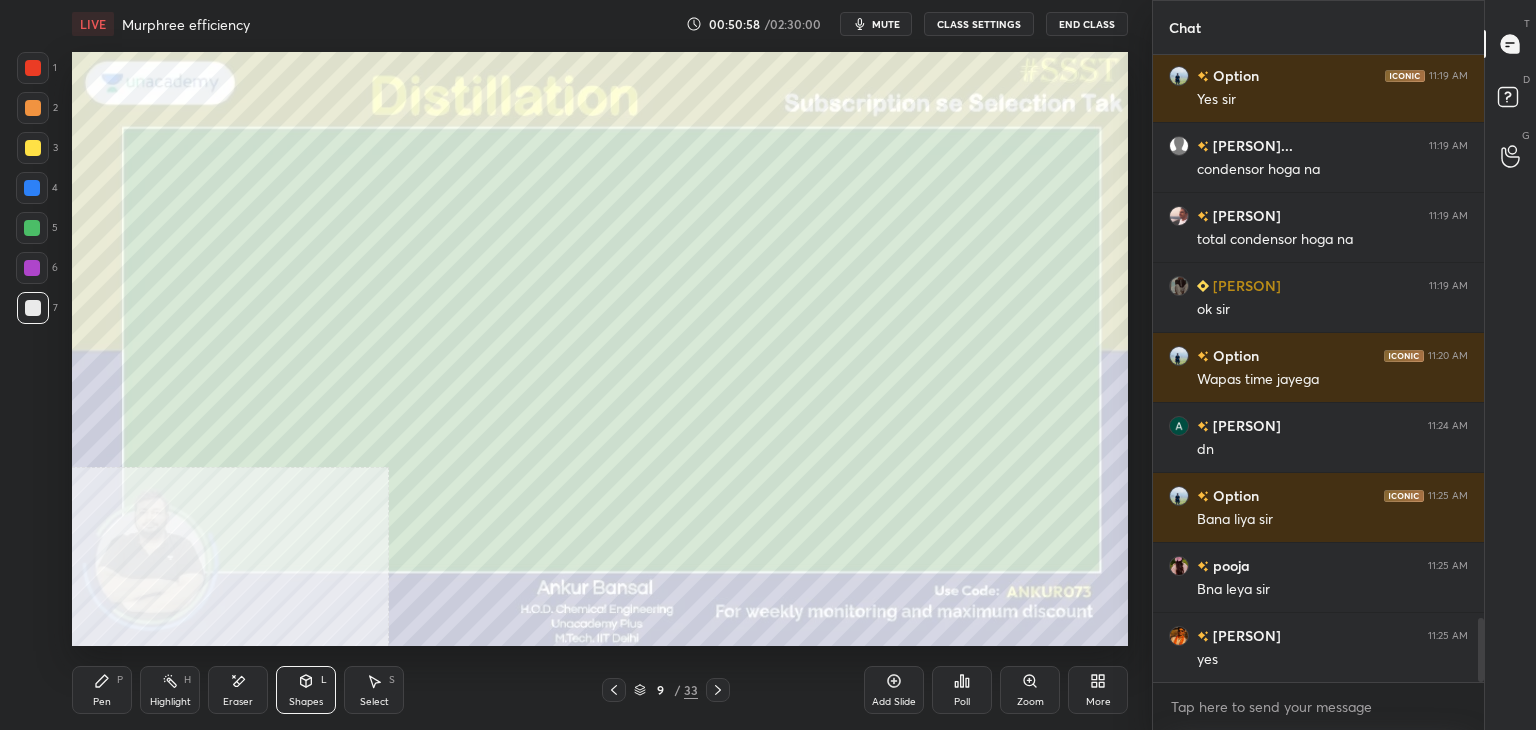 click 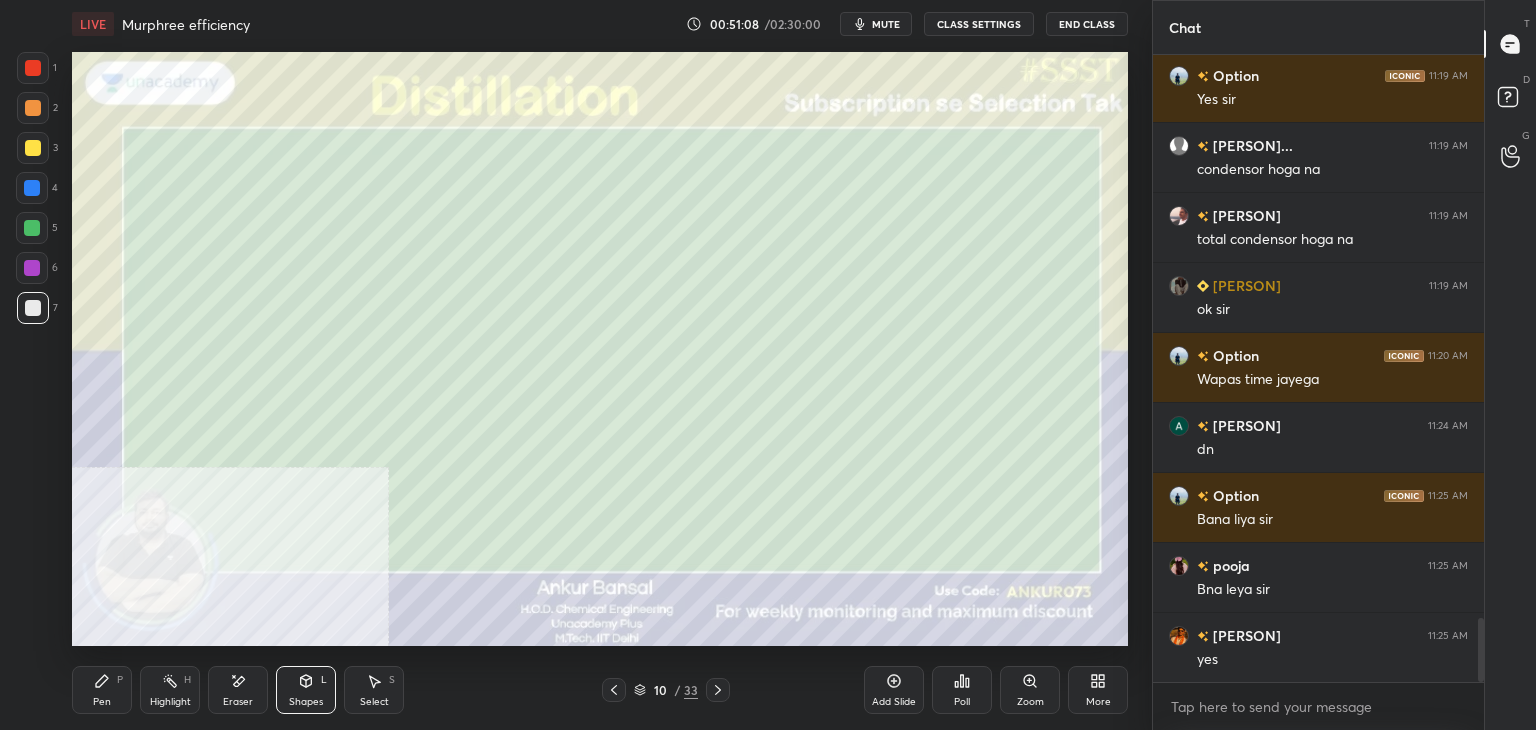 click 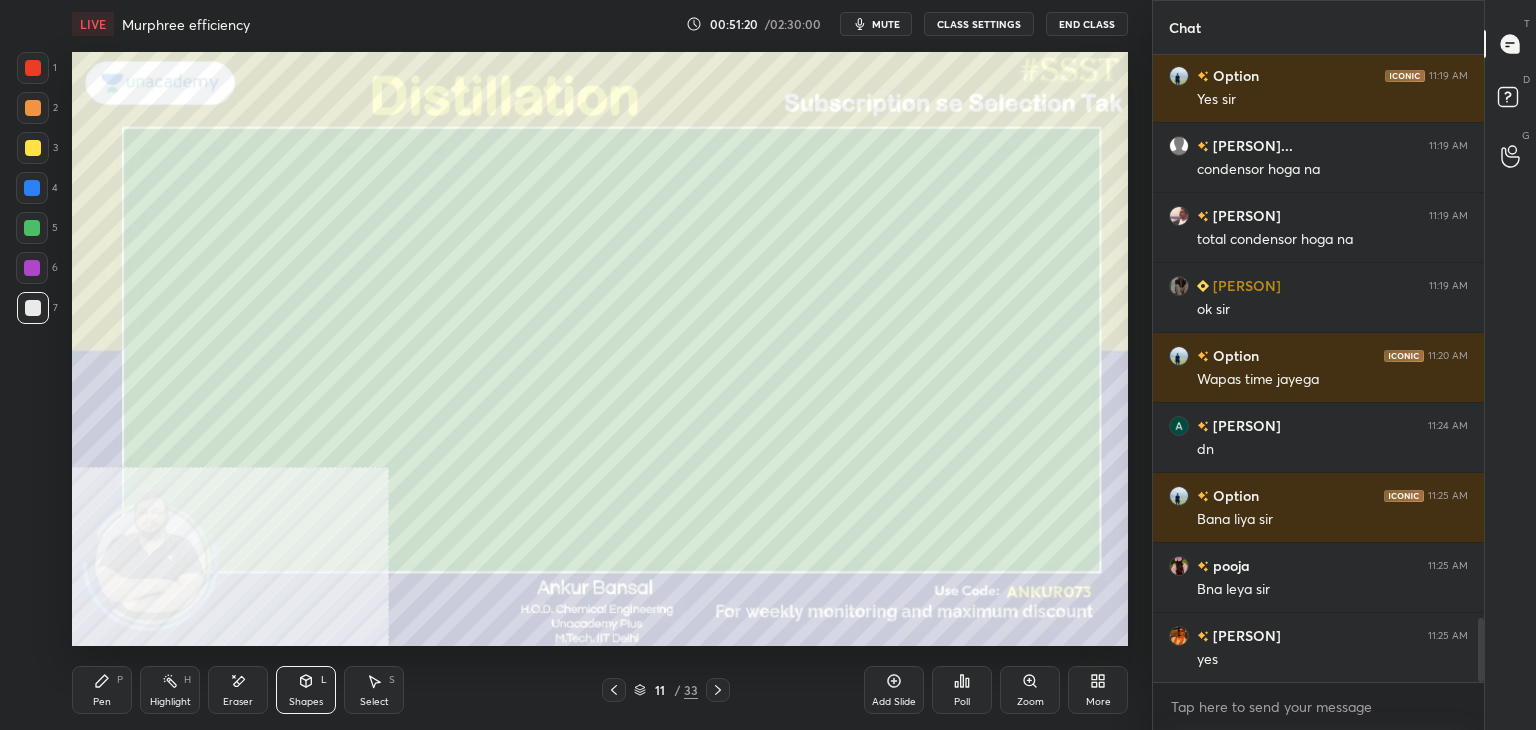click 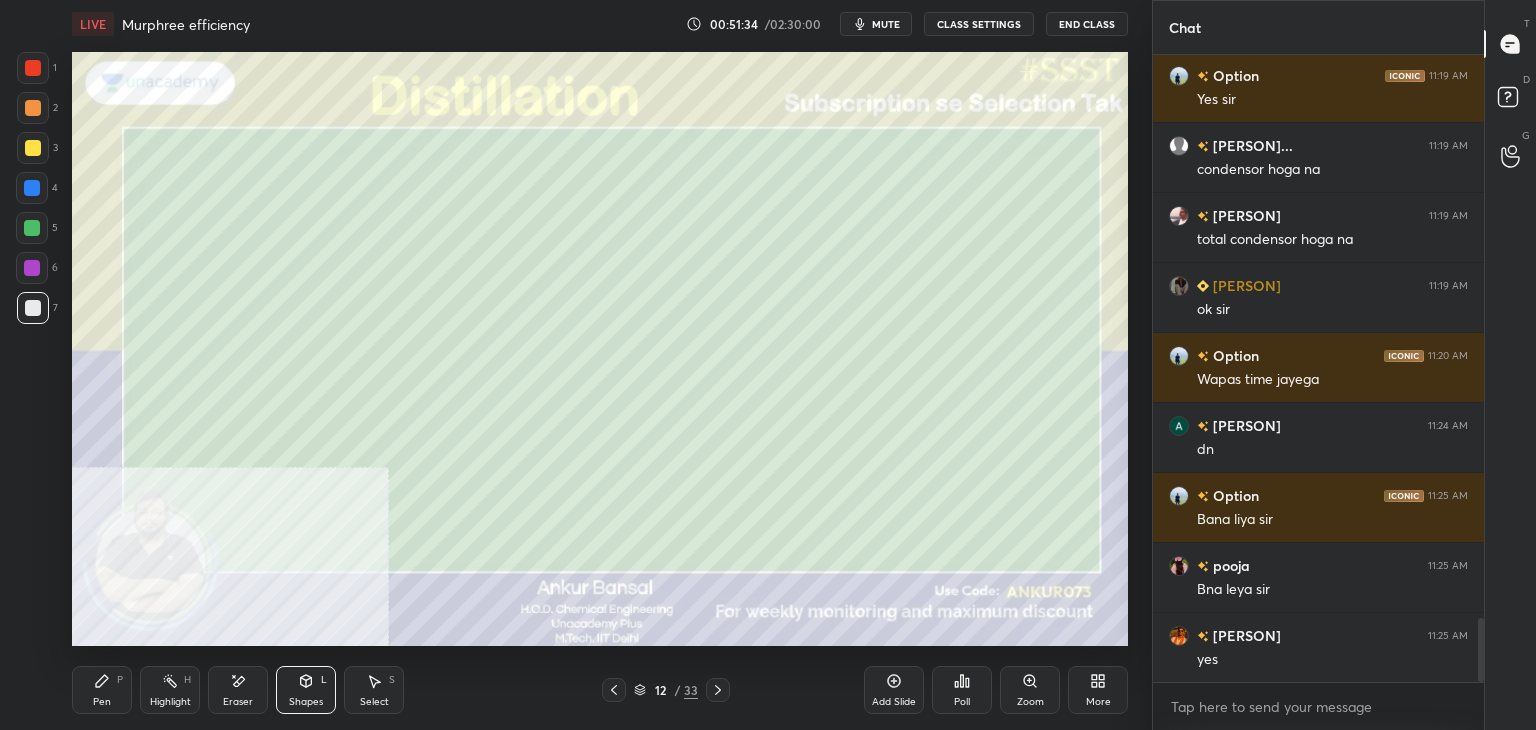 click 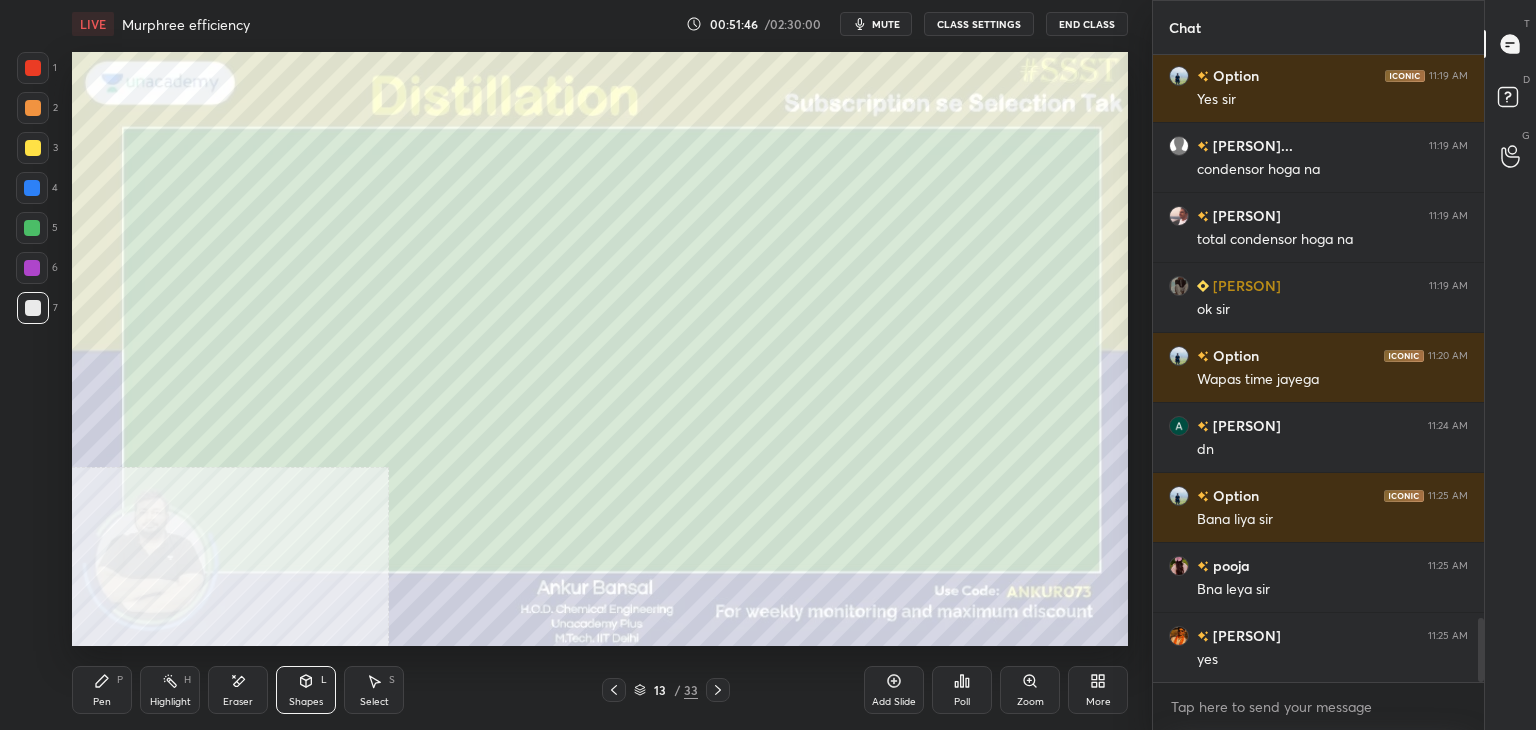 scroll, scrollTop: 5612, scrollLeft: 0, axis: vertical 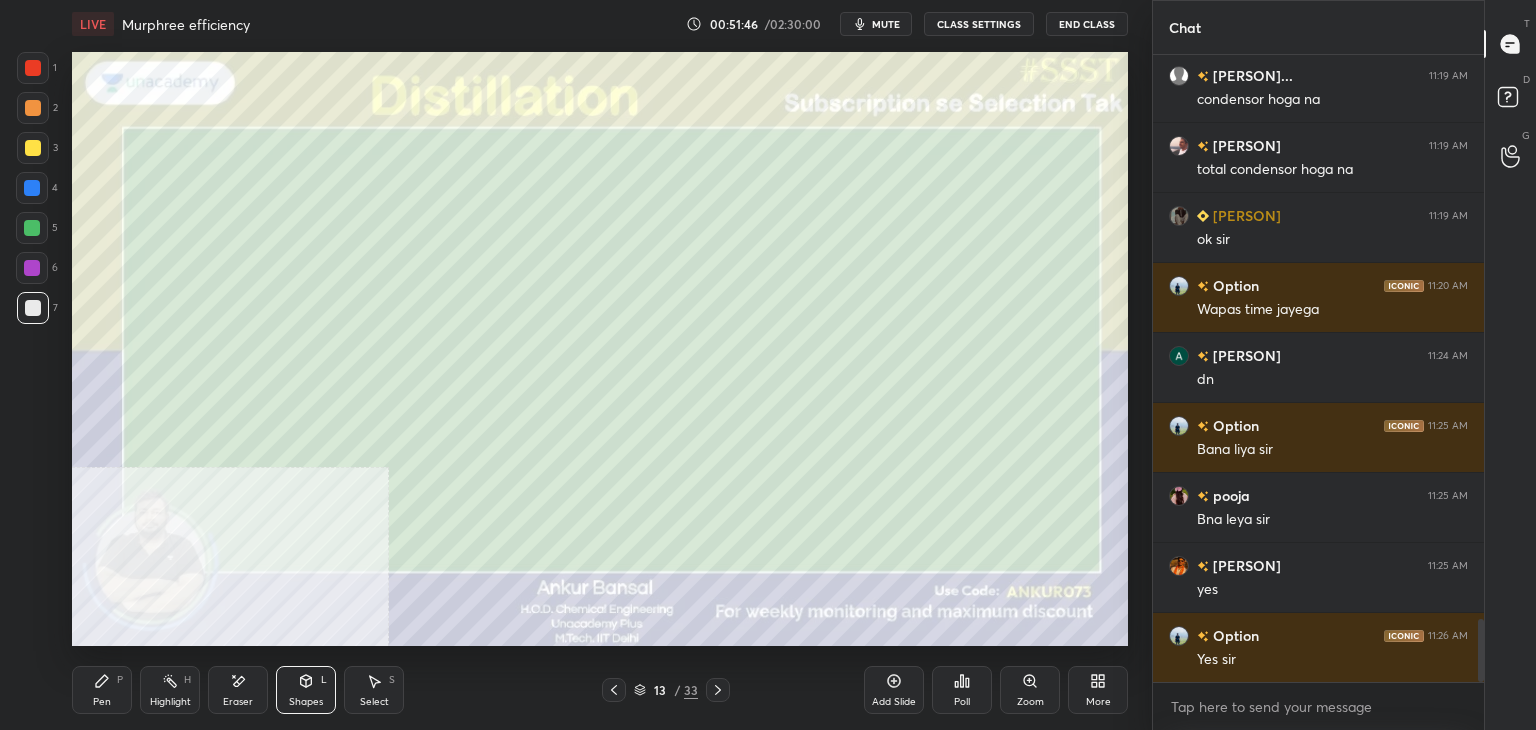 click on "Pen P" at bounding box center [102, 690] 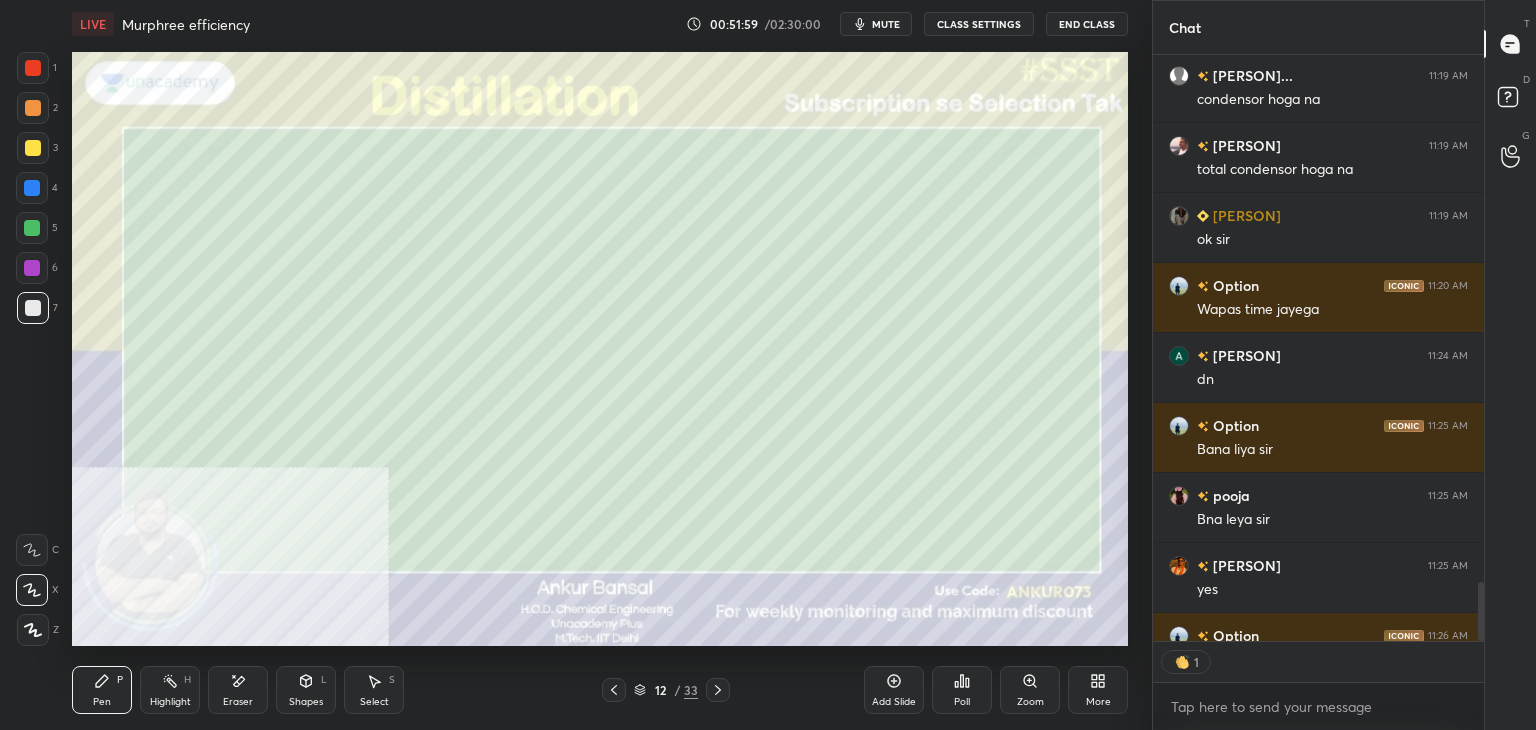 scroll, scrollTop: 581, scrollLeft: 325, axis: both 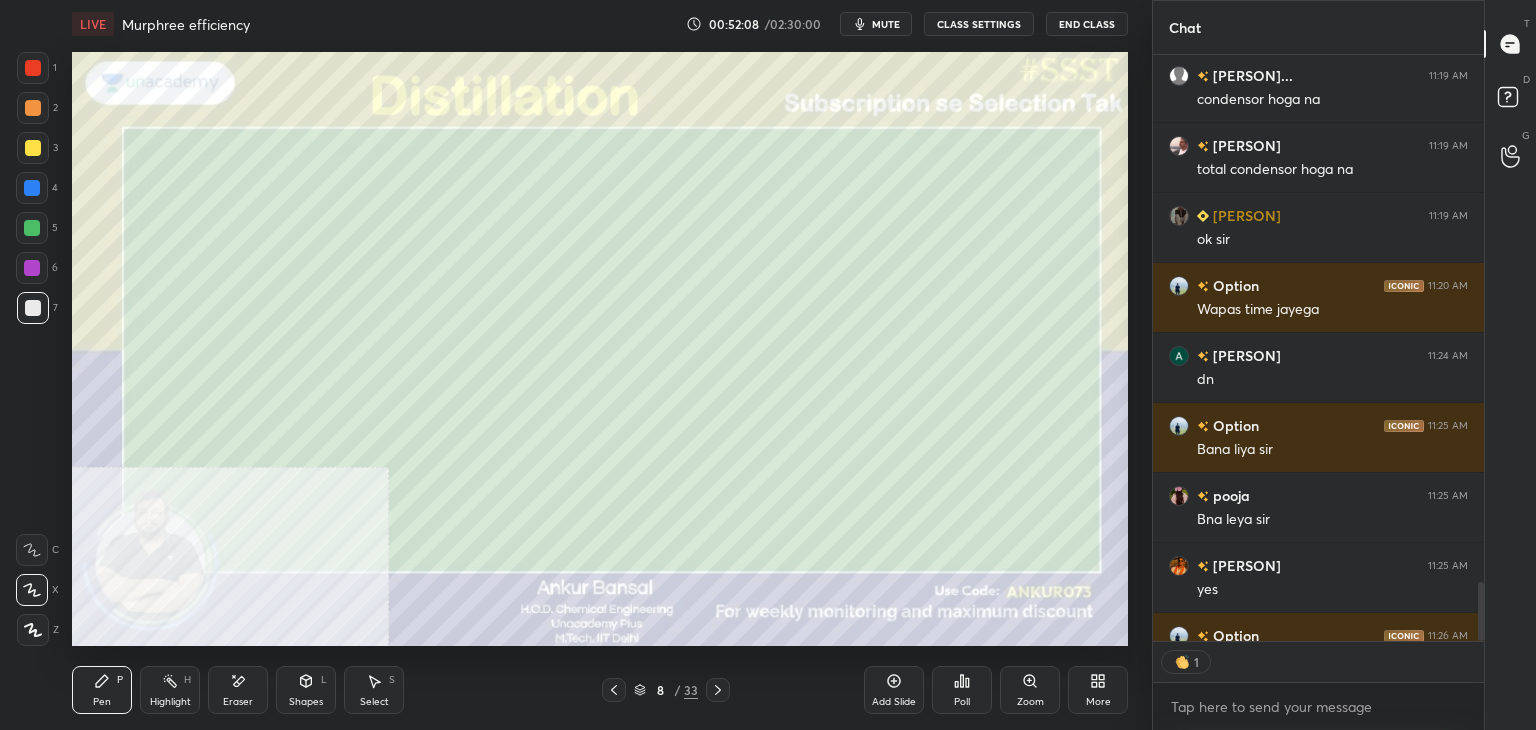 type on "x" 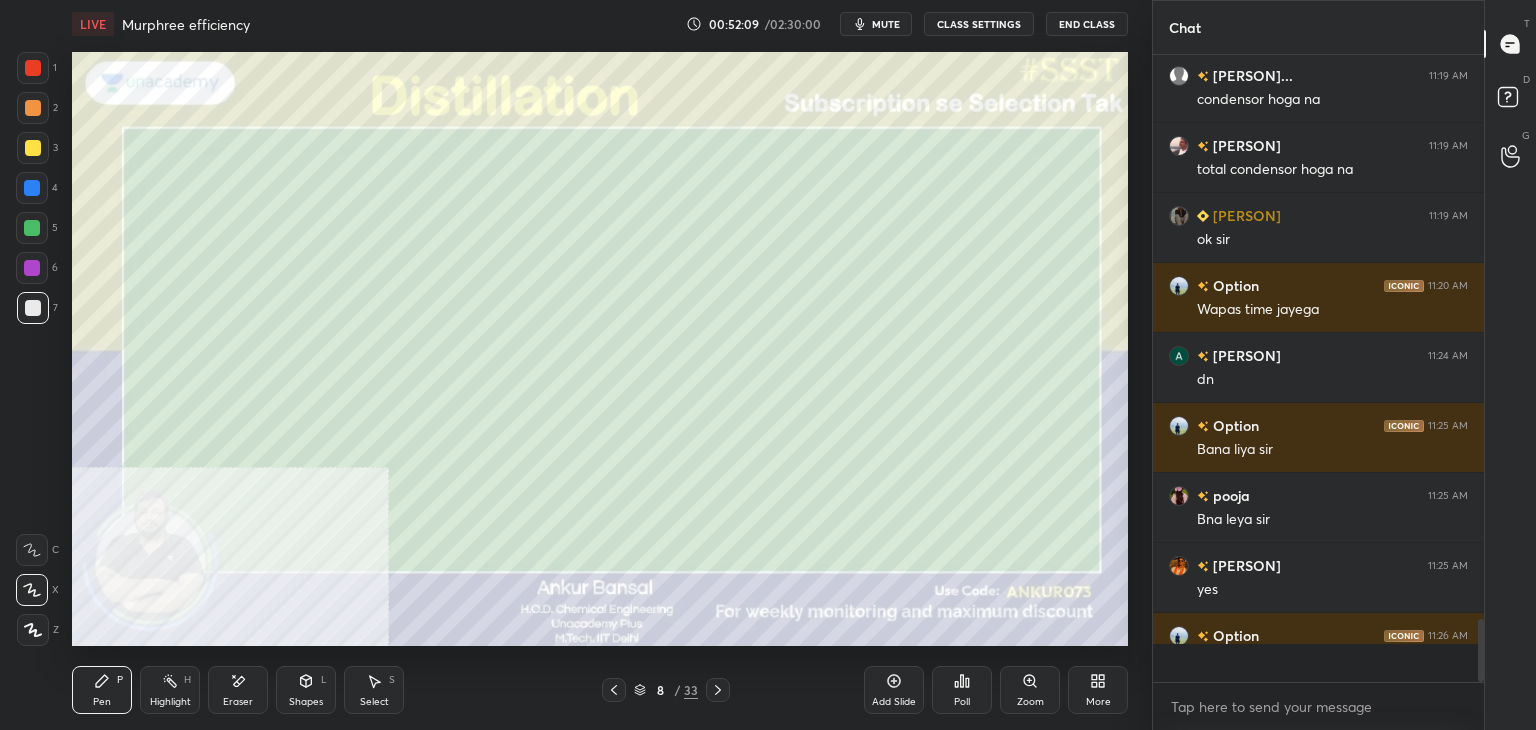 scroll, scrollTop: 6, scrollLeft: 6, axis: both 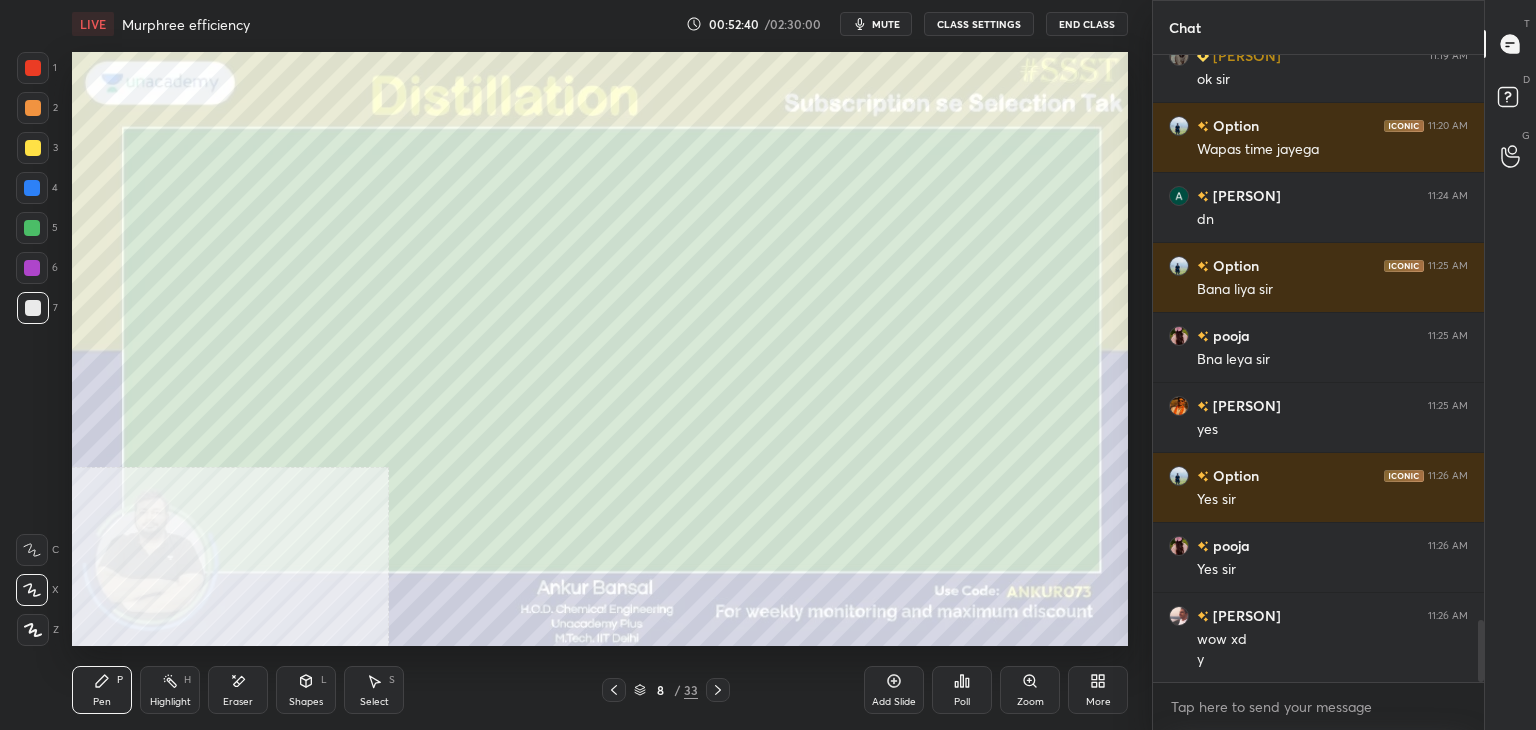 click at bounding box center (33, 148) 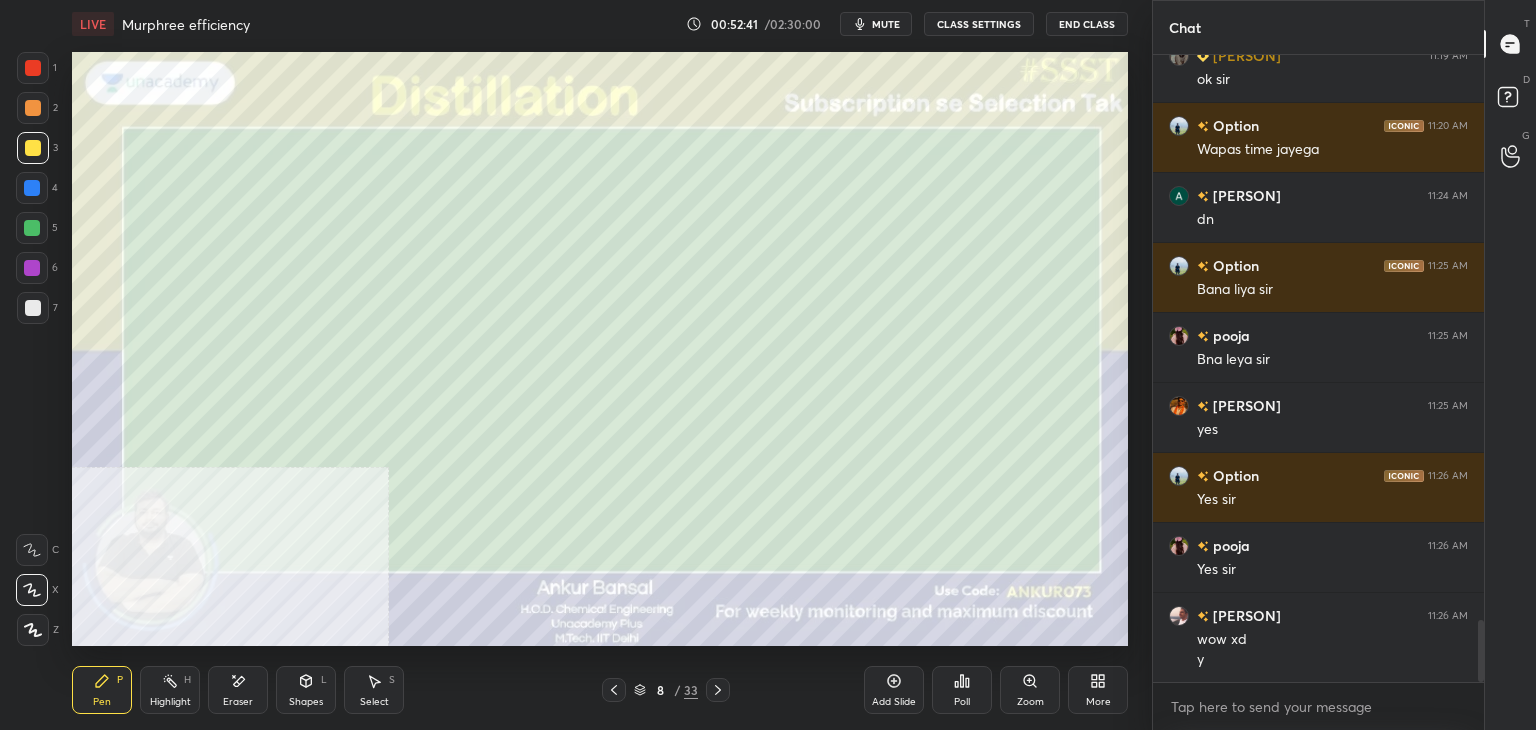 click on "Shapes L" at bounding box center (306, 690) 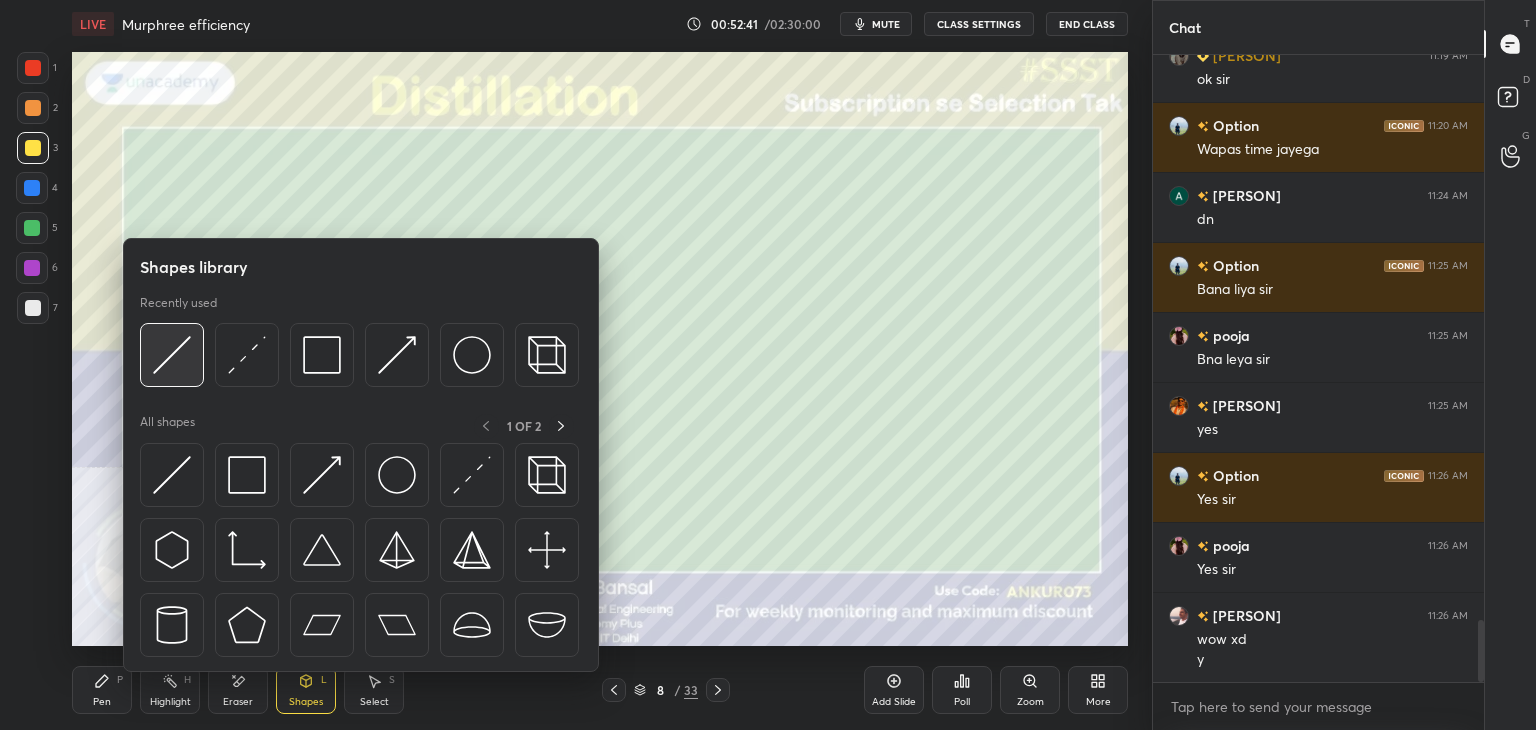 click at bounding box center [172, 355] 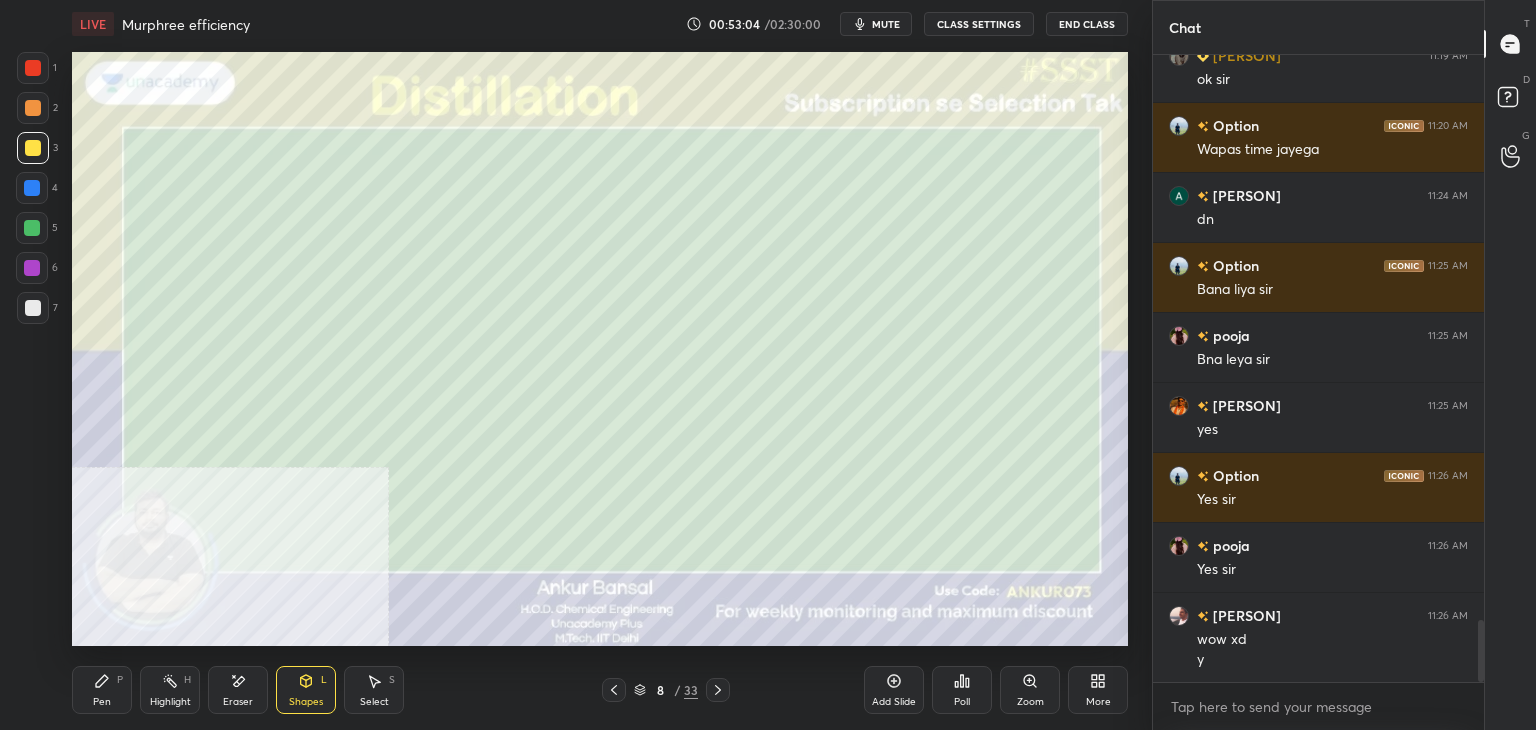 click 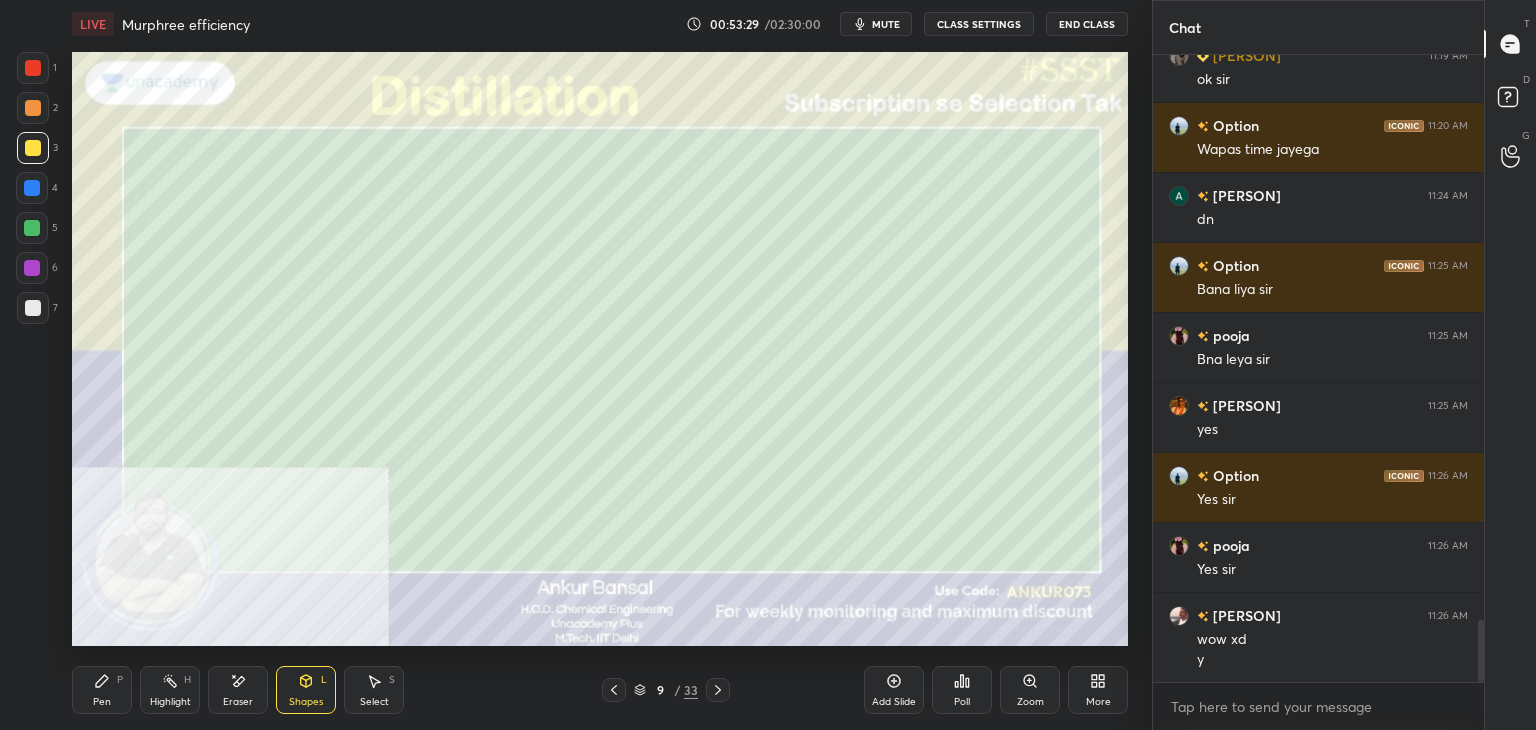 click on "Pen P Highlight H Eraser Shapes L Select S 9 / 33 Add Slide Poll Zoom More" at bounding box center [600, 690] 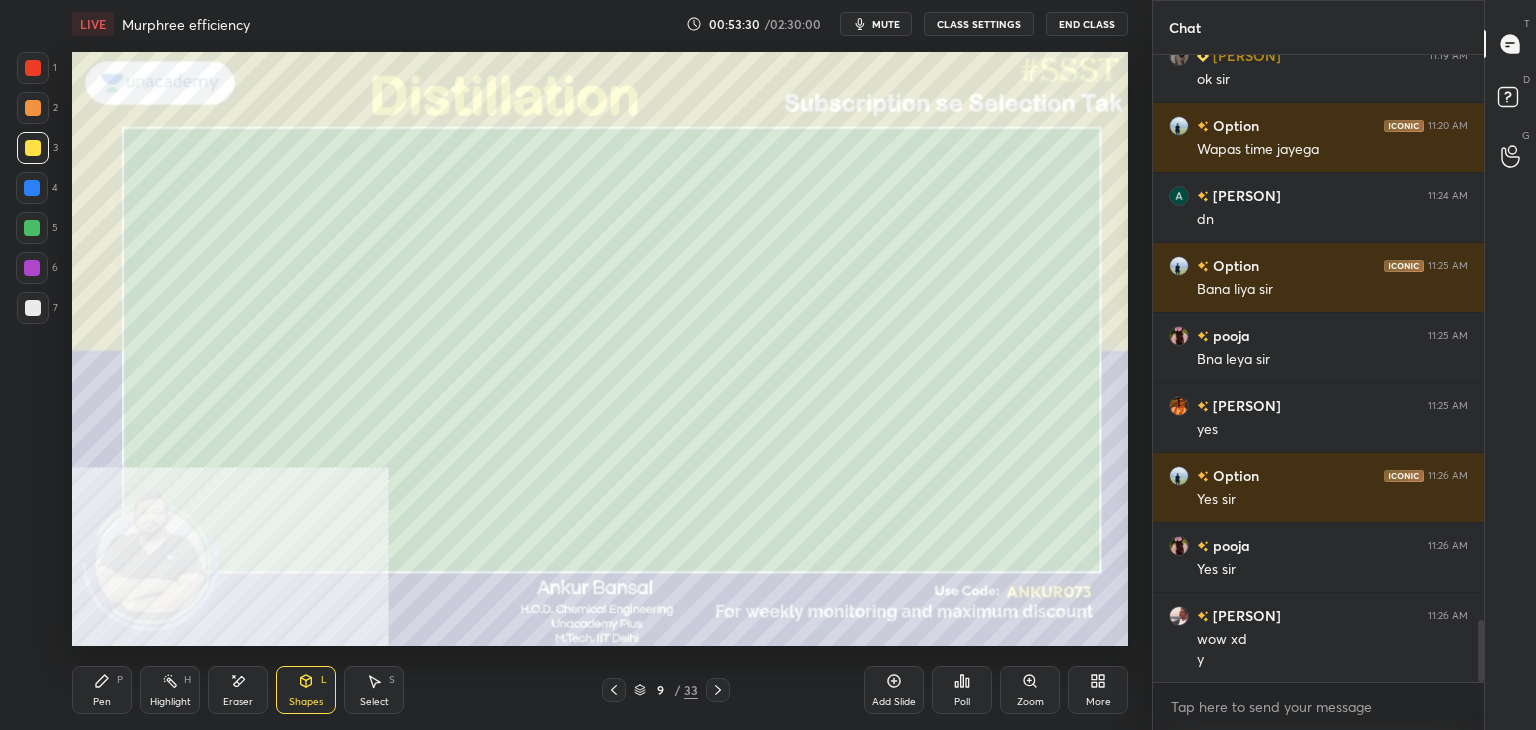 click 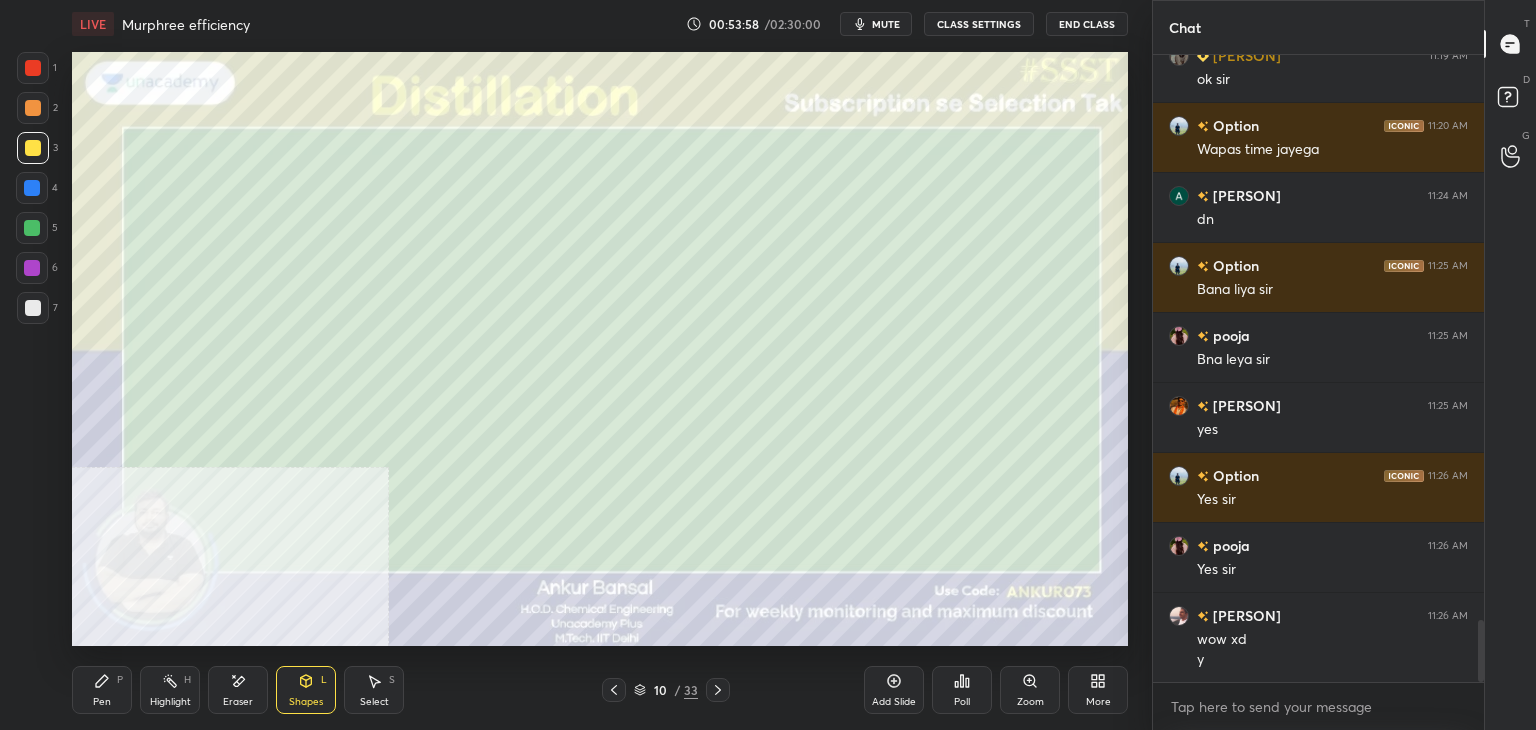 click 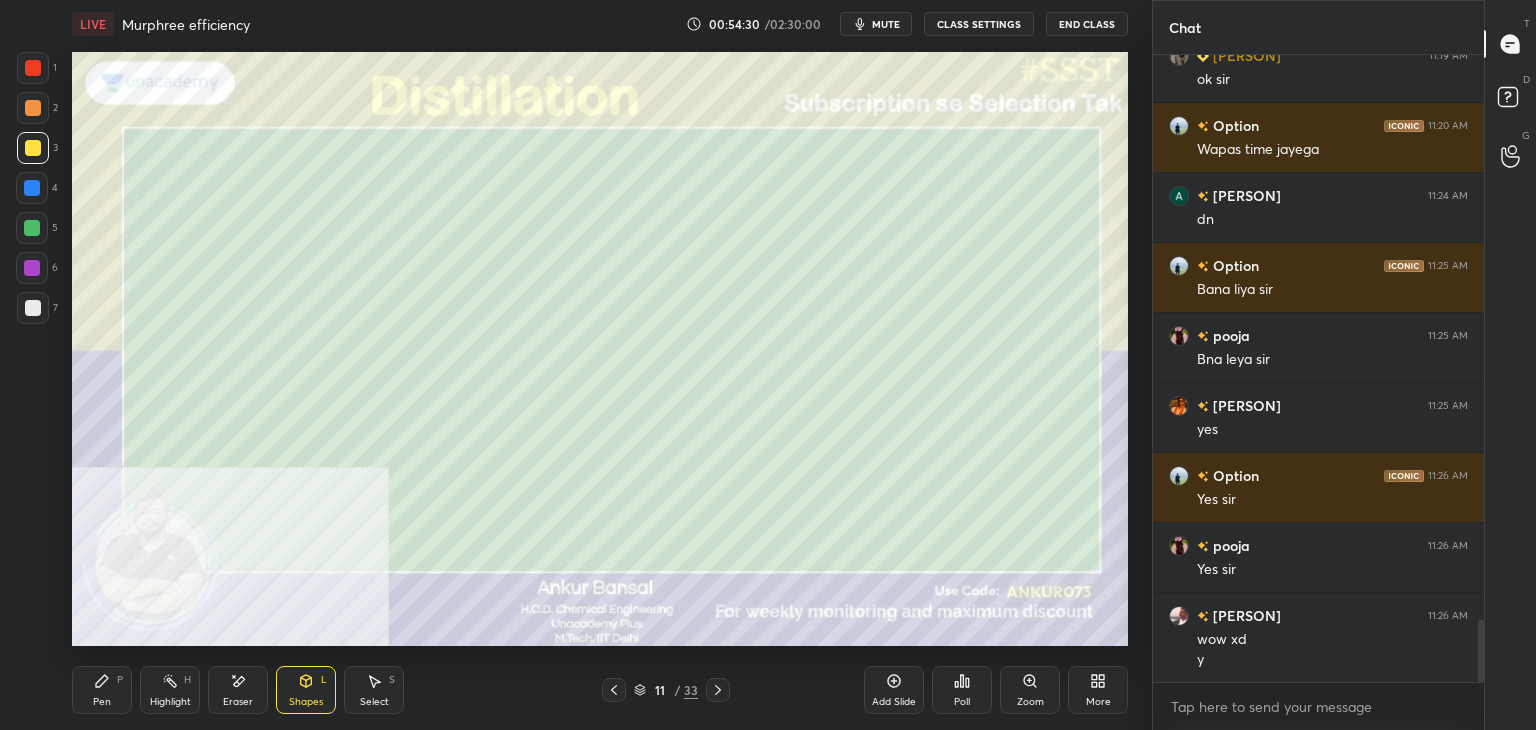 click 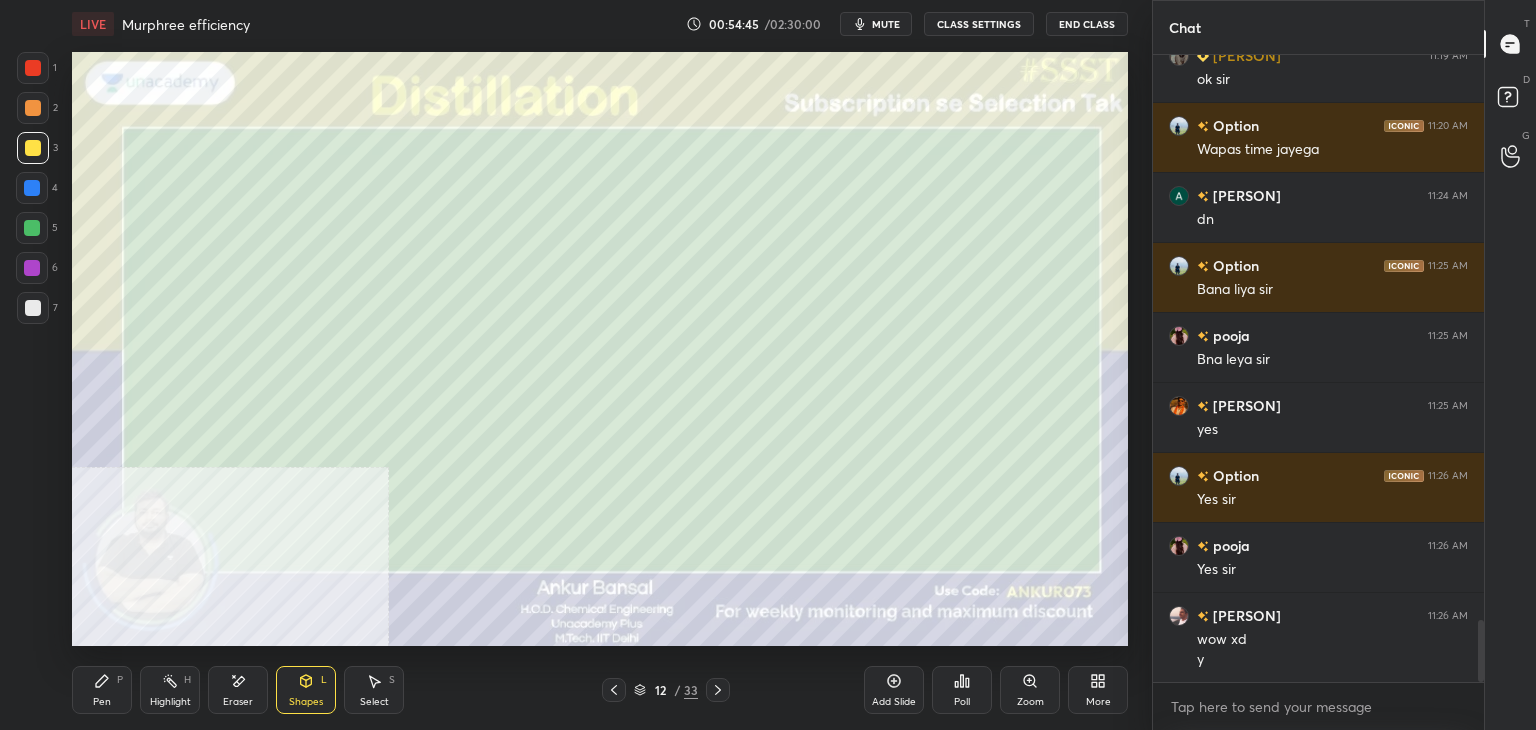 click at bounding box center [33, 308] 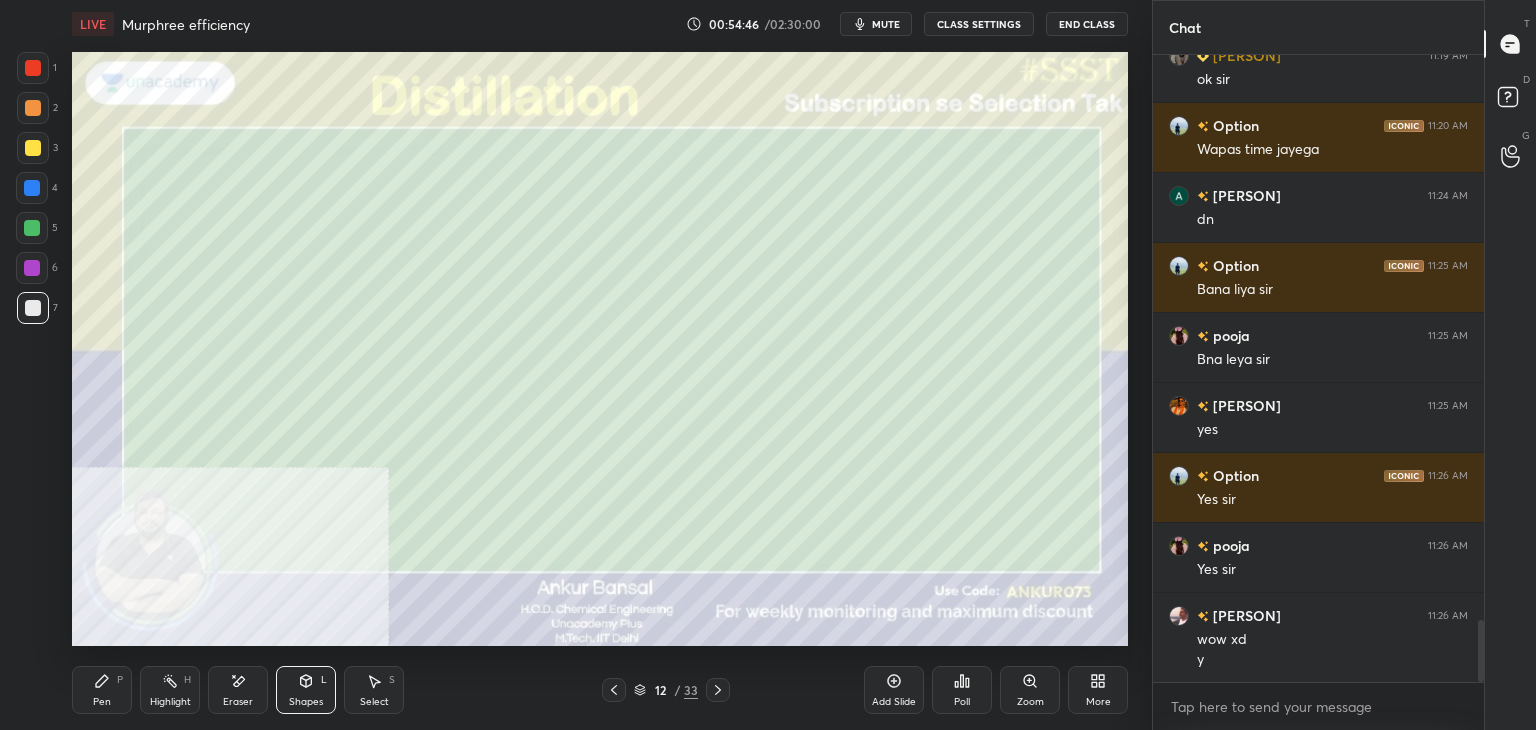 click on "Shapes L" at bounding box center [306, 690] 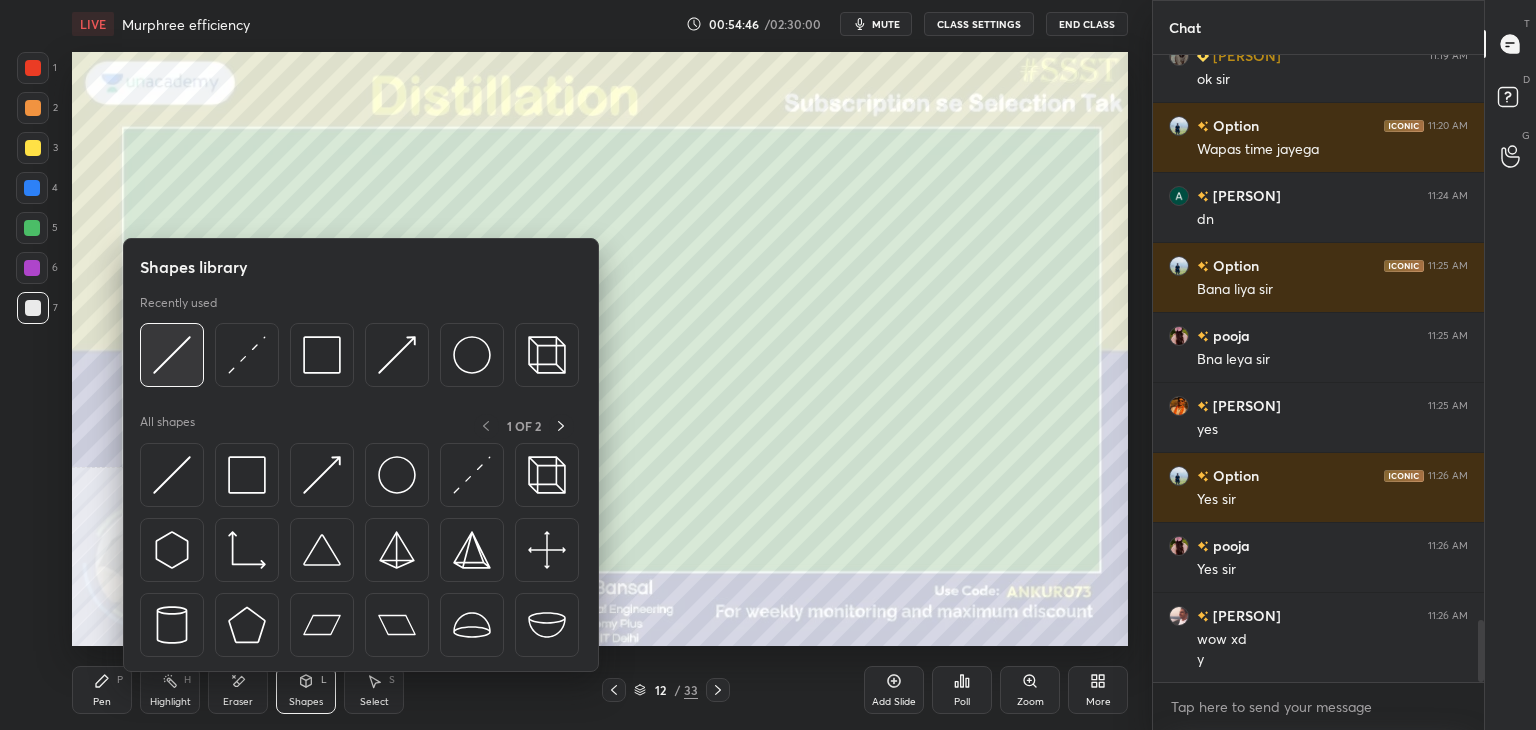 click at bounding box center (172, 355) 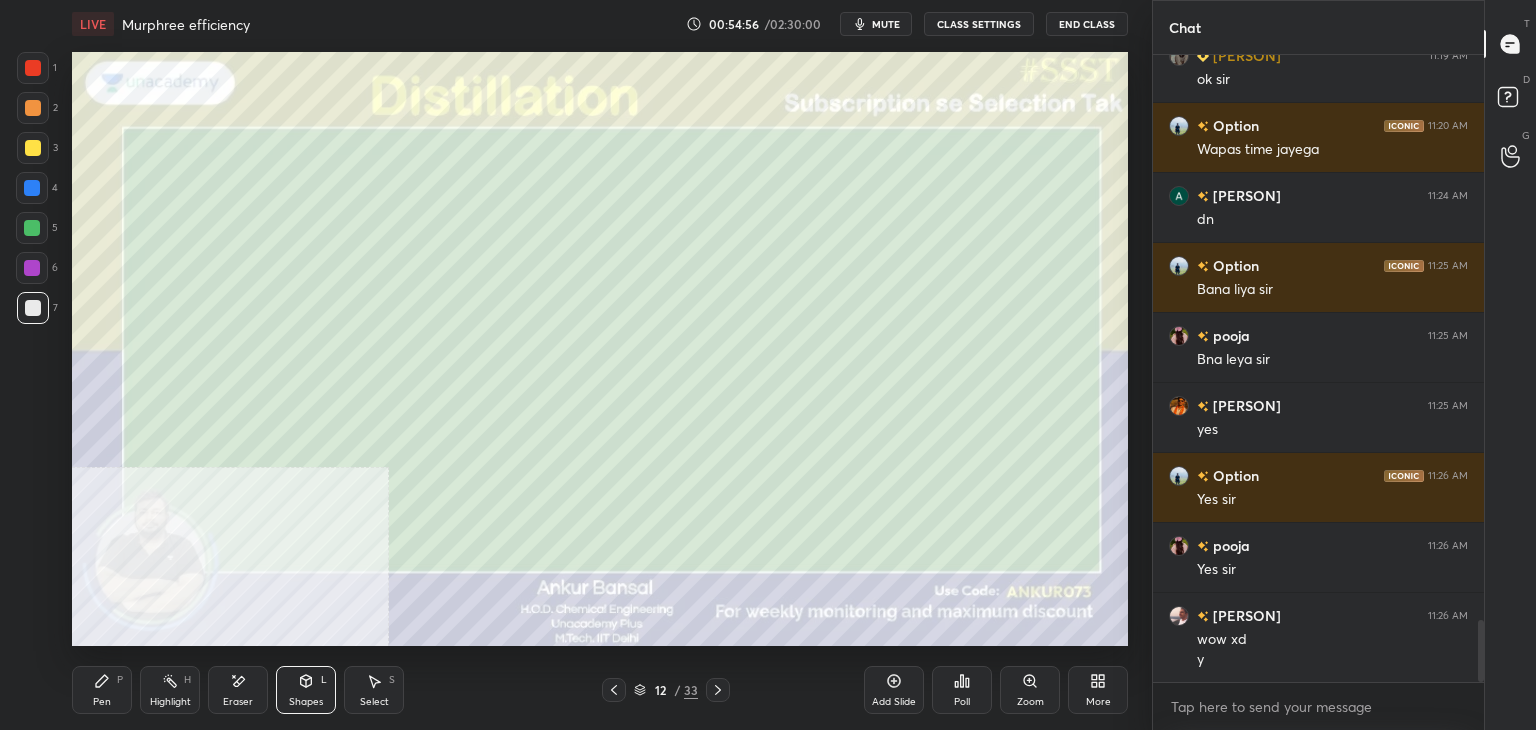 click at bounding box center (33, 148) 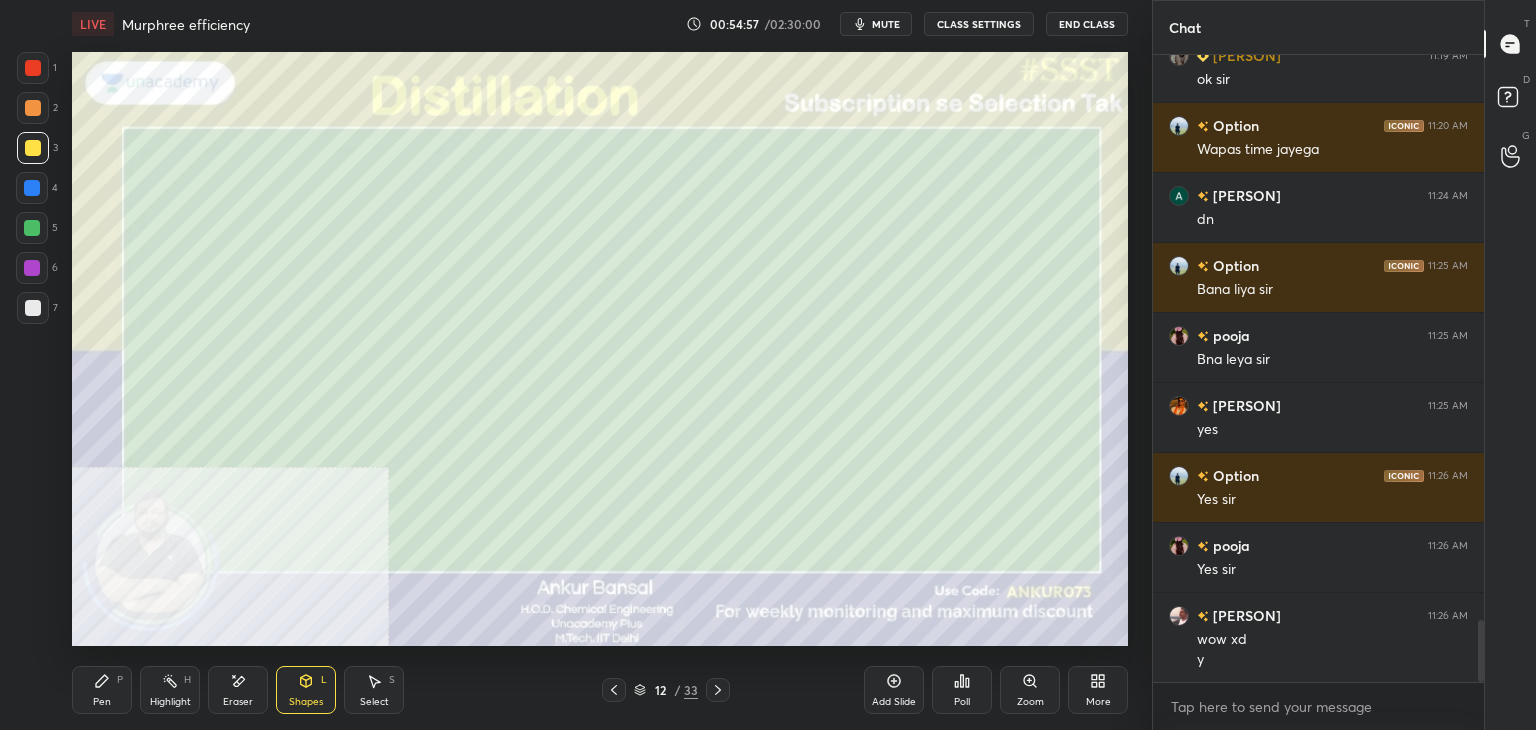 click on "Shapes L" at bounding box center (306, 690) 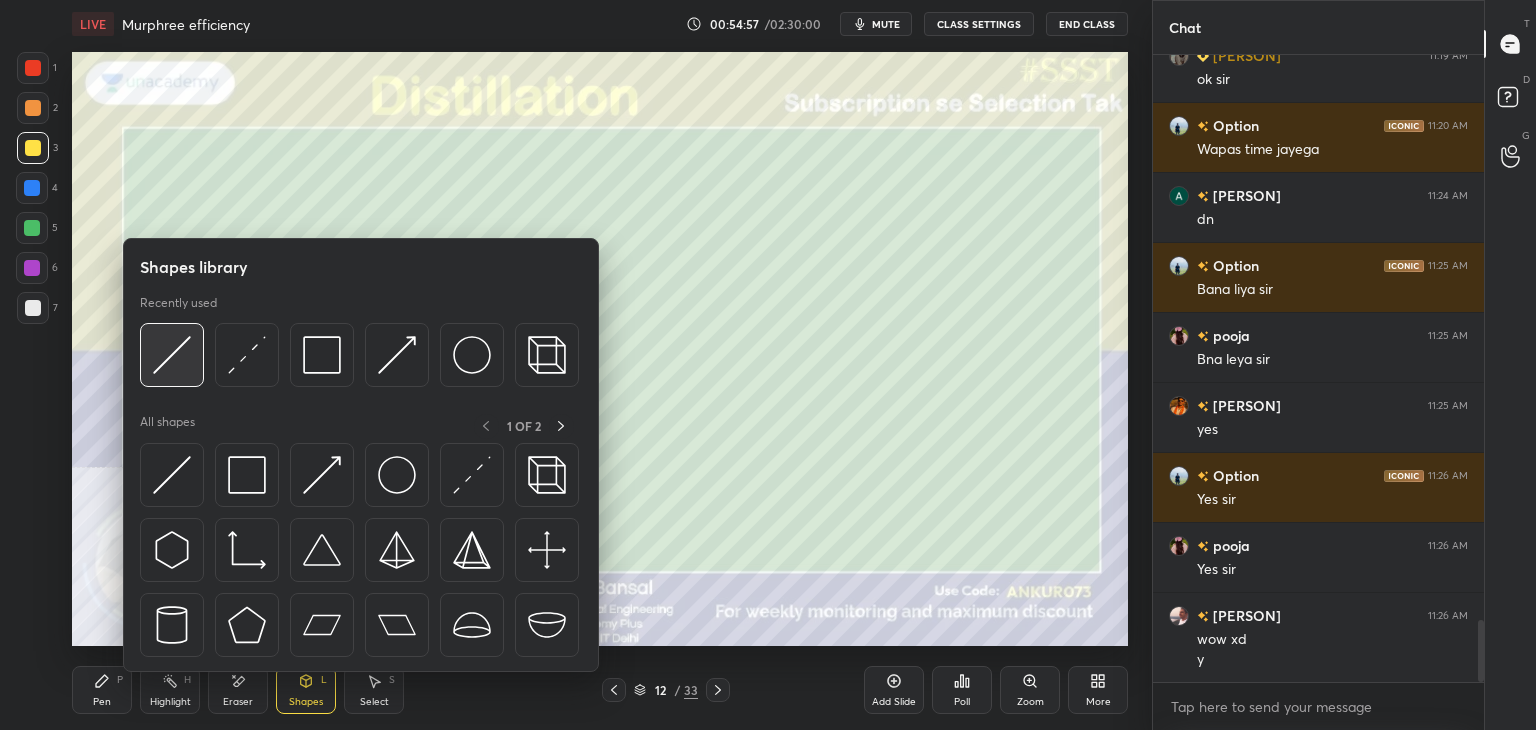 click at bounding box center [172, 355] 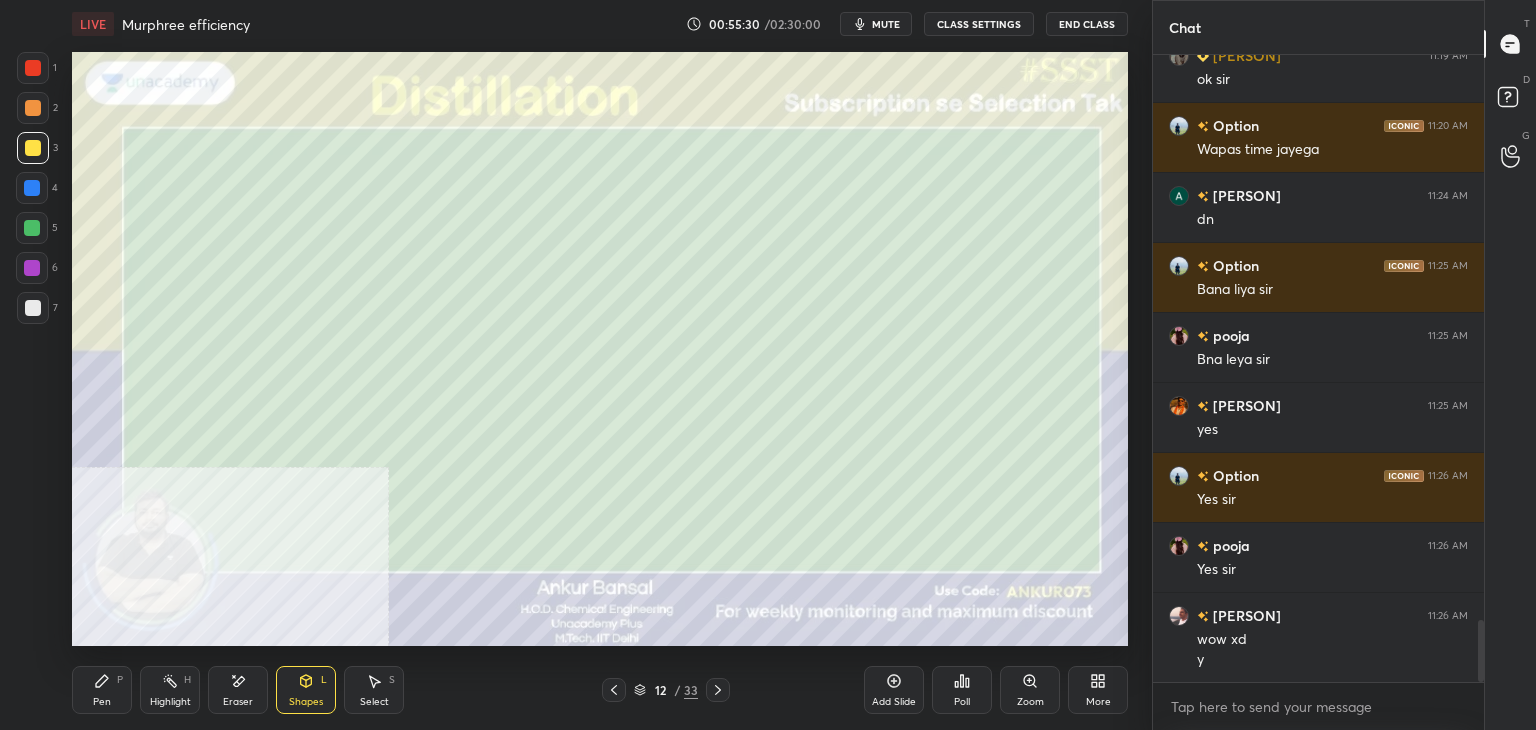 click on "Pen P" at bounding box center (102, 690) 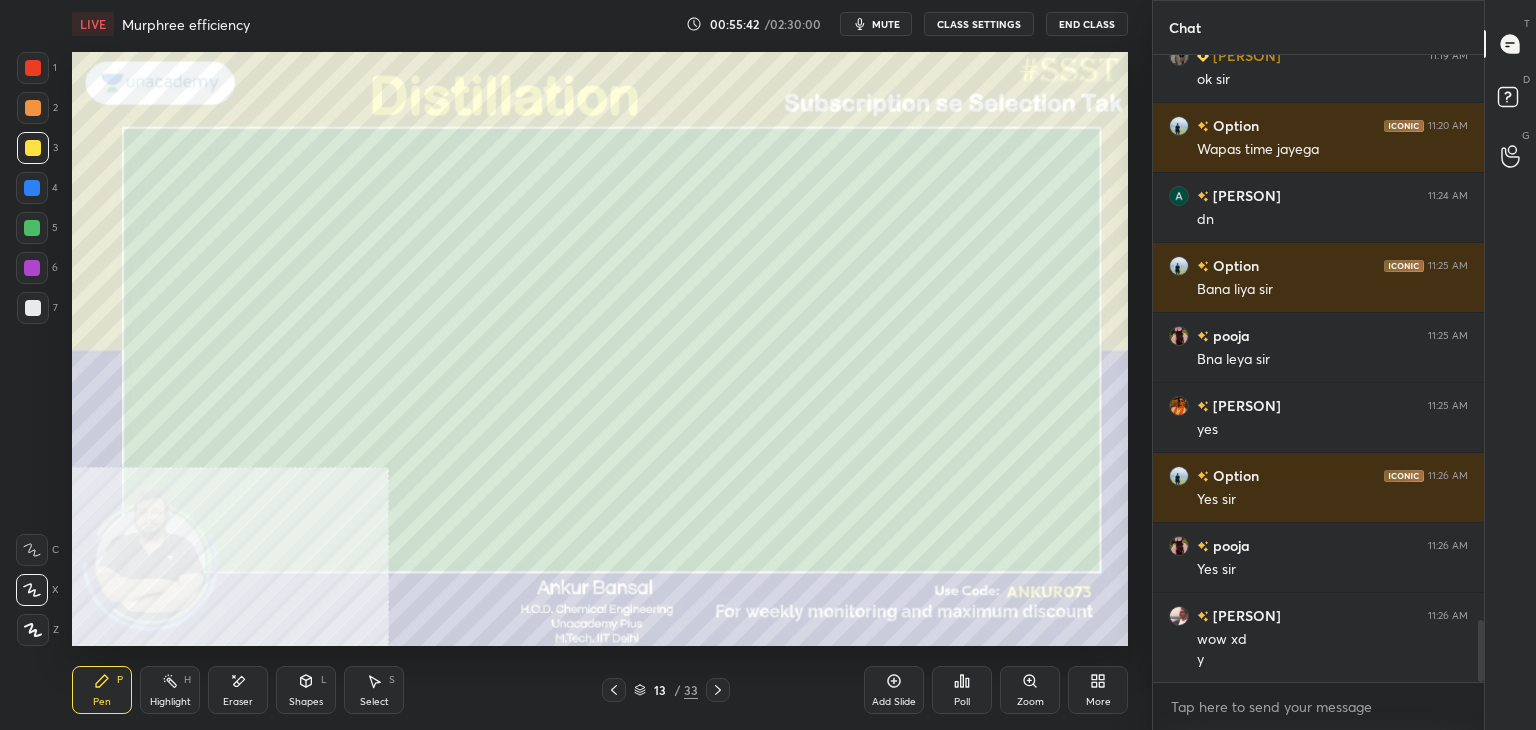 click 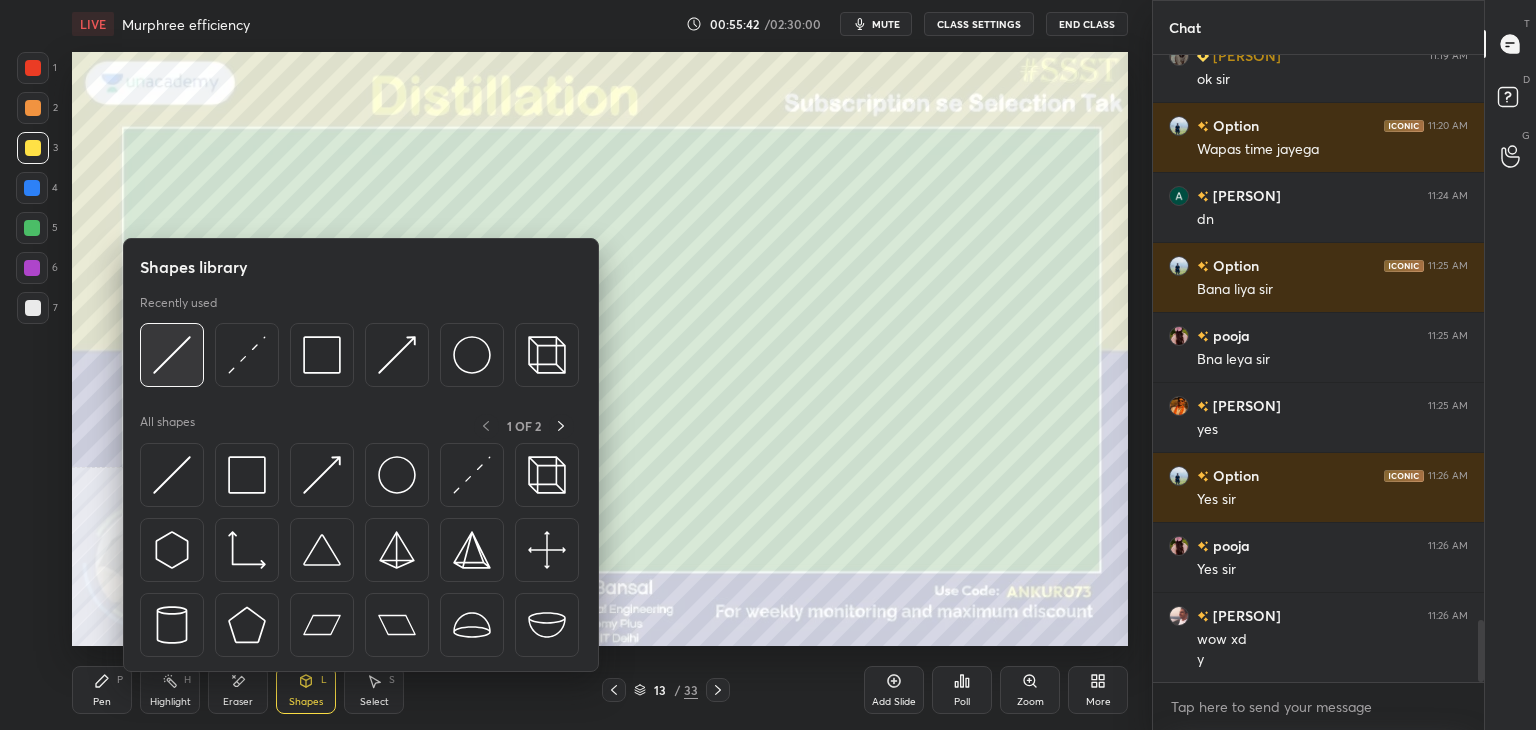click at bounding box center (172, 355) 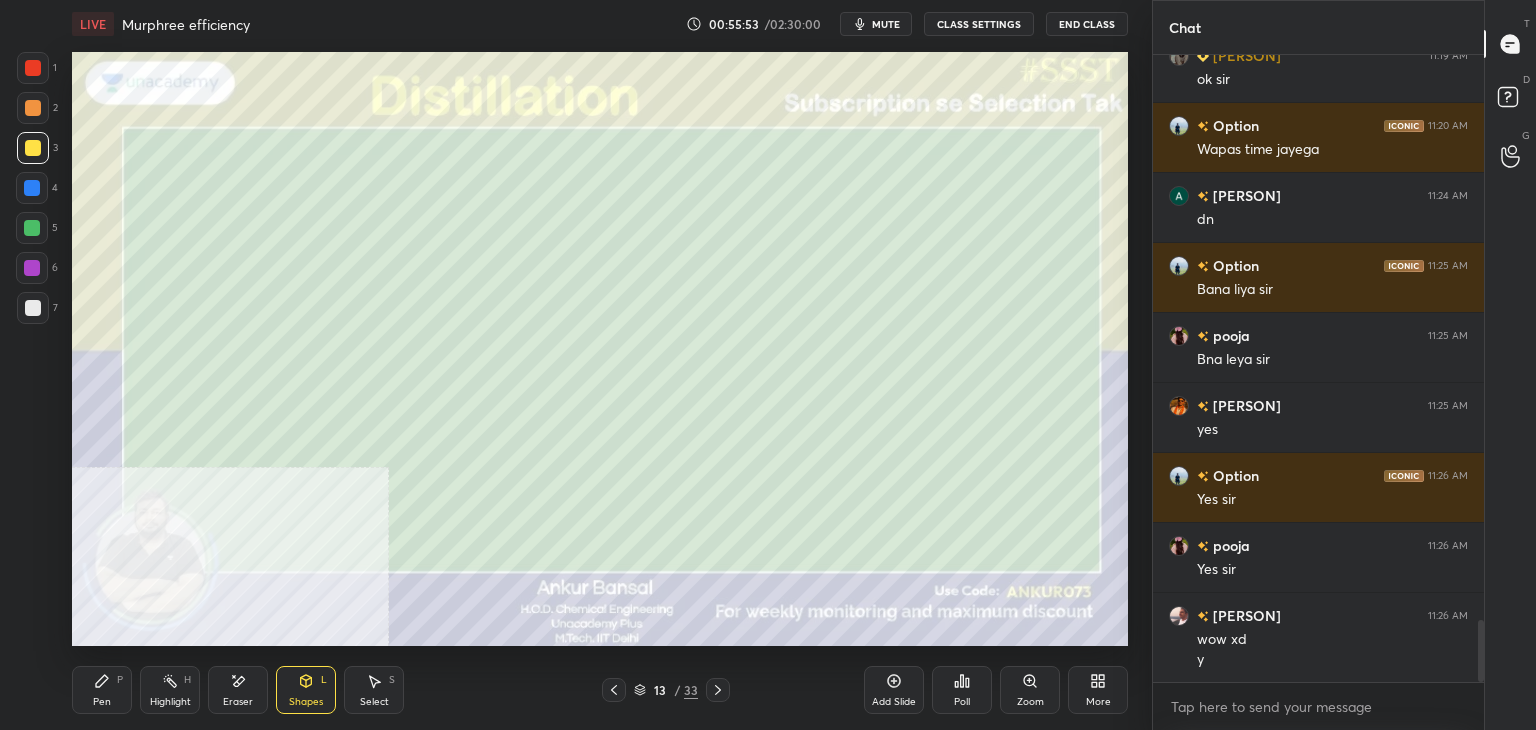 click on "Shapes L" at bounding box center [306, 690] 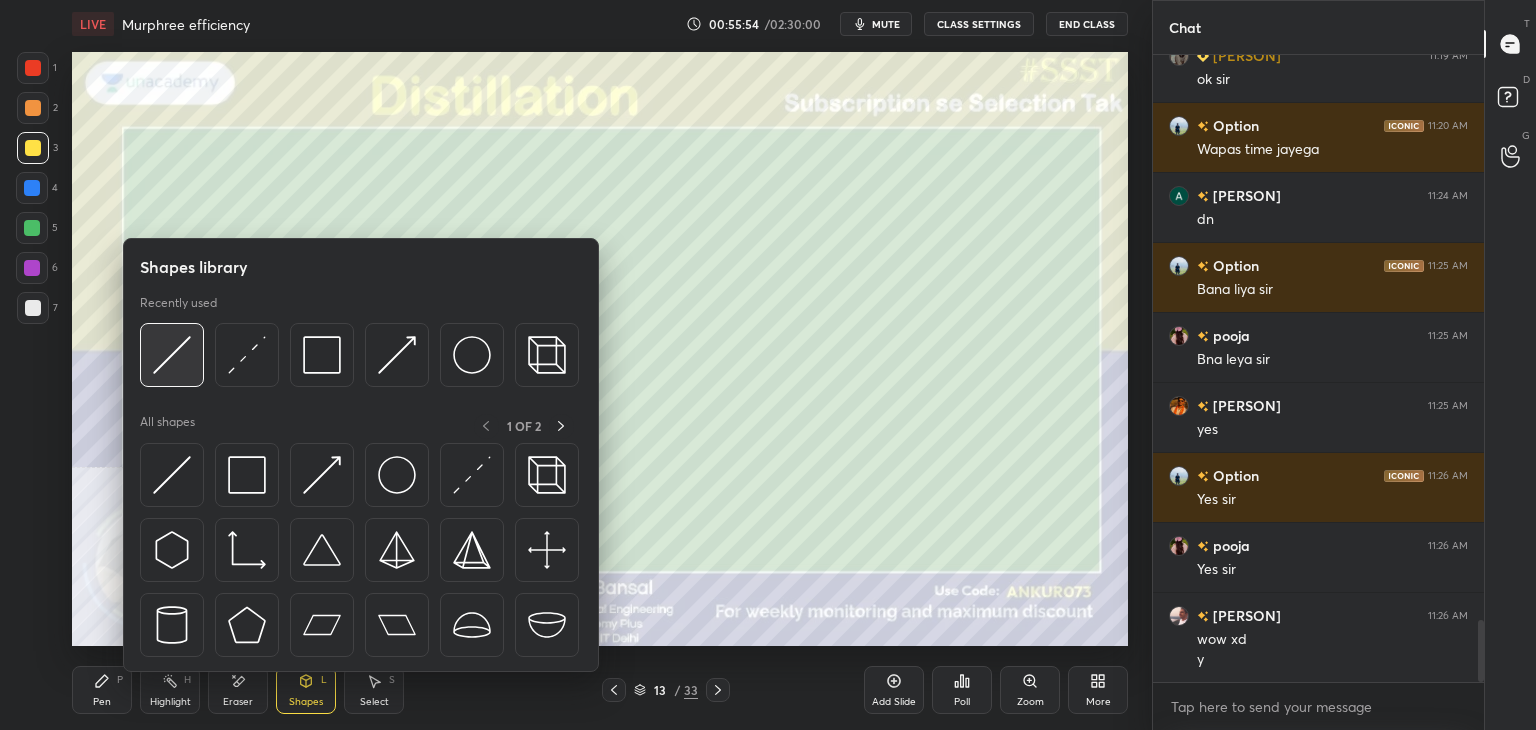 click at bounding box center (172, 355) 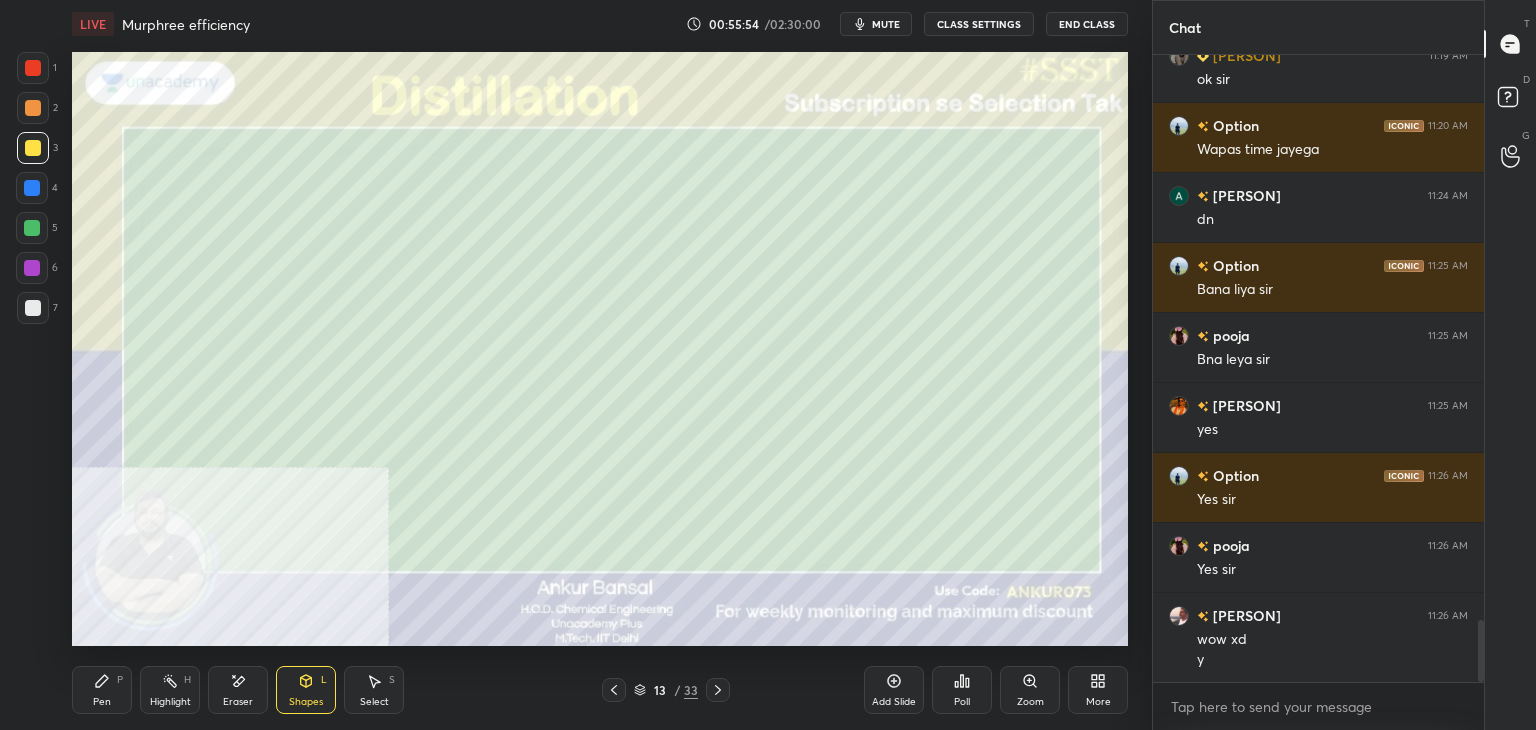 click at bounding box center [33, 308] 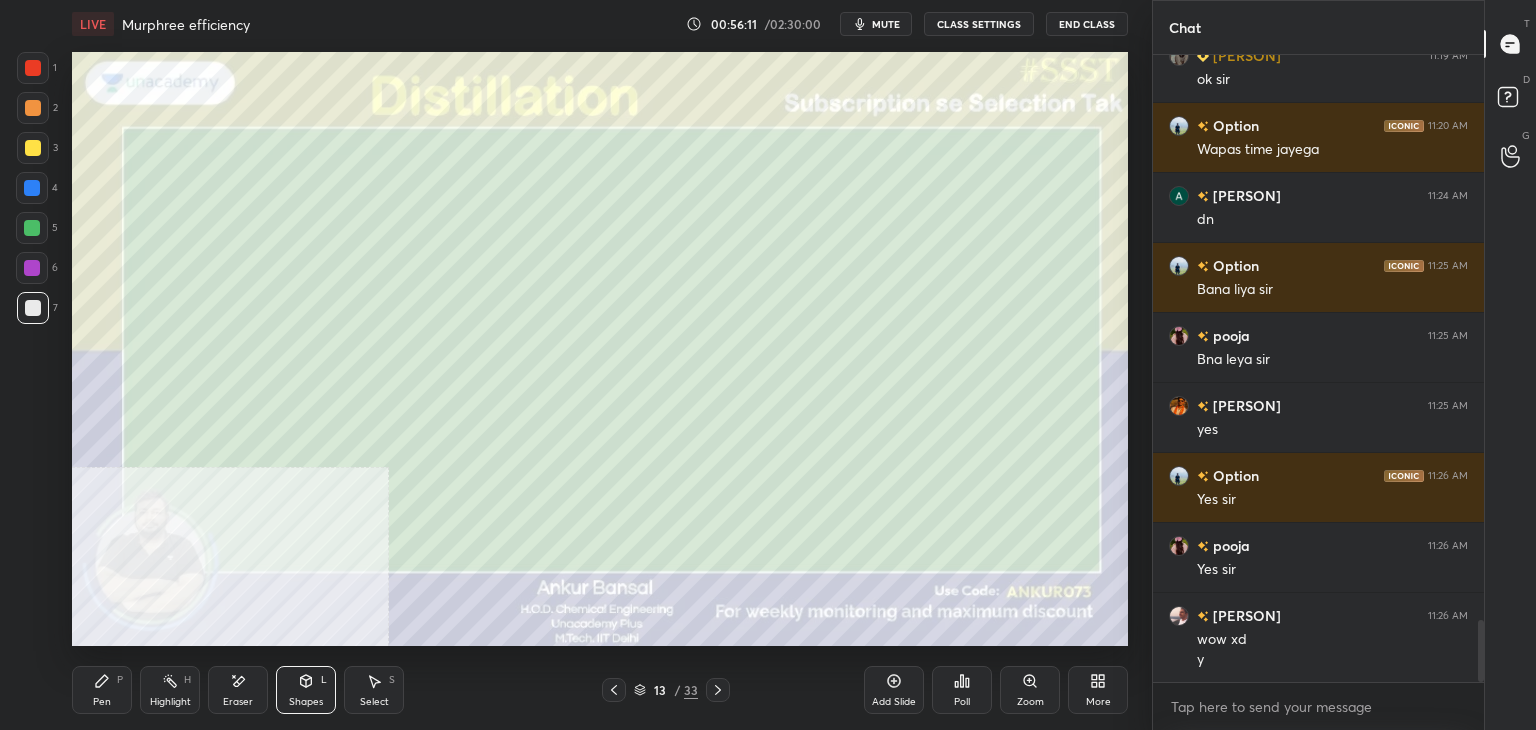 click on "Pen P" at bounding box center (102, 690) 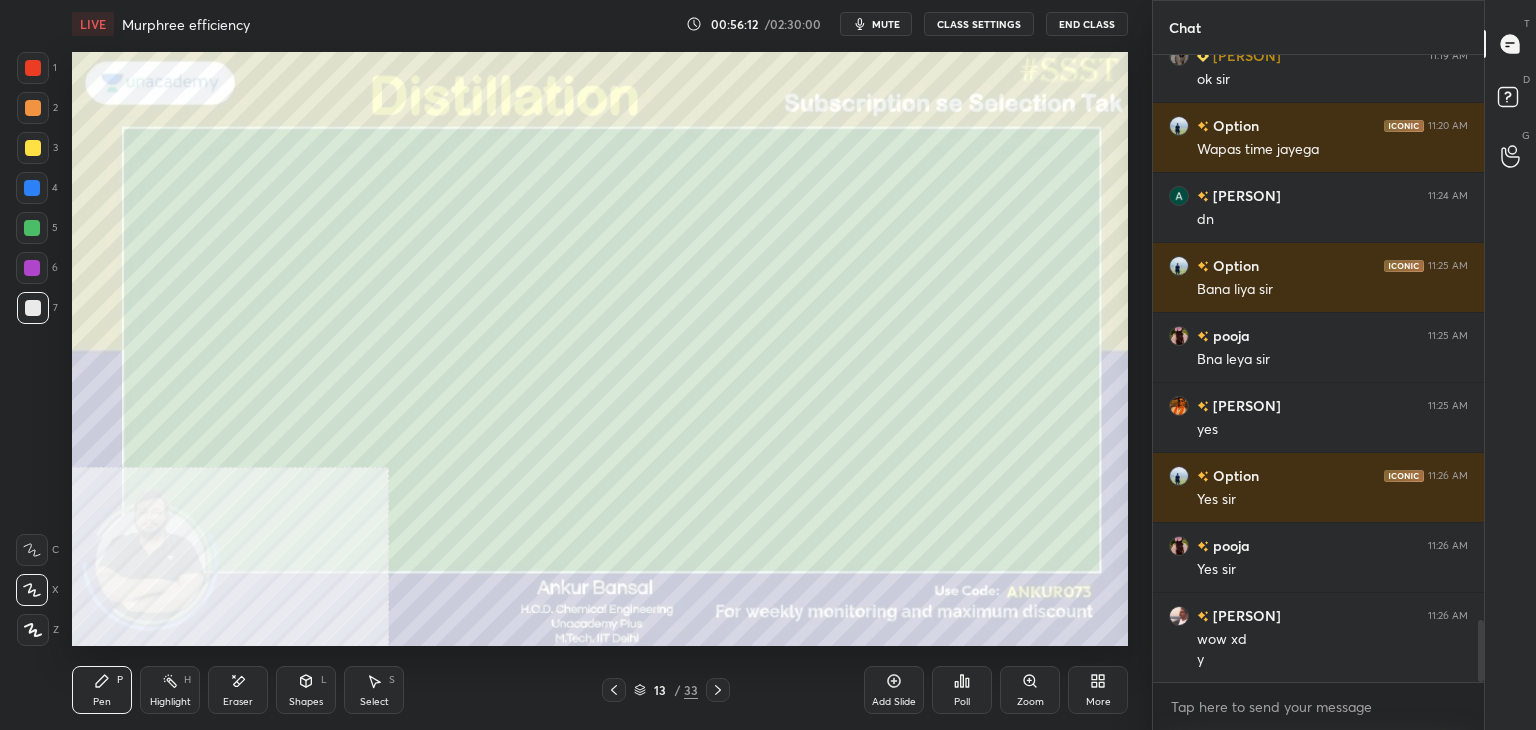 click on "Shapes L" at bounding box center (306, 690) 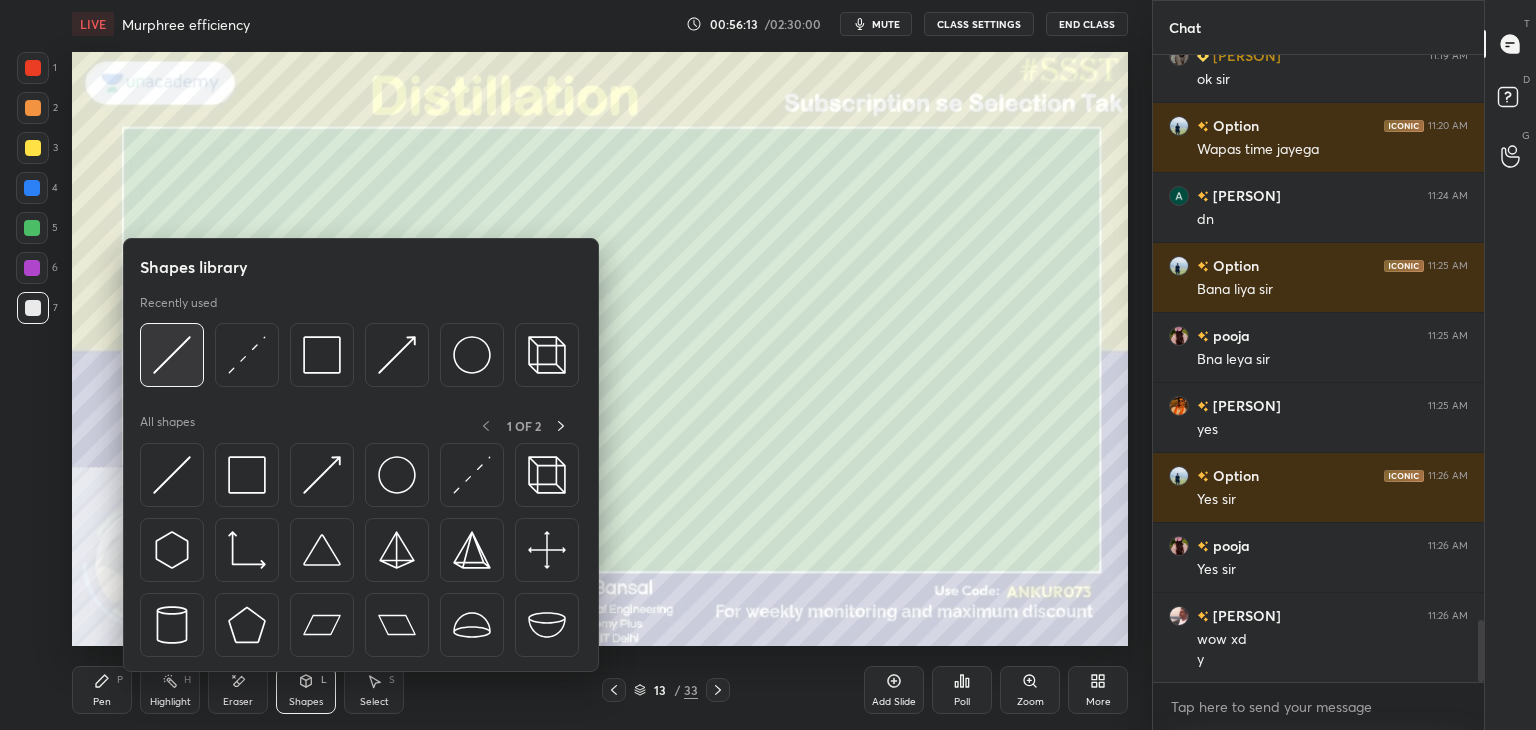 click at bounding box center [172, 355] 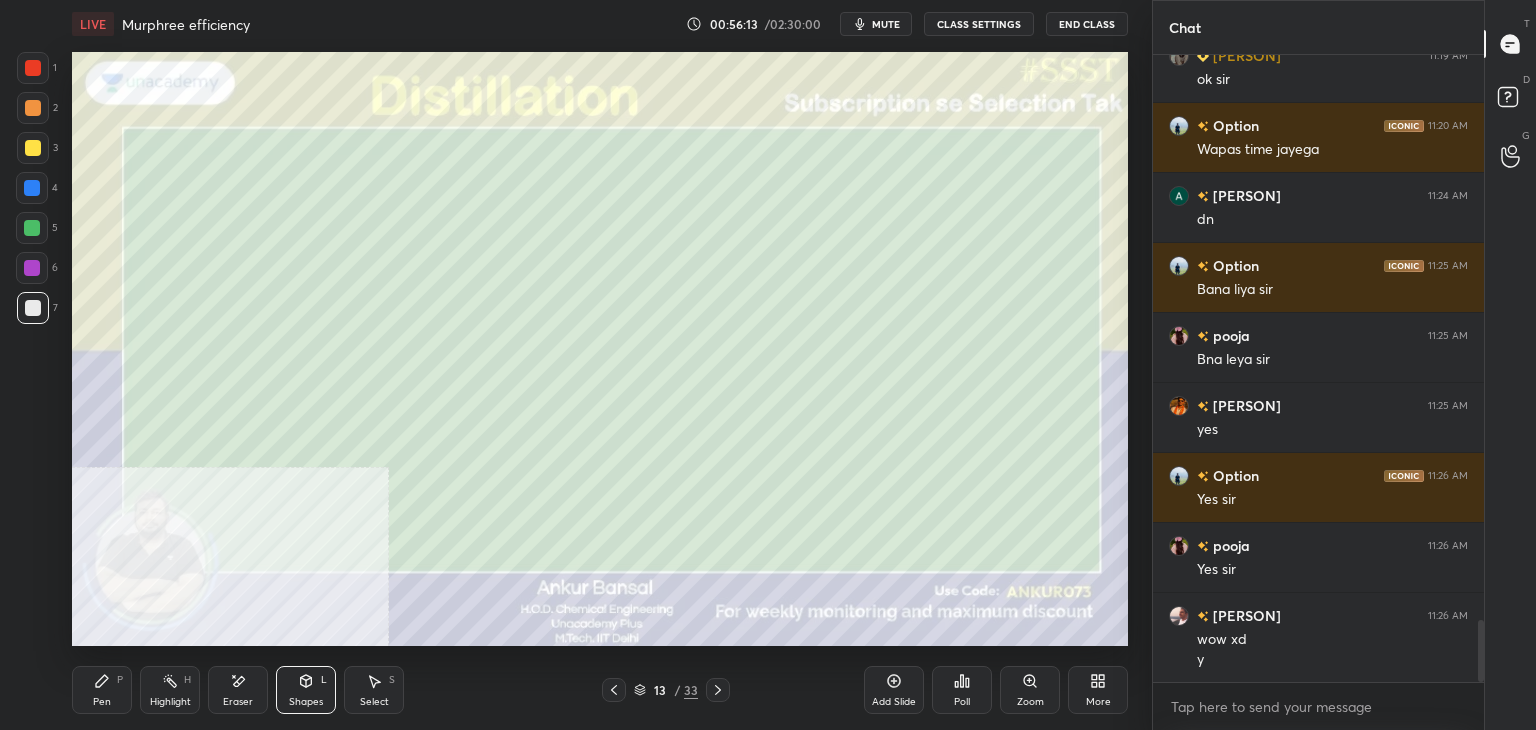 click at bounding box center (33, 148) 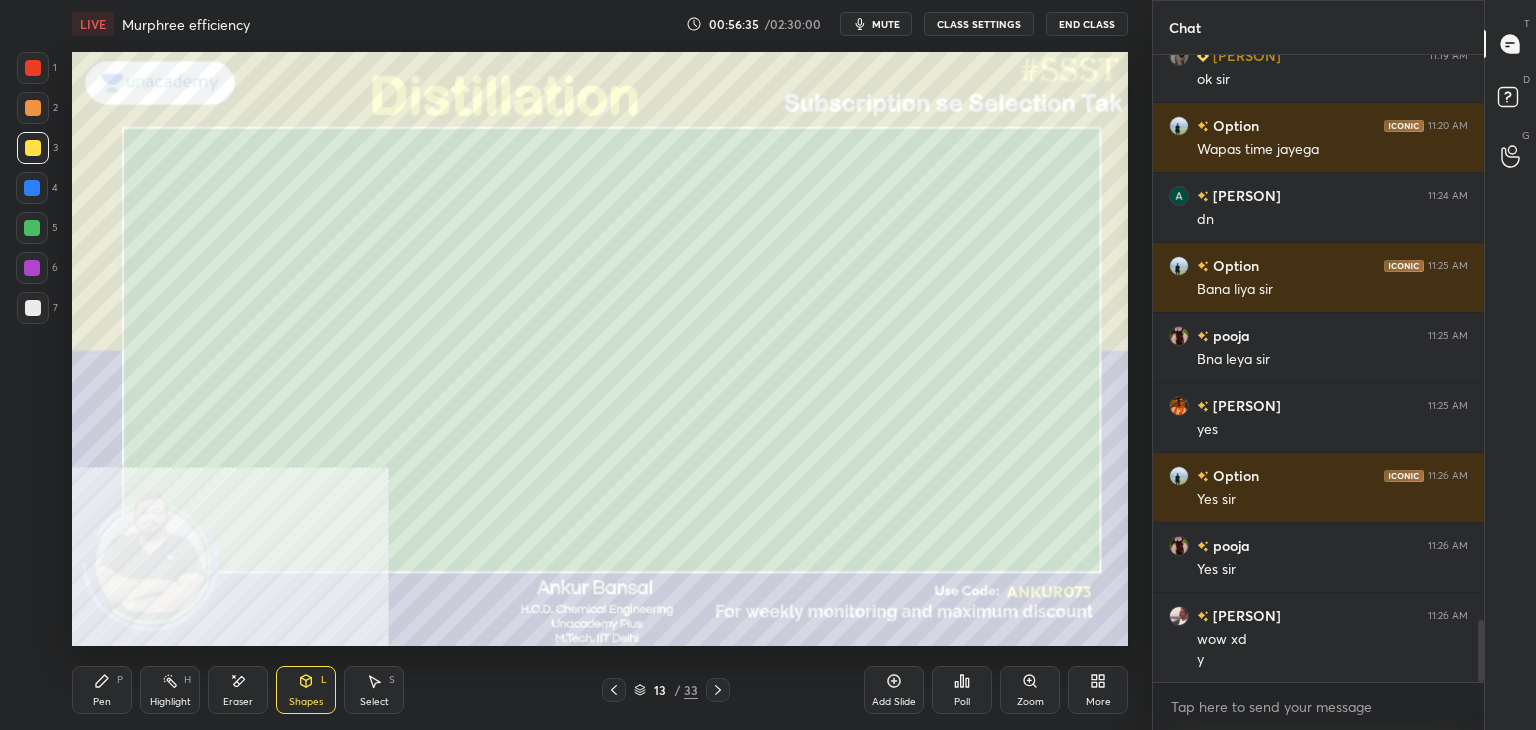 click on "P" at bounding box center (120, 680) 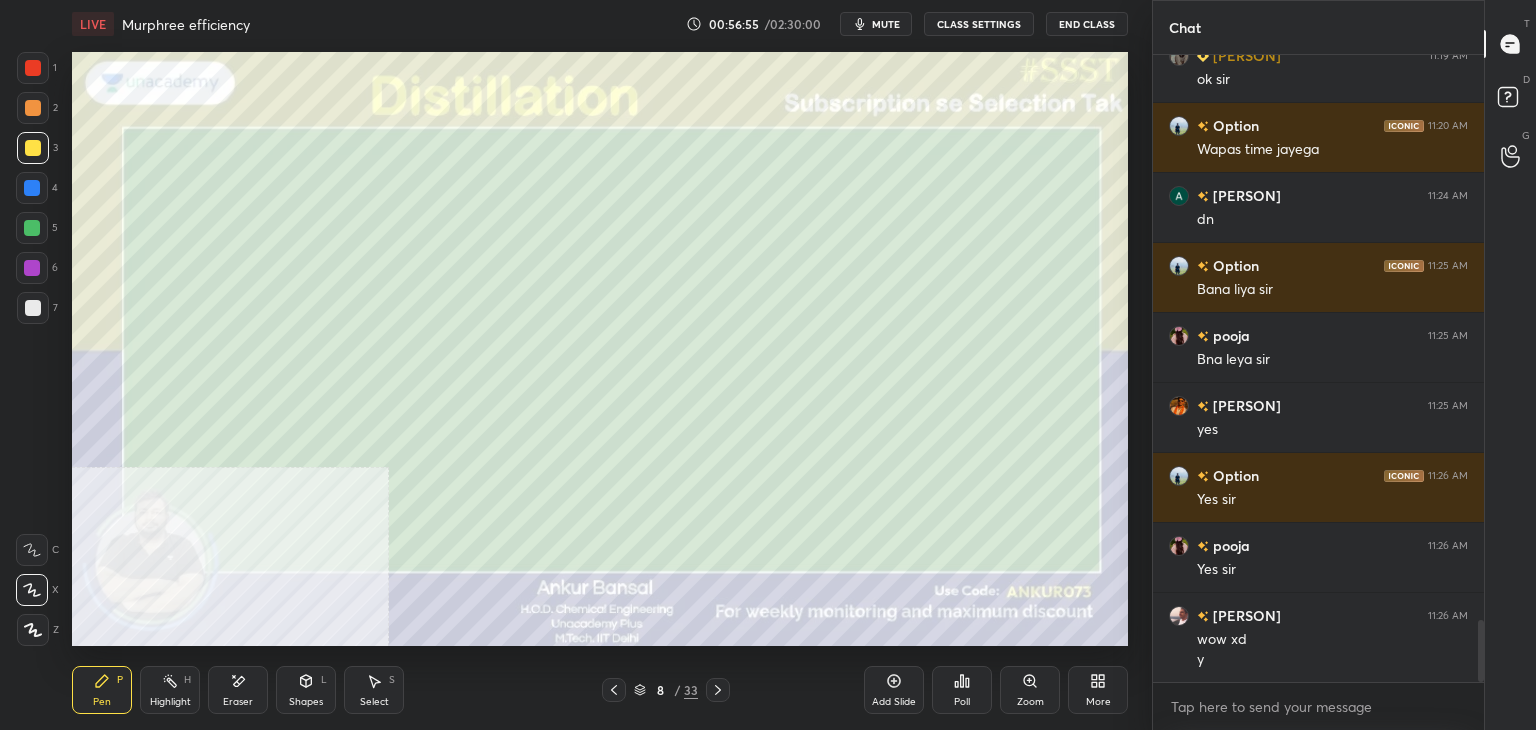 click at bounding box center (33, 308) 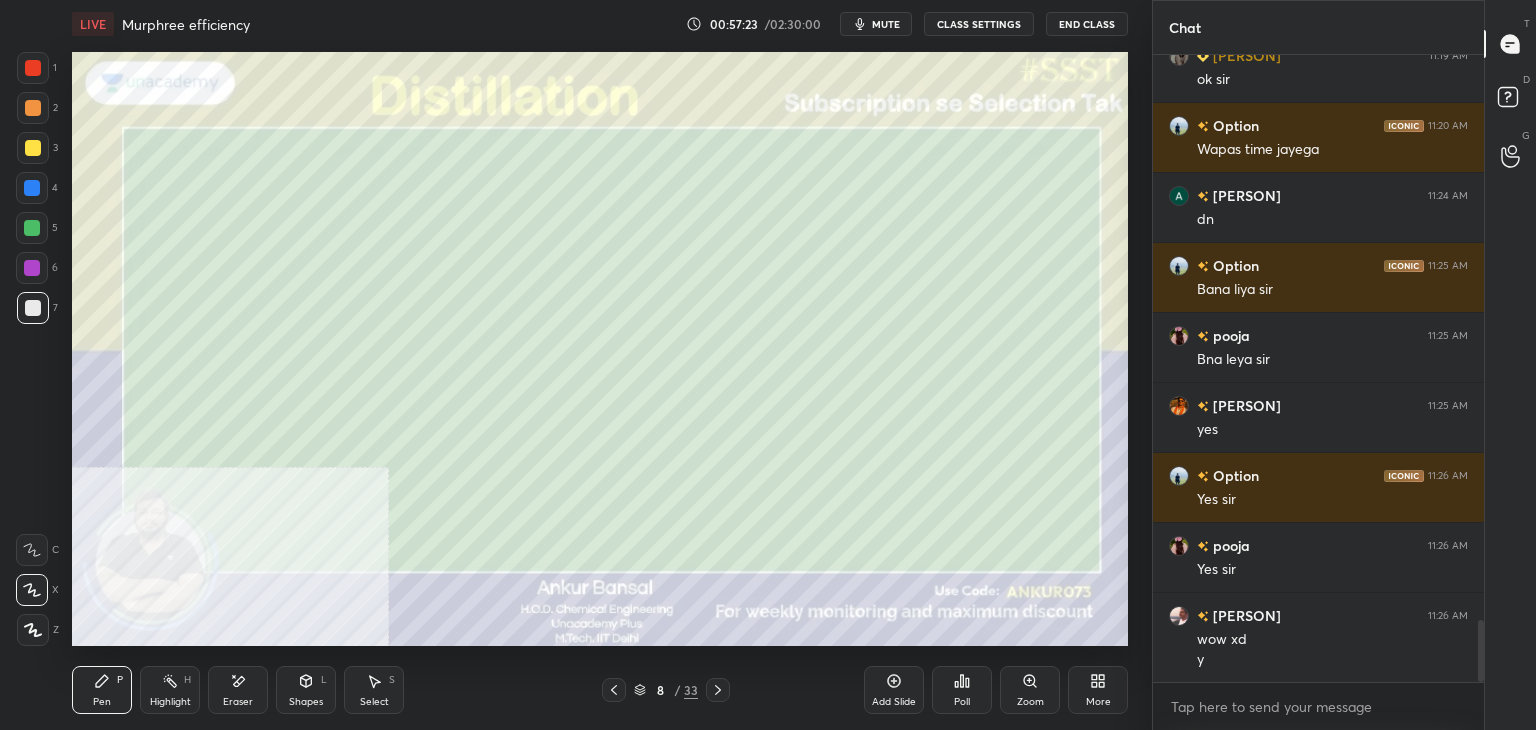 click 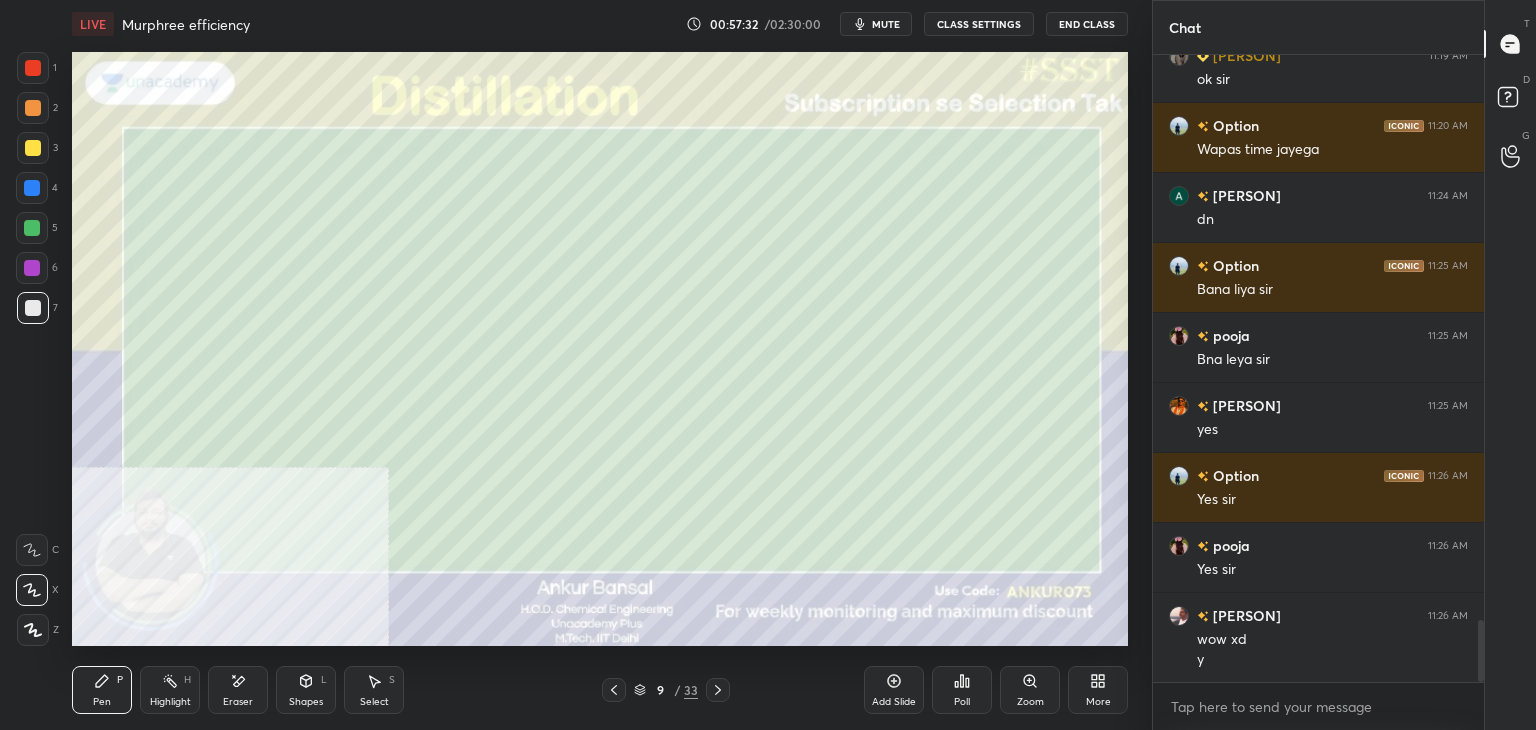 click 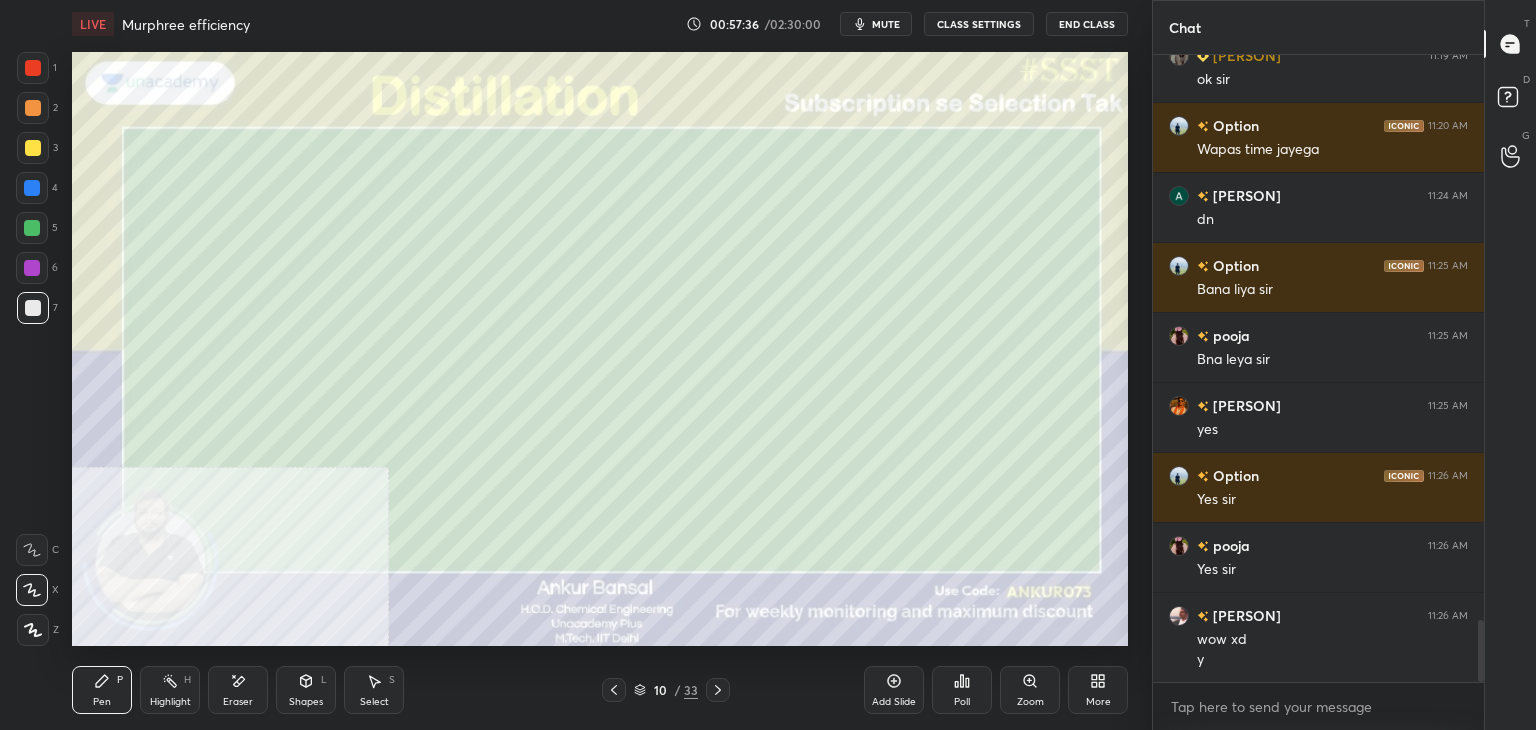 click 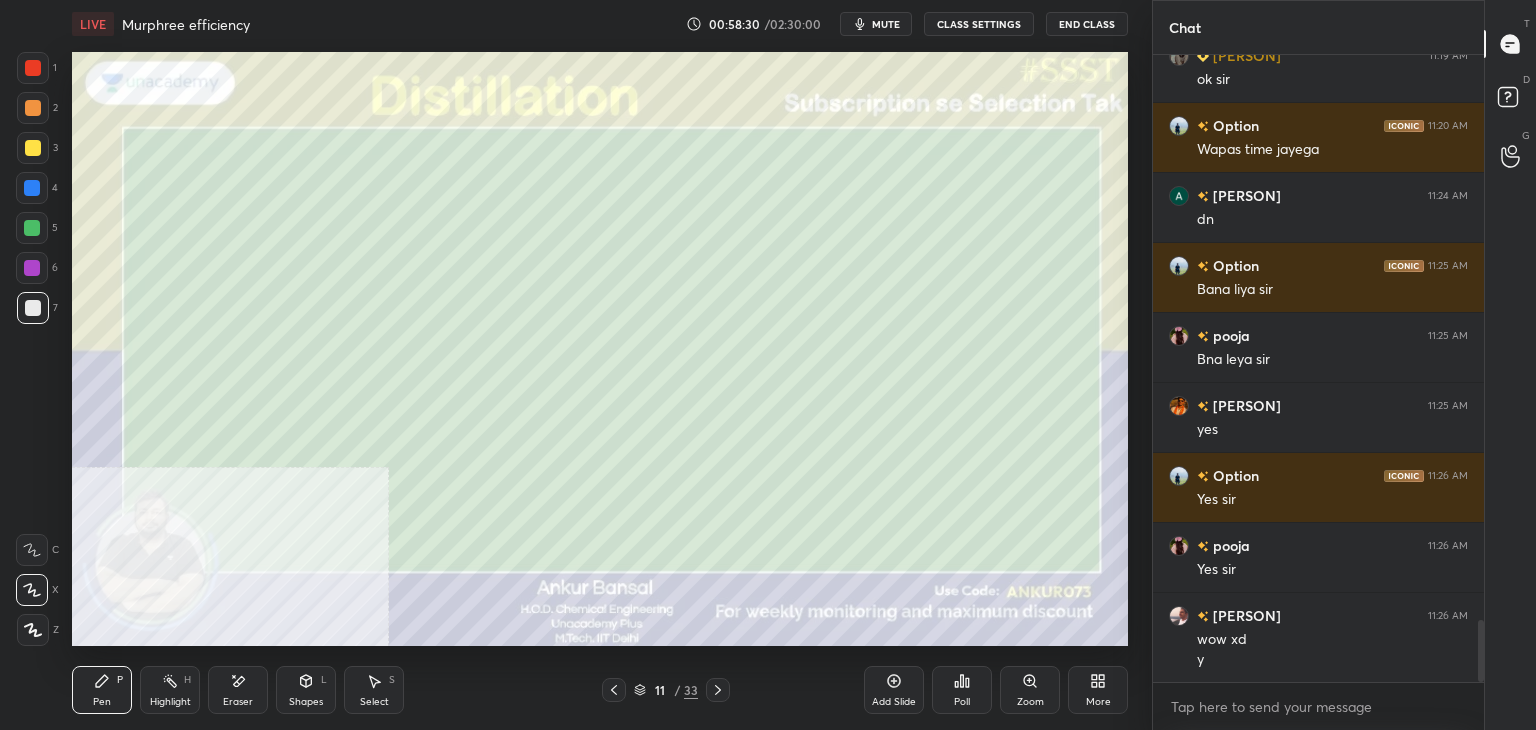 scroll, scrollTop: 5842, scrollLeft: 0, axis: vertical 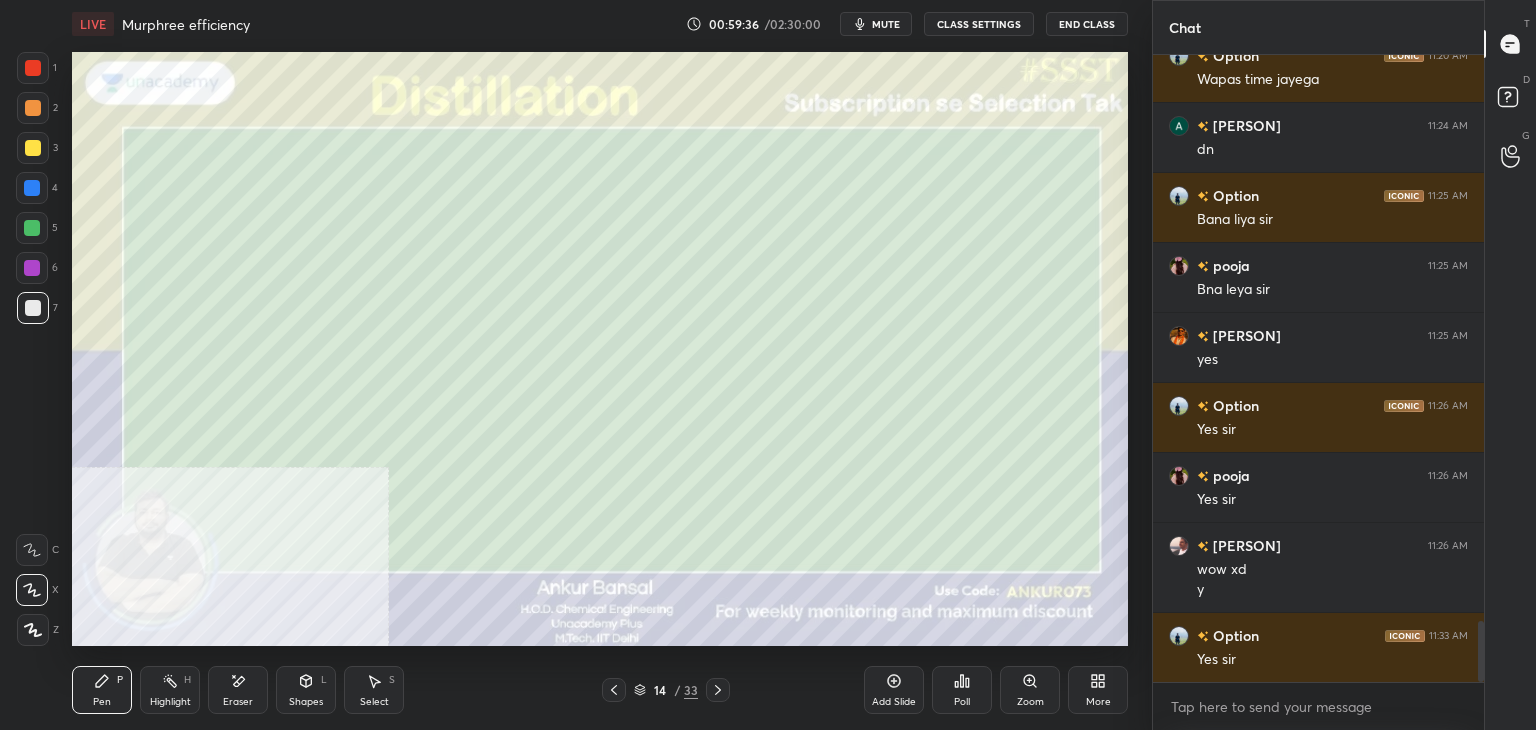 click 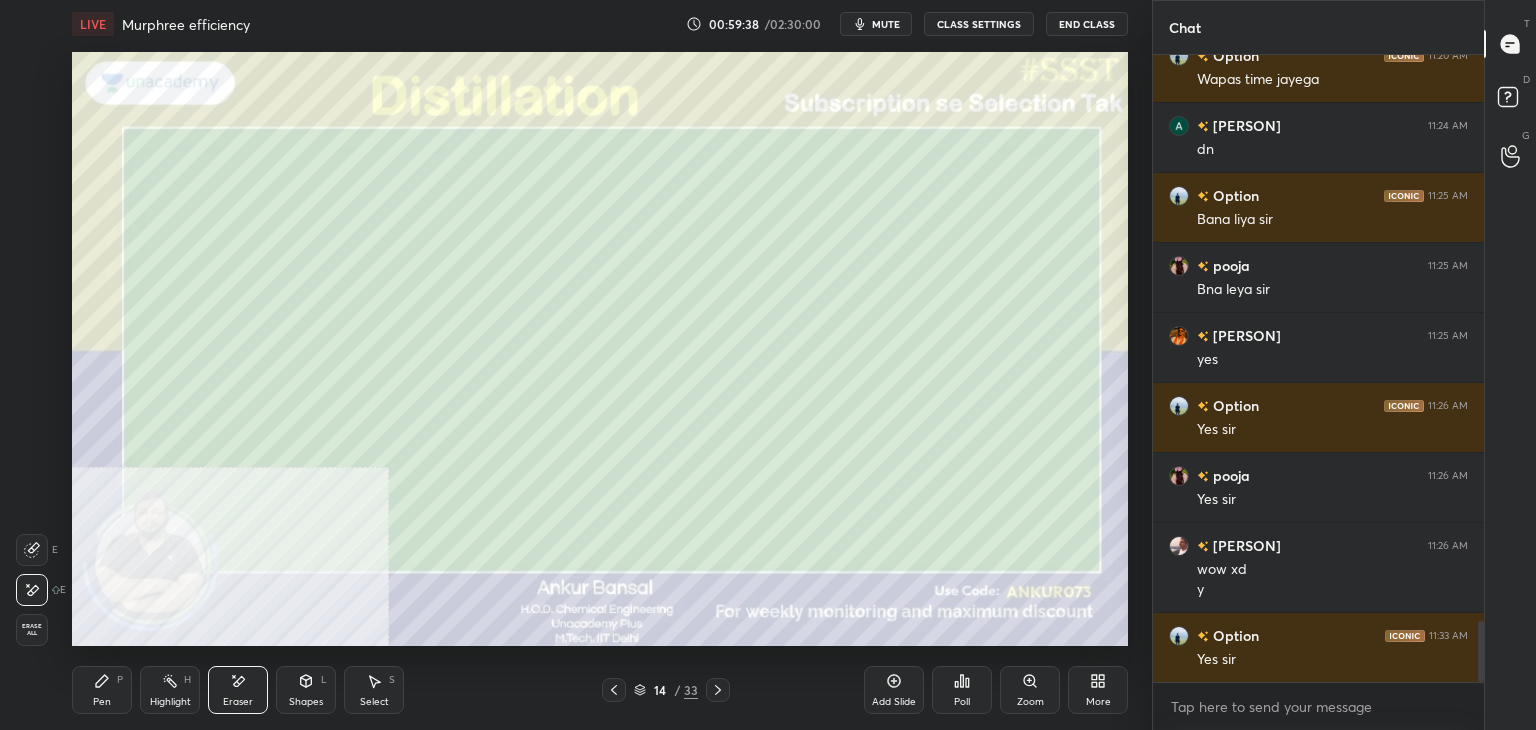 click on "Pen P" at bounding box center [102, 690] 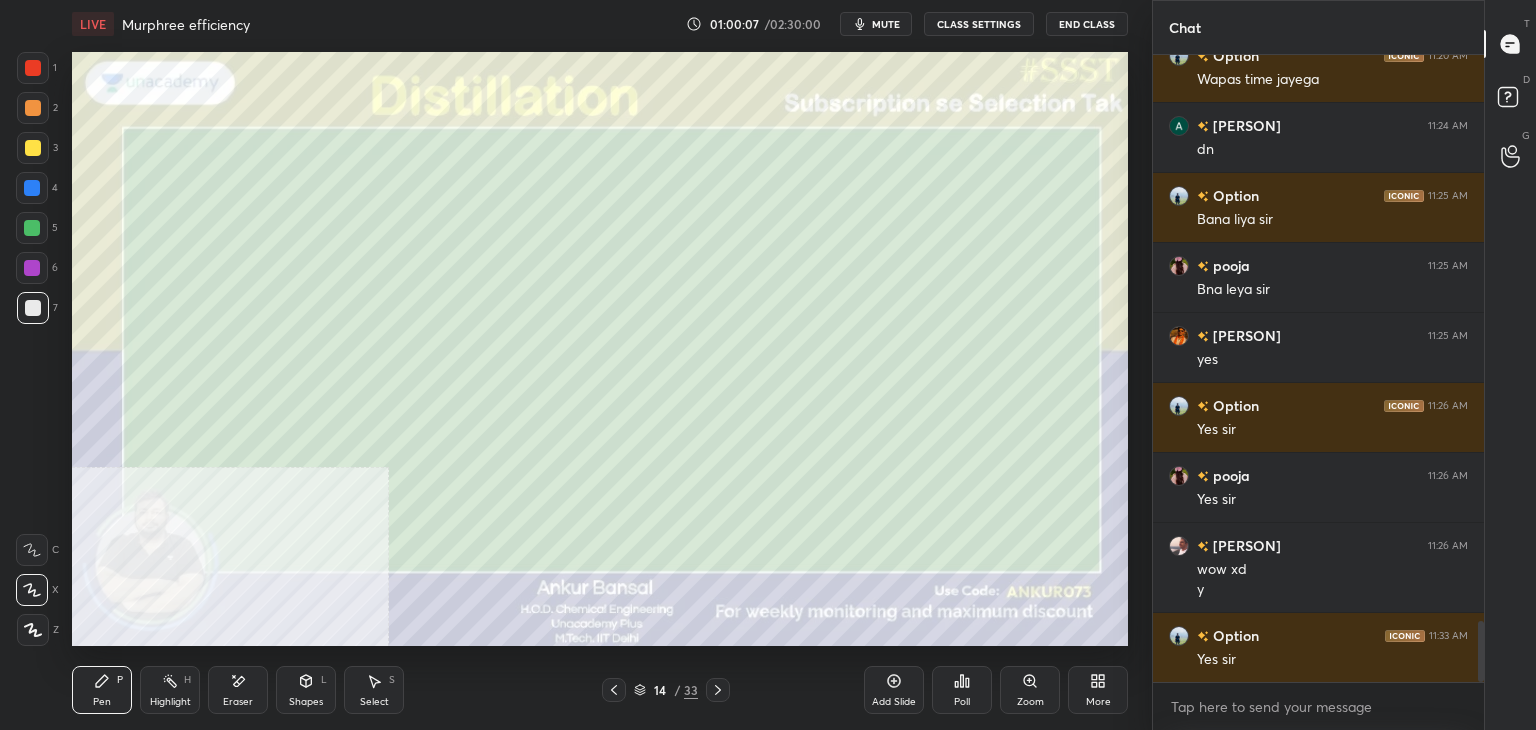 click on "Eraser" at bounding box center [238, 690] 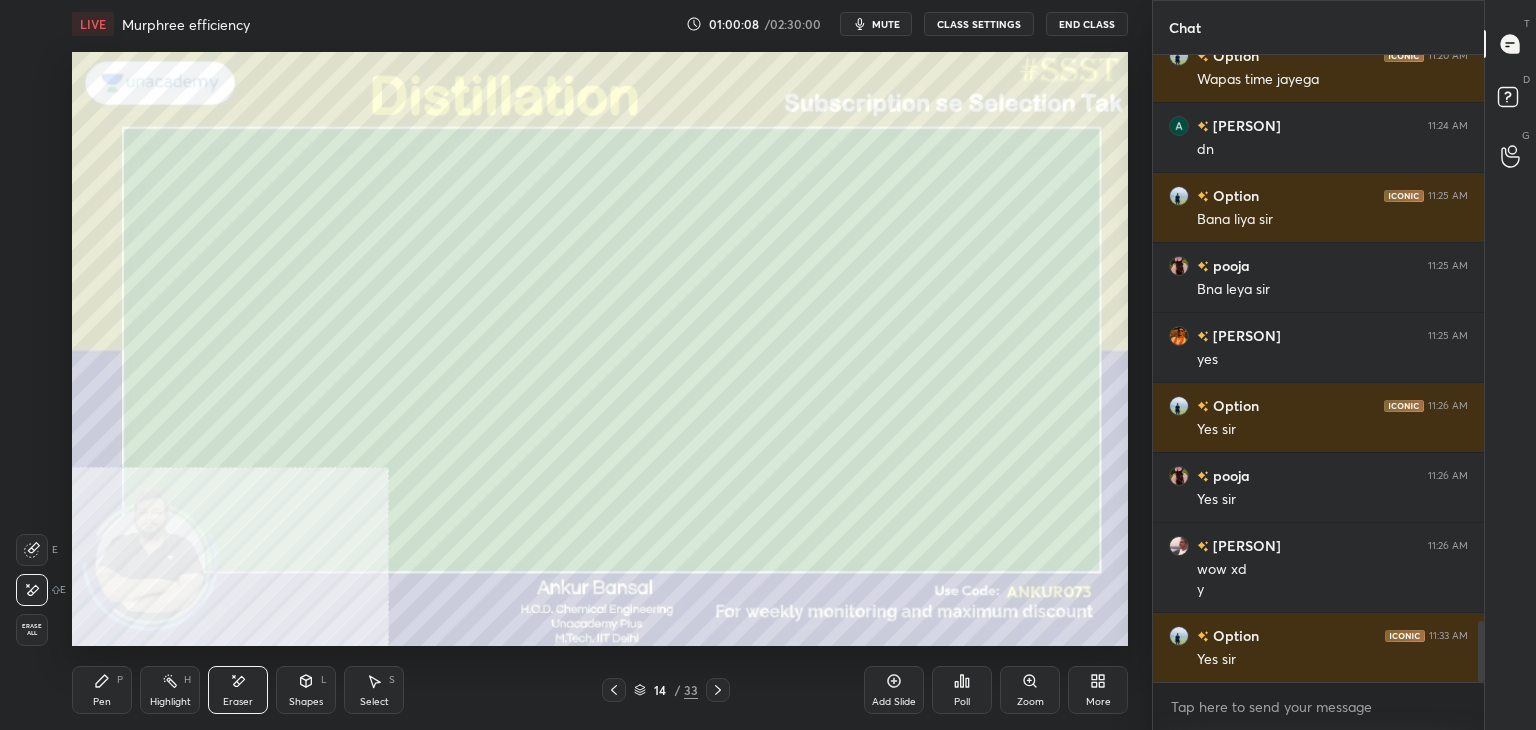 click on "Pen P" at bounding box center [102, 690] 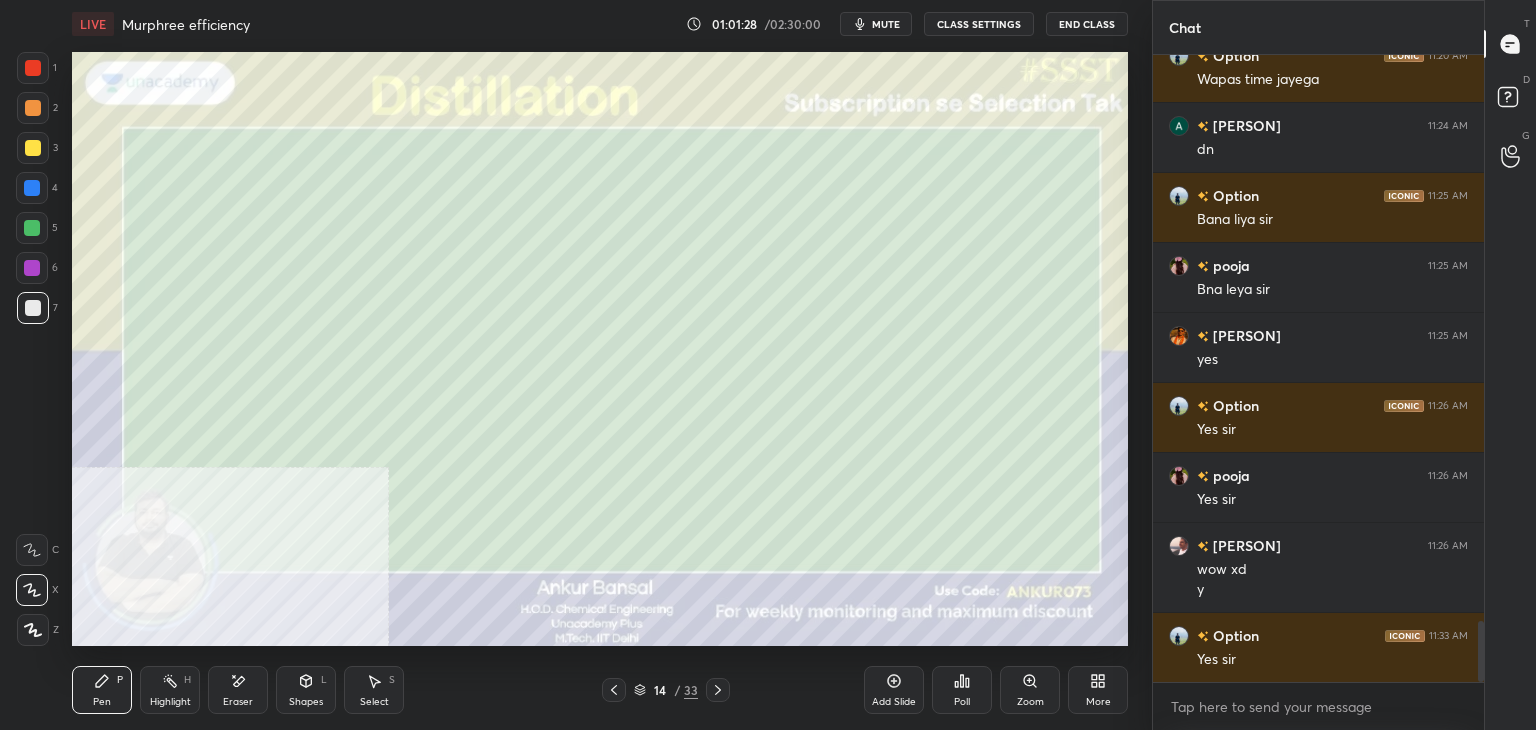 click 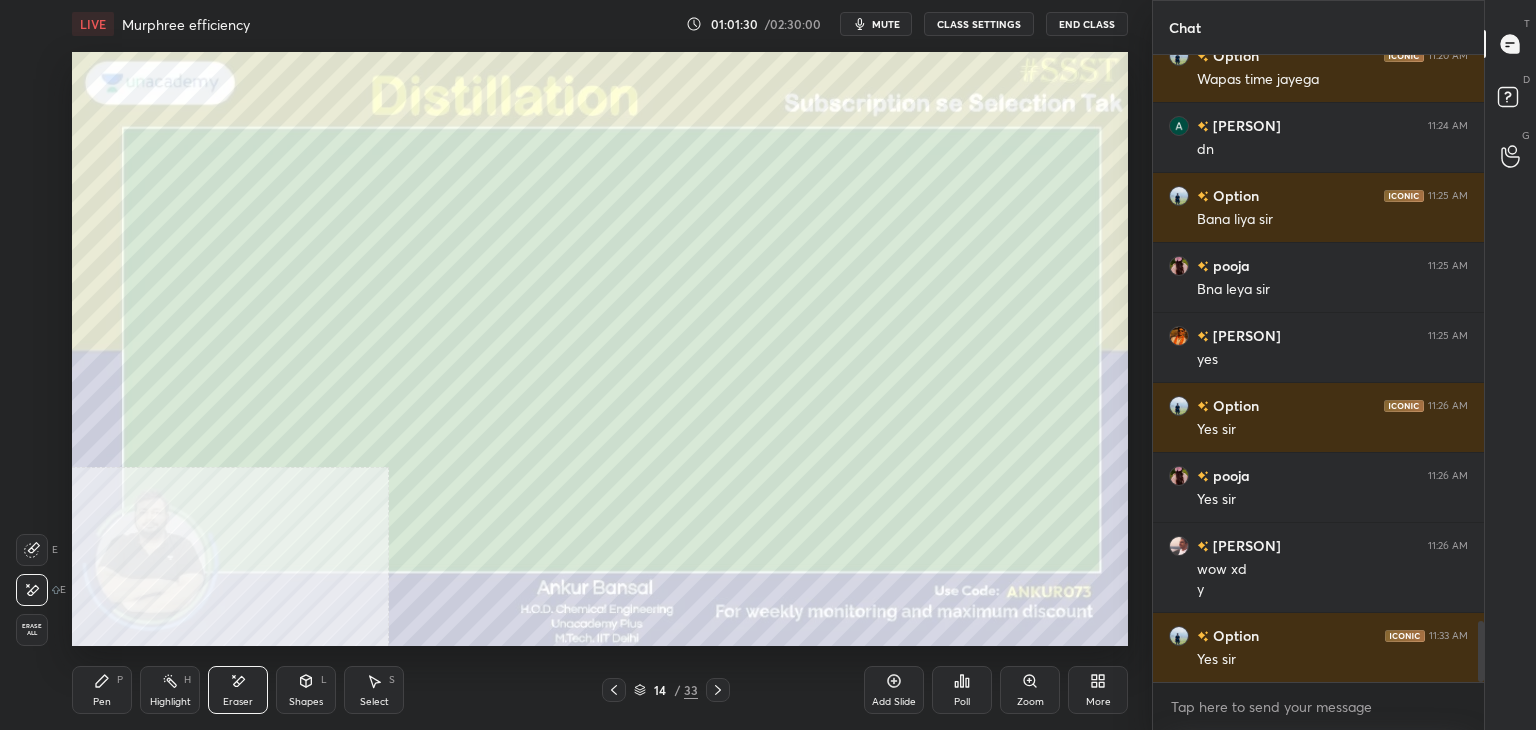 click on "Pen" at bounding box center (102, 702) 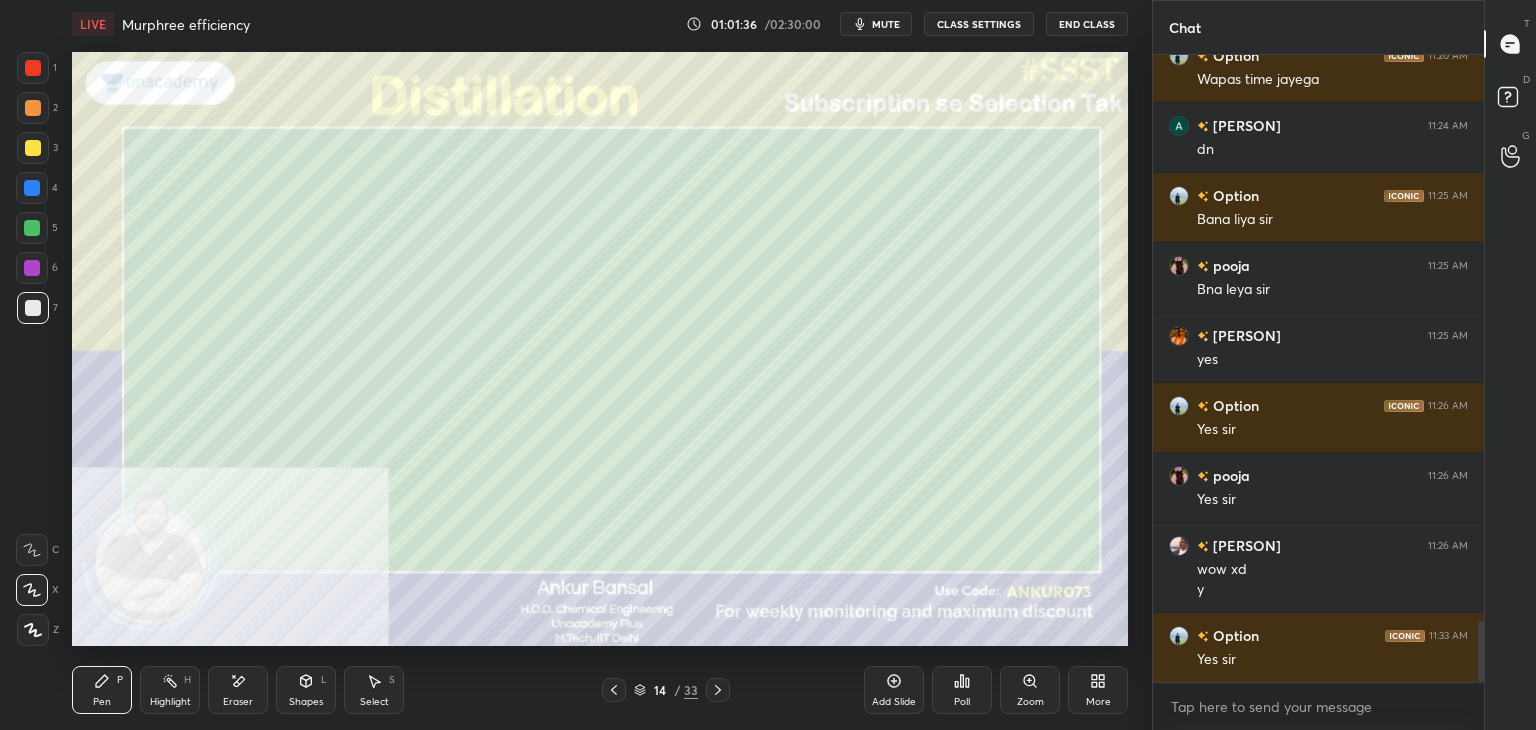click 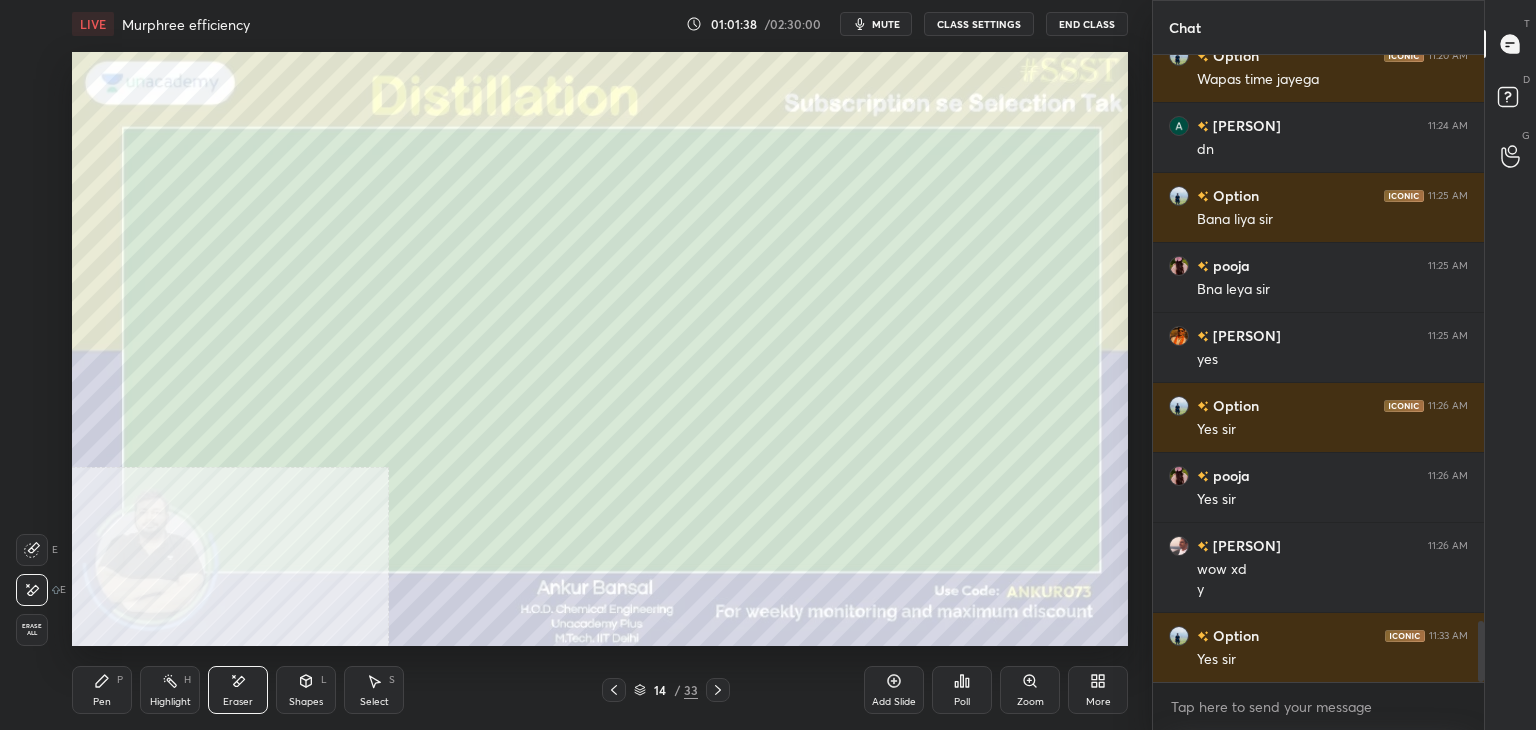 click 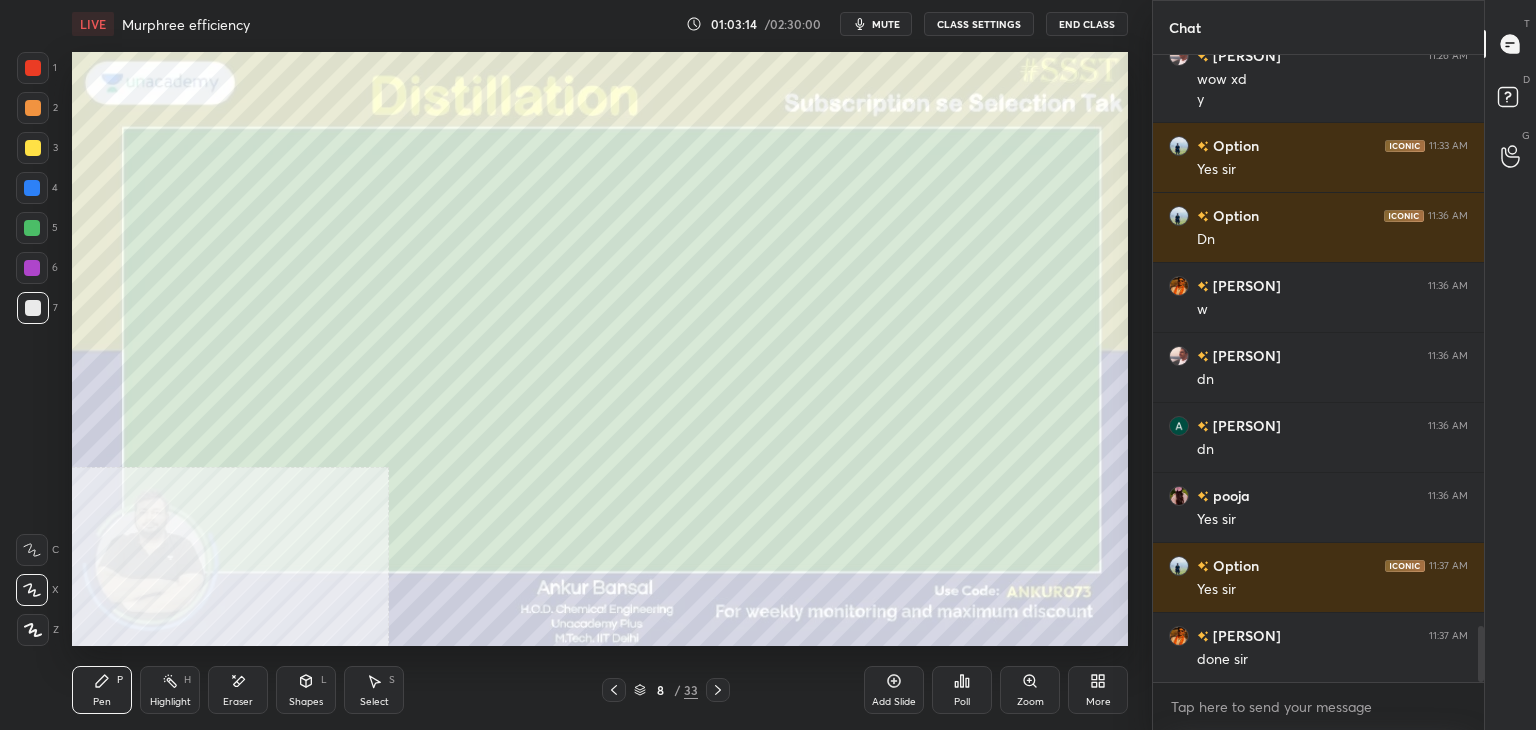 scroll, scrollTop: 6402, scrollLeft: 0, axis: vertical 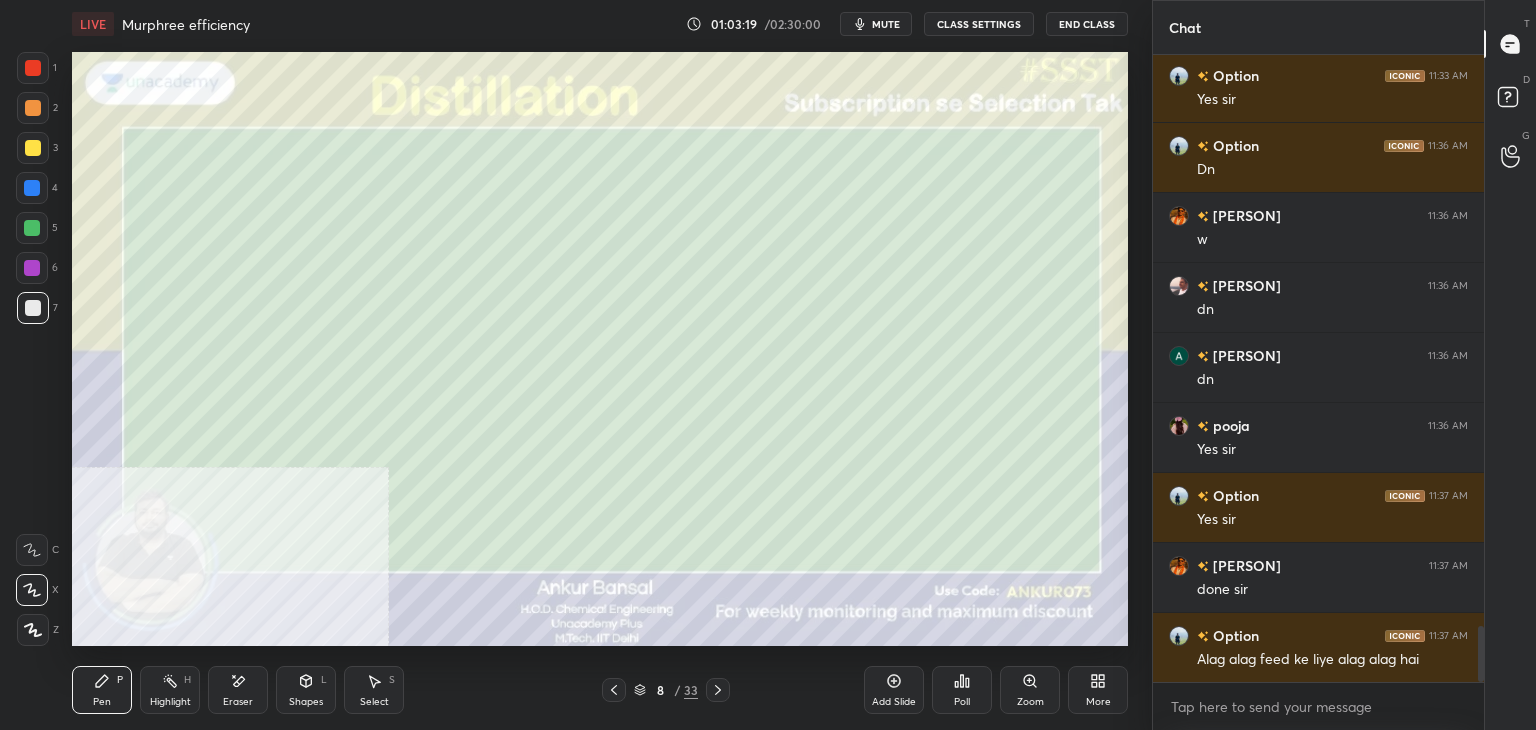click at bounding box center [33, 68] 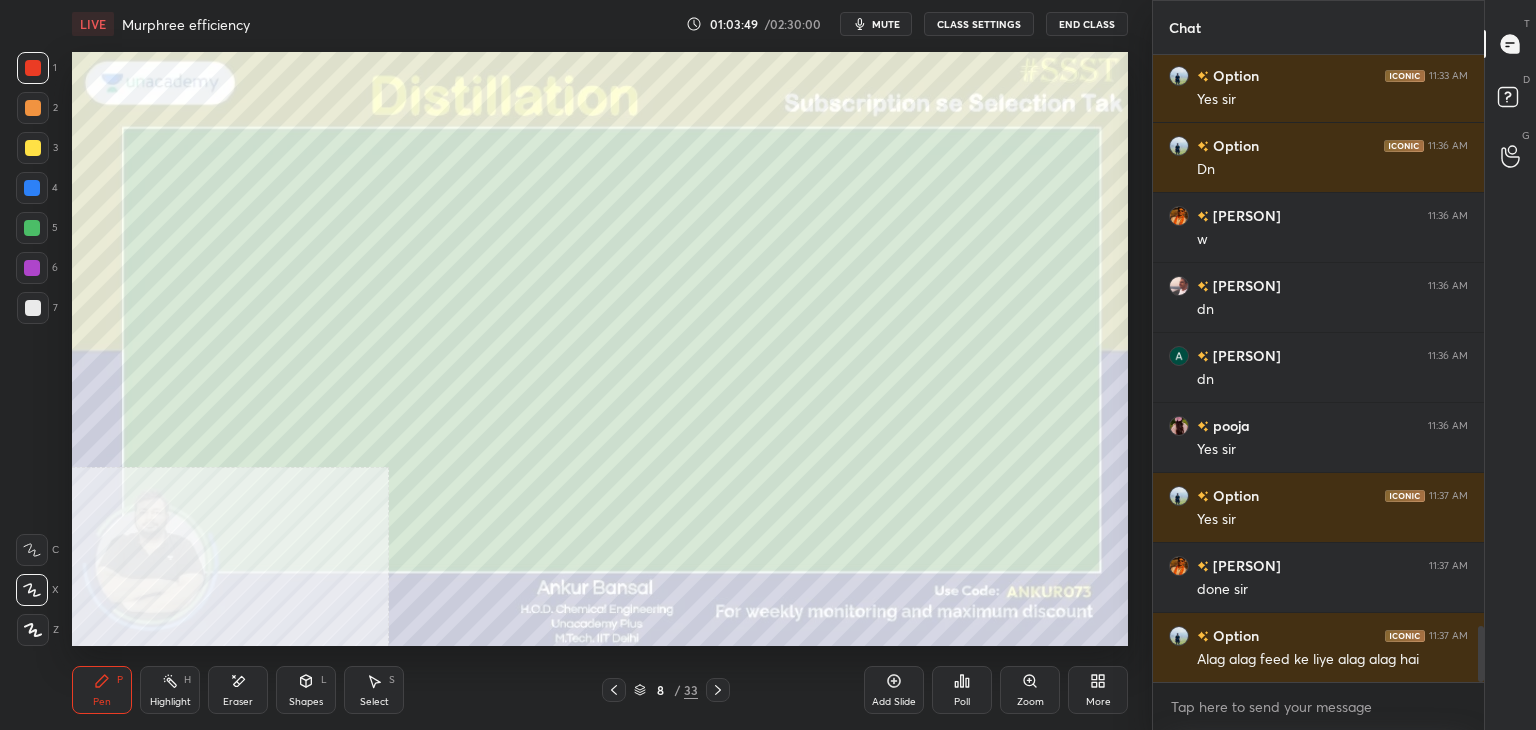 scroll, scrollTop: 6472, scrollLeft: 0, axis: vertical 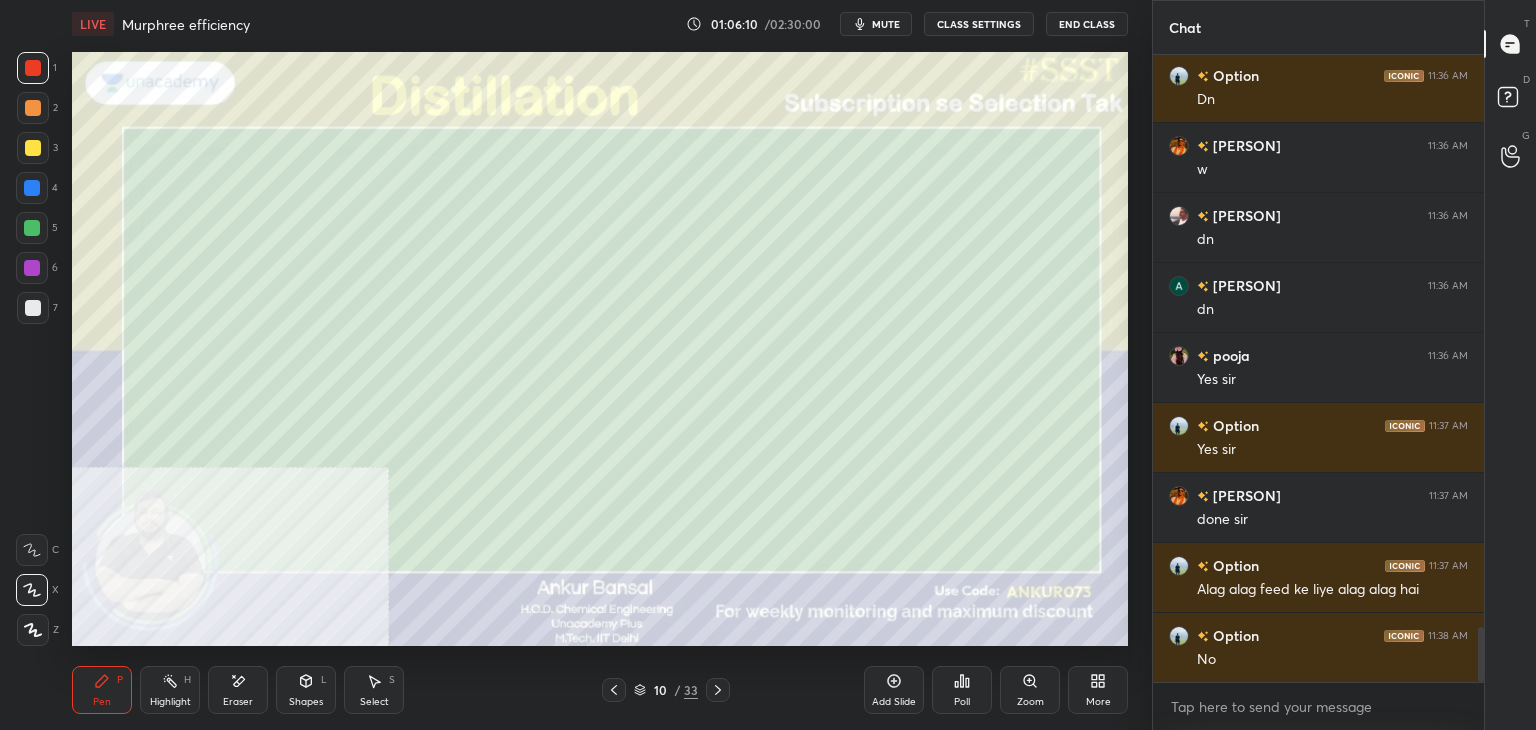 click on "Zoom" at bounding box center (1030, 690) 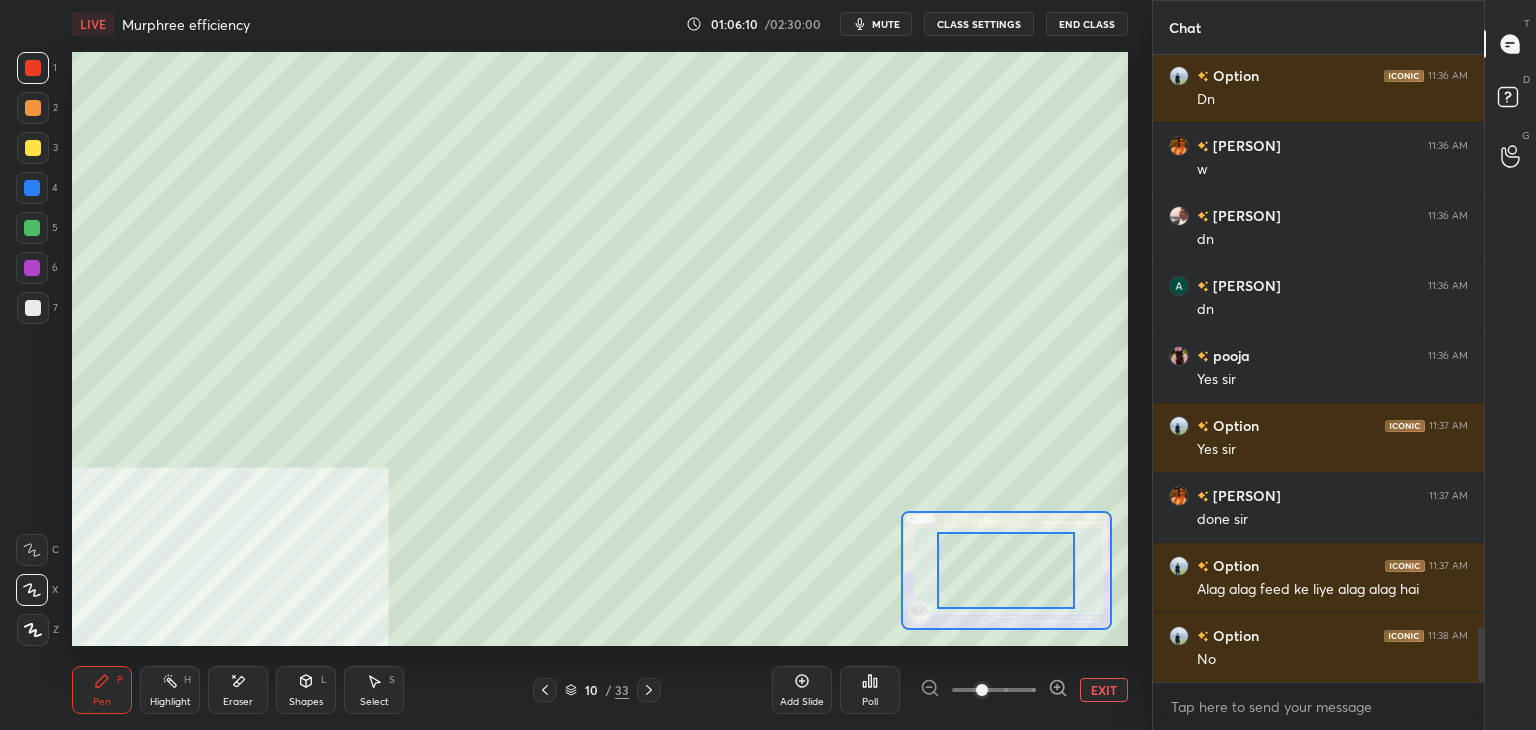 click 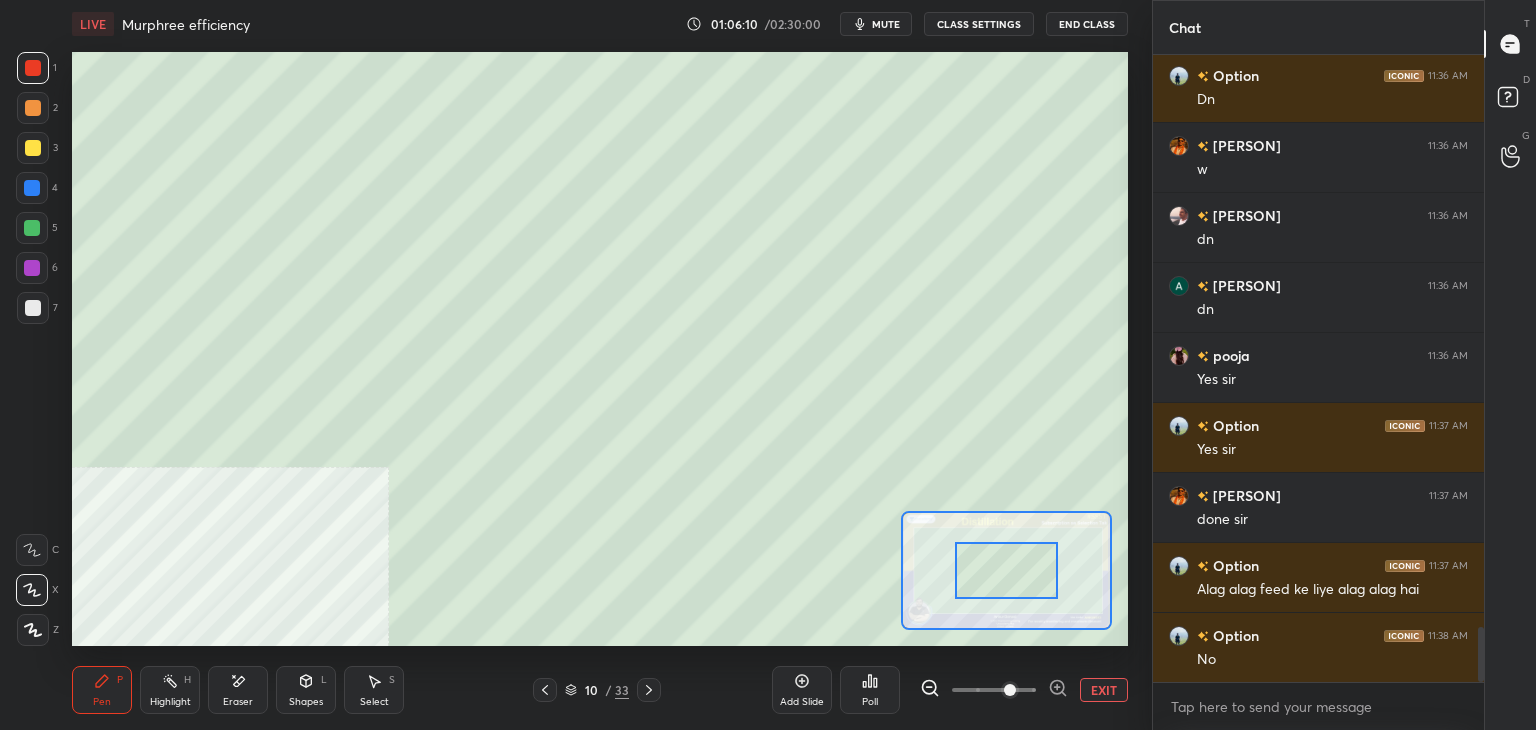 click 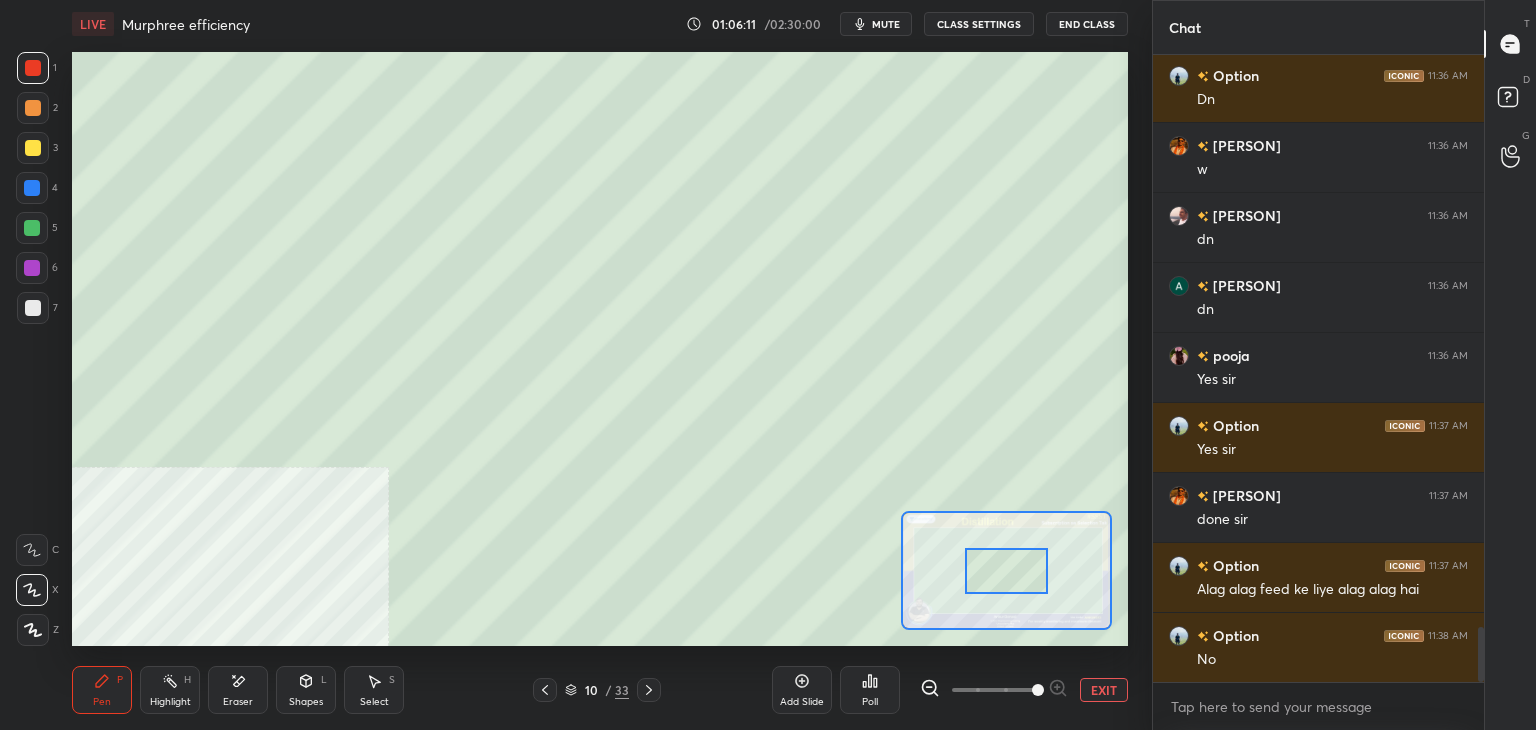 click at bounding box center [1038, 690] 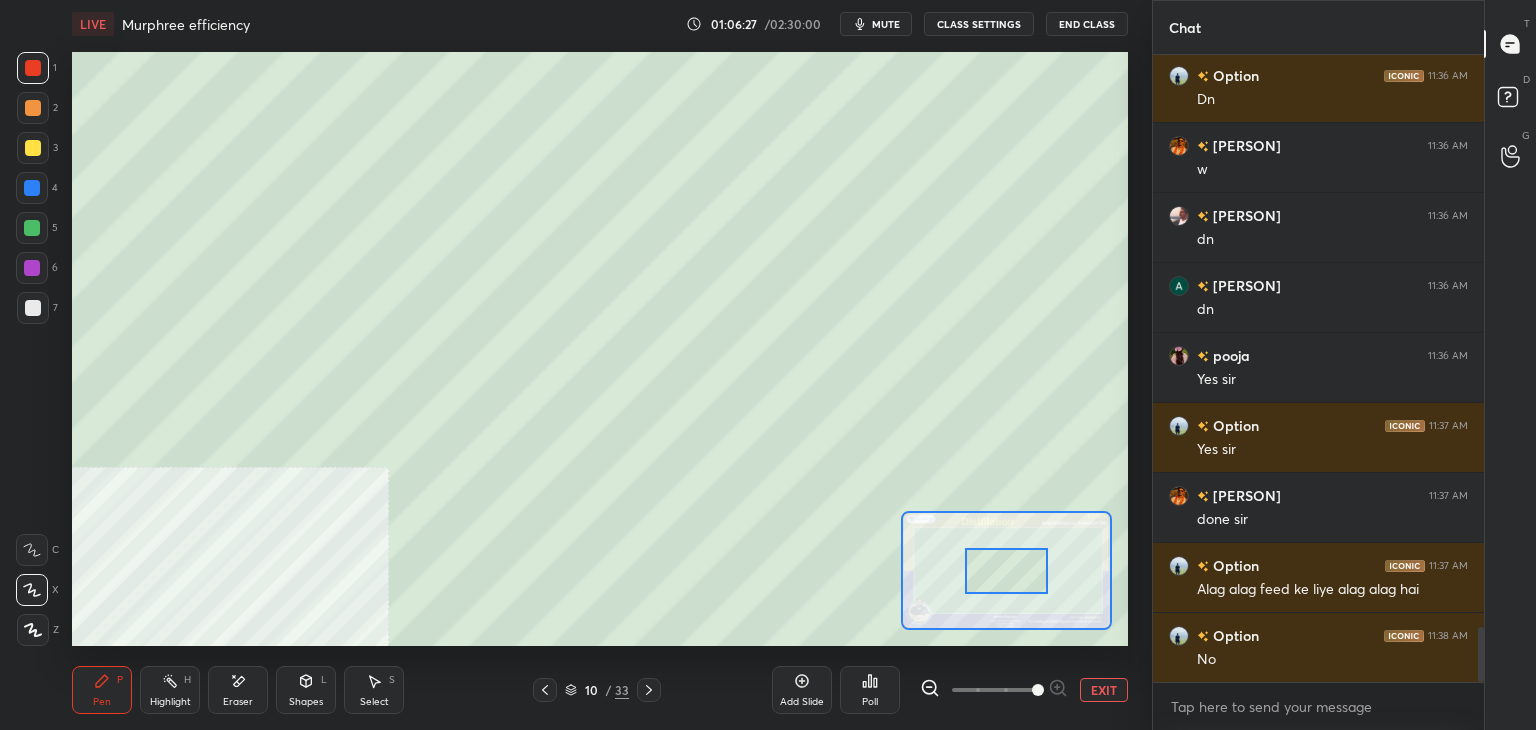 click on "EXIT" at bounding box center [1104, 690] 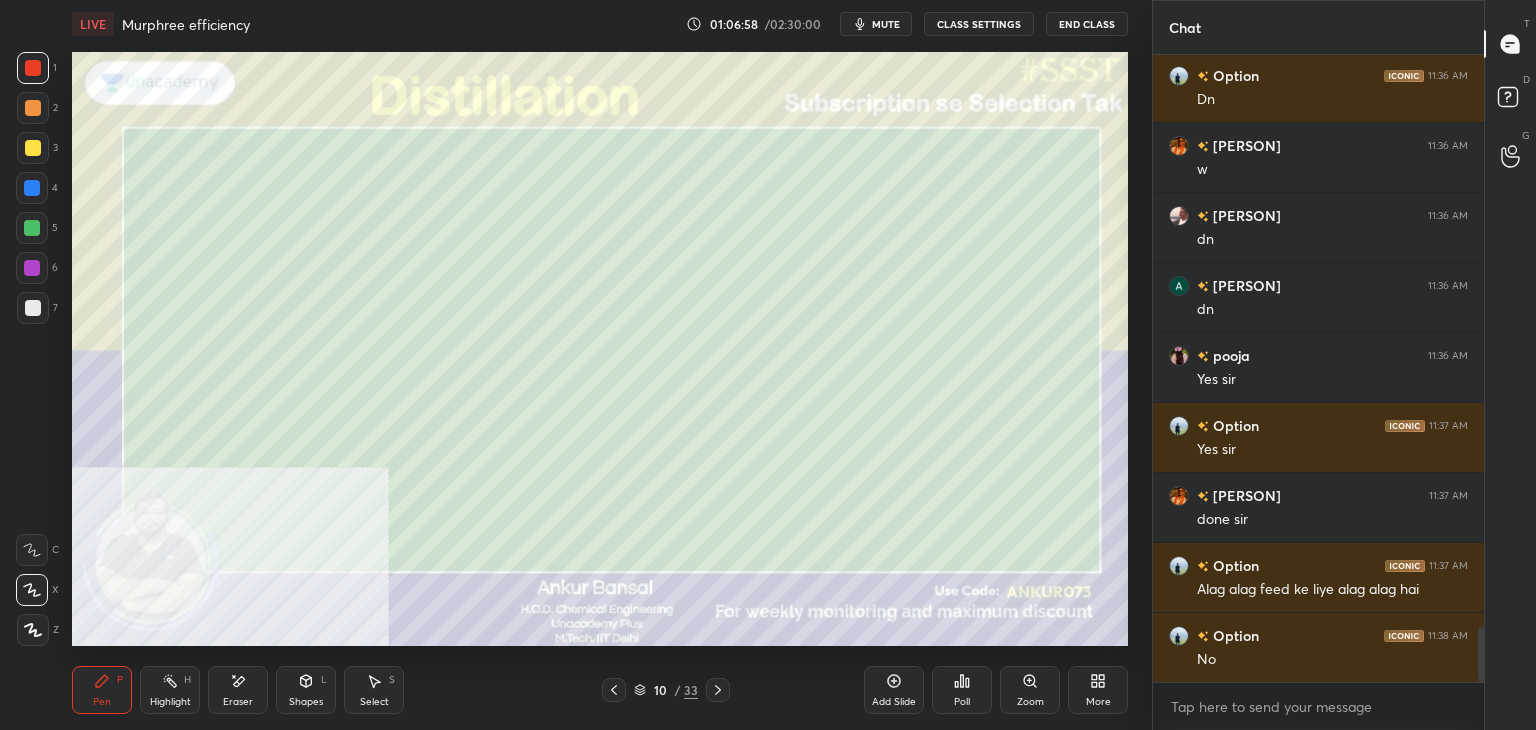 click 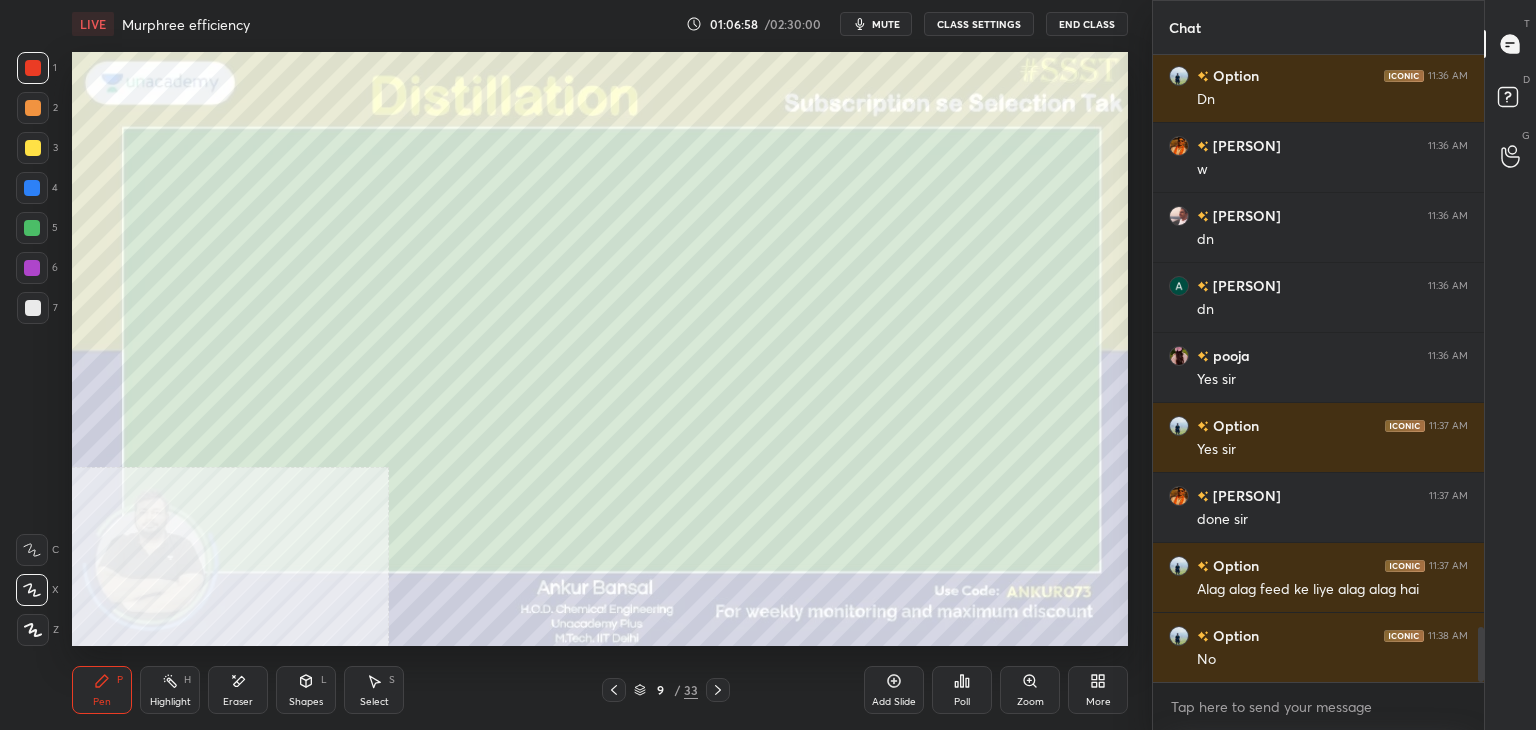 click at bounding box center (614, 690) 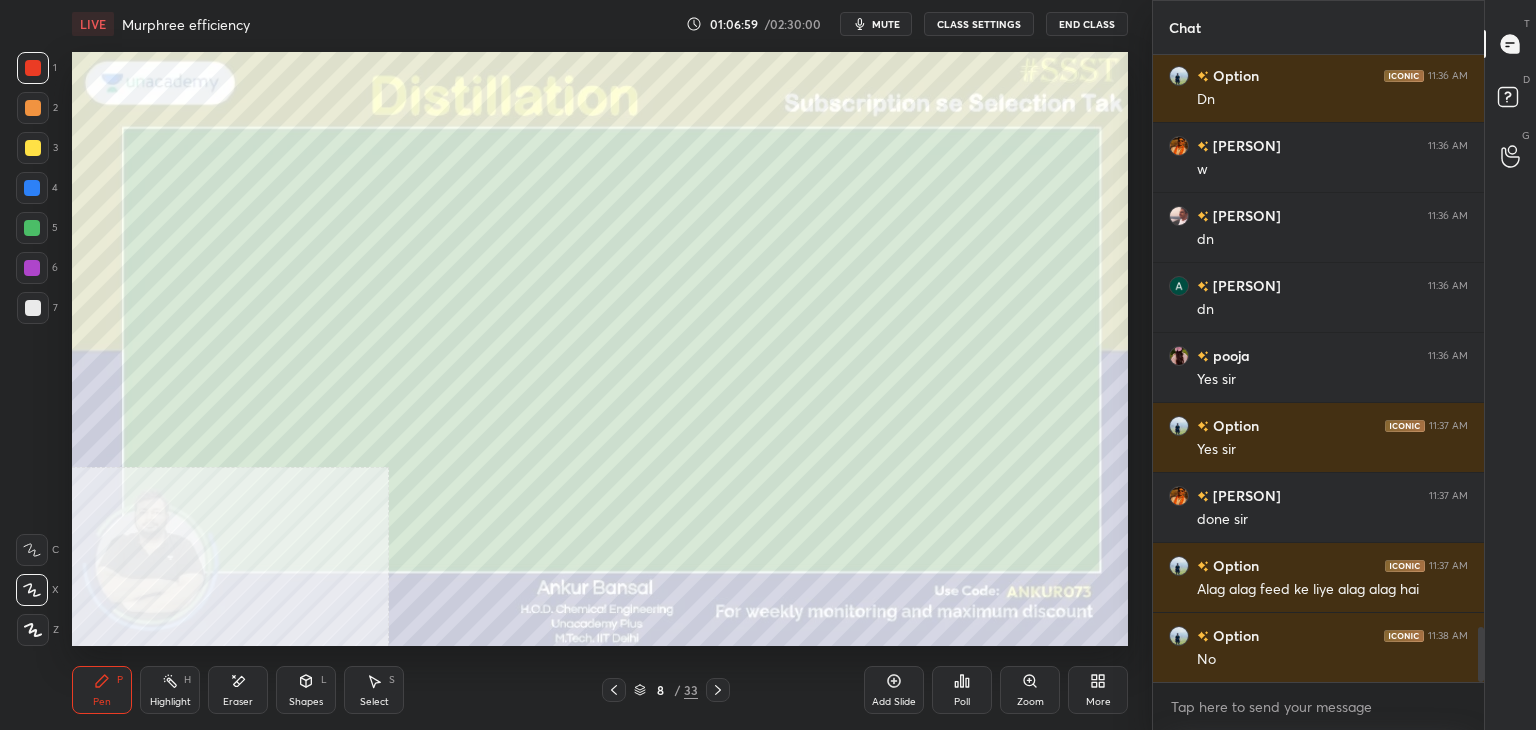 click at bounding box center (614, 690) 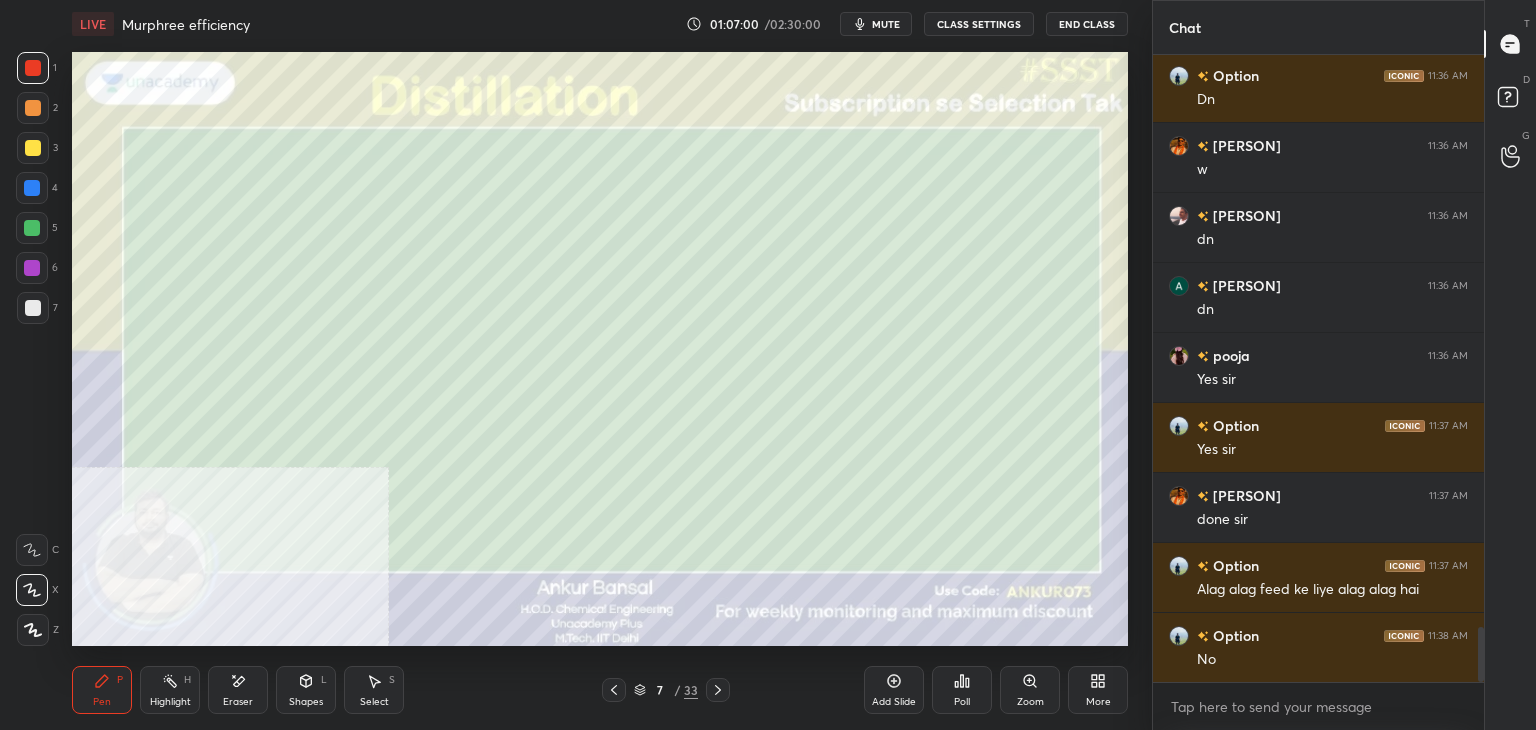 click 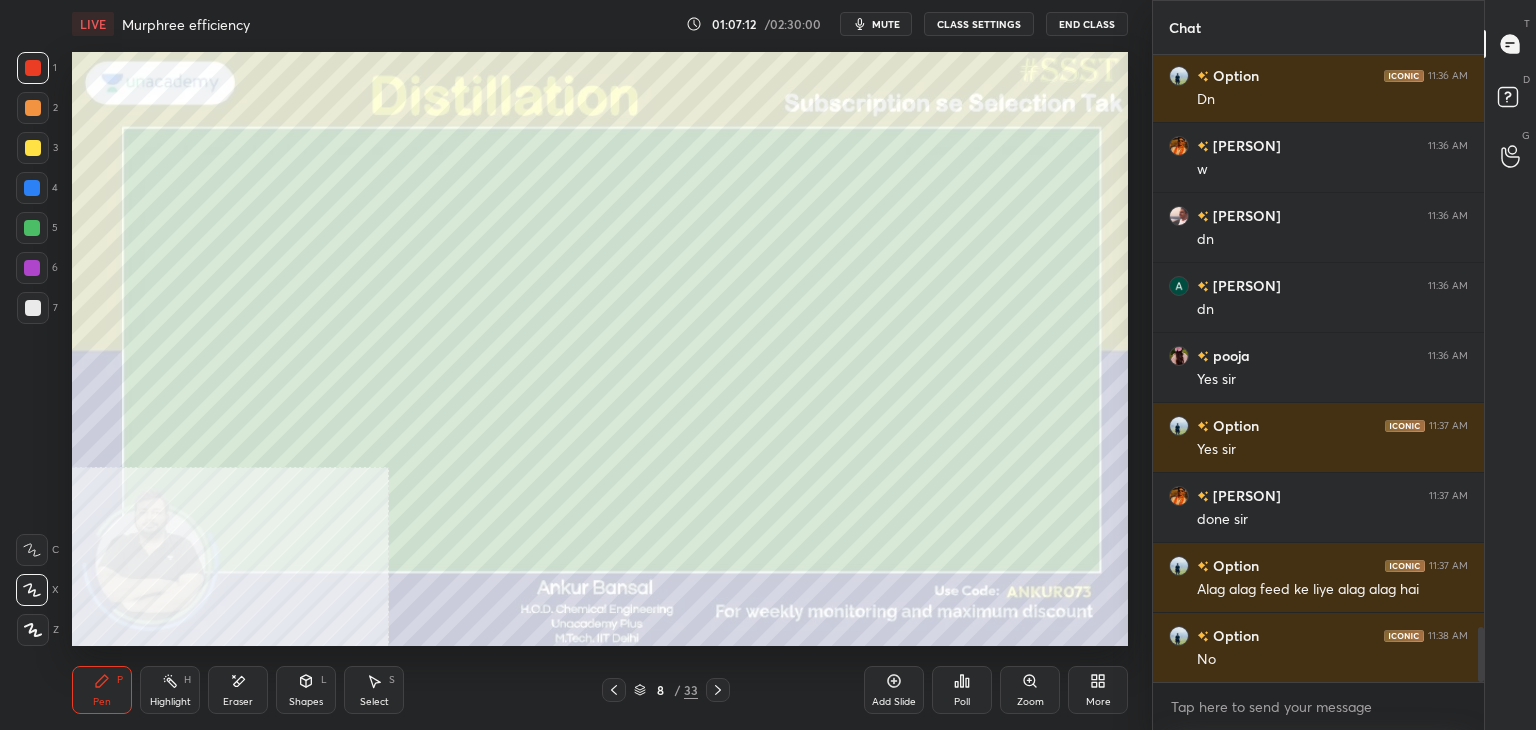 click at bounding box center [33, 108] 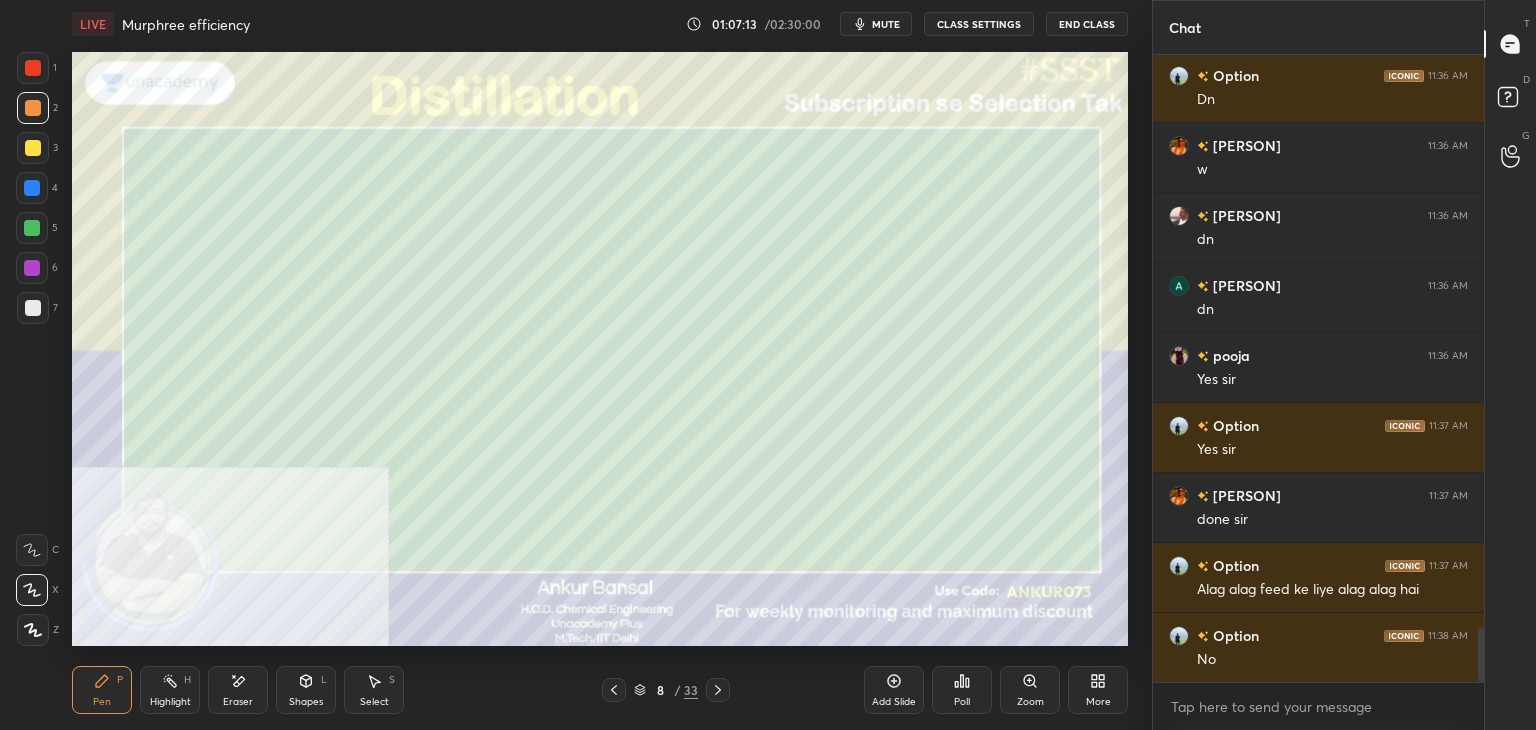 click 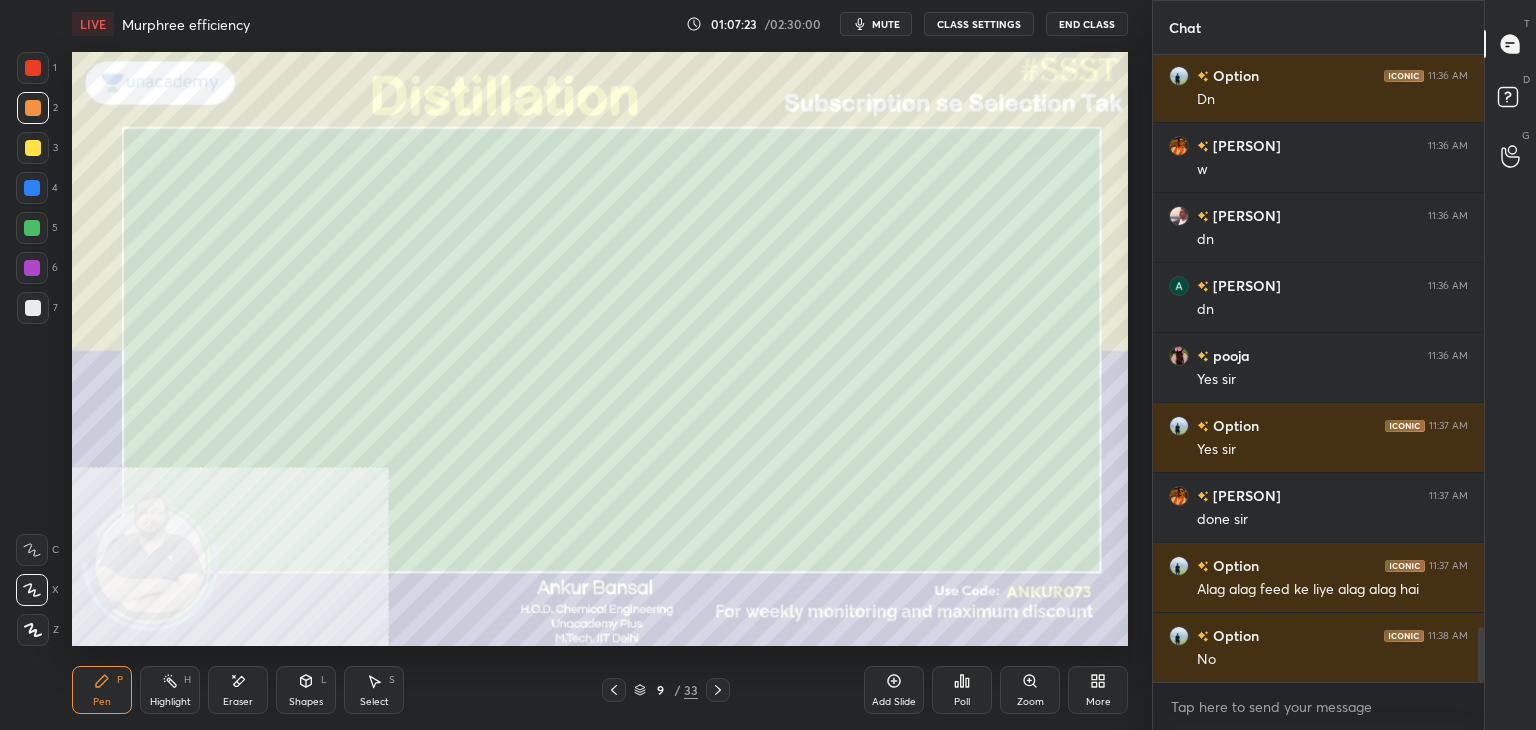 click 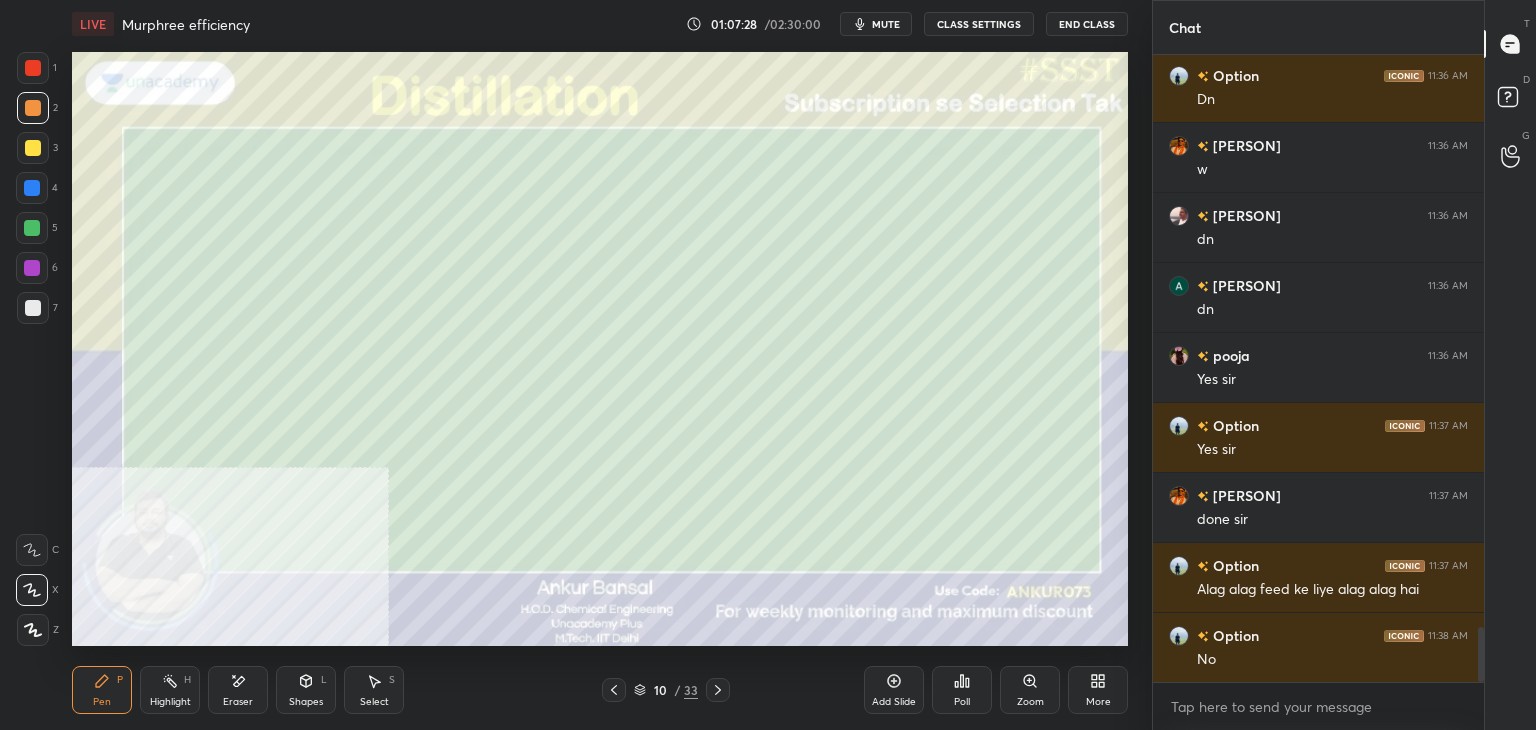 scroll, scrollTop: 6542, scrollLeft: 0, axis: vertical 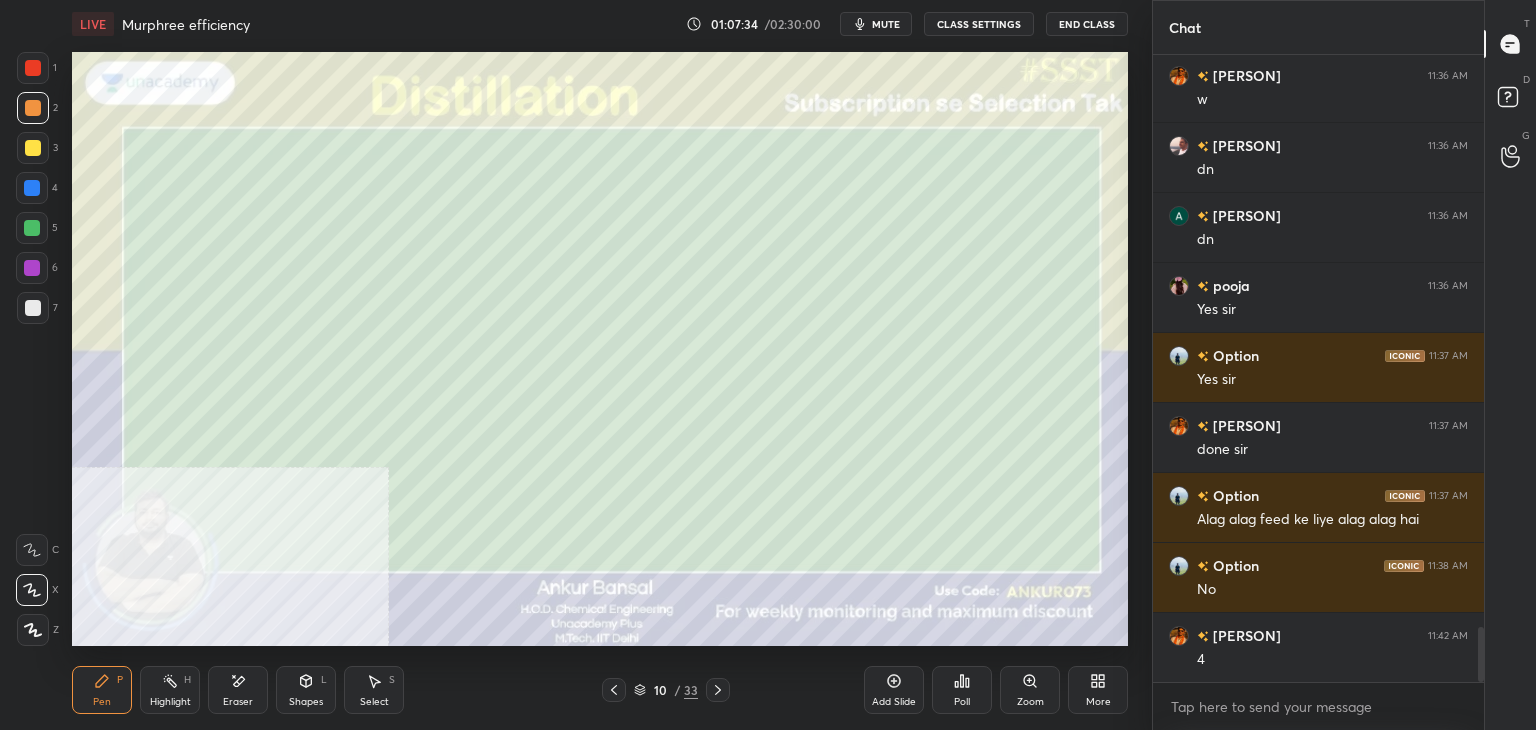click at bounding box center [718, 690] 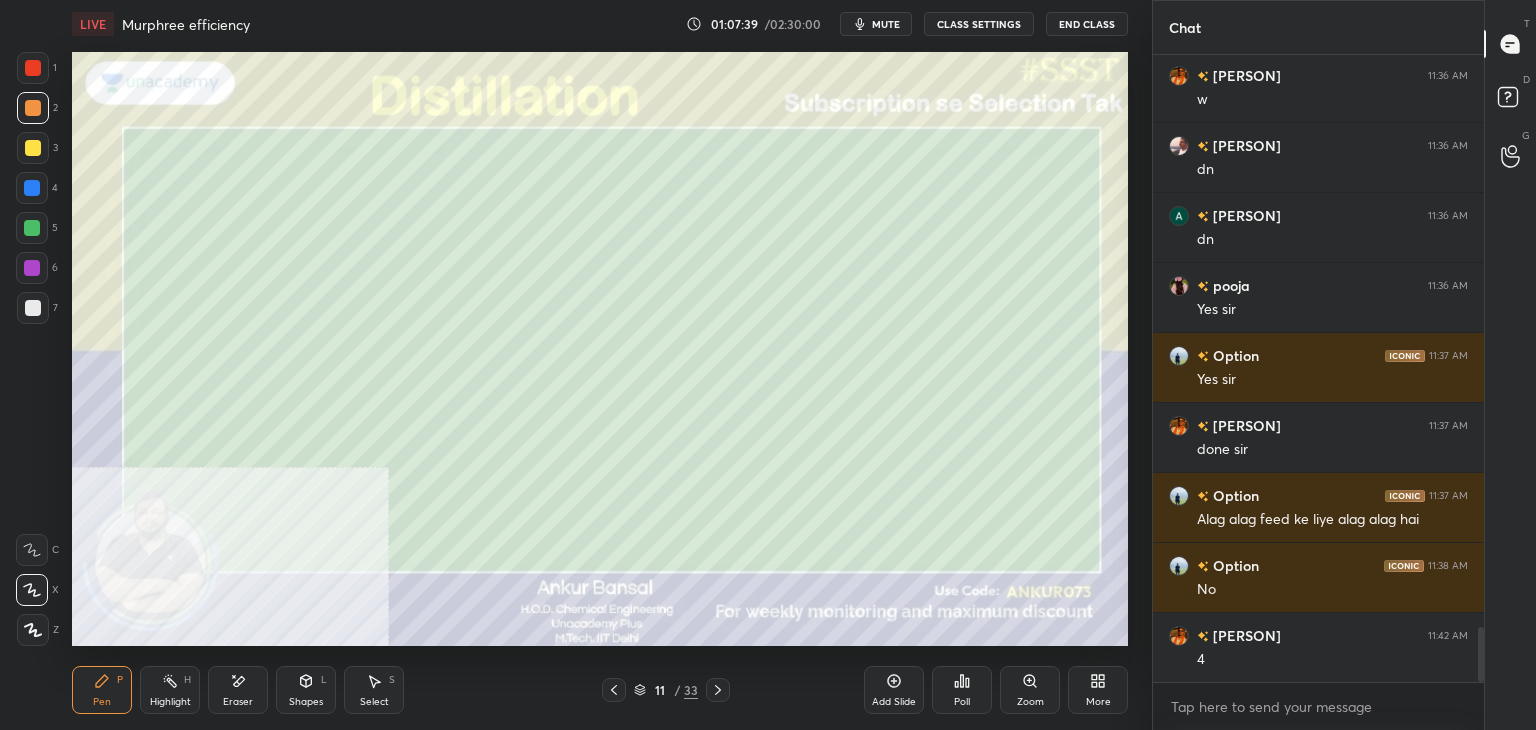 scroll, scrollTop: 6562, scrollLeft: 0, axis: vertical 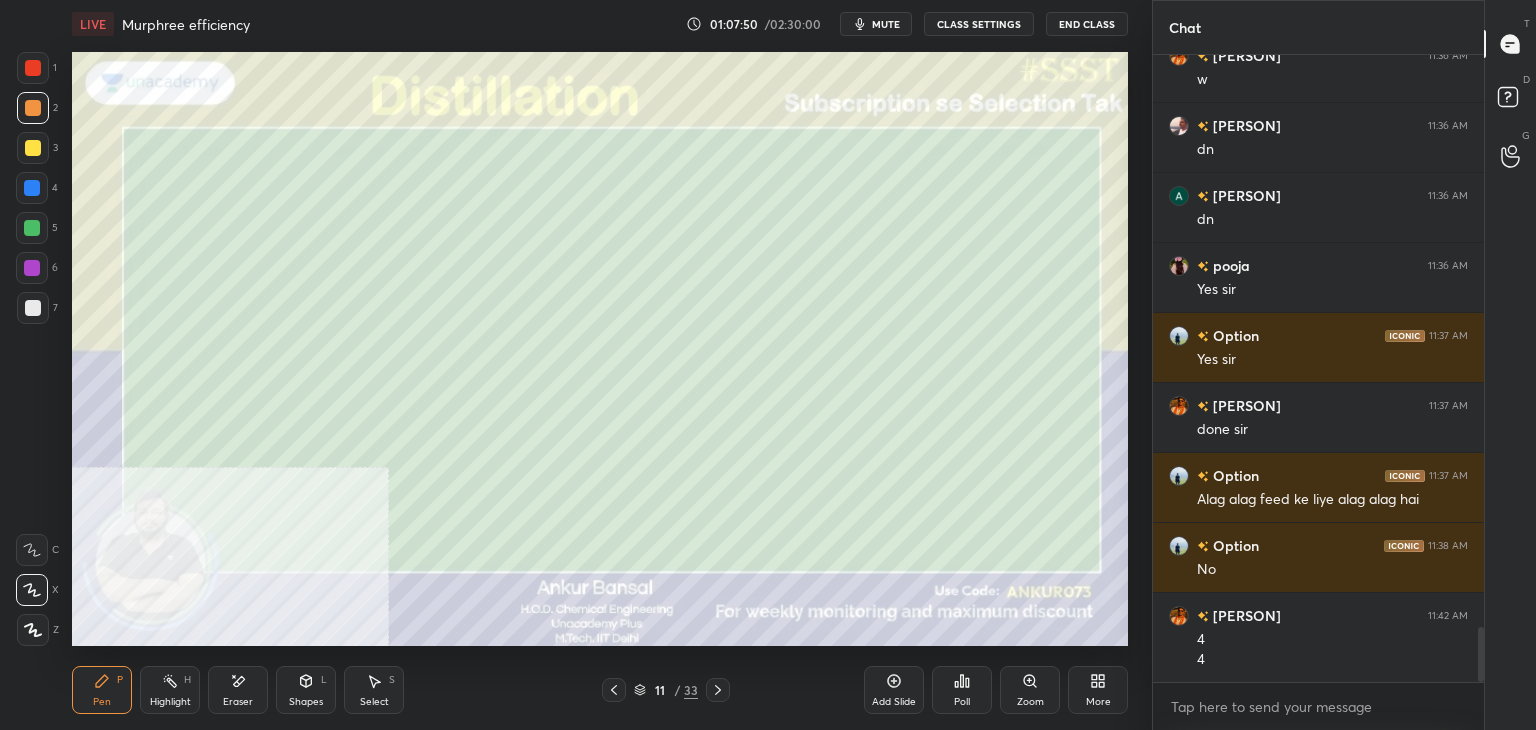 click 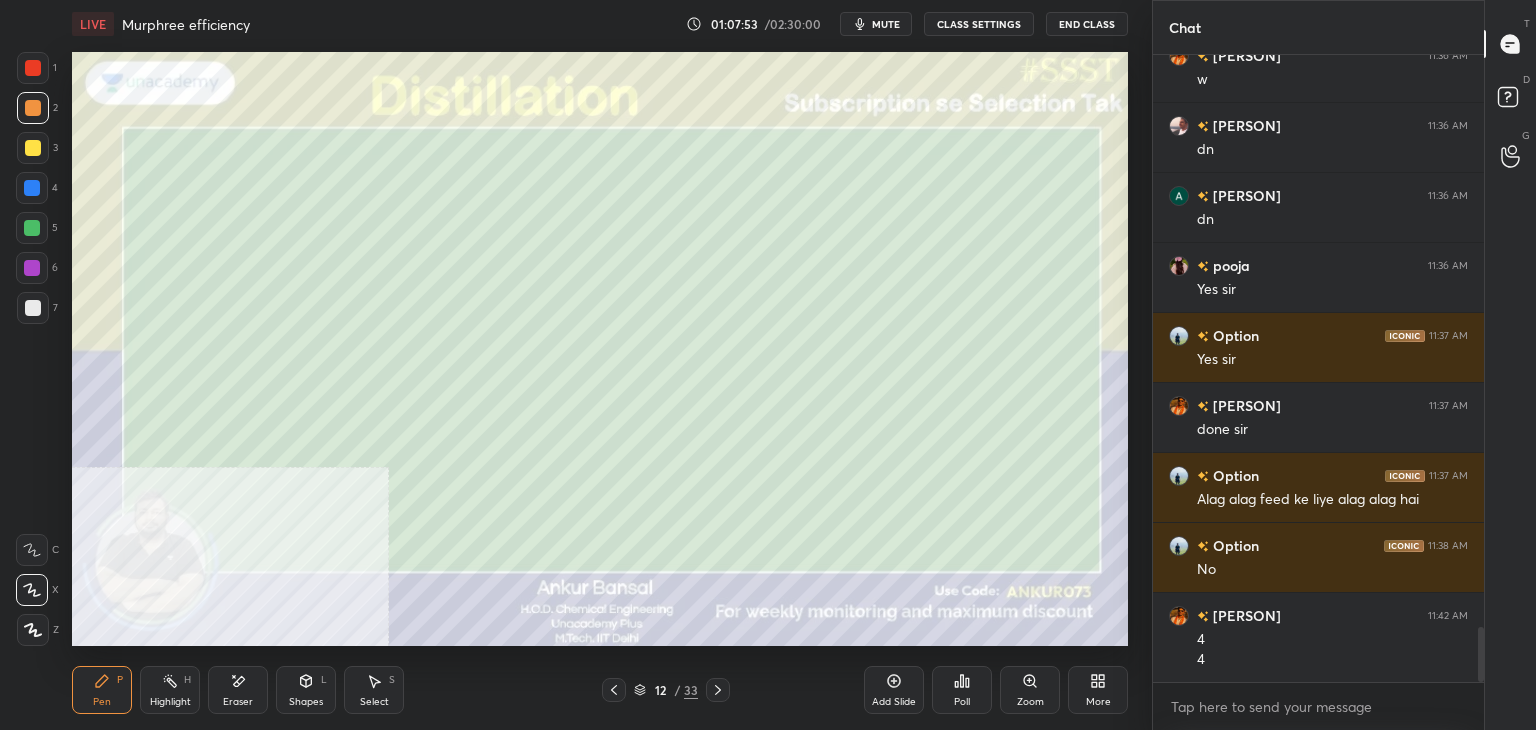 click 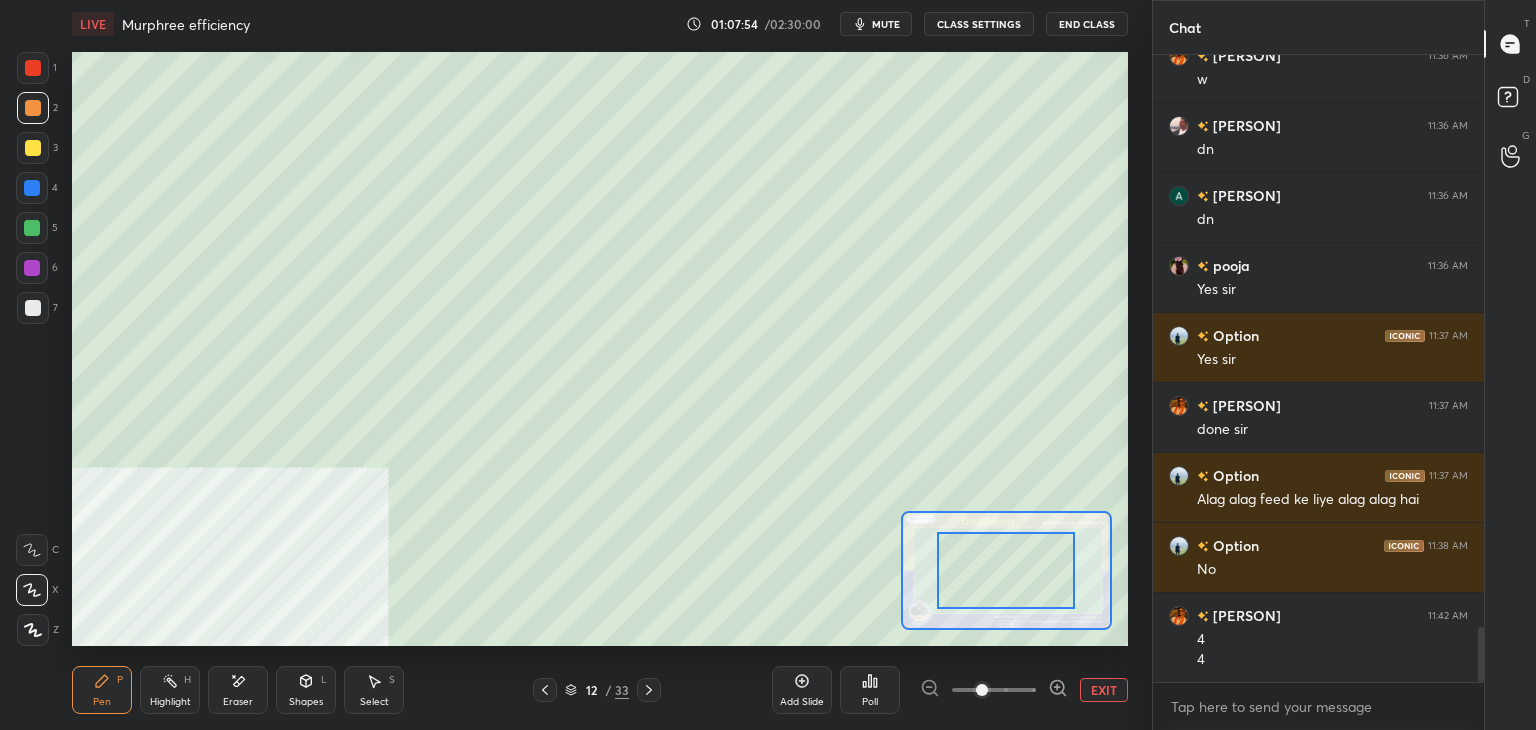 click 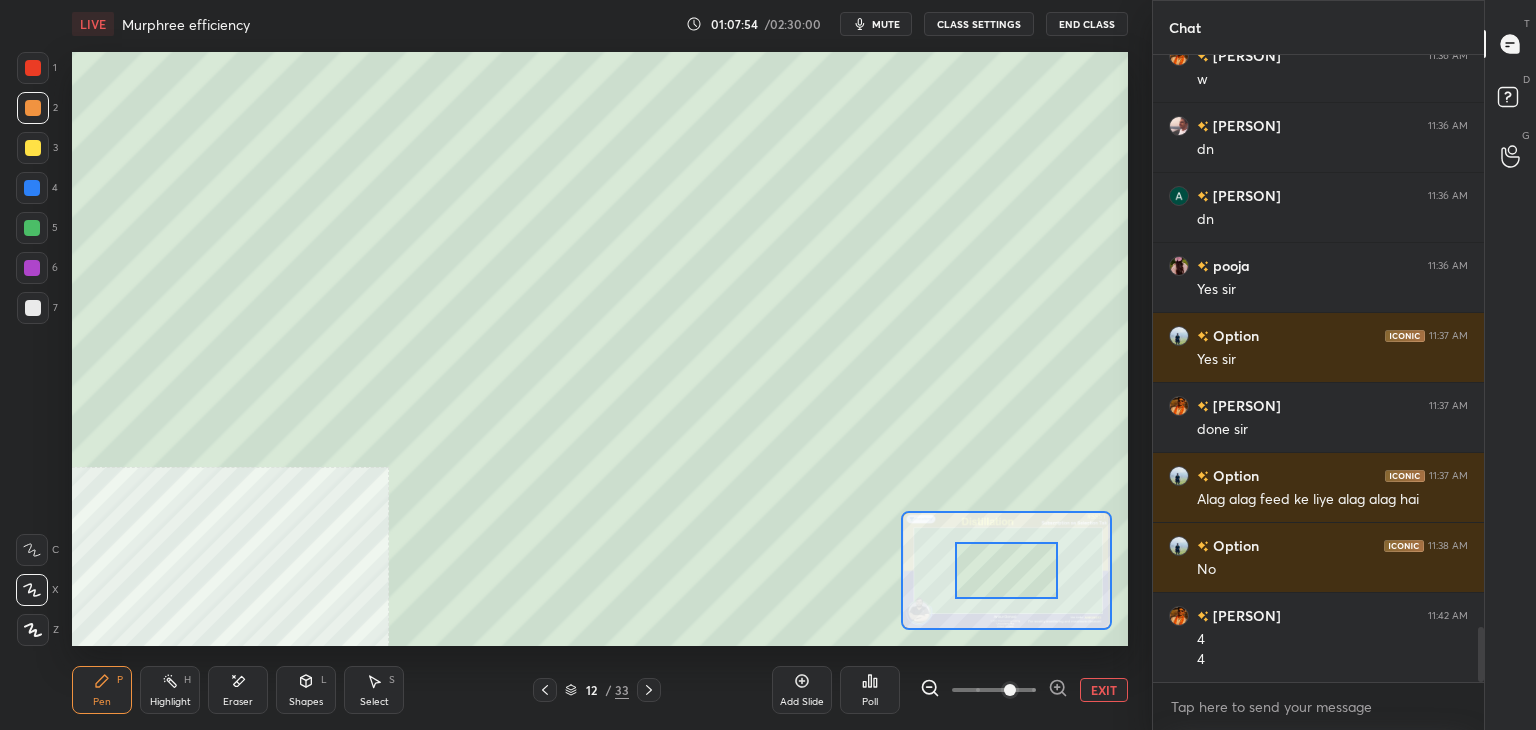 click 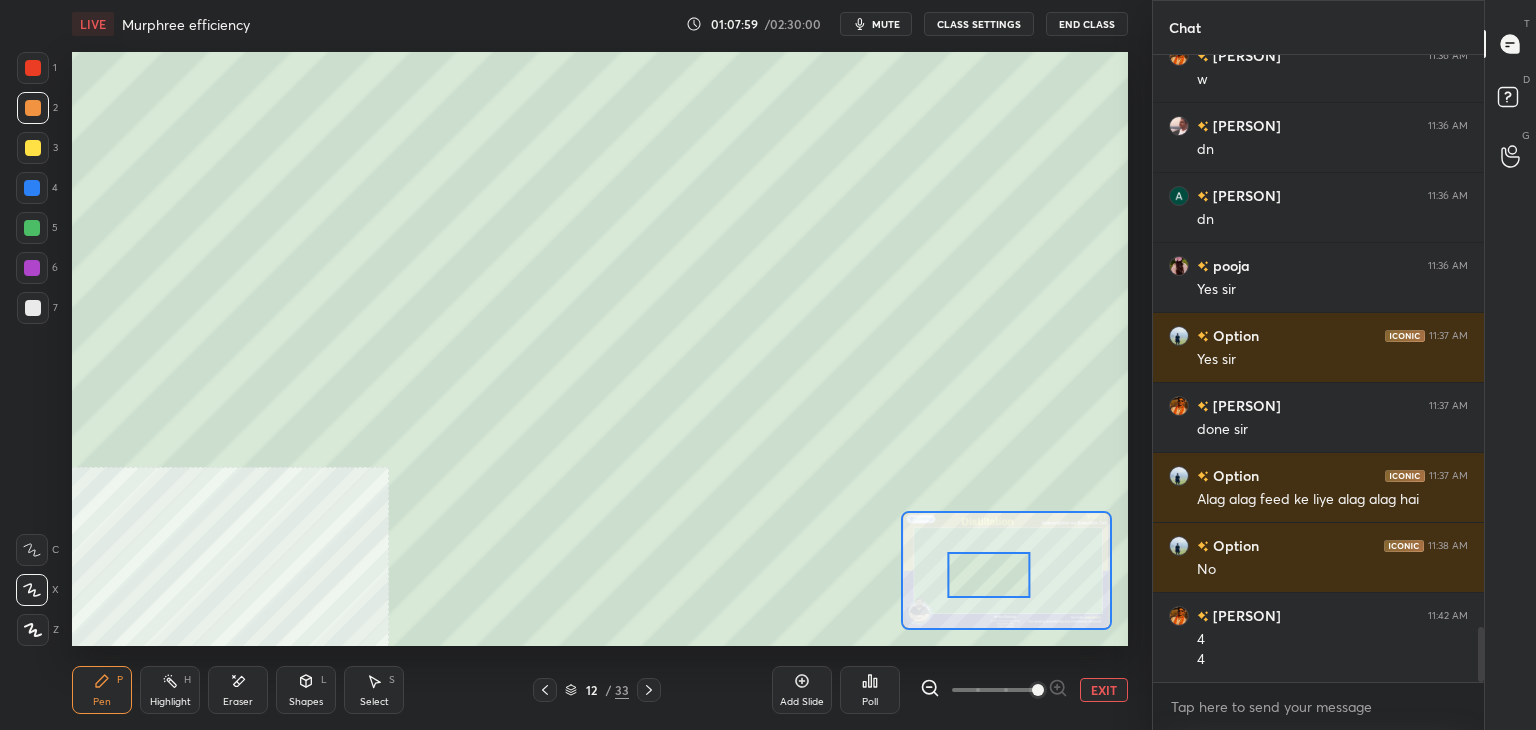 click on "EXIT" at bounding box center (1104, 690) 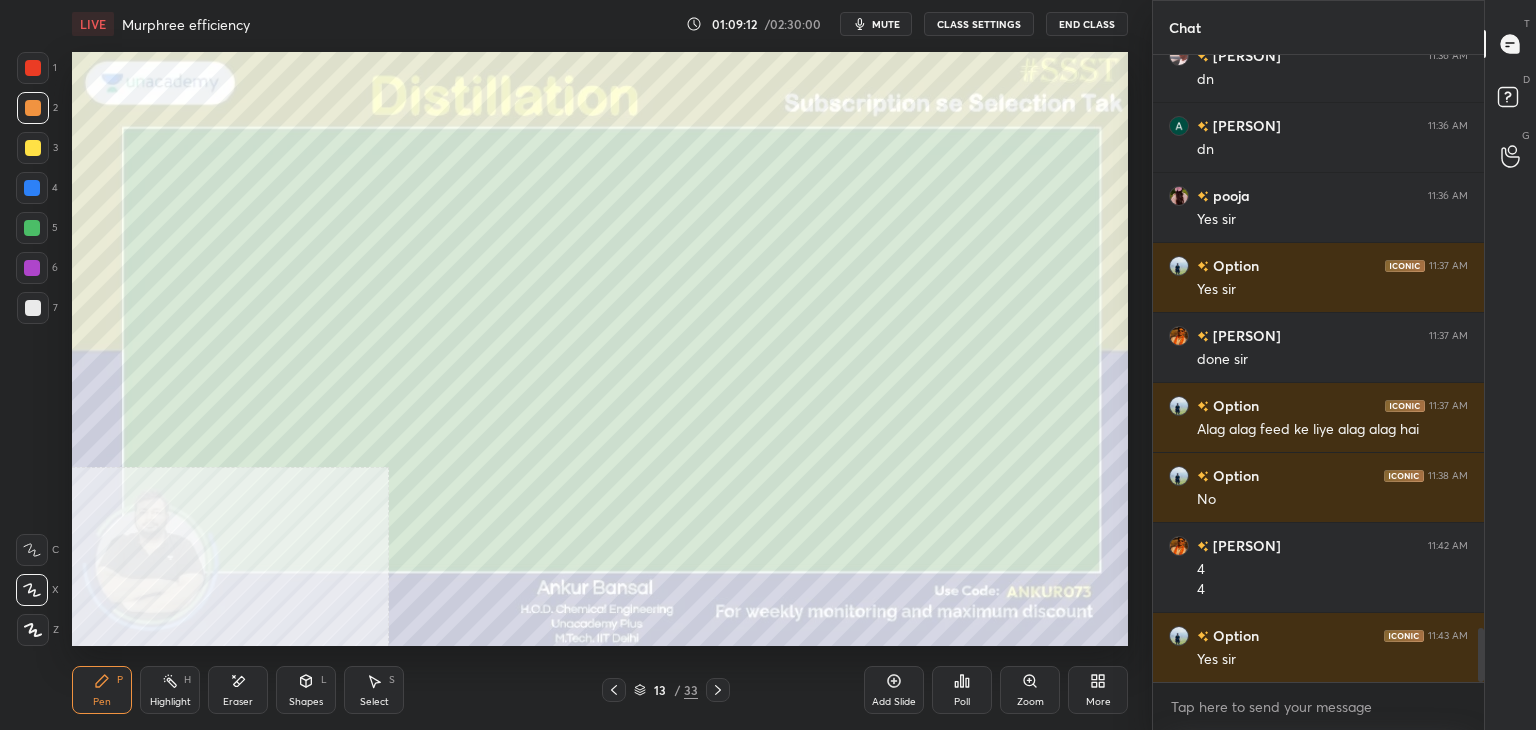 scroll, scrollTop: 6702, scrollLeft: 0, axis: vertical 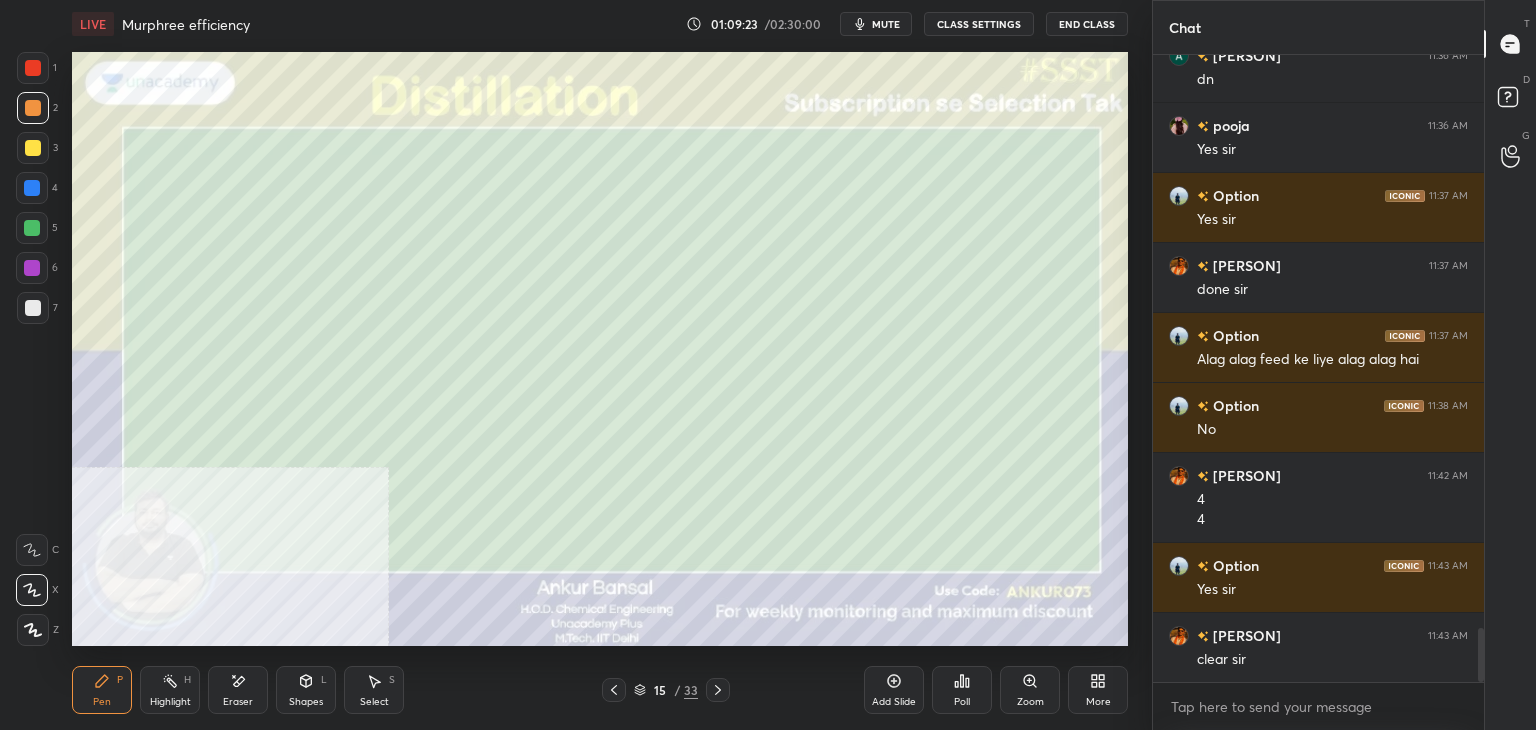 click at bounding box center [33, 308] 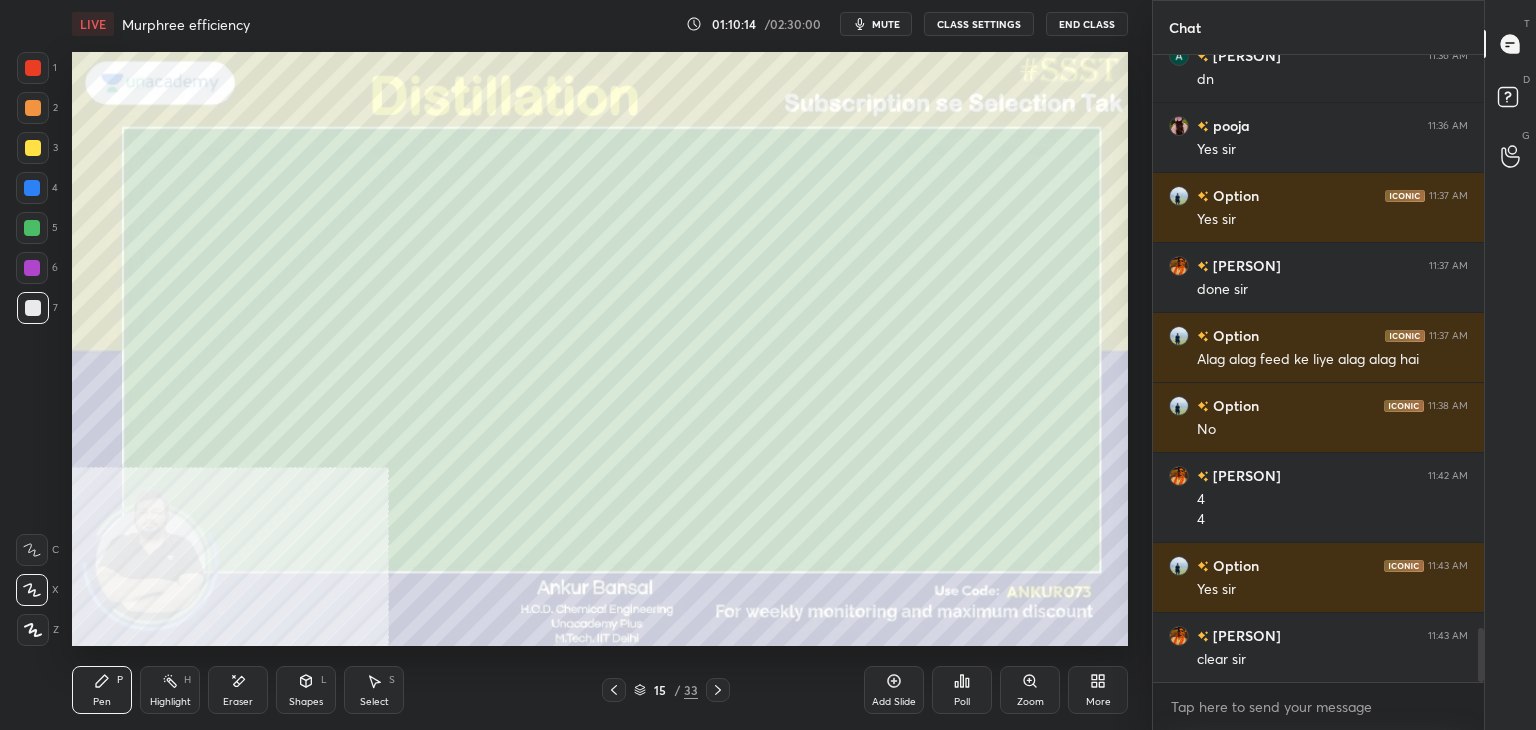 click 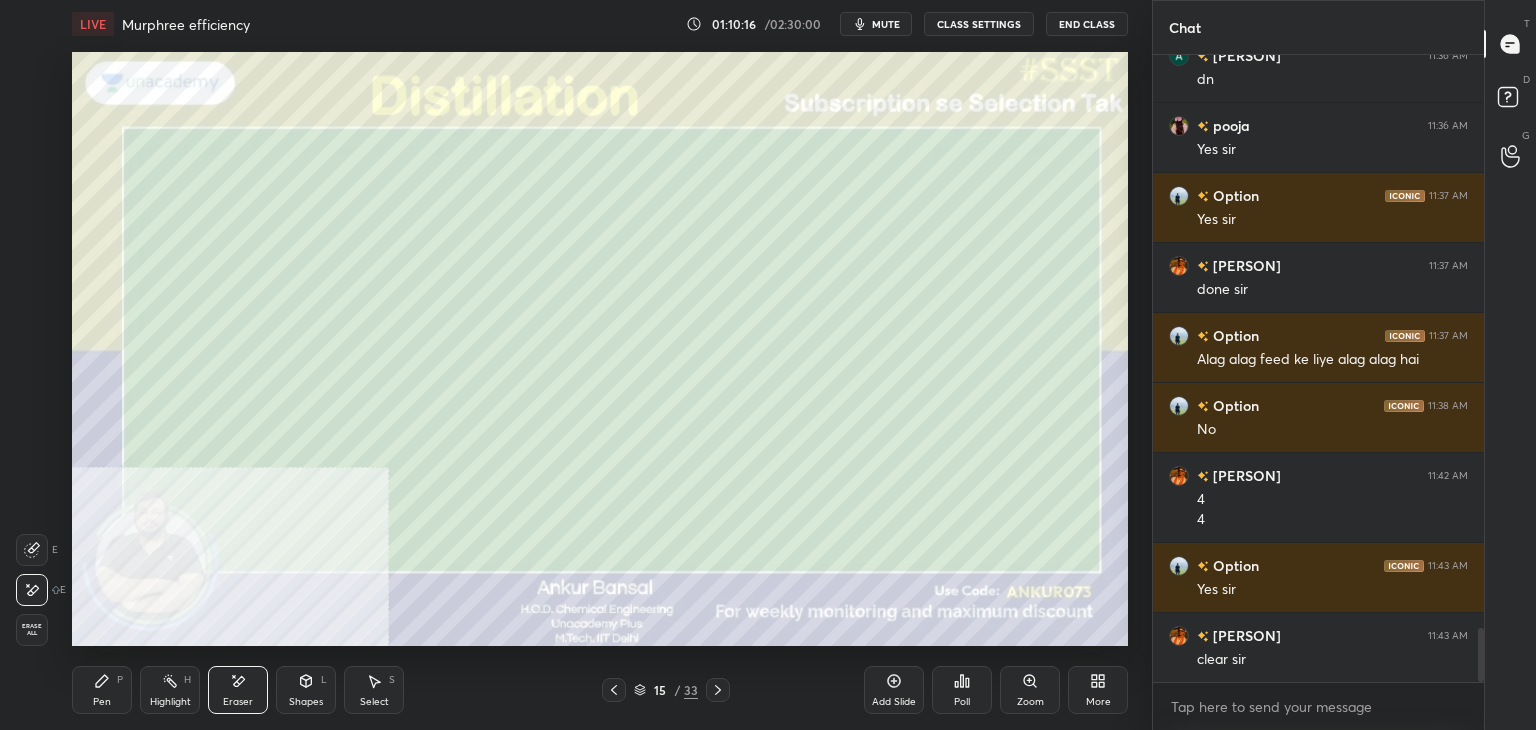 click 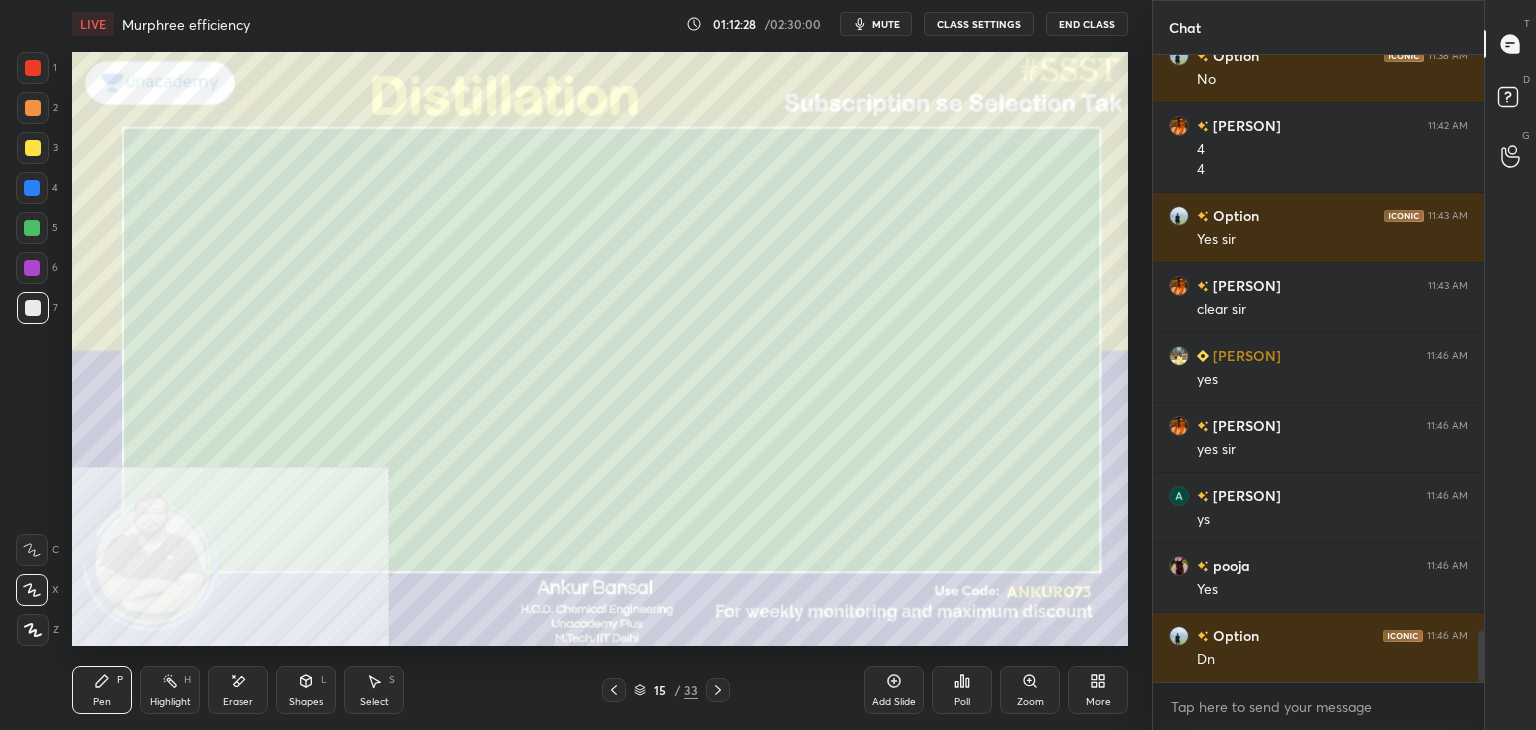 scroll, scrollTop: 7122, scrollLeft: 0, axis: vertical 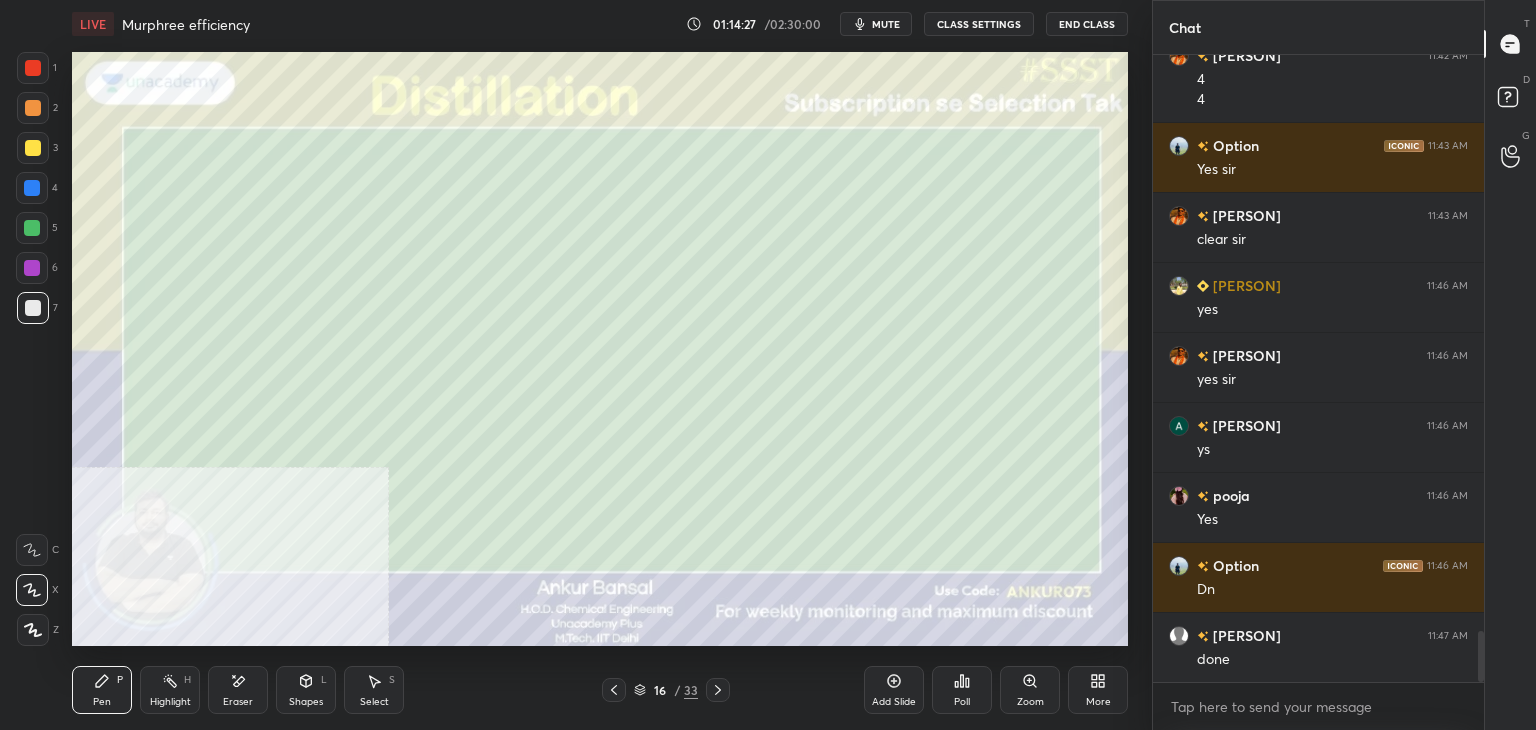 click on "Shapes L" at bounding box center (306, 690) 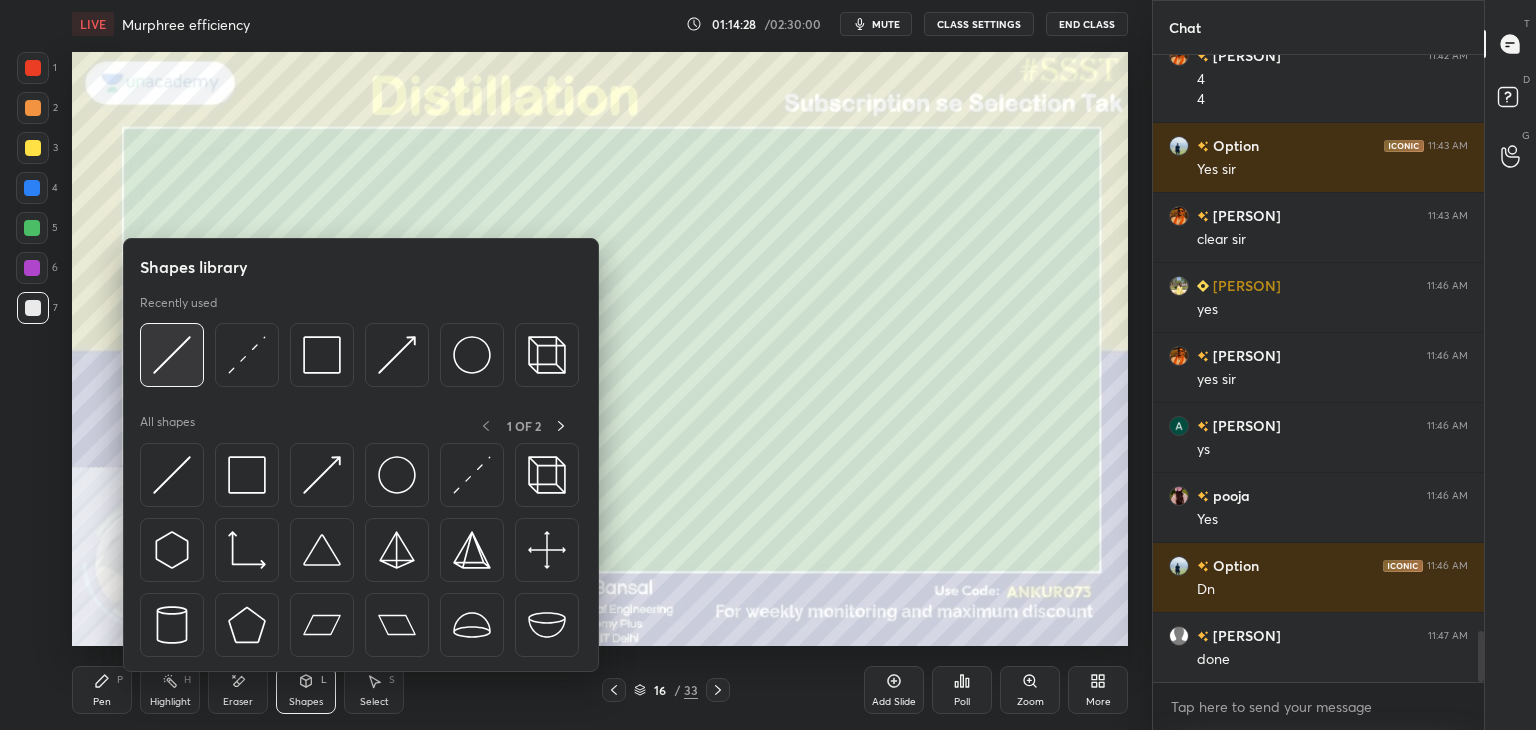 click at bounding box center [172, 355] 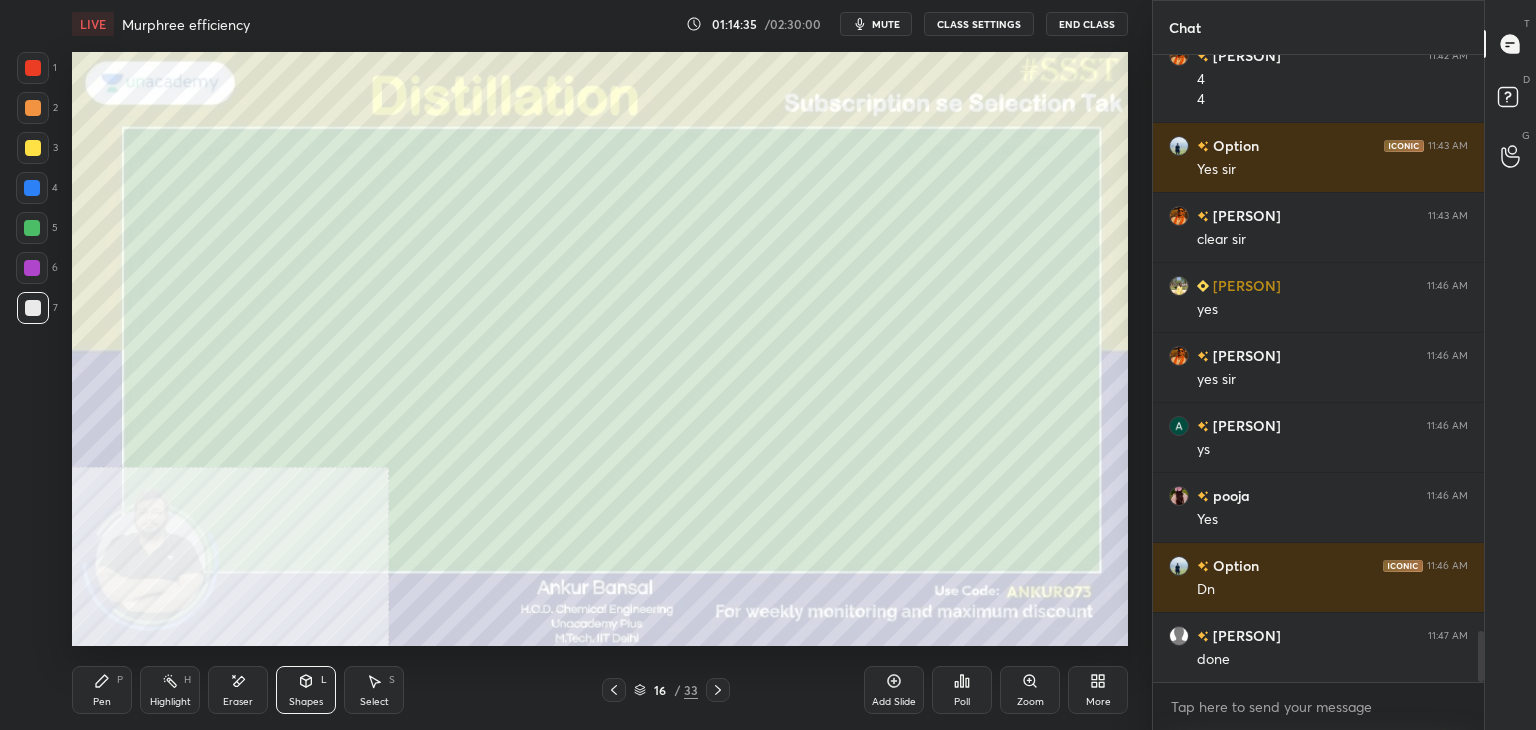 click on "Pen P" at bounding box center [102, 690] 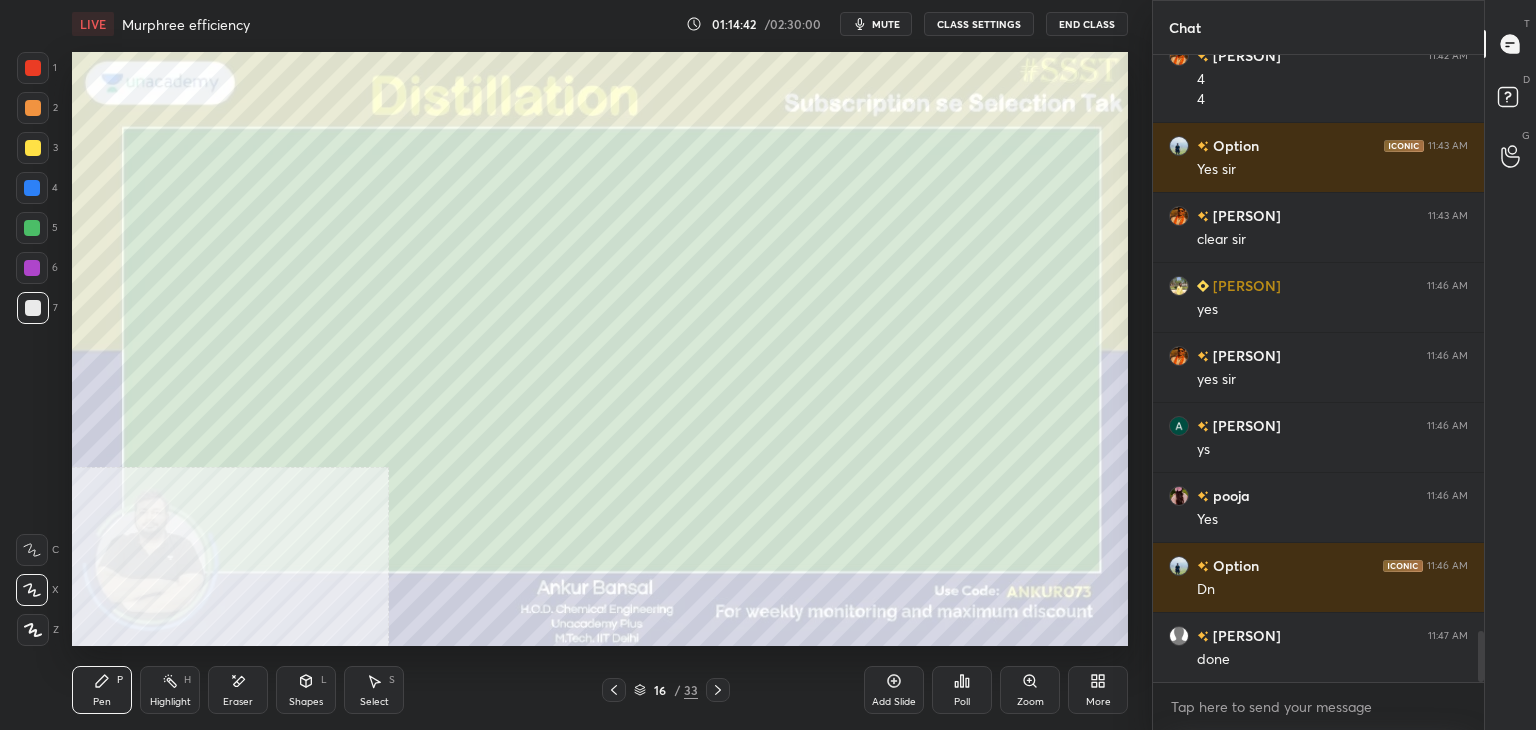 click on "Shapes L" at bounding box center (306, 690) 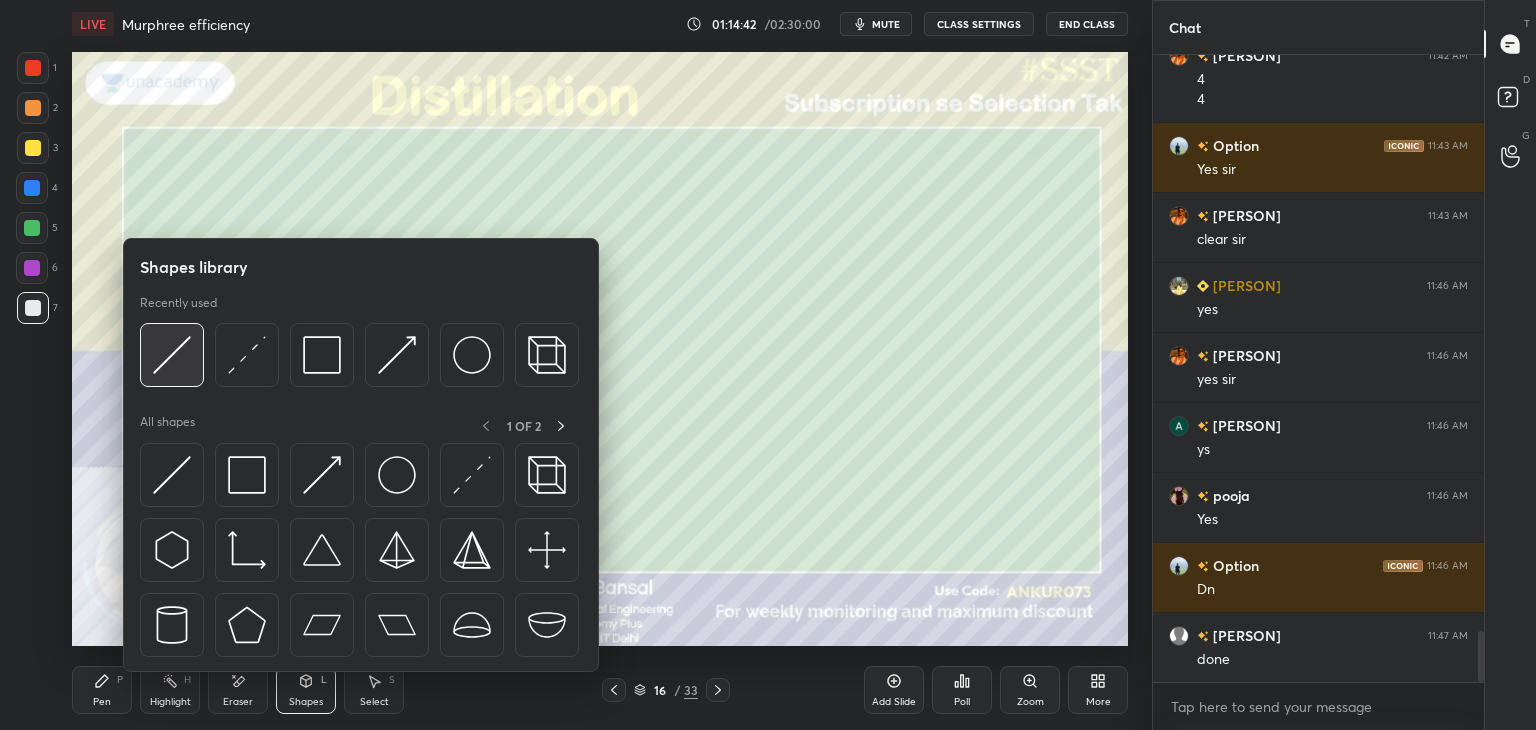 click at bounding box center (172, 355) 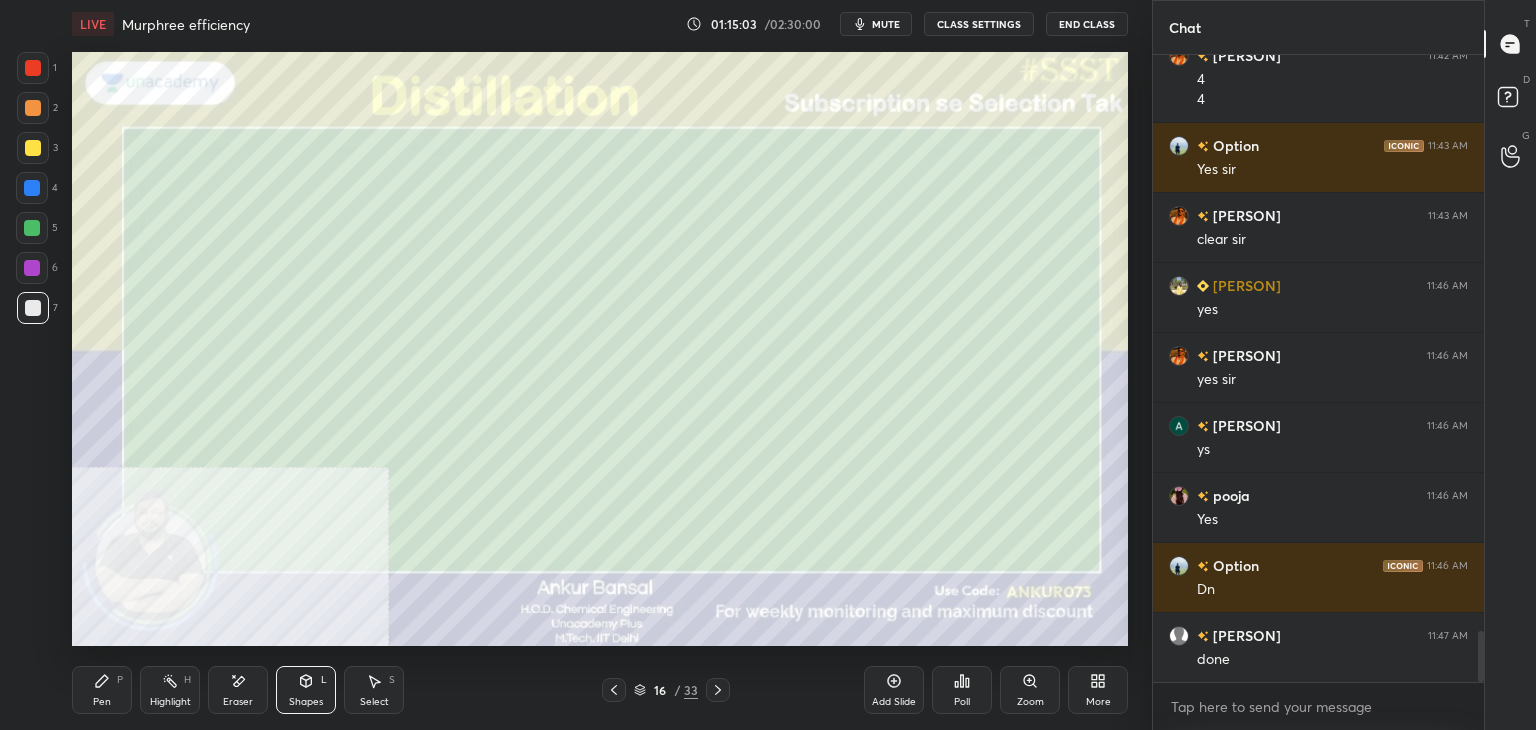 click on "Pen P" at bounding box center [102, 690] 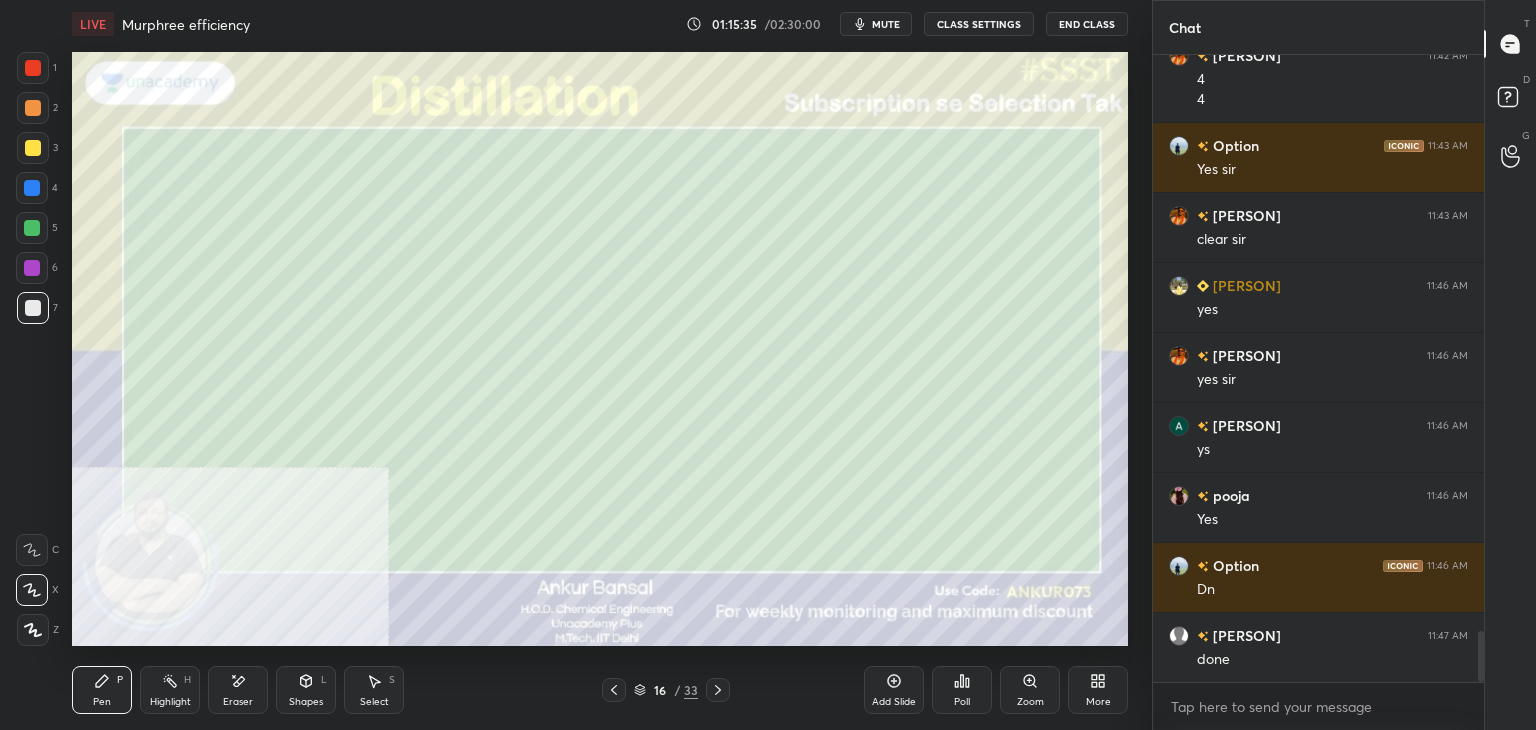click on "Shapes L" at bounding box center [306, 690] 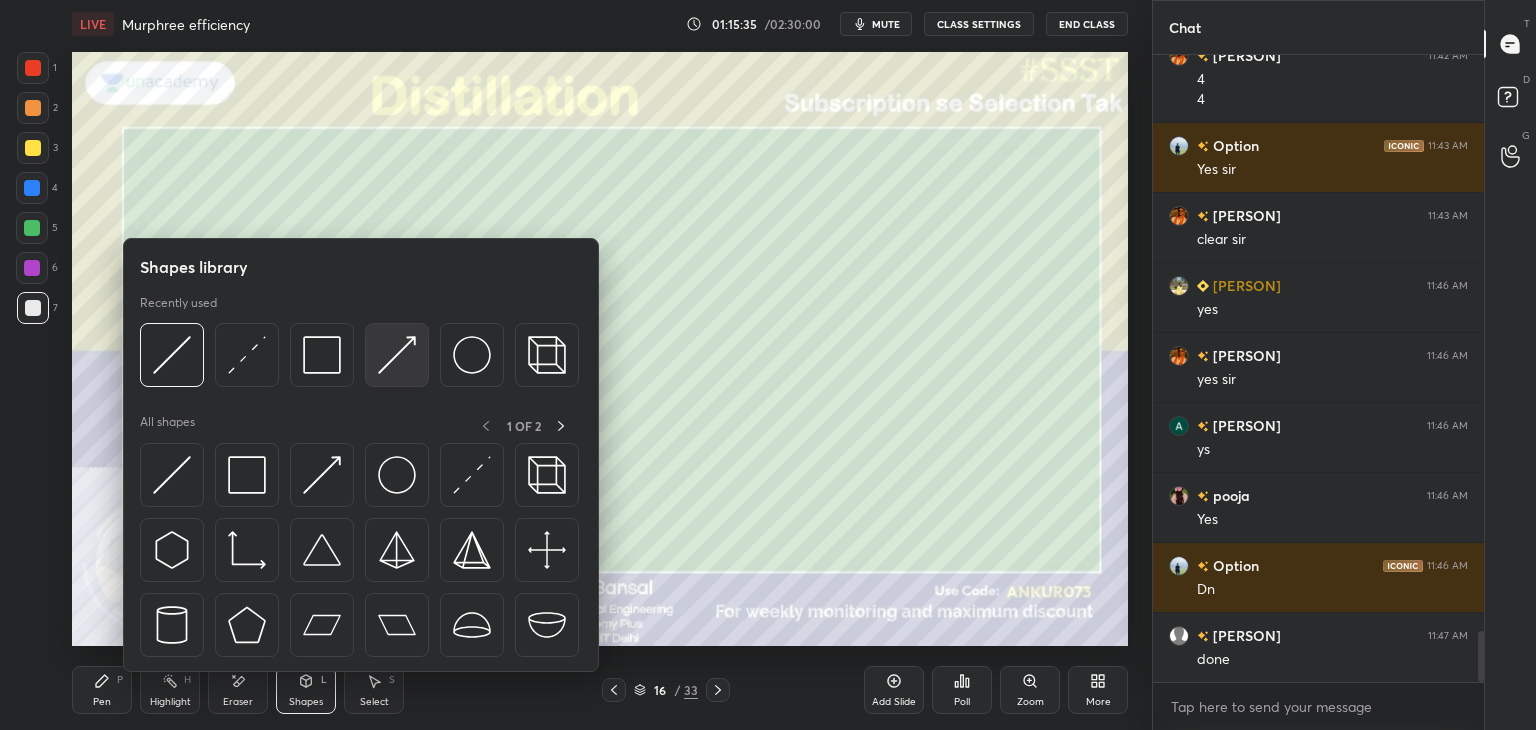click at bounding box center [397, 355] 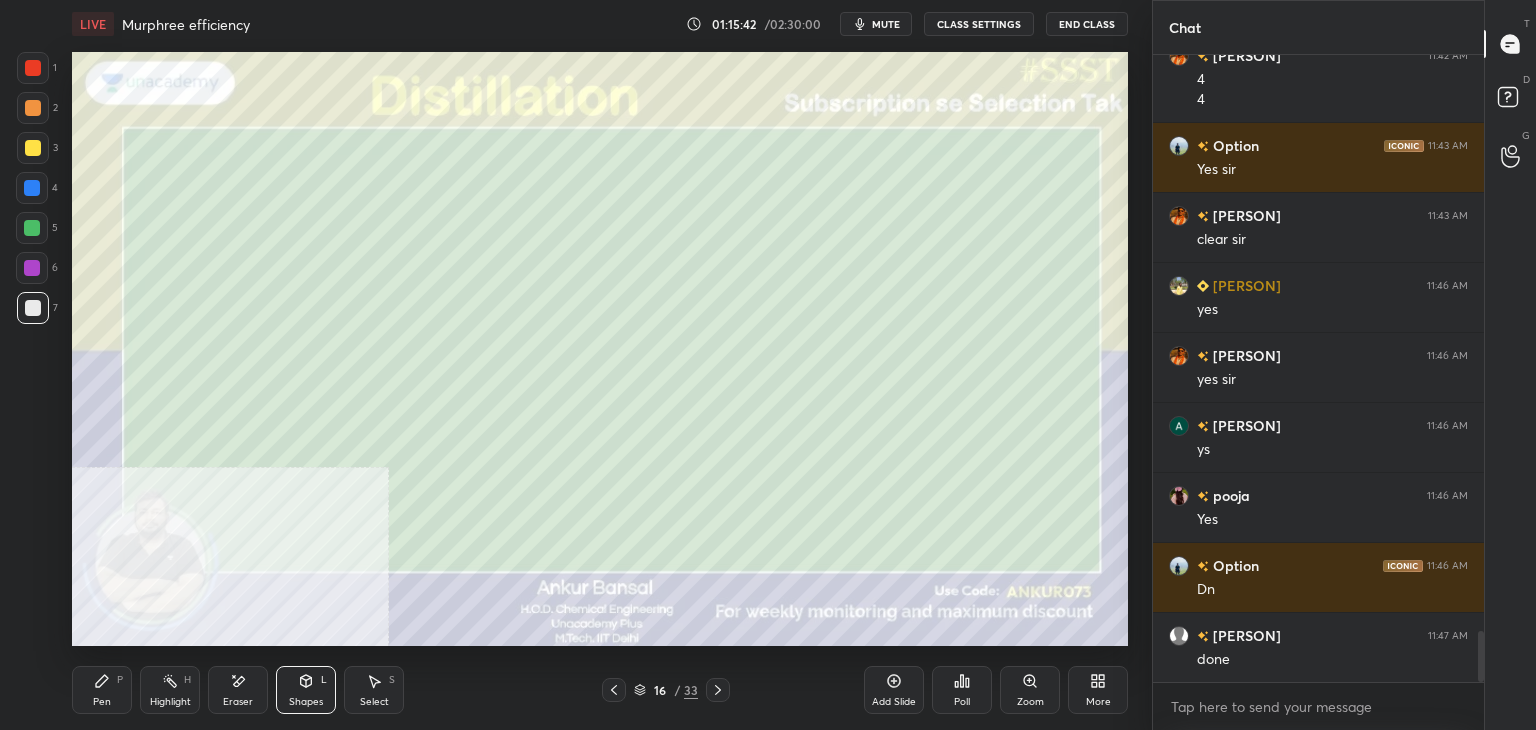click on "Pen" at bounding box center (102, 702) 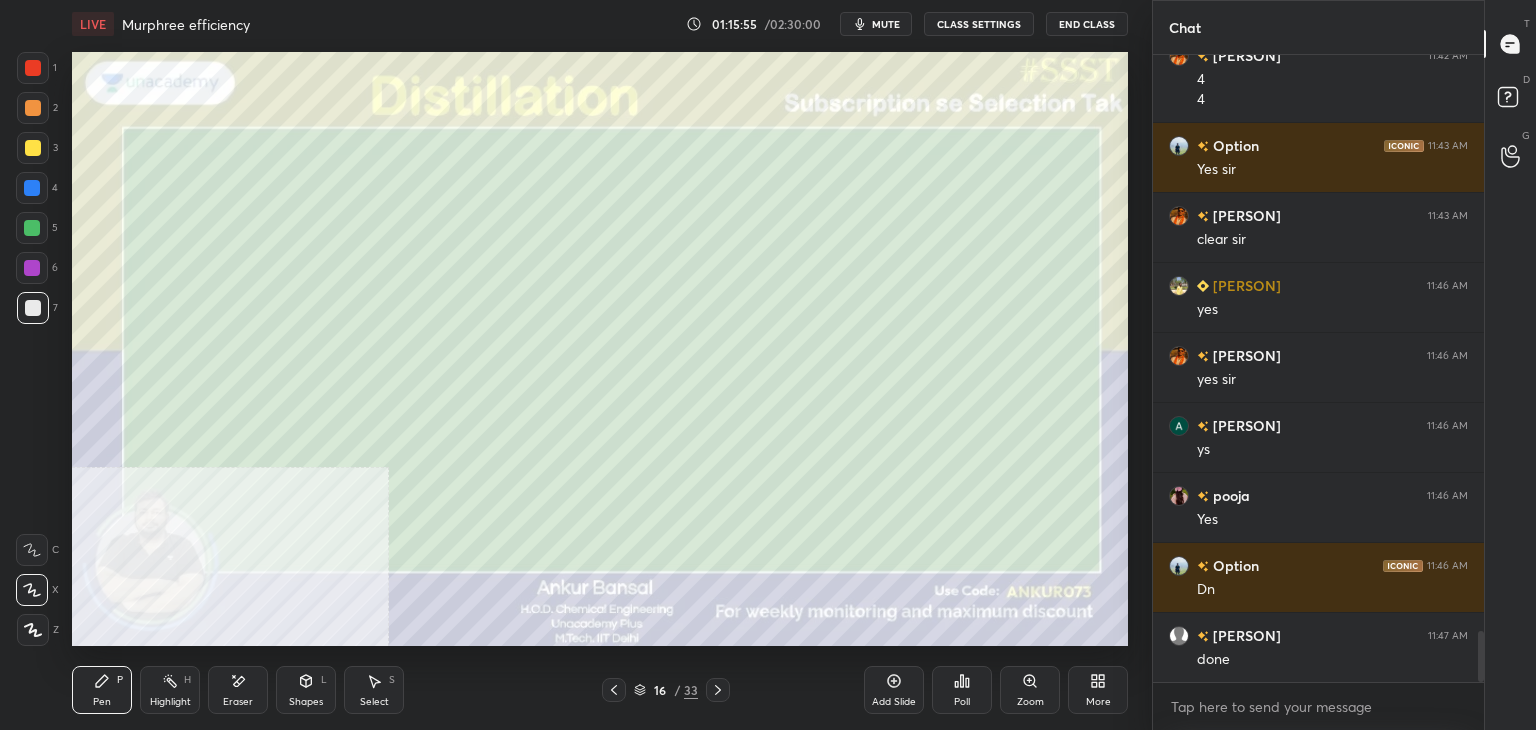 click on "Shapes L" at bounding box center [306, 690] 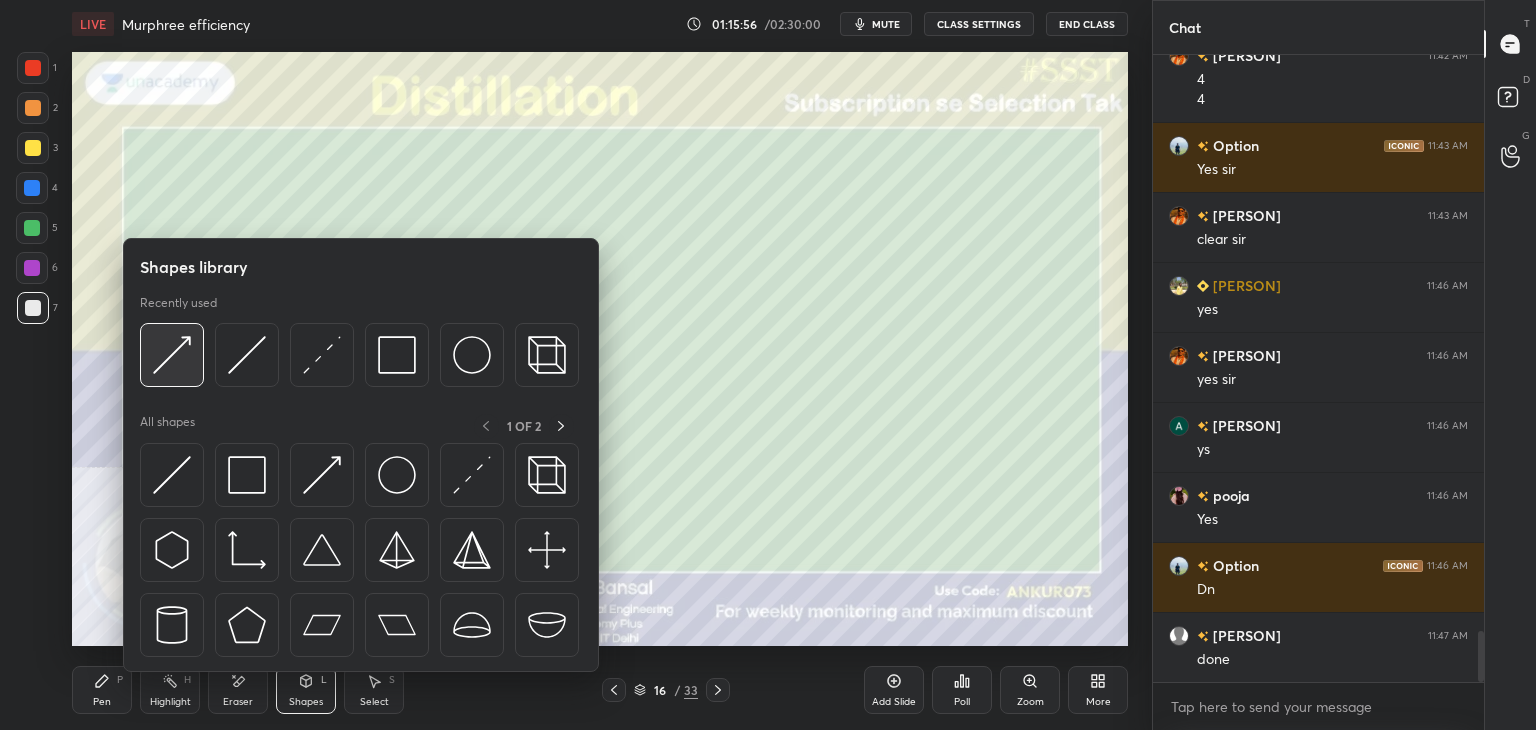 click at bounding box center [172, 355] 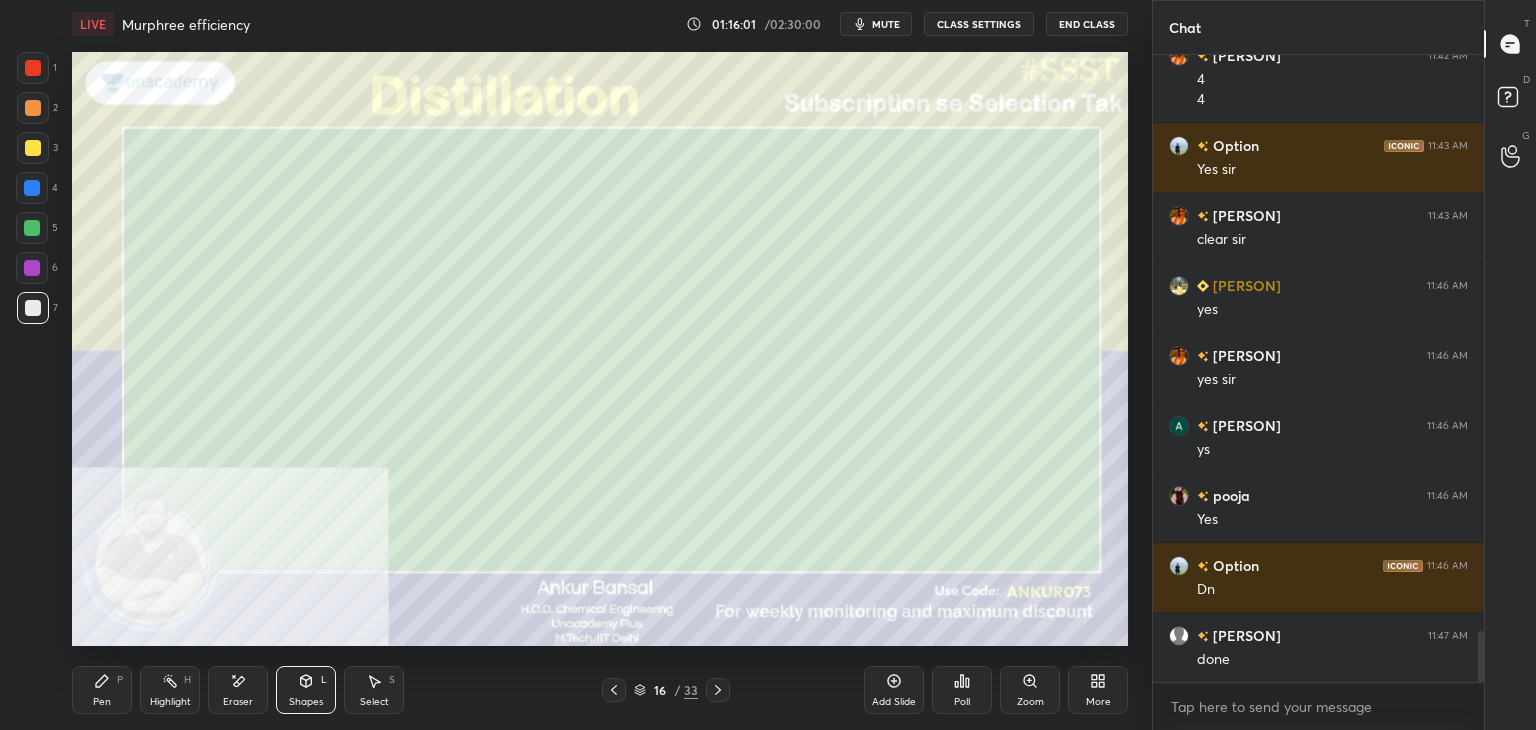 click 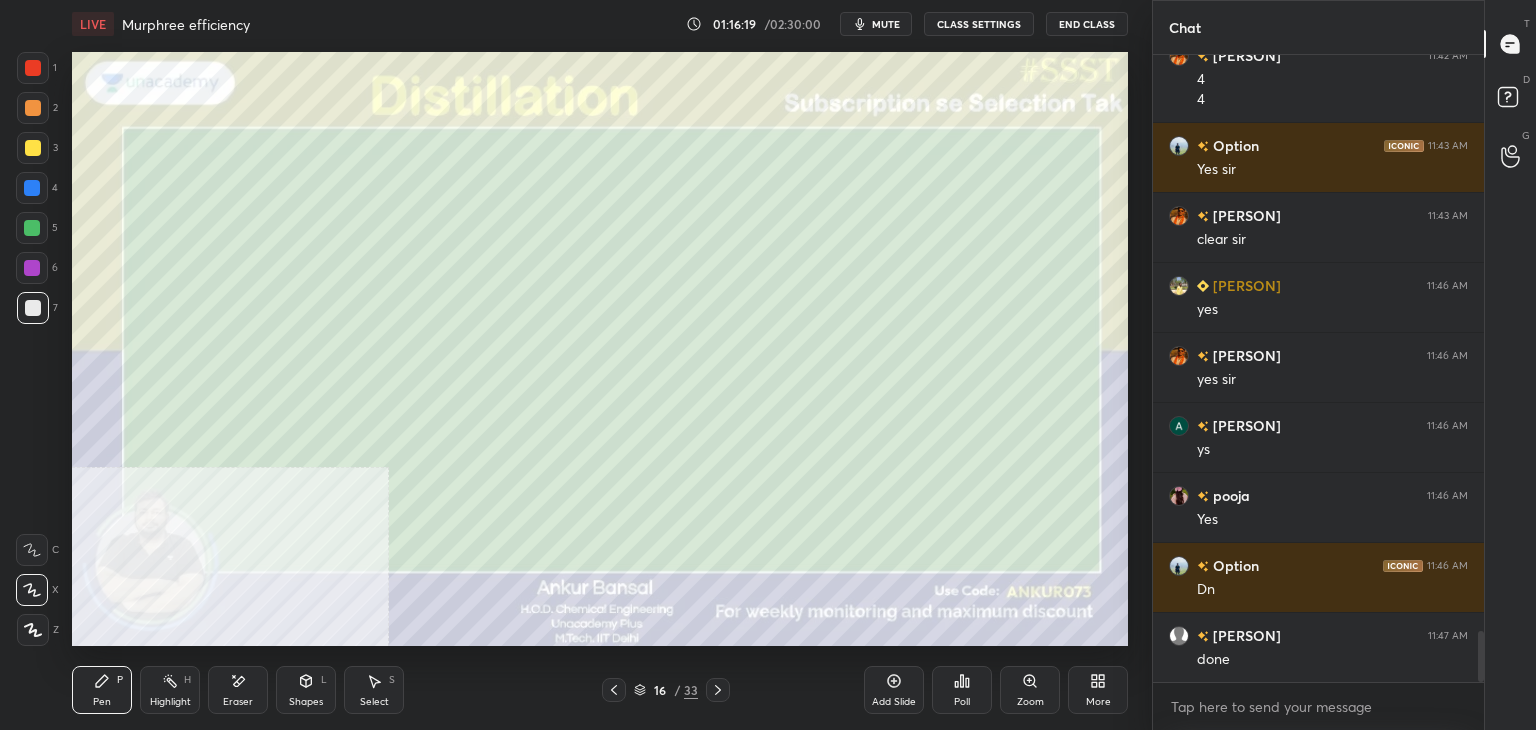 click on "Shapes L" at bounding box center [306, 690] 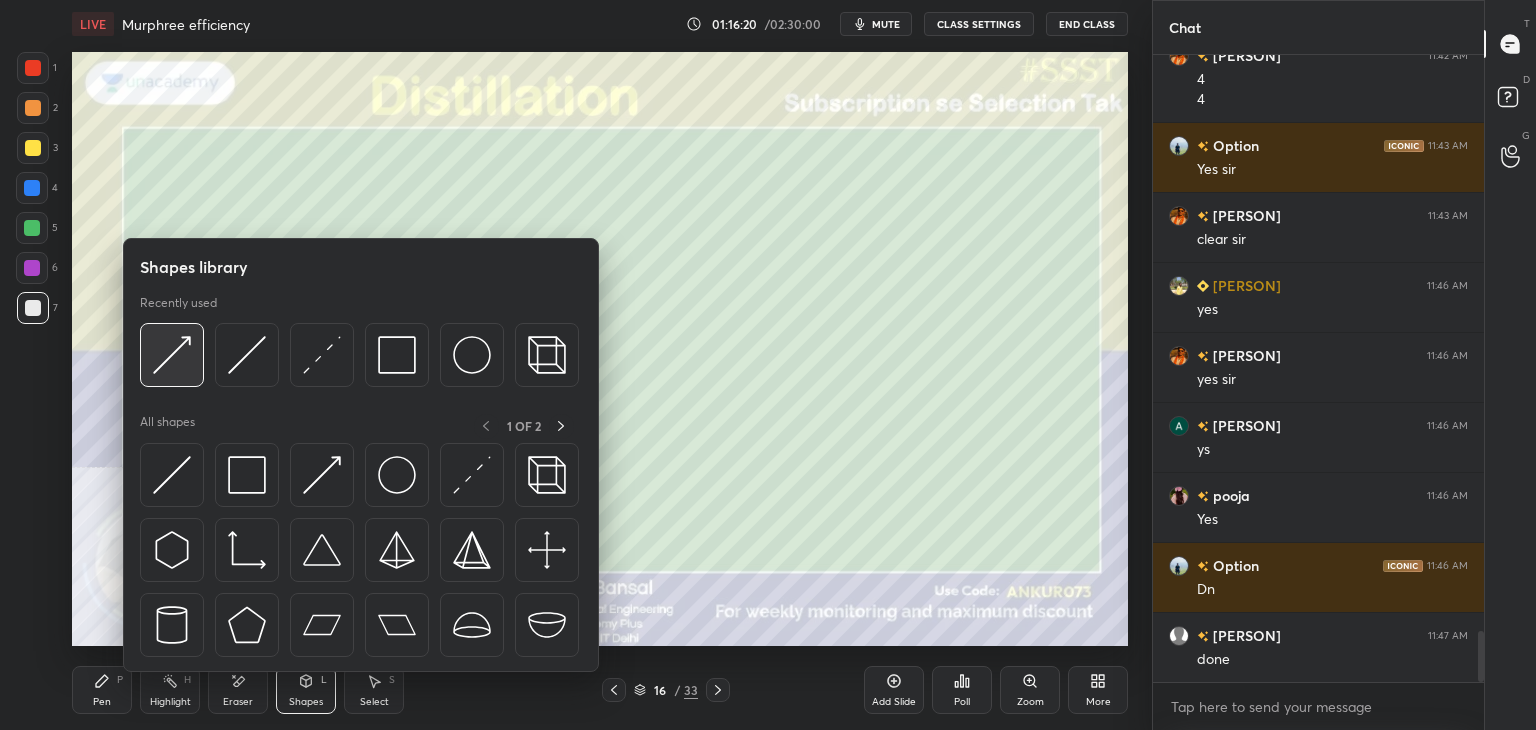 click at bounding box center [172, 355] 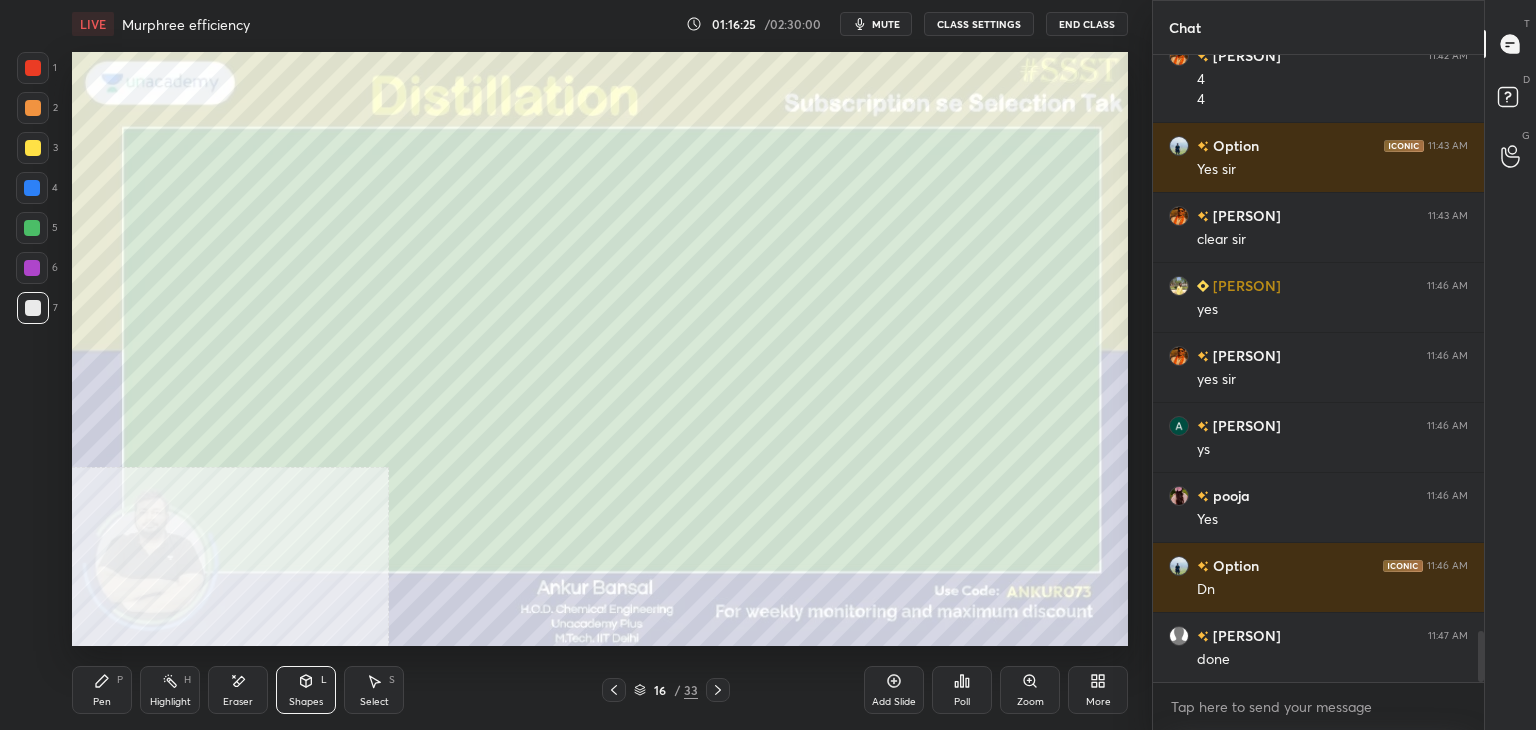 click on "Pen P" at bounding box center [102, 690] 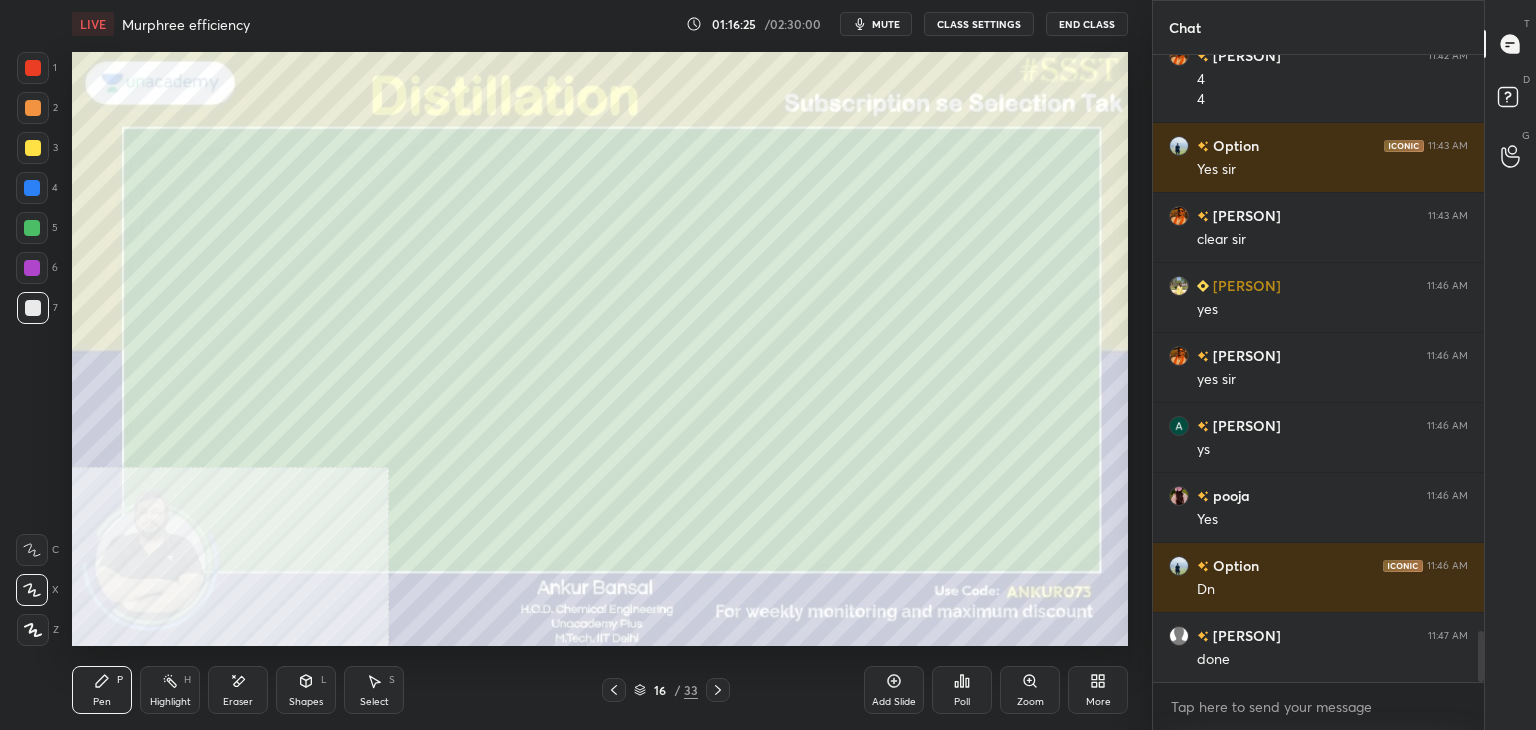 click on "Pen P" at bounding box center [102, 690] 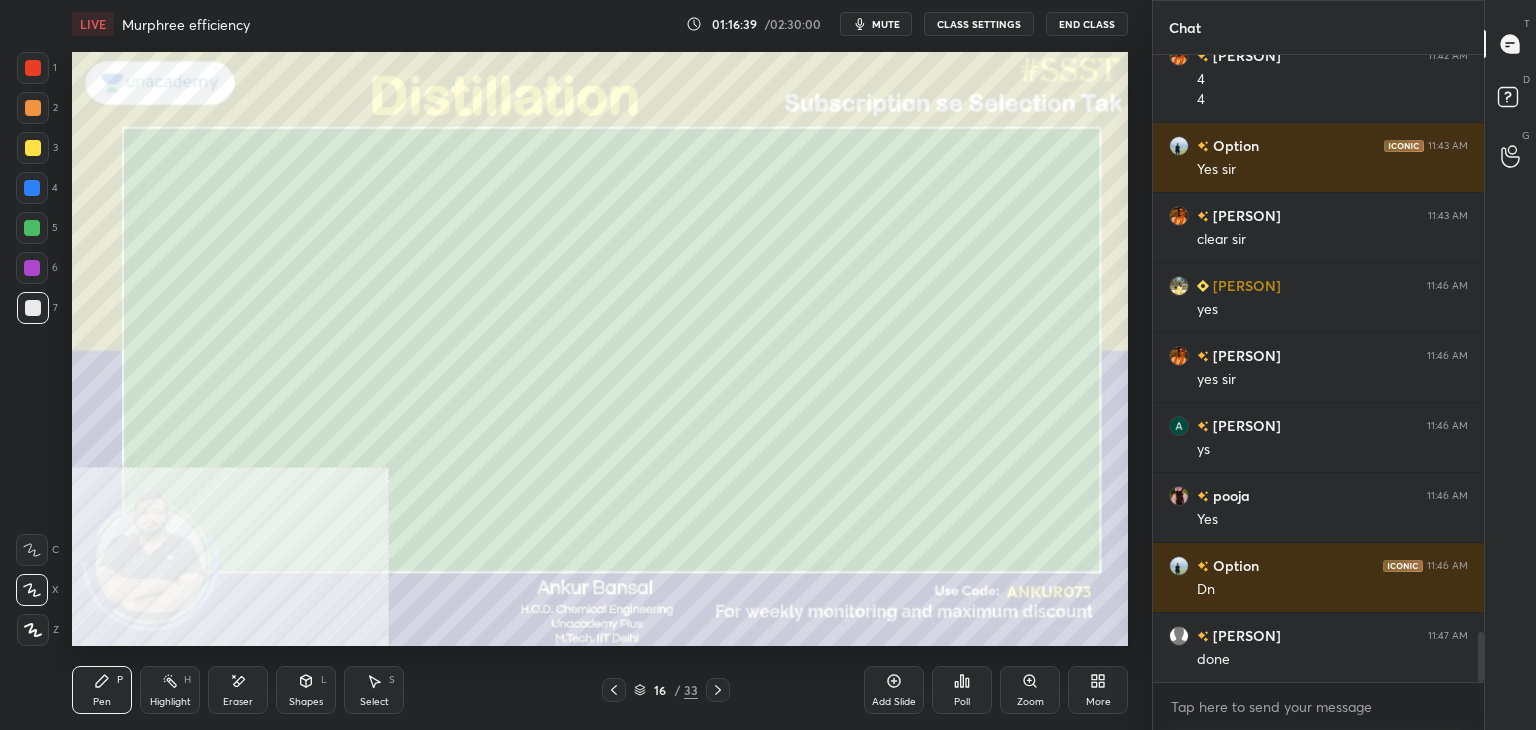 scroll, scrollTop: 7192, scrollLeft: 0, axis: vertical 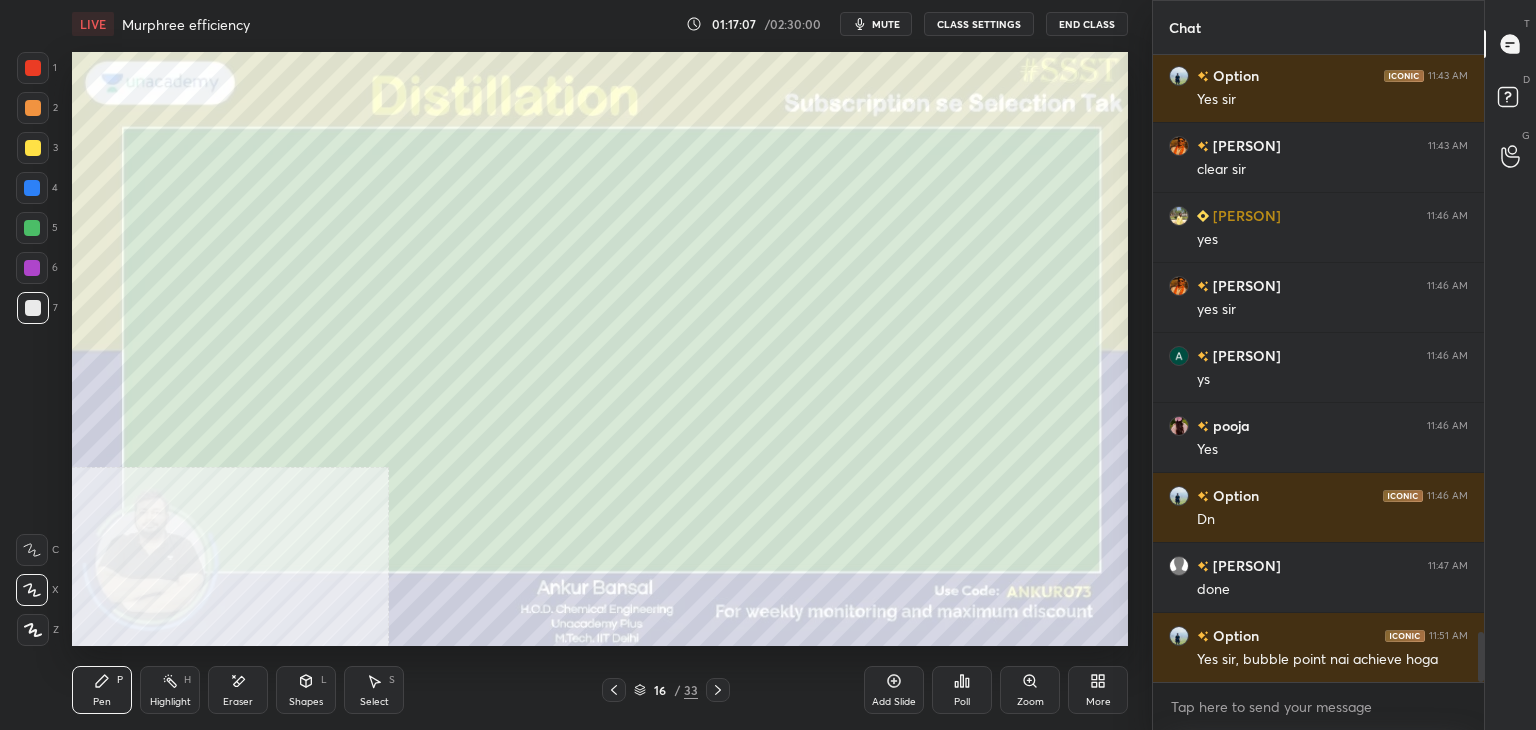click 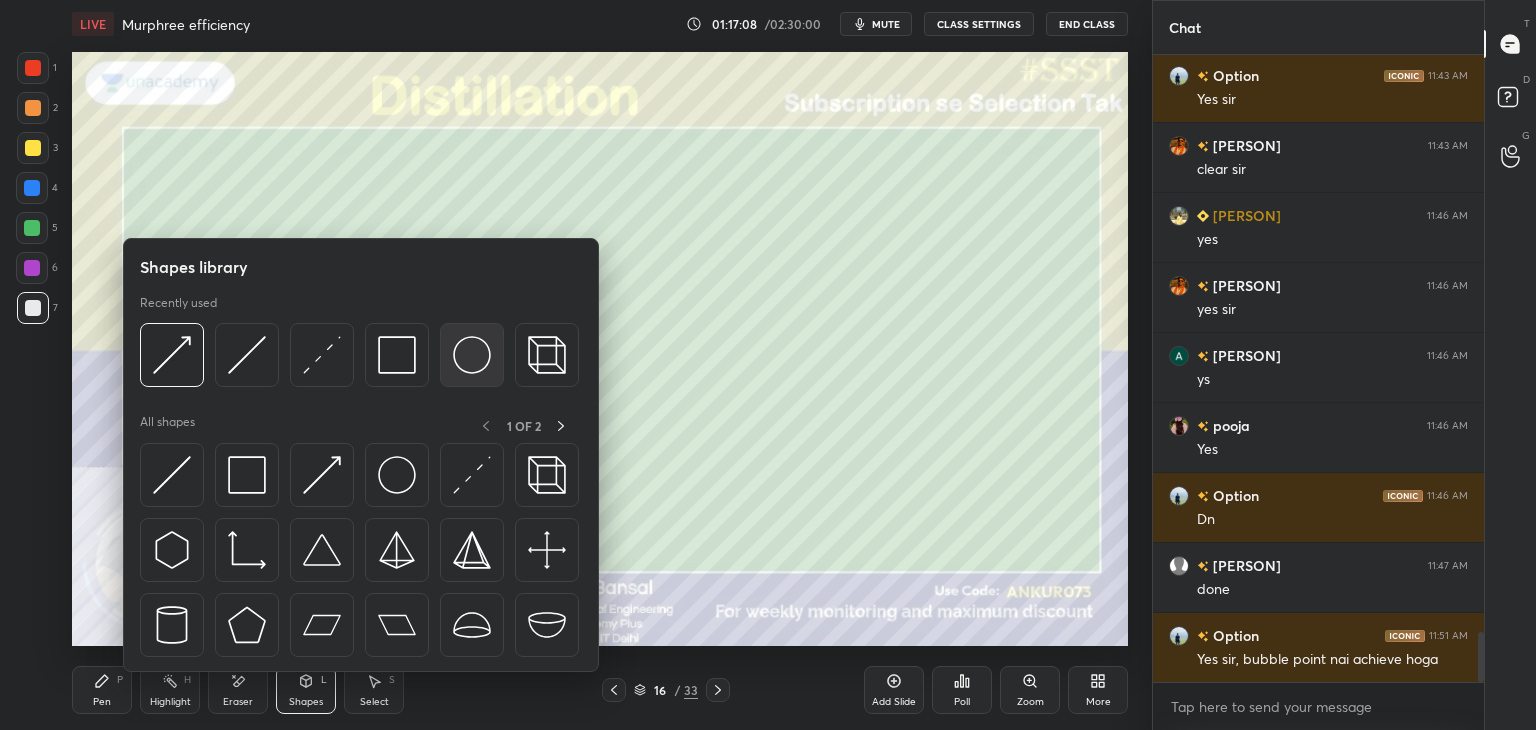 click at bounding box center (472, 355) 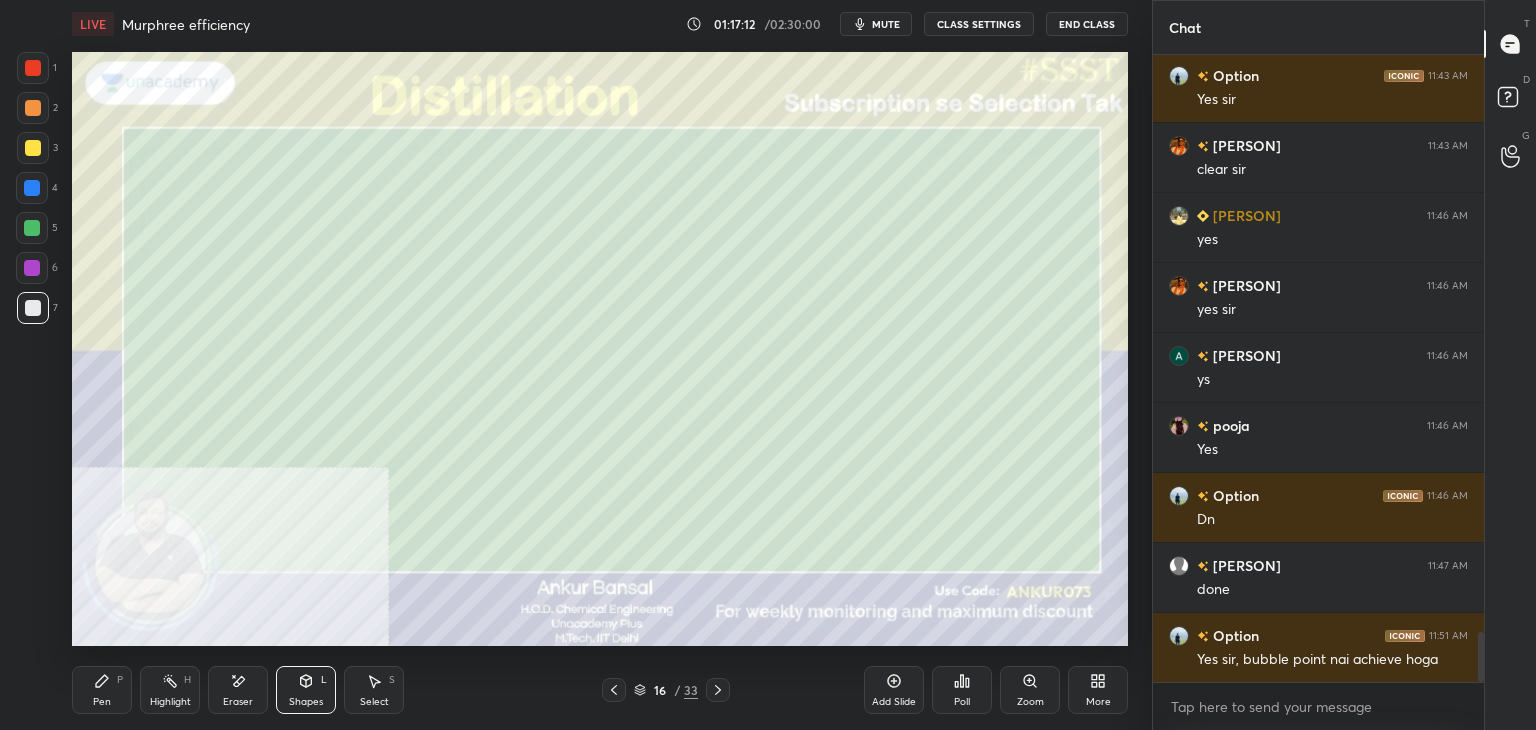 click on "Pen P" at bounding box center (102, 690) 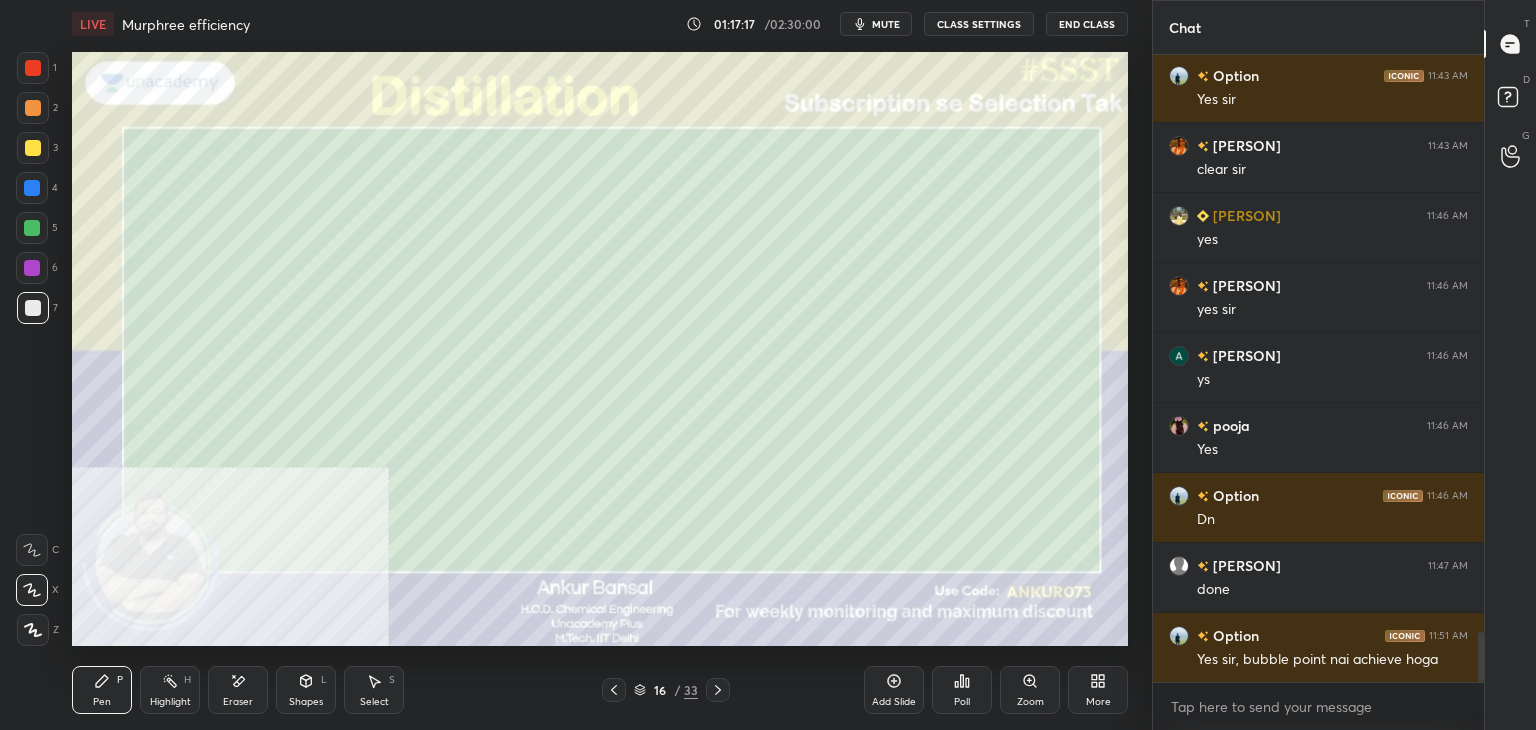 click on "Shapes L" at bounding box center [306, 690] 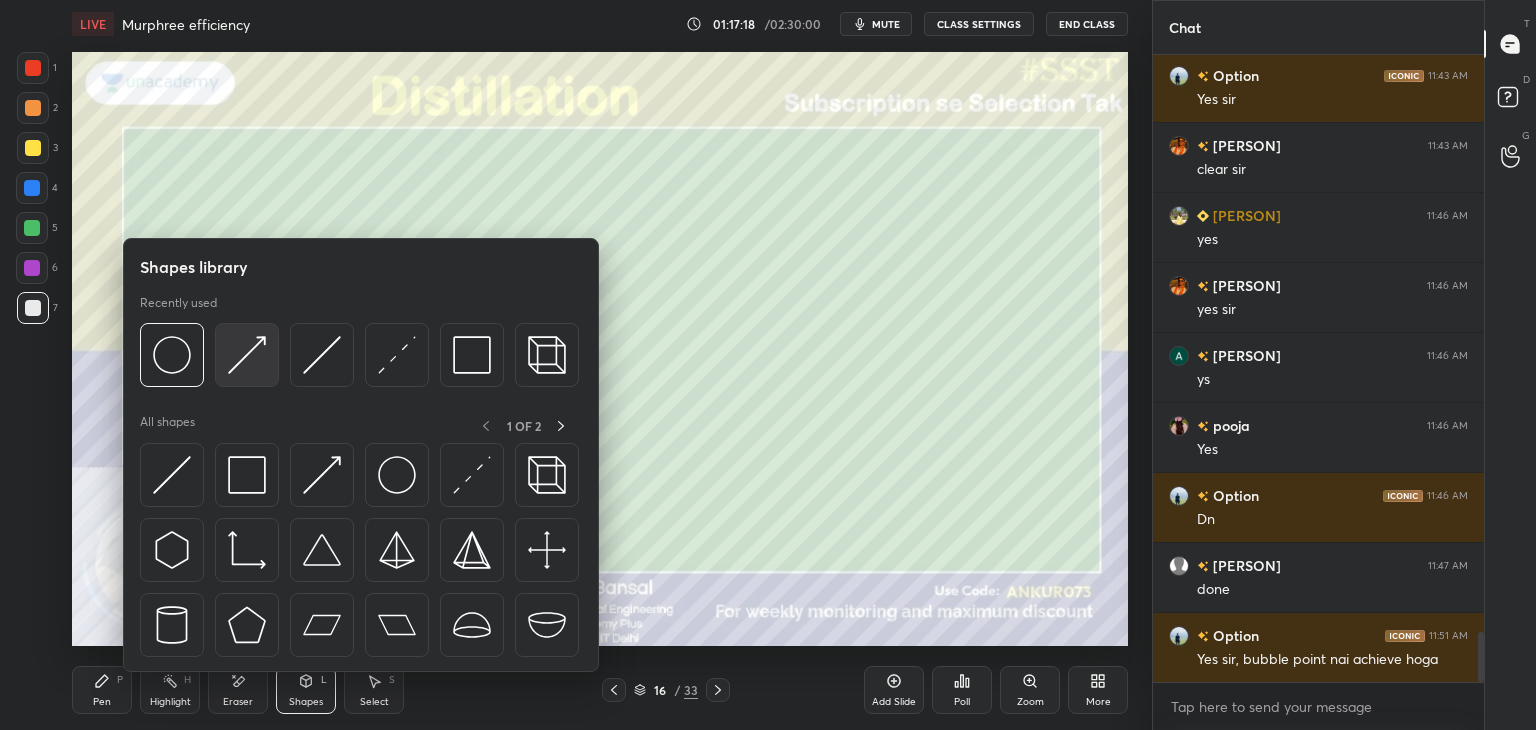 click at bounding box center (247, 355) 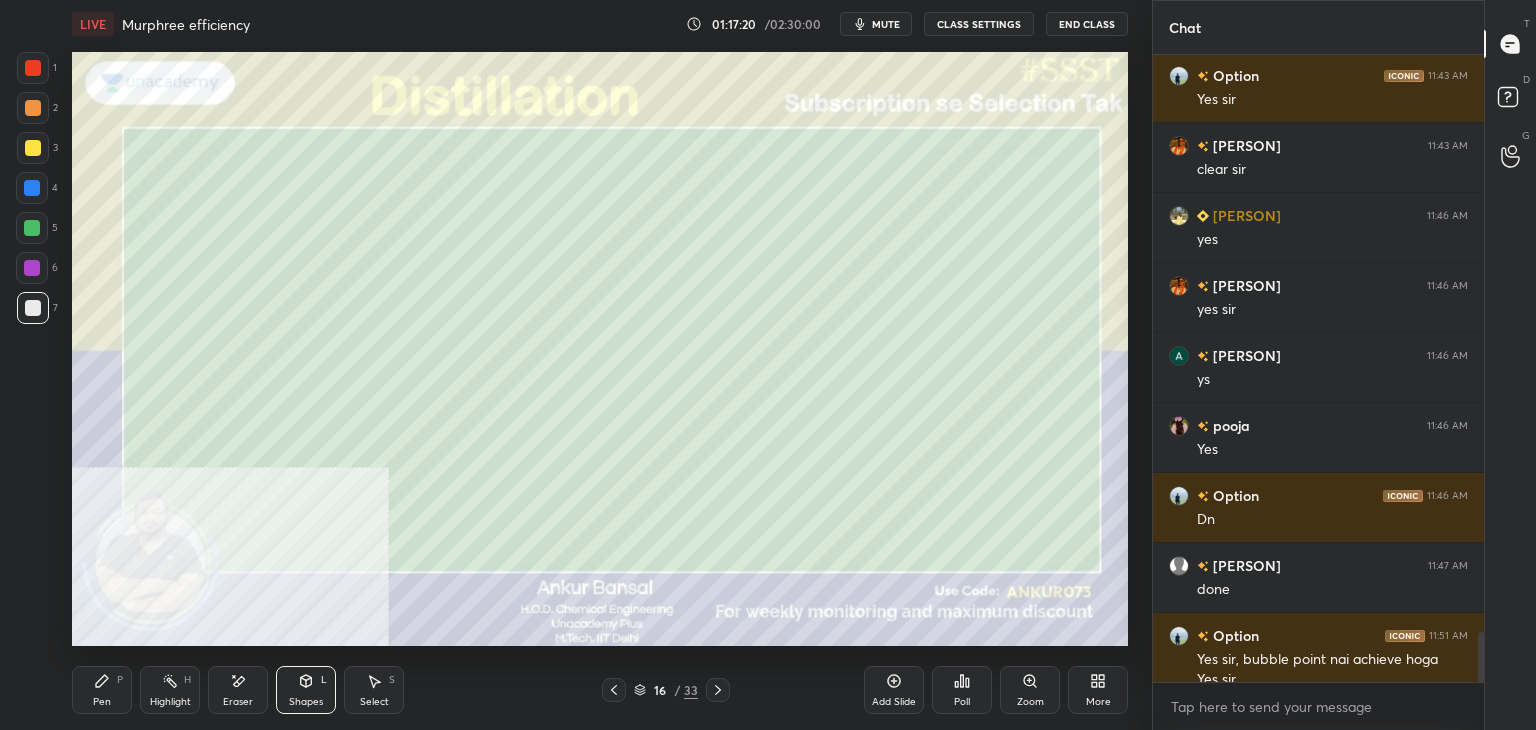 scroll, scrollTop: 7212, scrollLeft: 0, axis: vertical 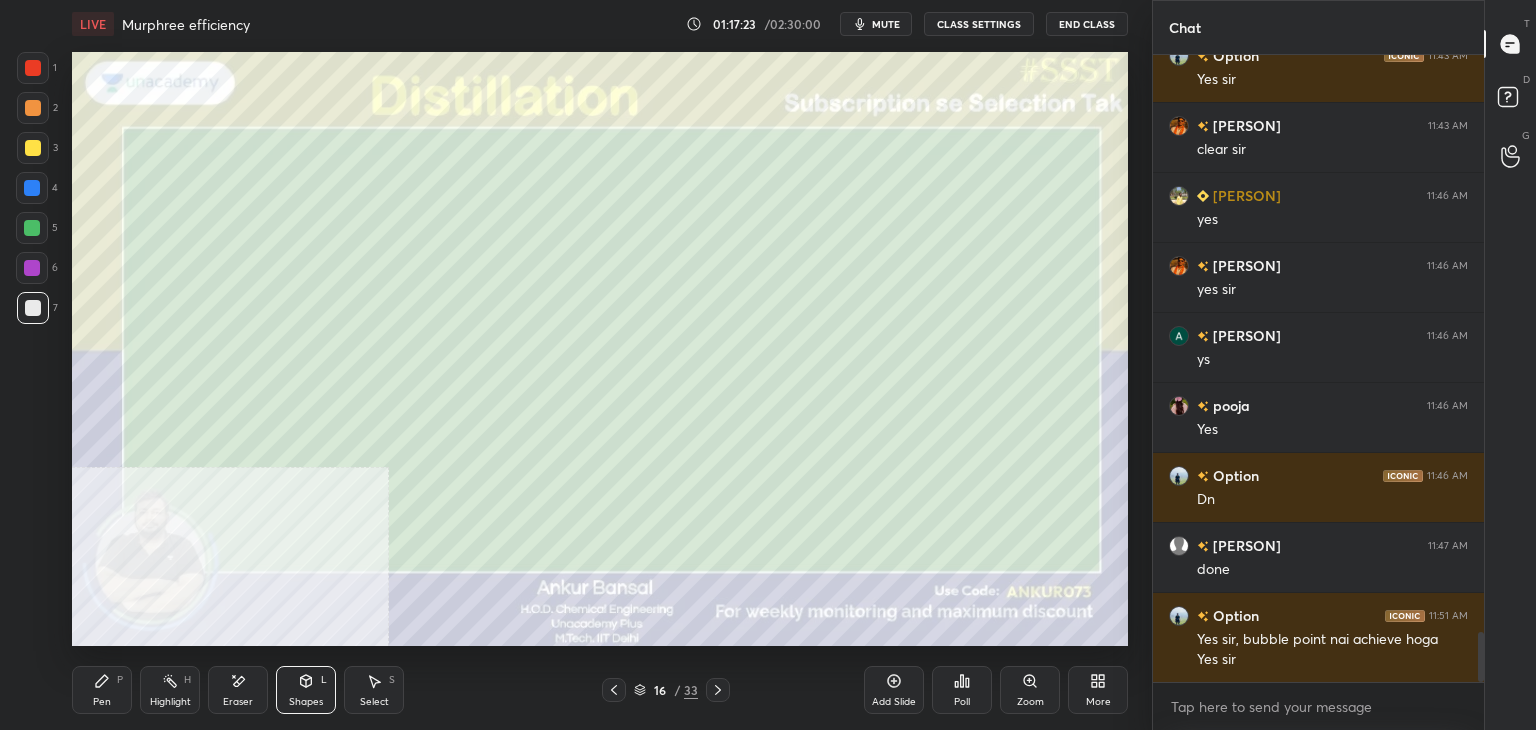 click on "Pen P" at bounding box center [102, 690] 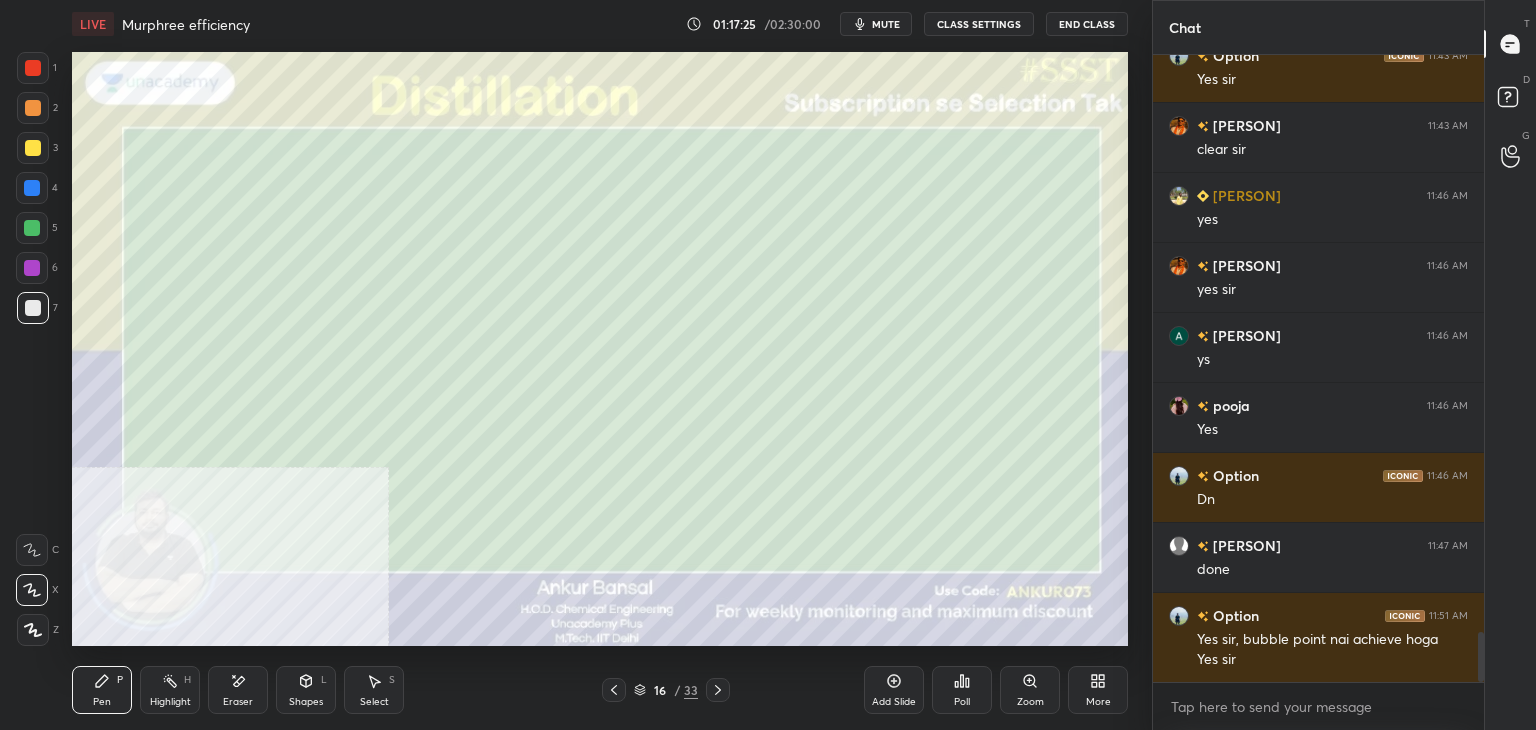 click 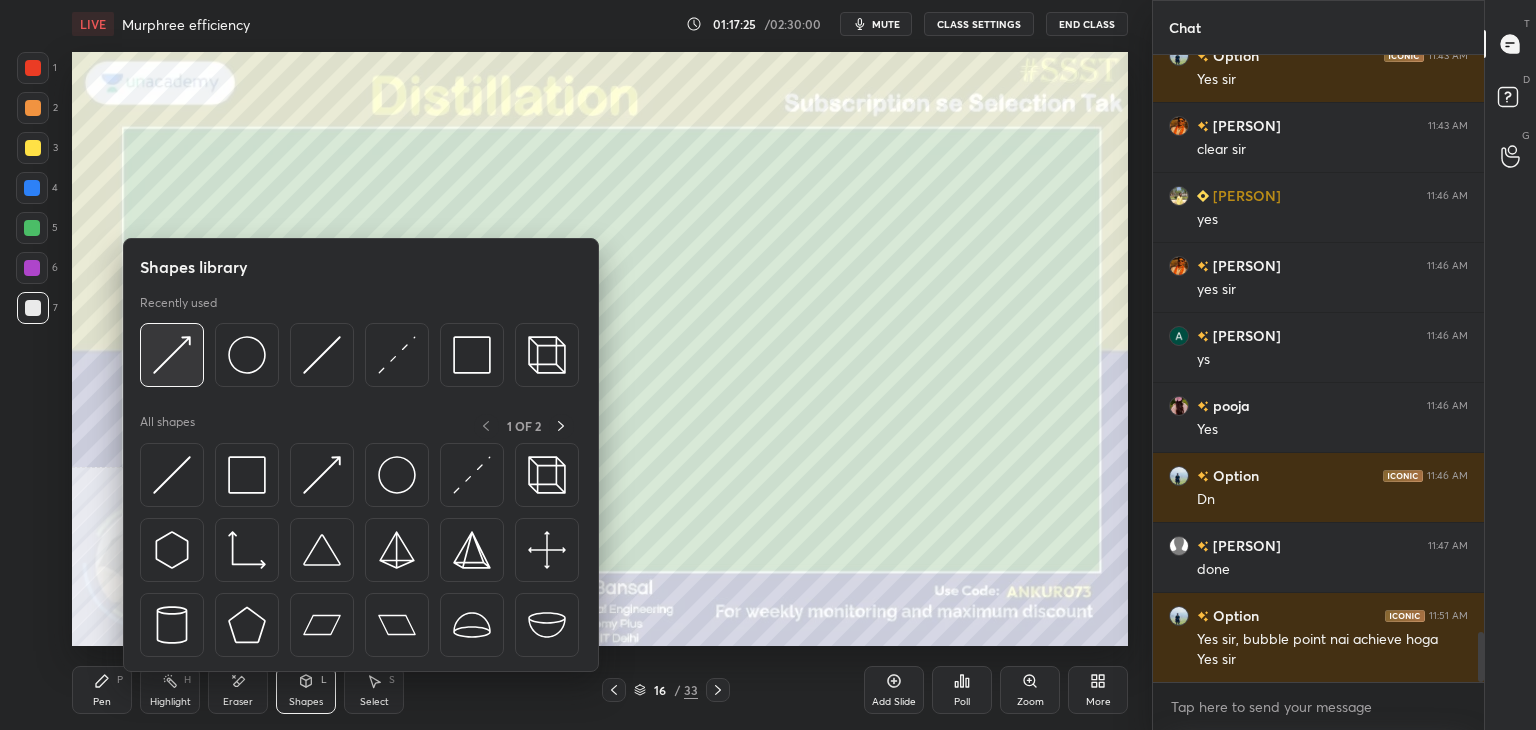 click at bounding box center (172, 355) 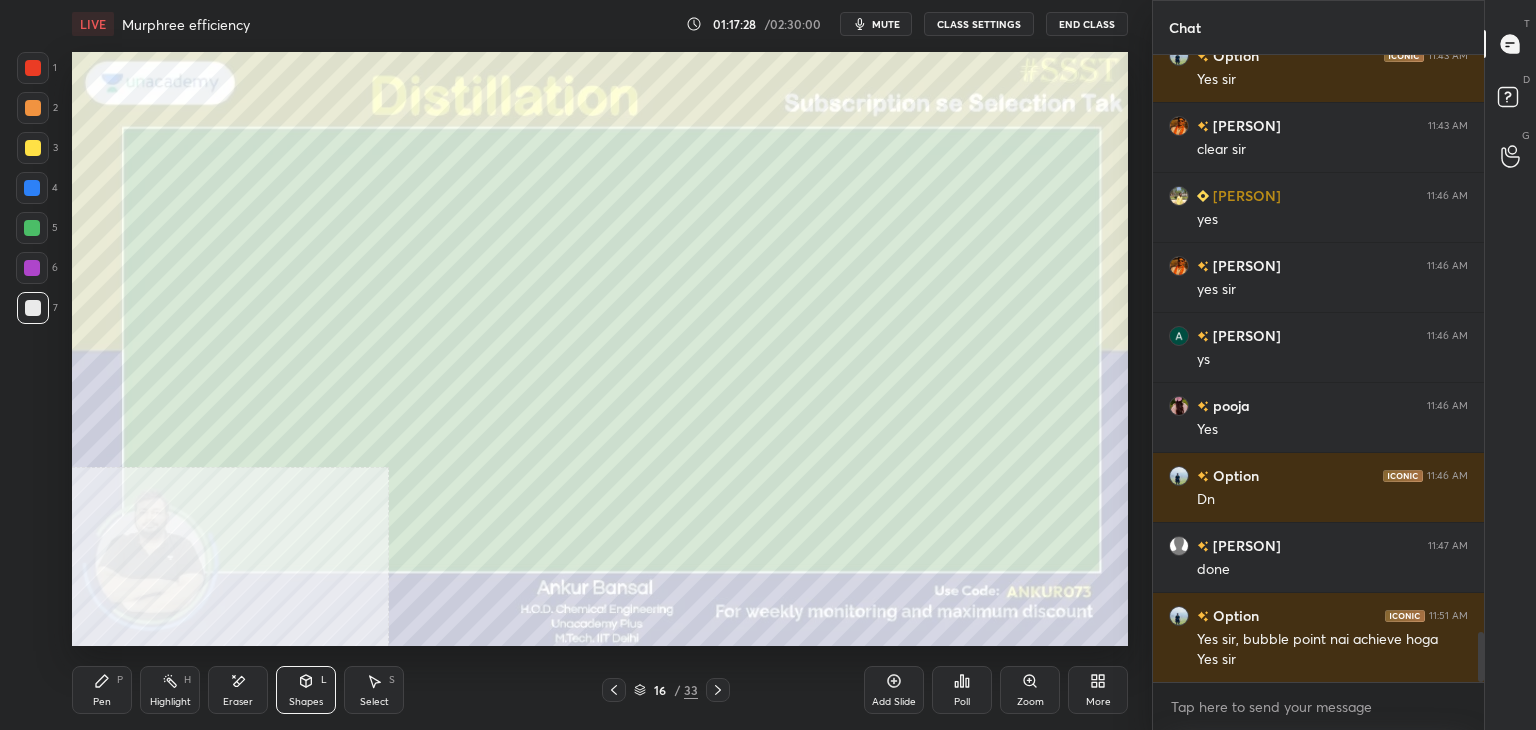 click on "Pen P" at bounding box center (102, 690) 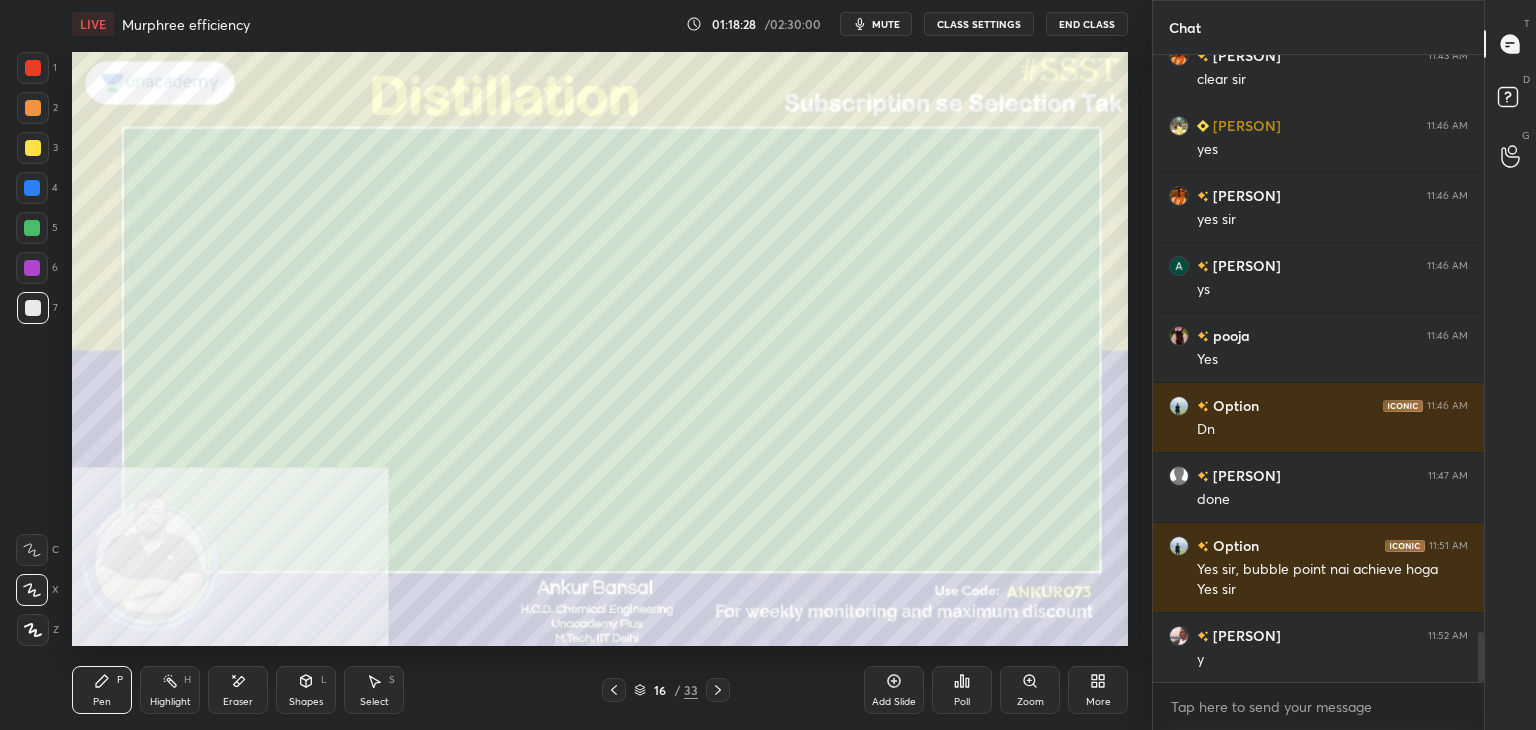 scroll, scrollTop: 7352, scrollLeft: 0, axis: vertical 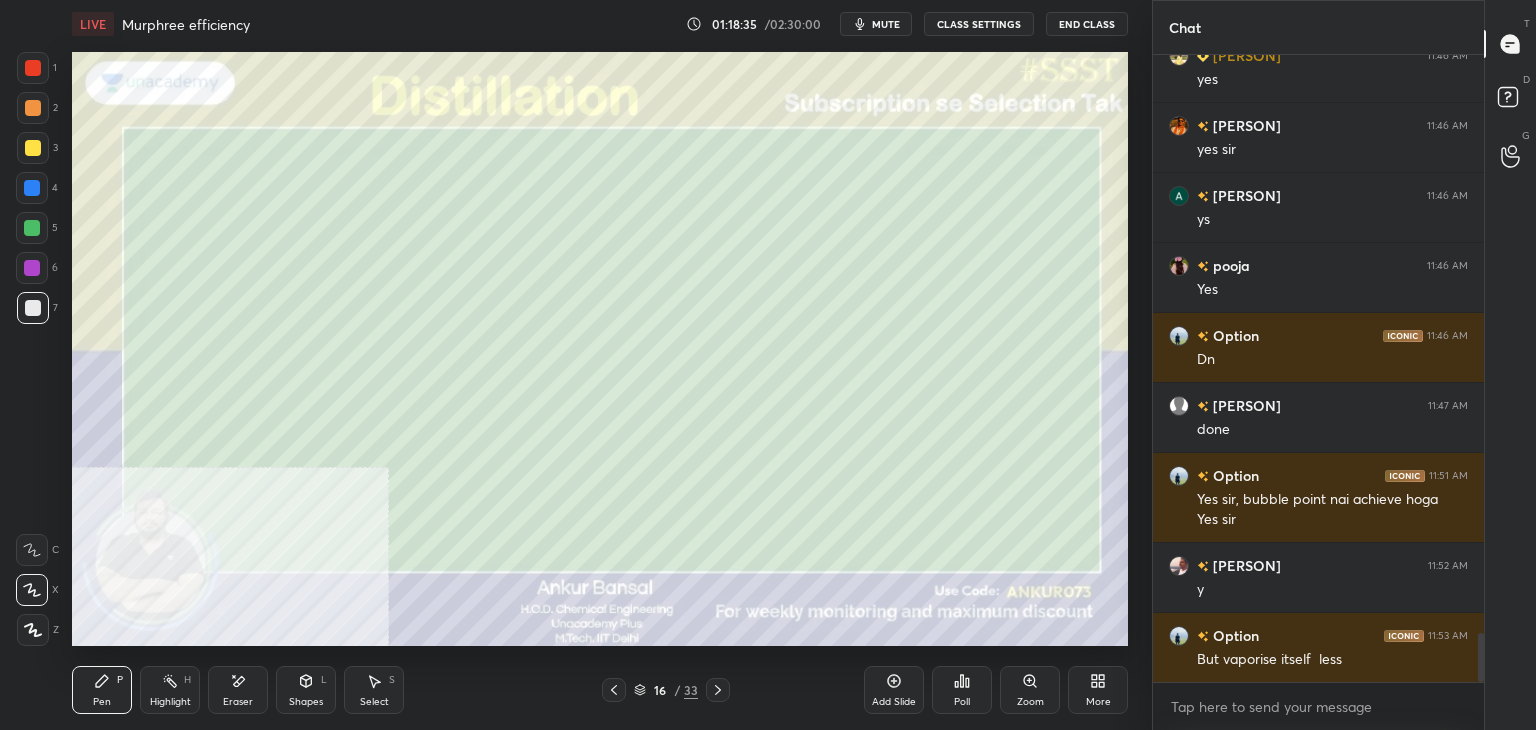click on "Shapes" at bounding box center [306, 702] 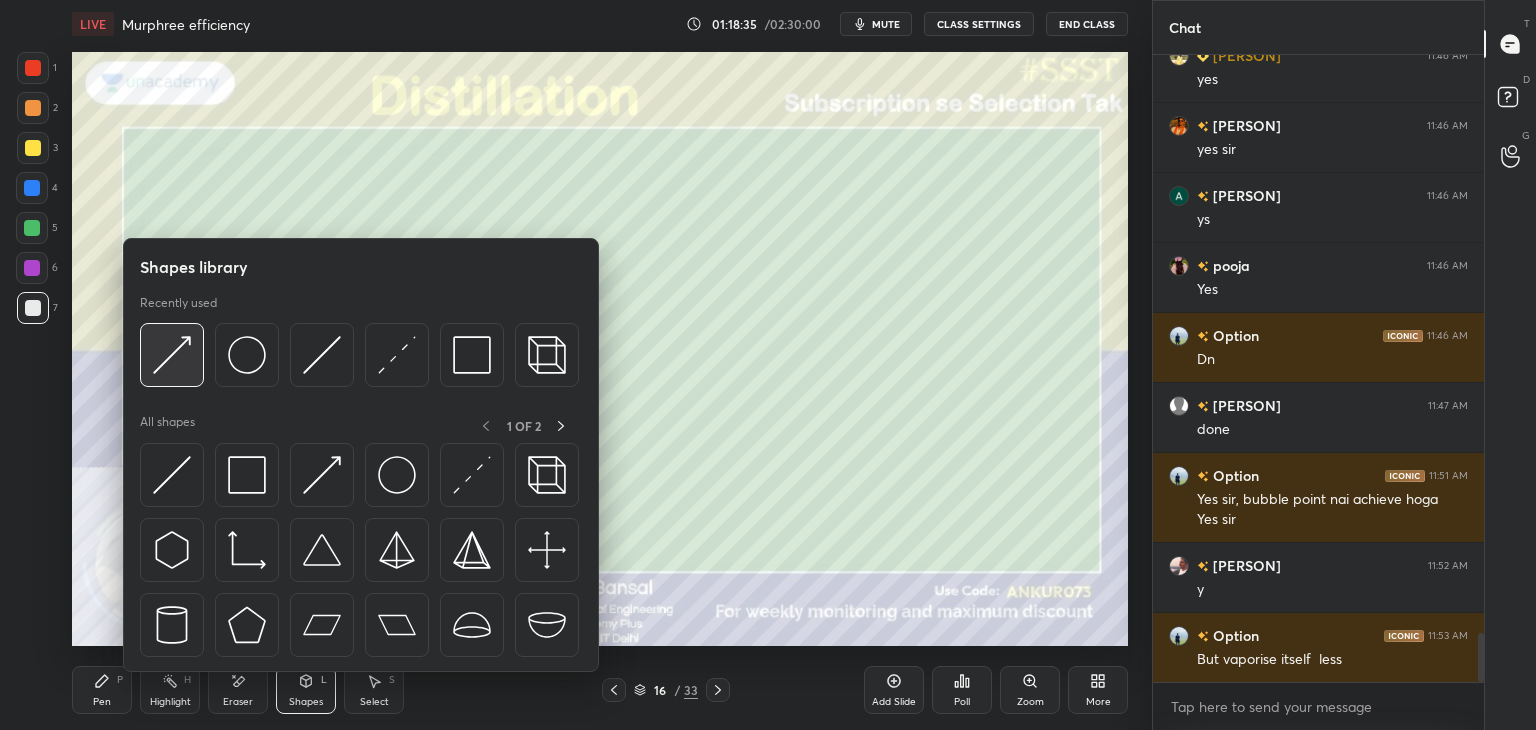 click at bounding box center (172, 355) 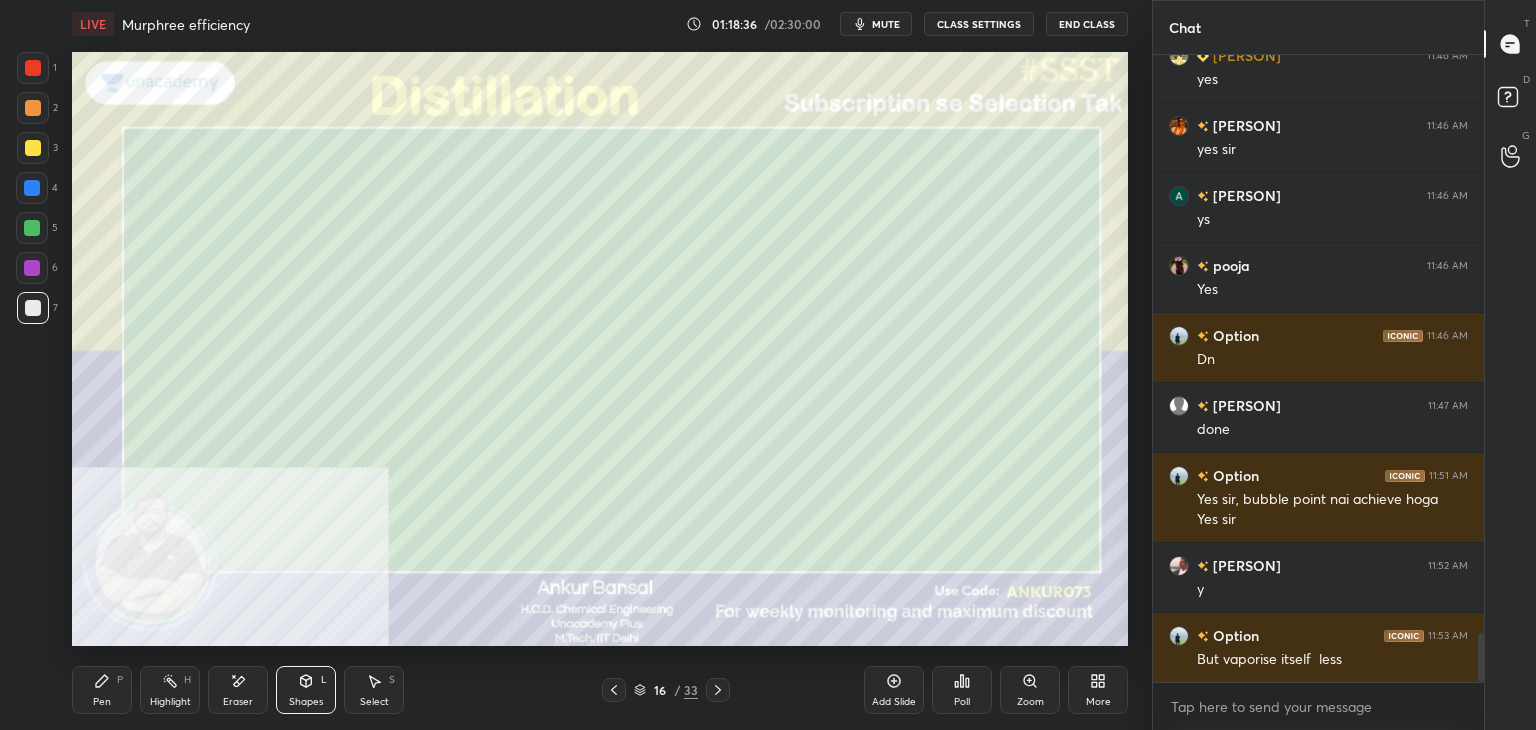 click at bounding box center (33, 148) 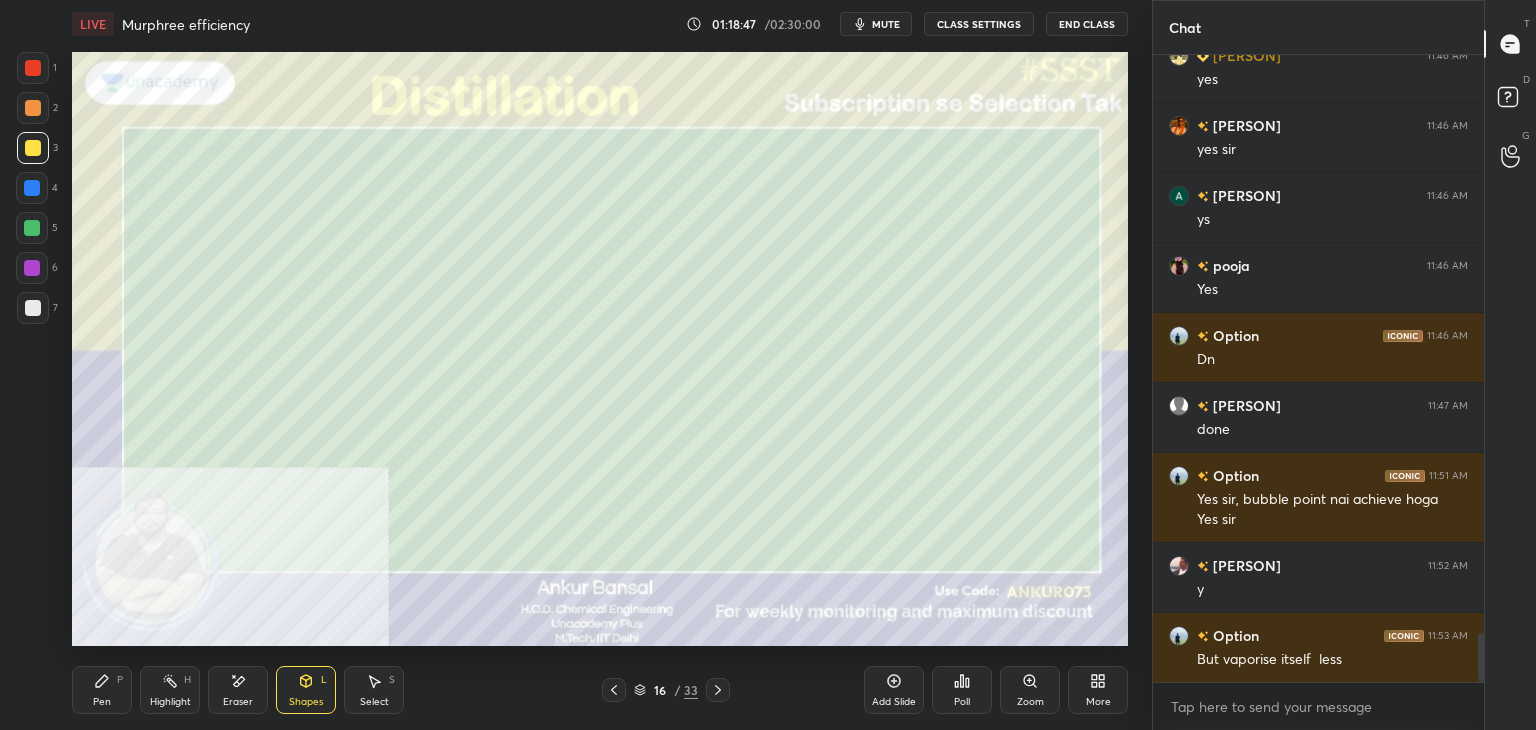 click on "Pen P" at bounding box center [102, 690] 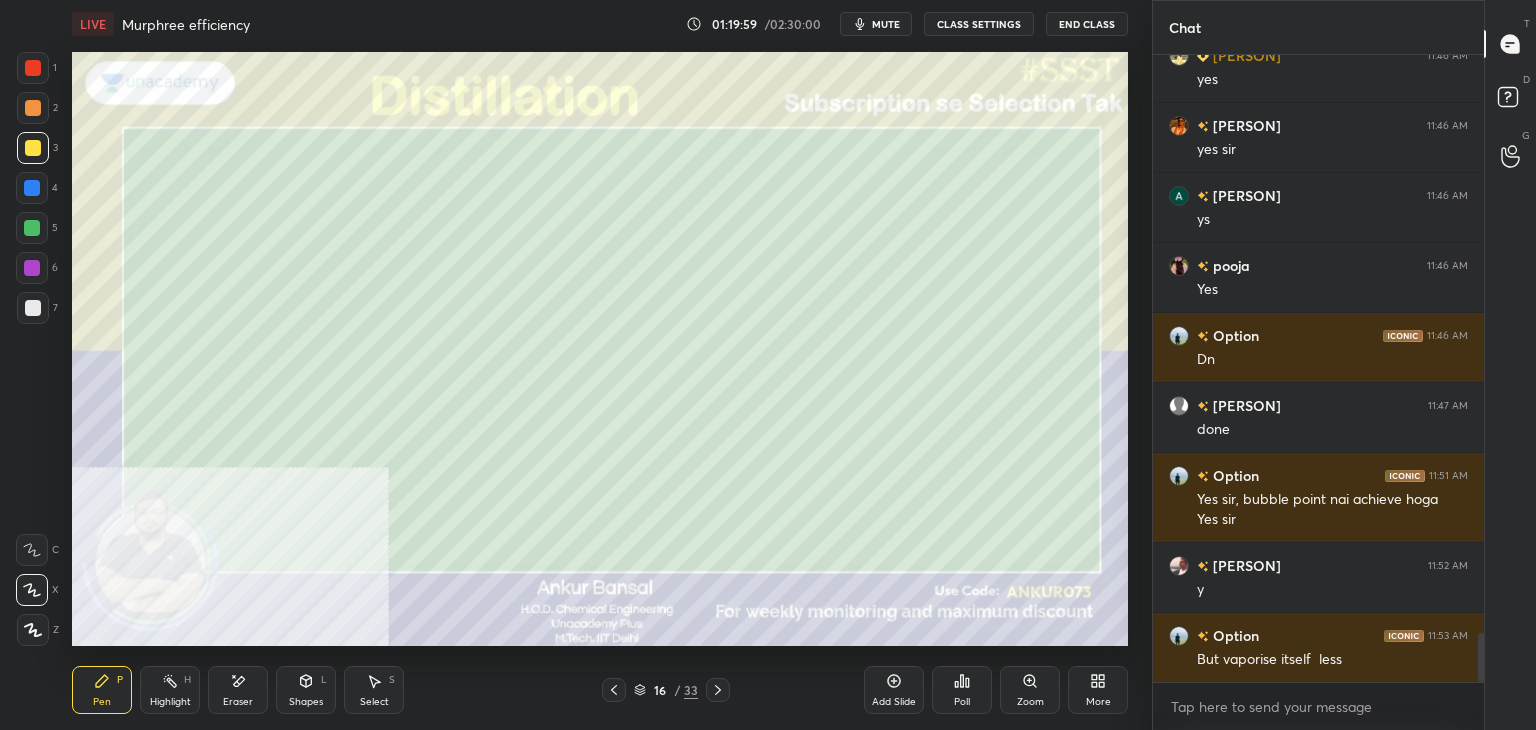 click on "mute" at bounding box center [876, 24] 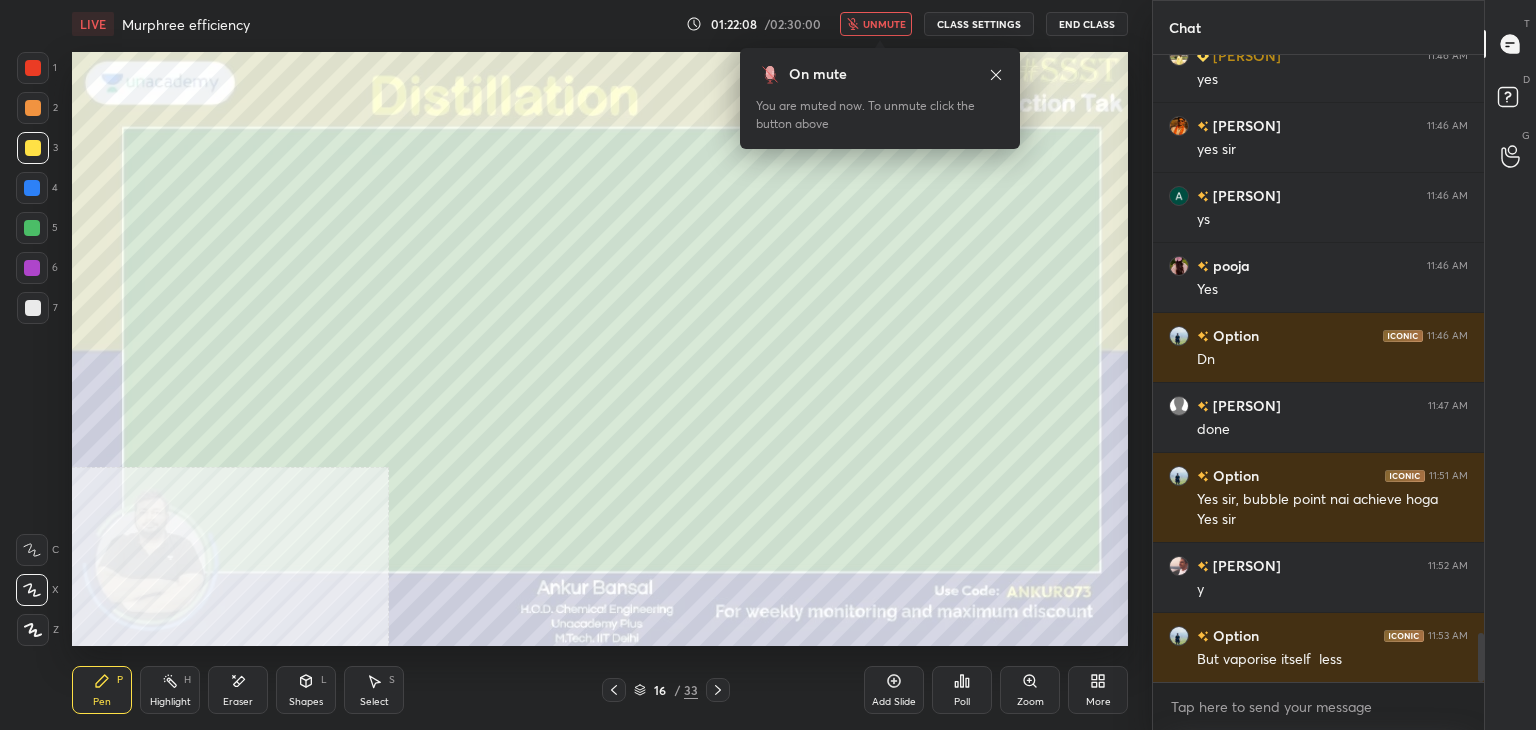 click on "unmute" at bounding box center (884, 24) 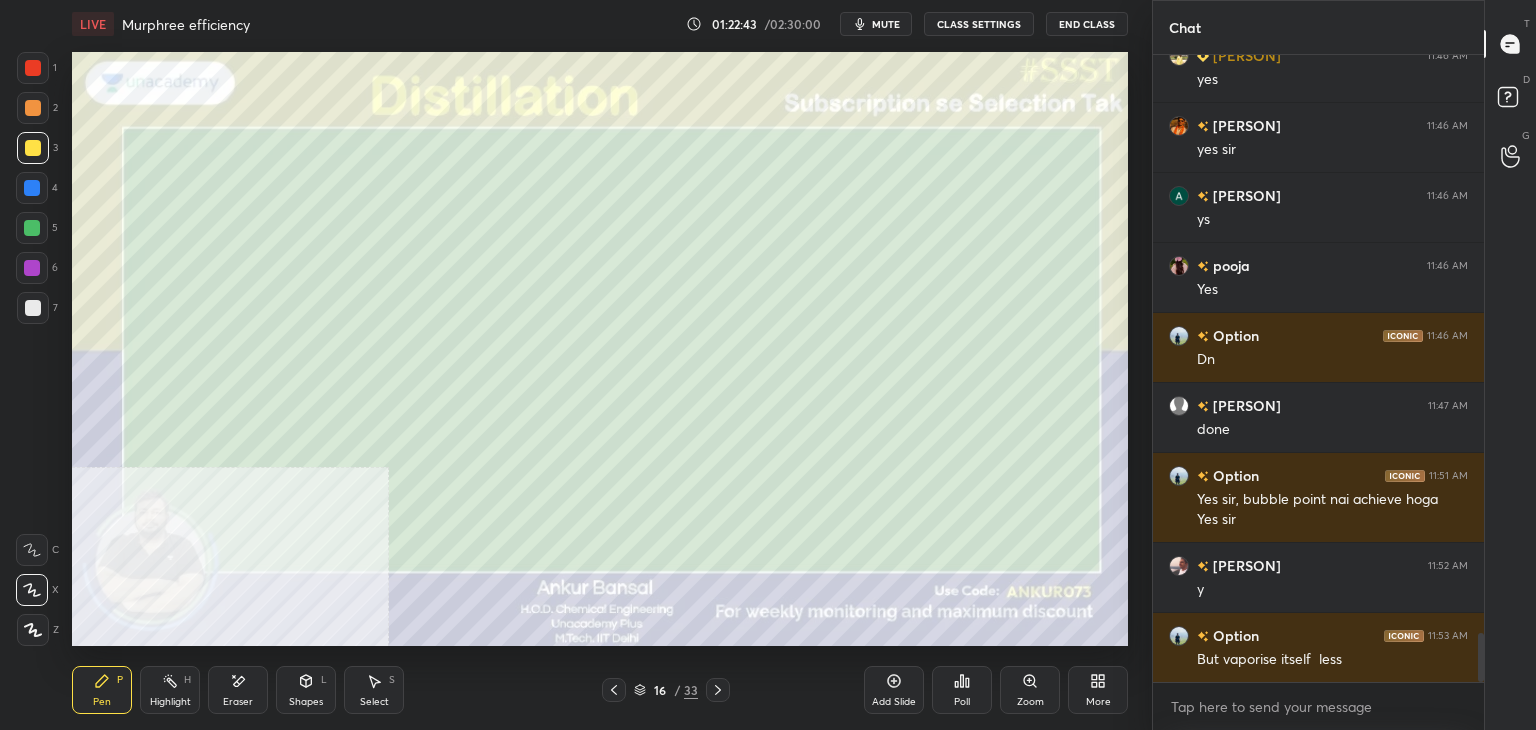 click 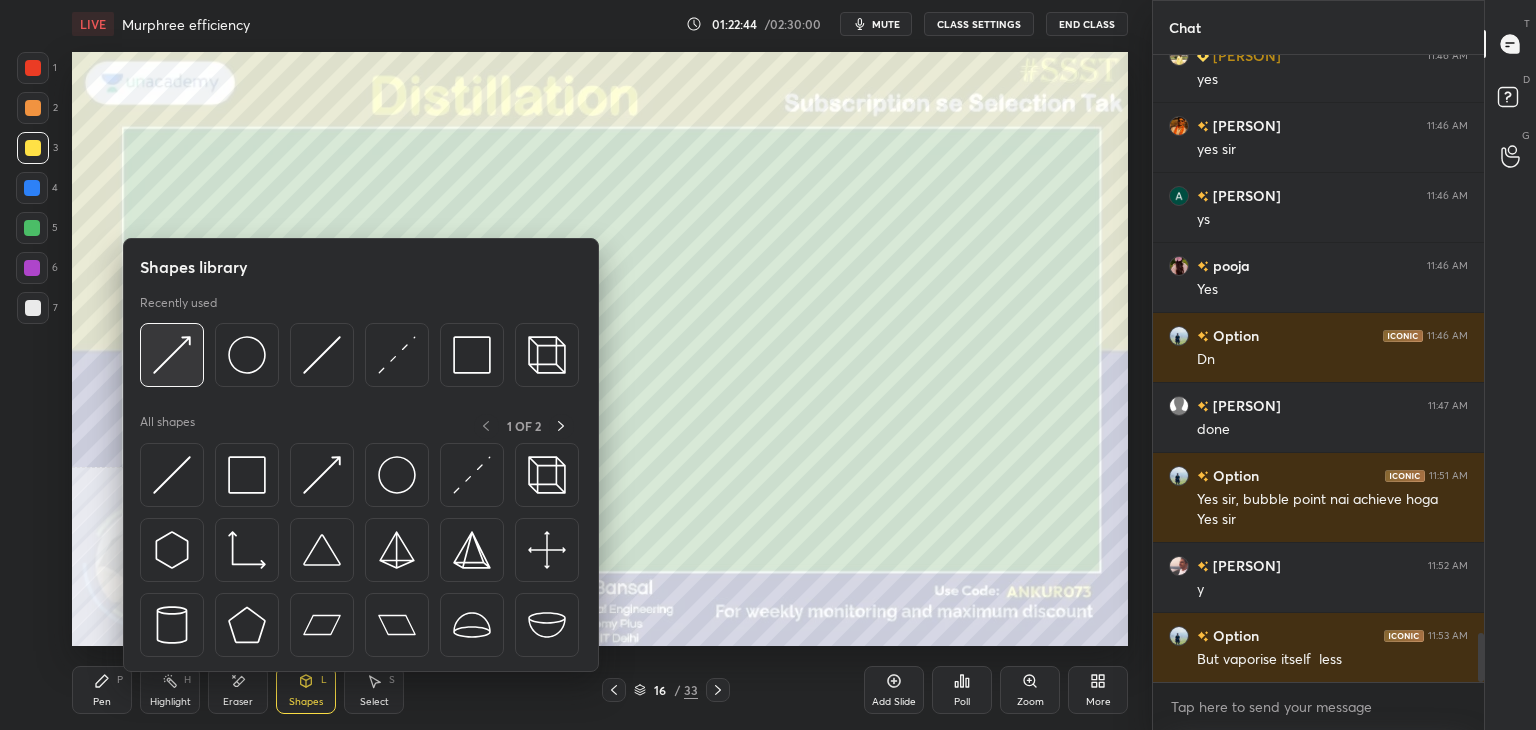 click at bounding box center (172, 355) 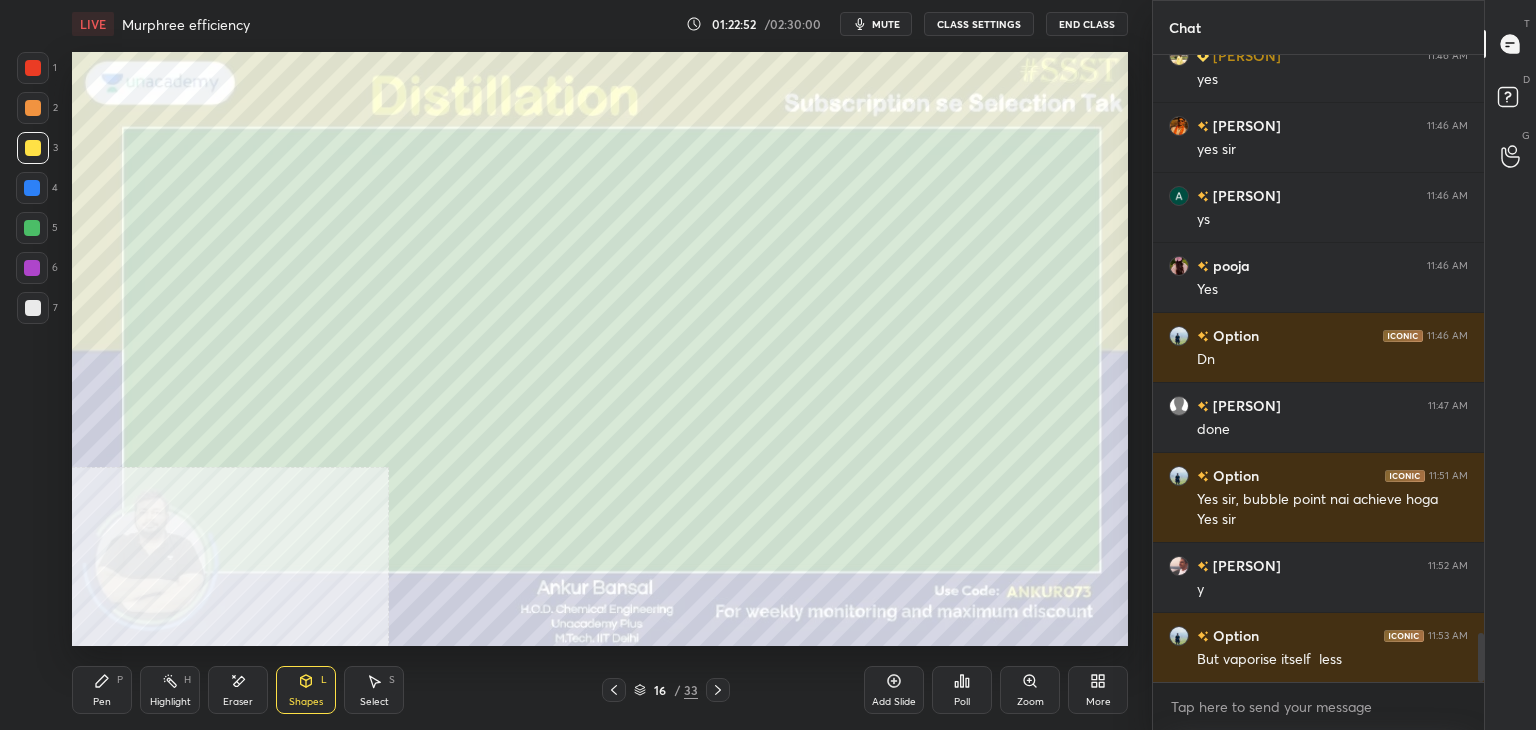 click 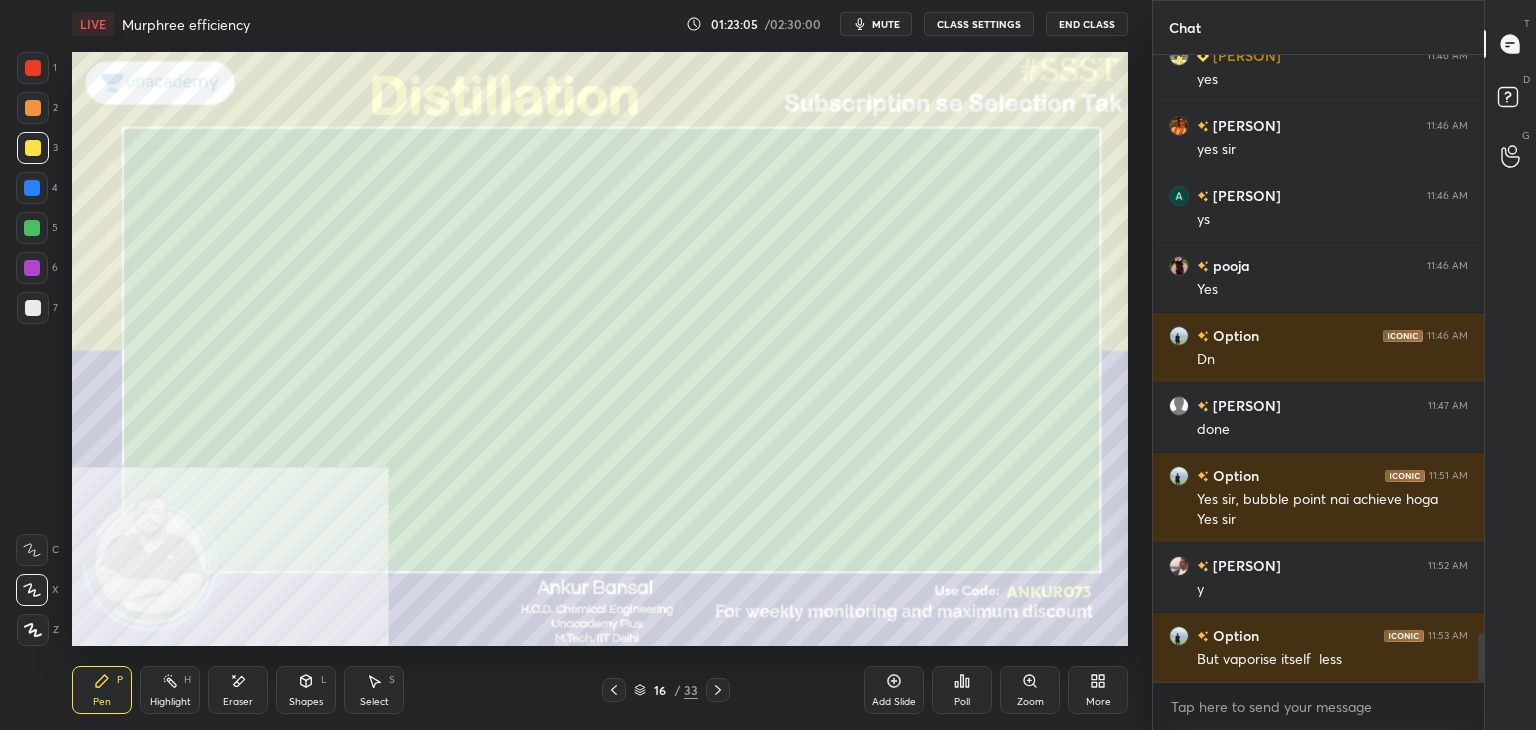 click on "Pen P" at bounding box center (102, 690) 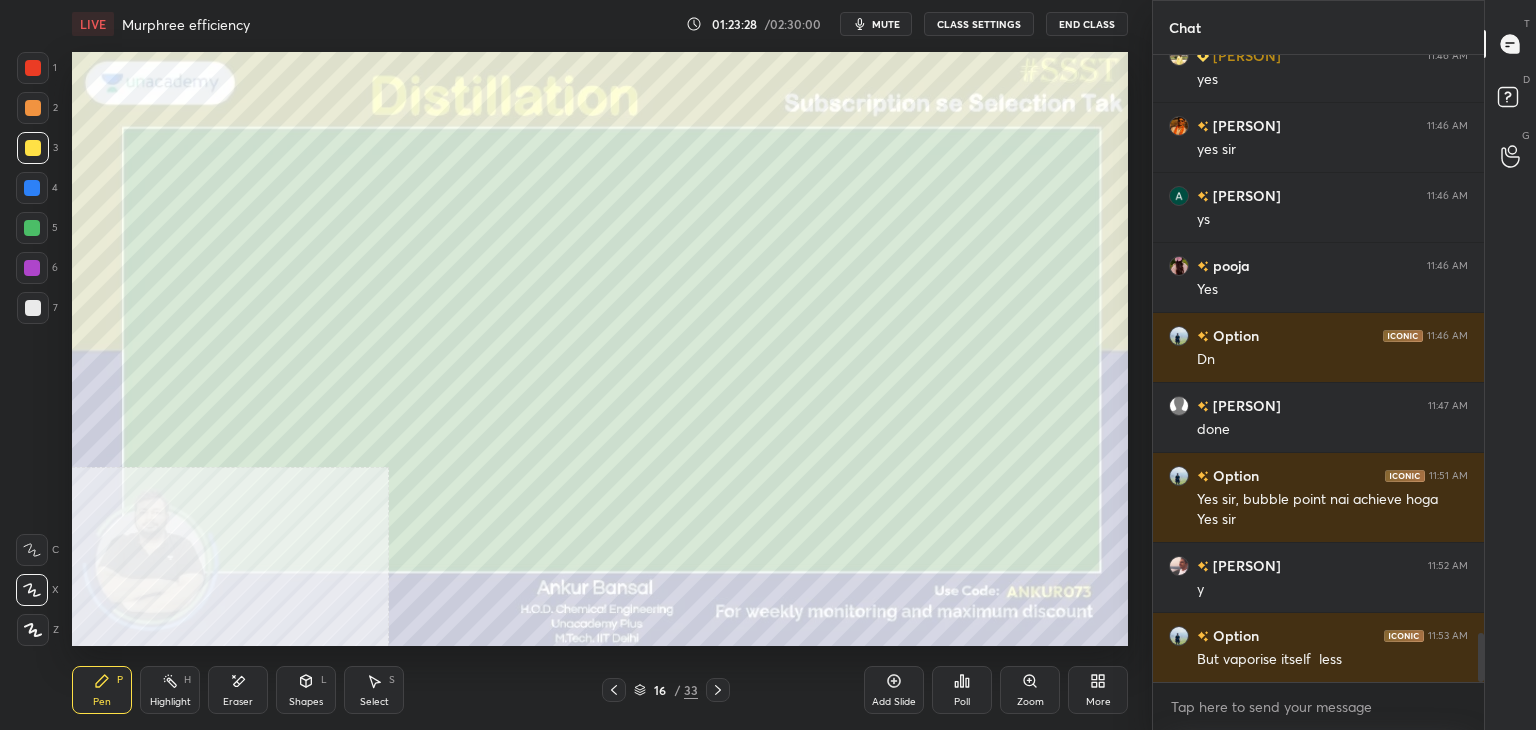 click 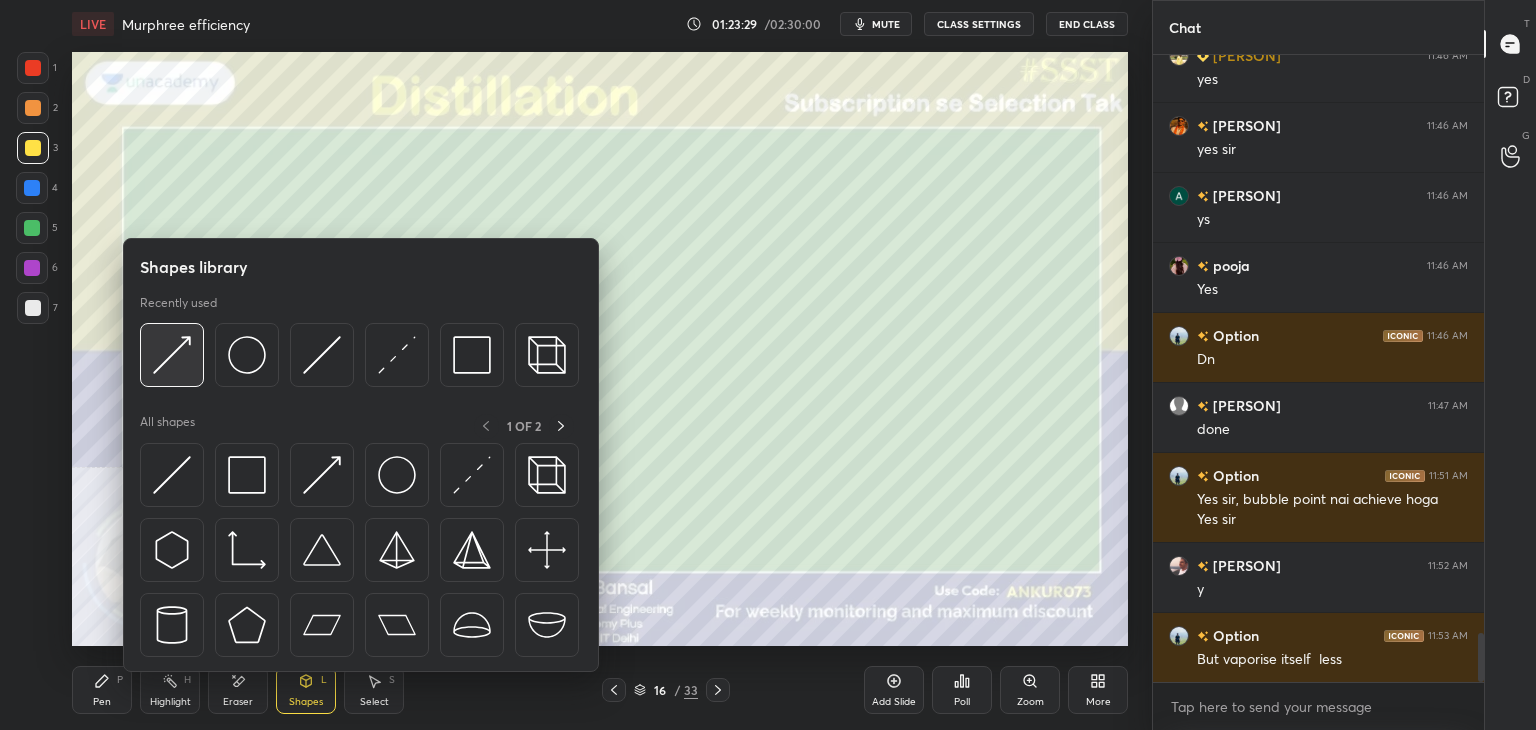 click at bounding box center [172, 355] 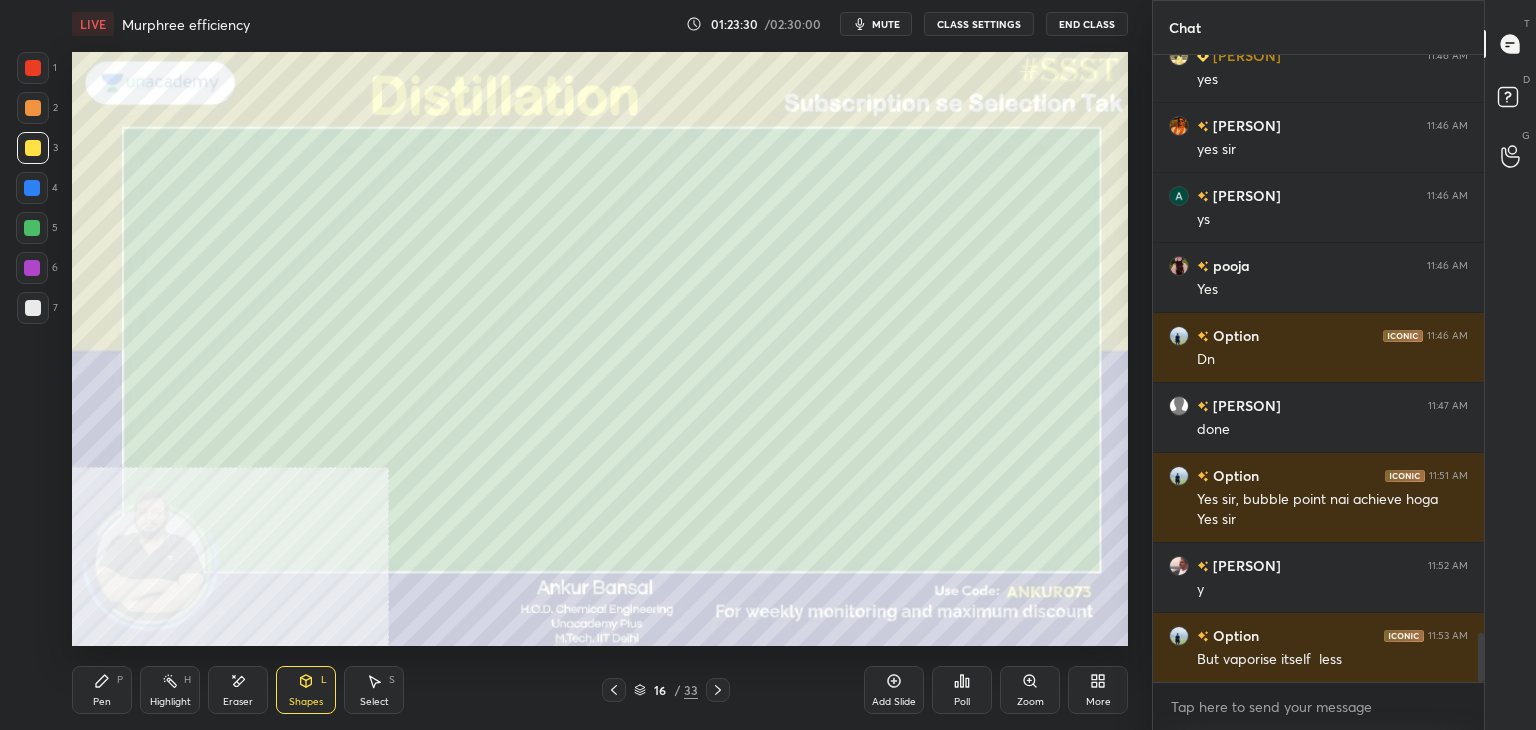 click on "Shapes" at bounding box center [306, 702] 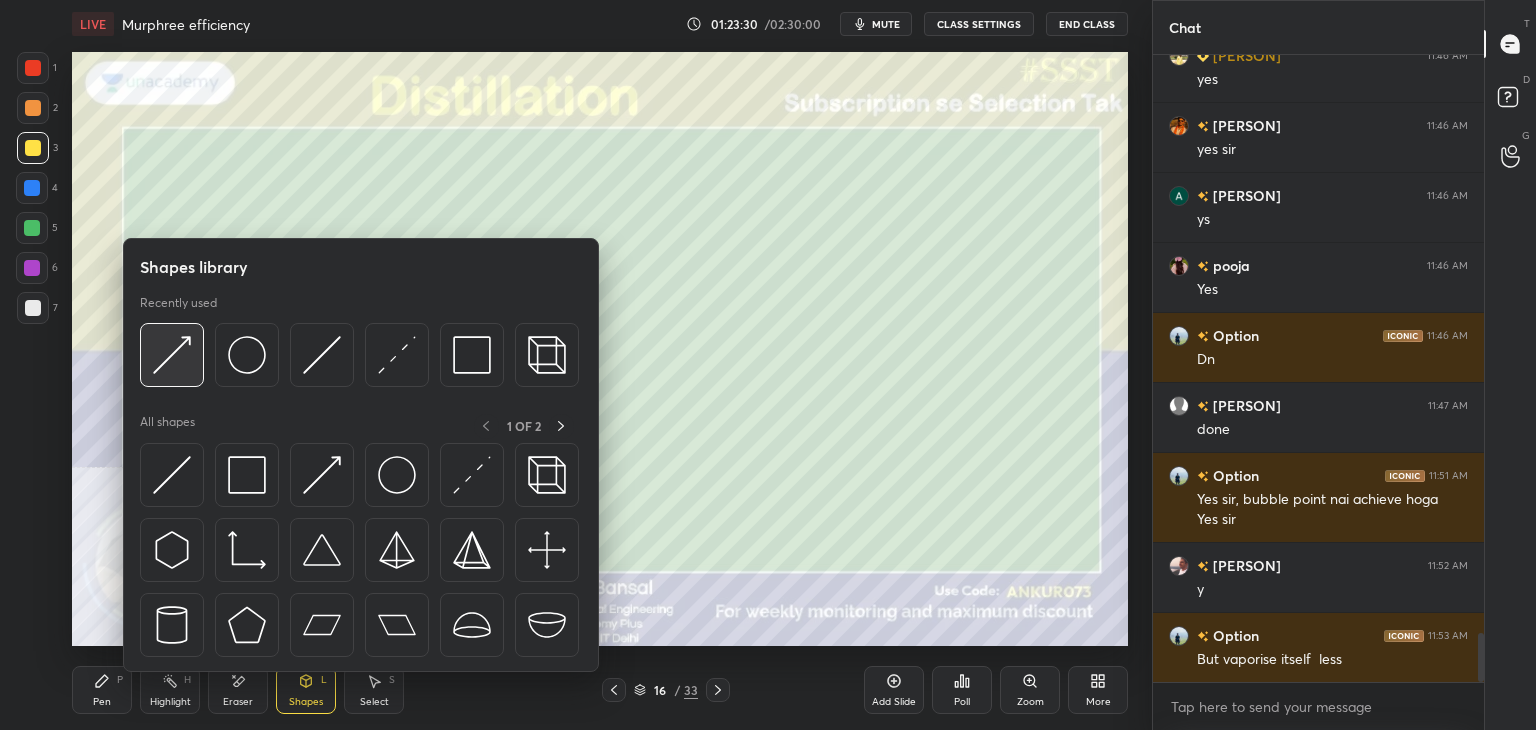 click at bounding box center (172, 355) 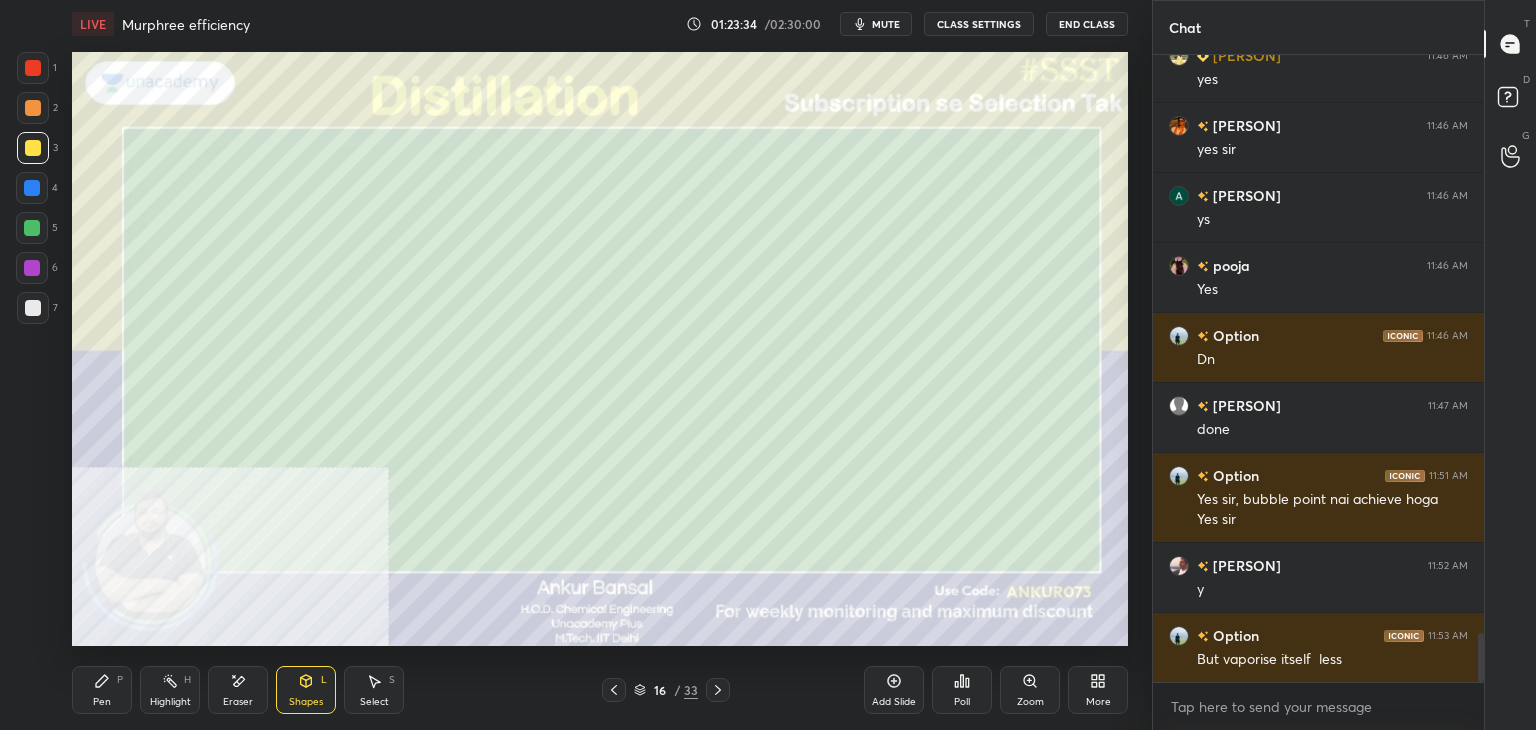 click on "Pen P" at bounding box center [102, 690] 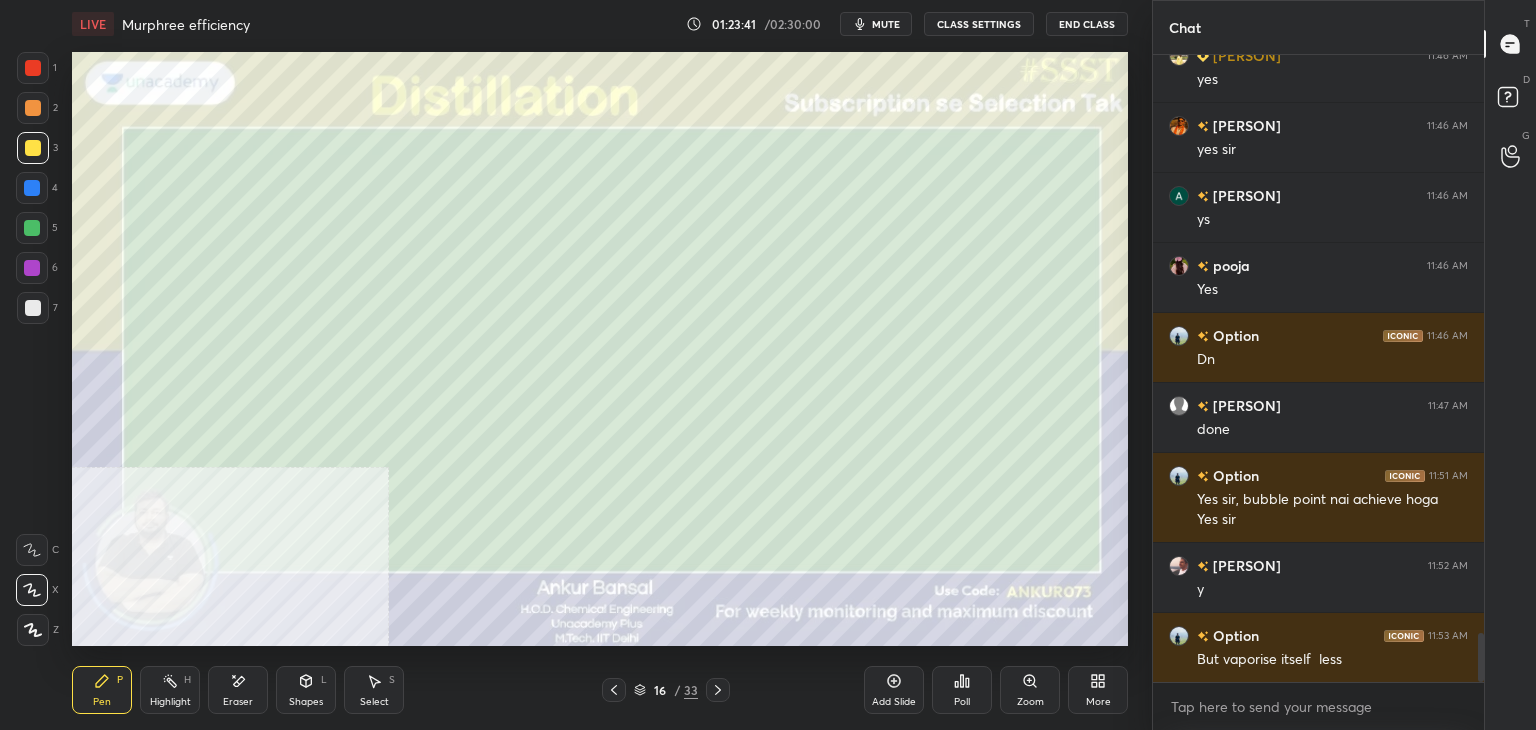 click on "Shapes" at bounding box center [306, 702] 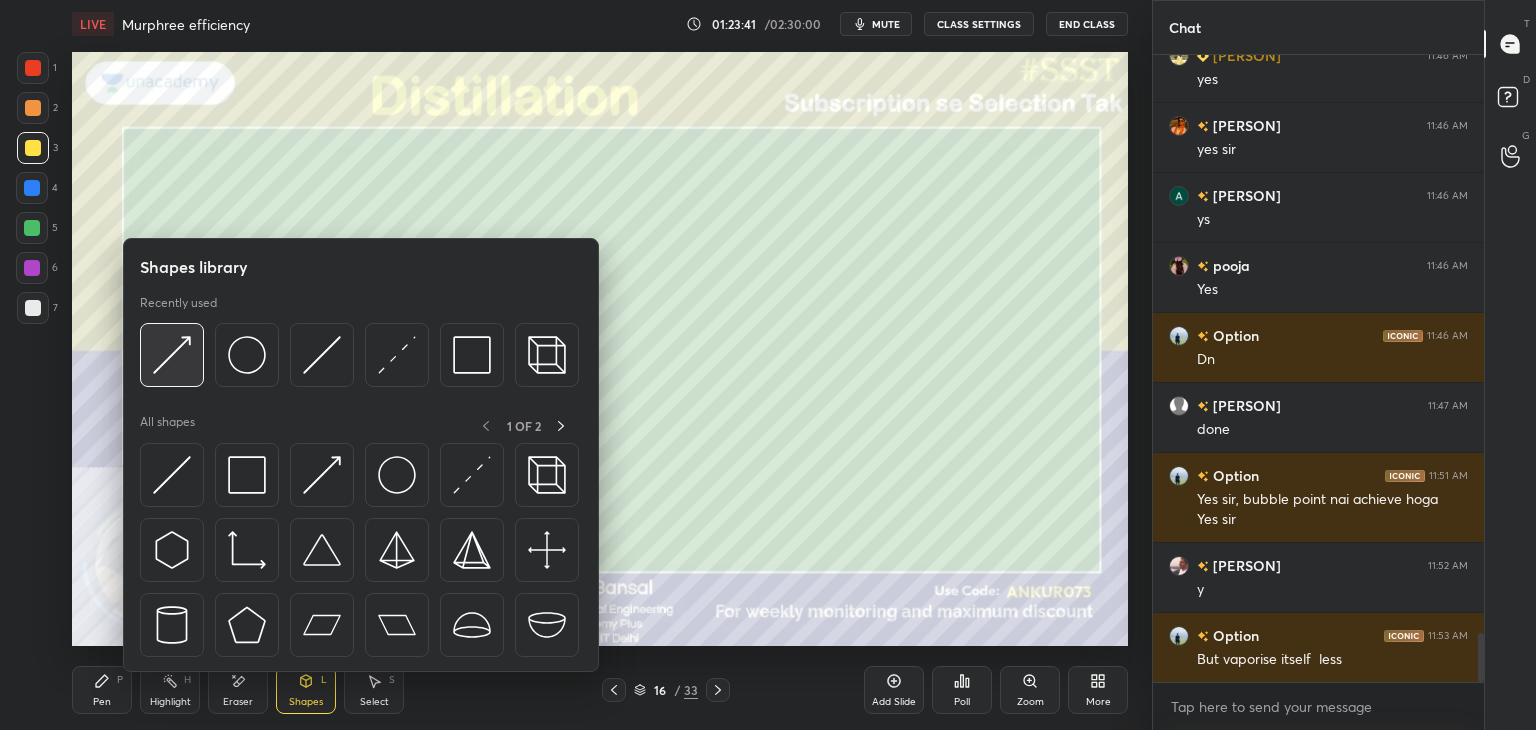 click at bounding box center [172, 355] 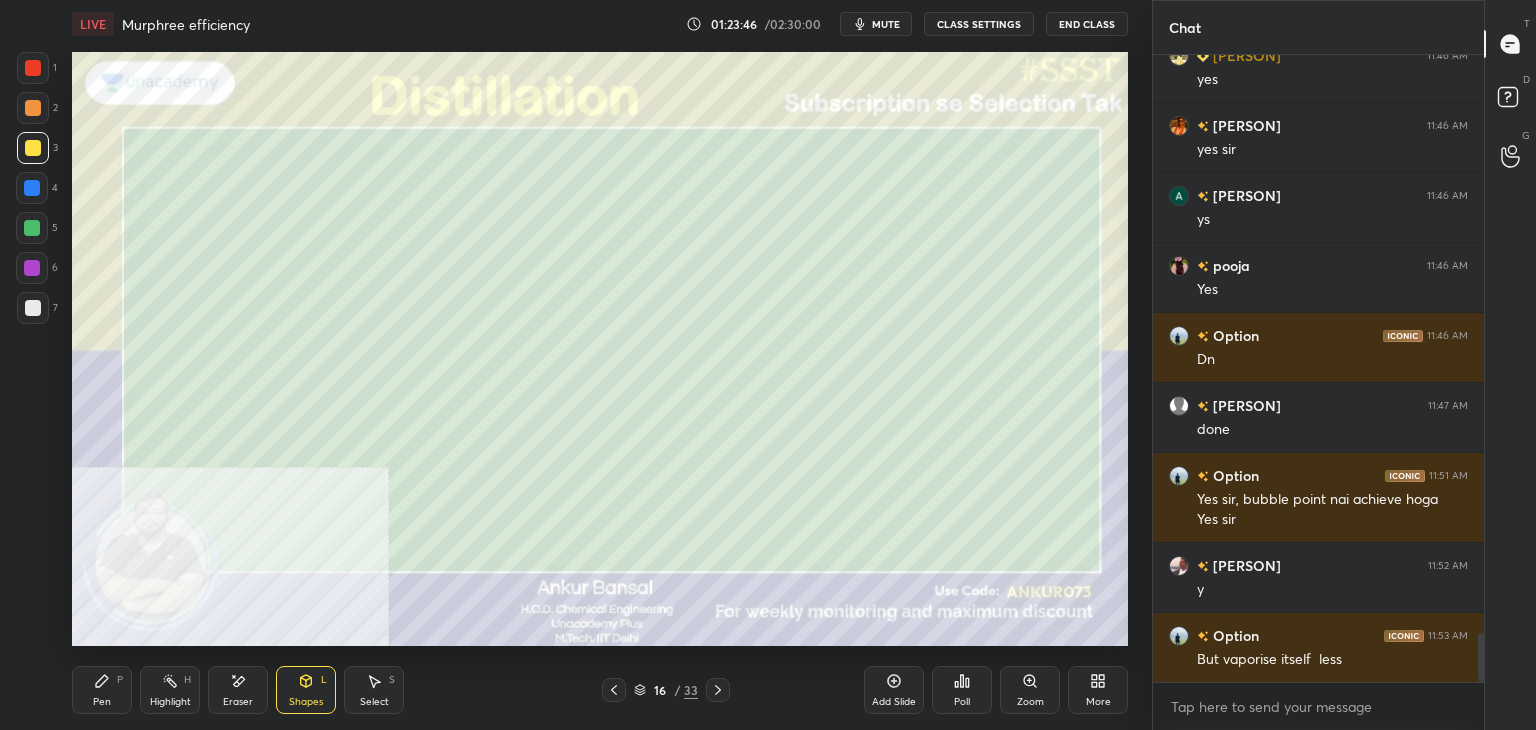 click on "Pen P" at bounding box center [102, 690] 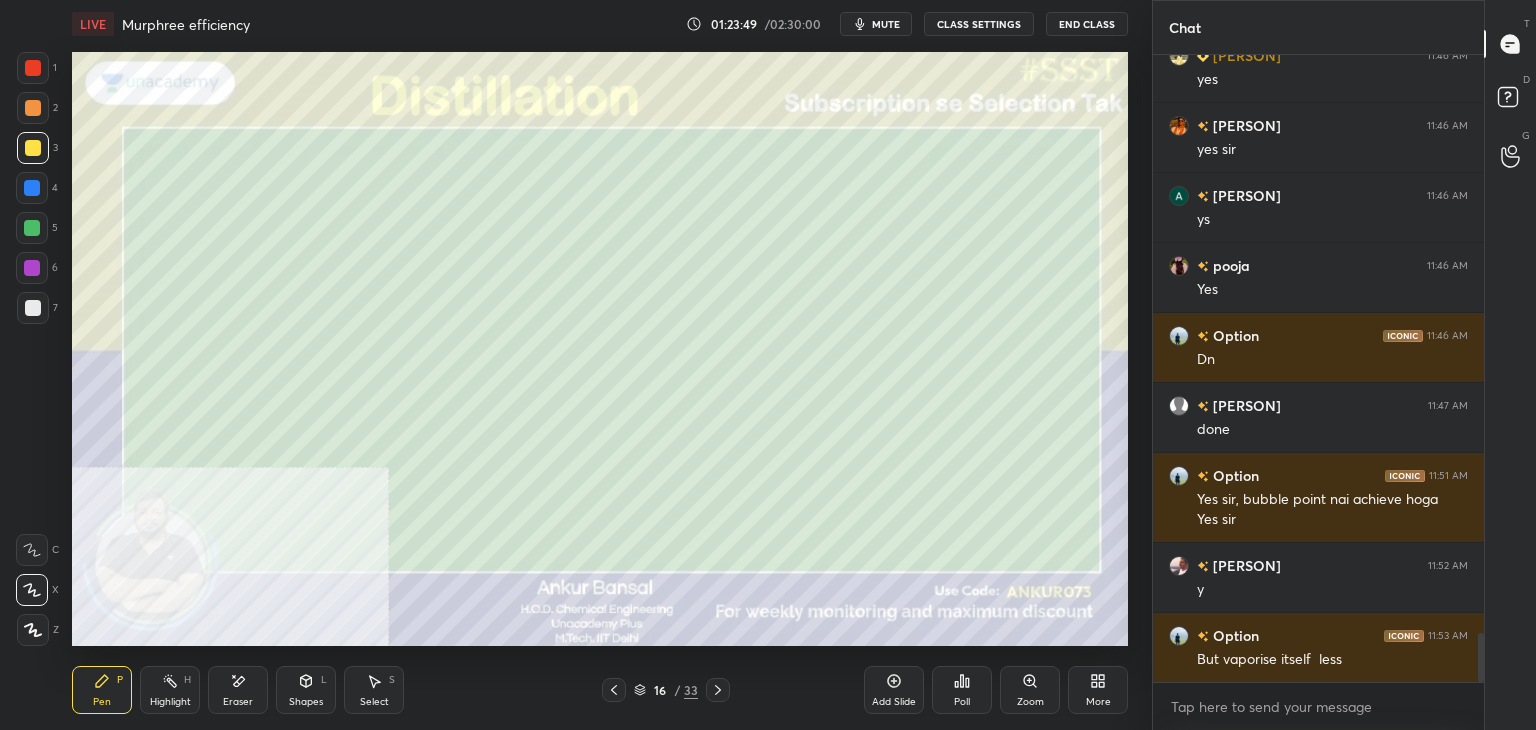 scroll, scrollTop: 7422, scrollLeft: 0, axis: vertical 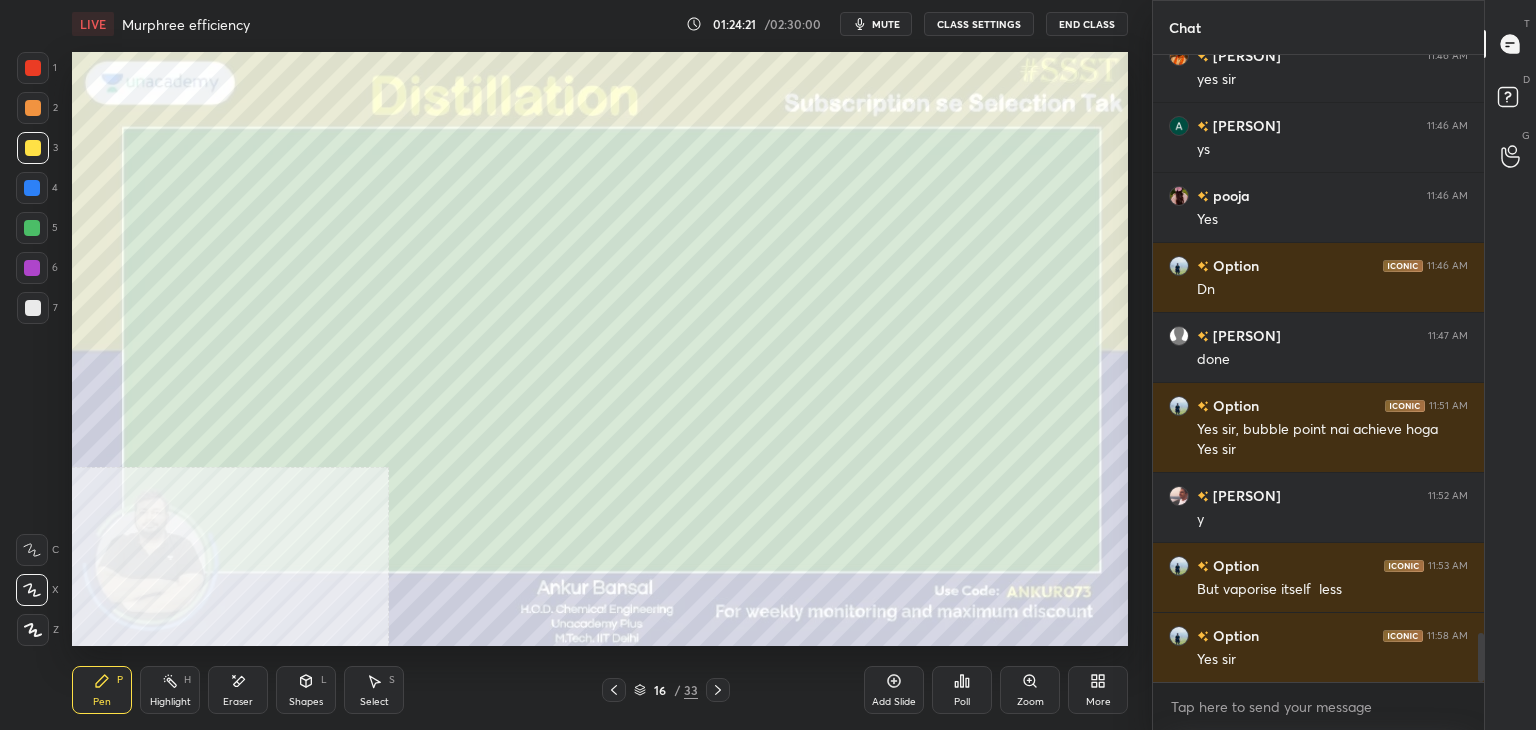 click on "Shapes L" at bounding box center (306, 690) 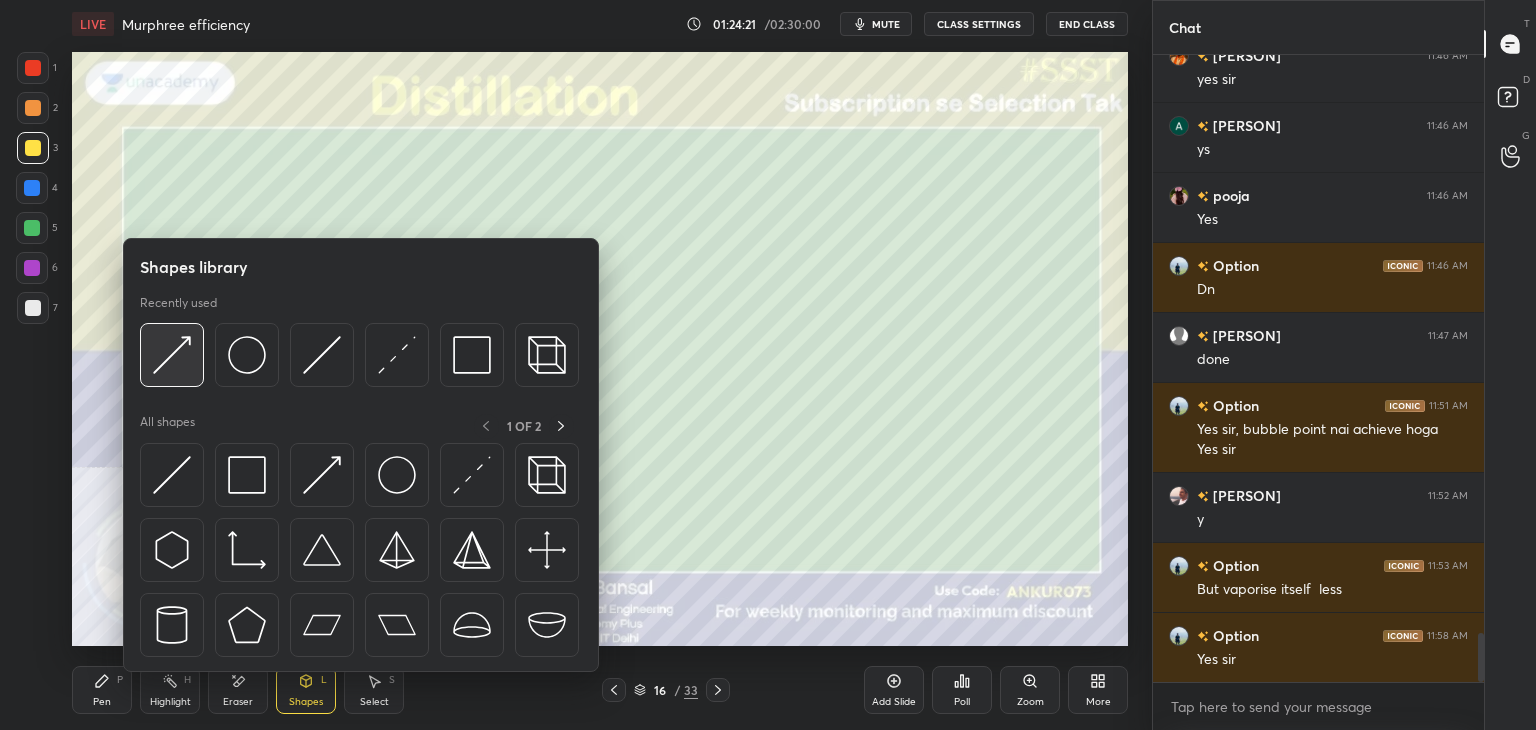 click at bounding box center [172, 355] 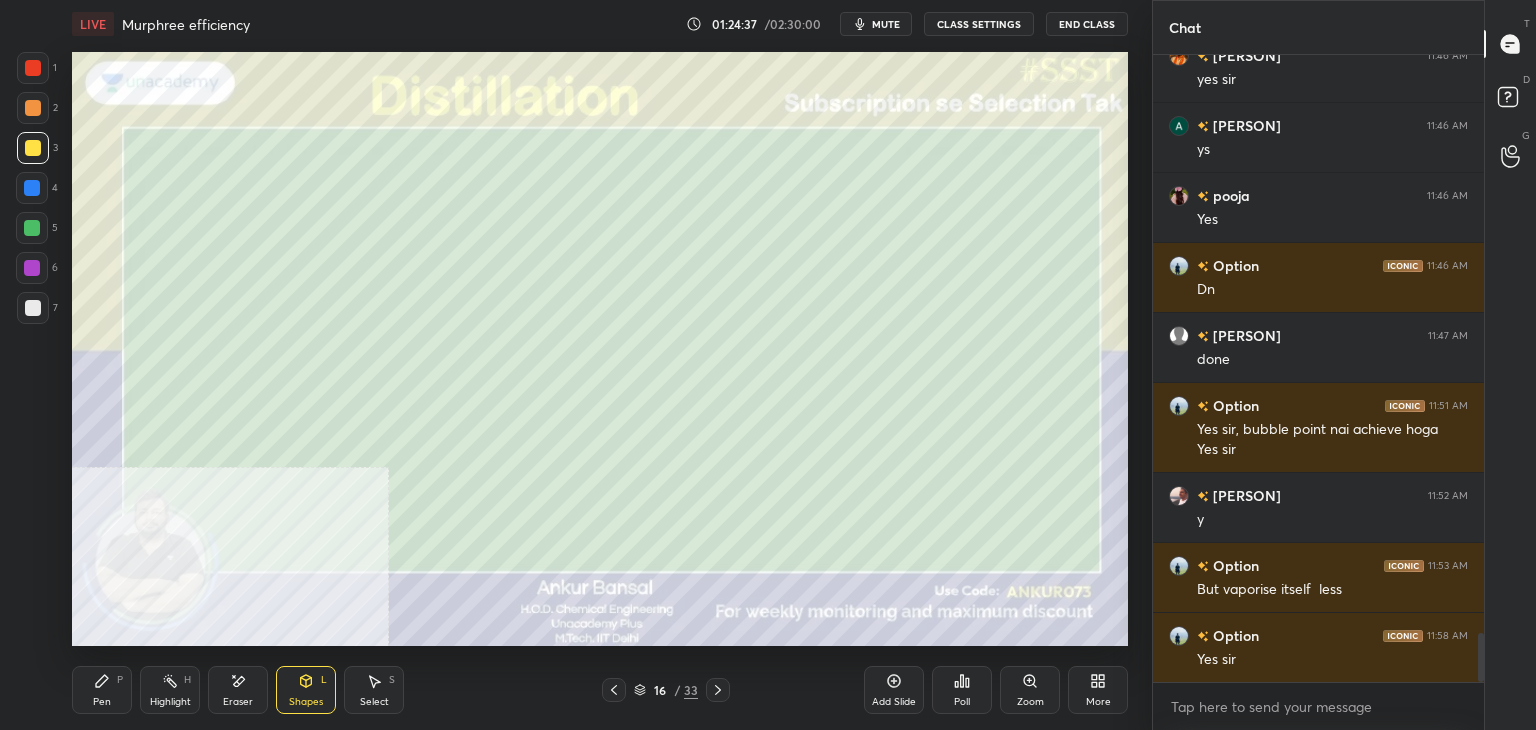 scroll, scrollTop: 7510, scrollLeft: 0, axis: vertical 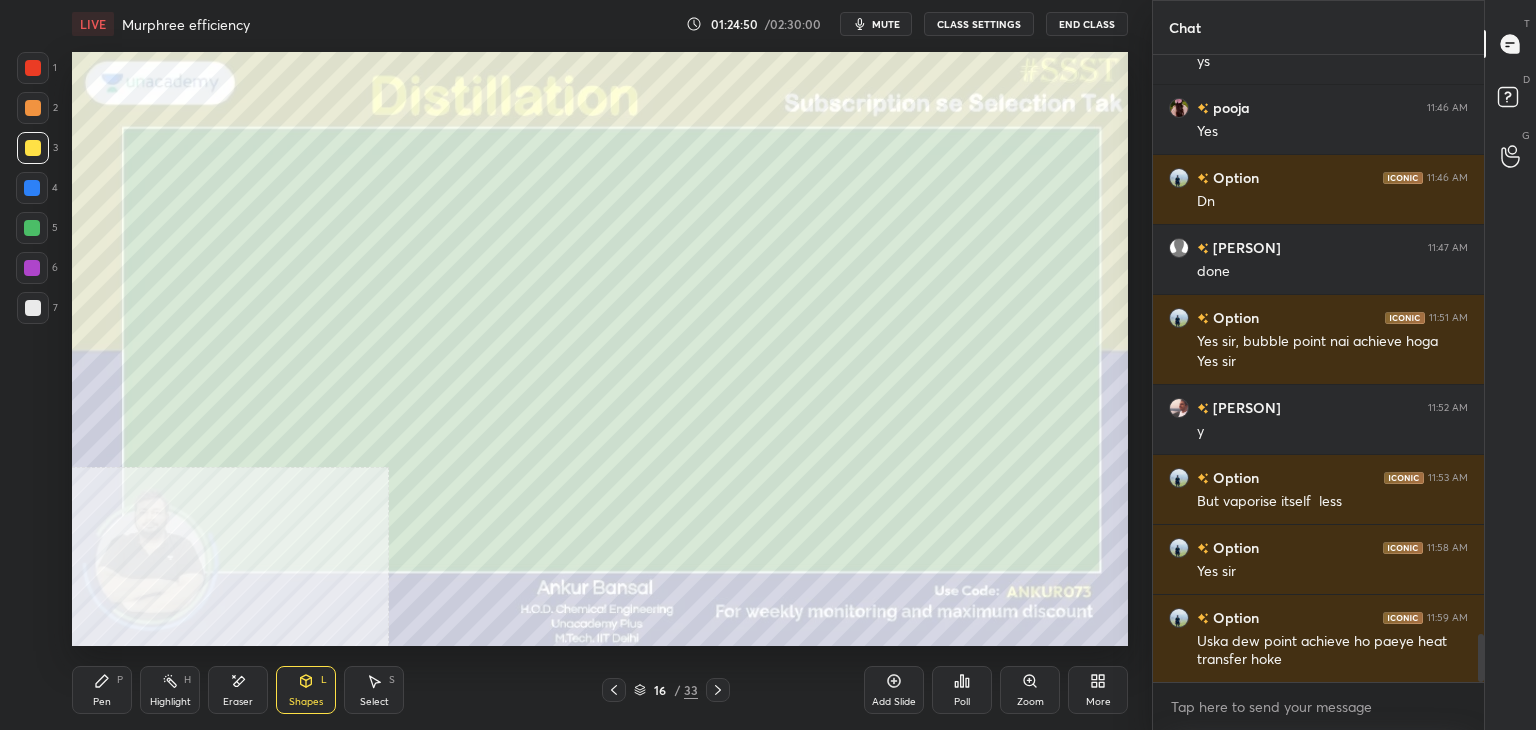 click on "Pen P" at bounding box center (102, 690) 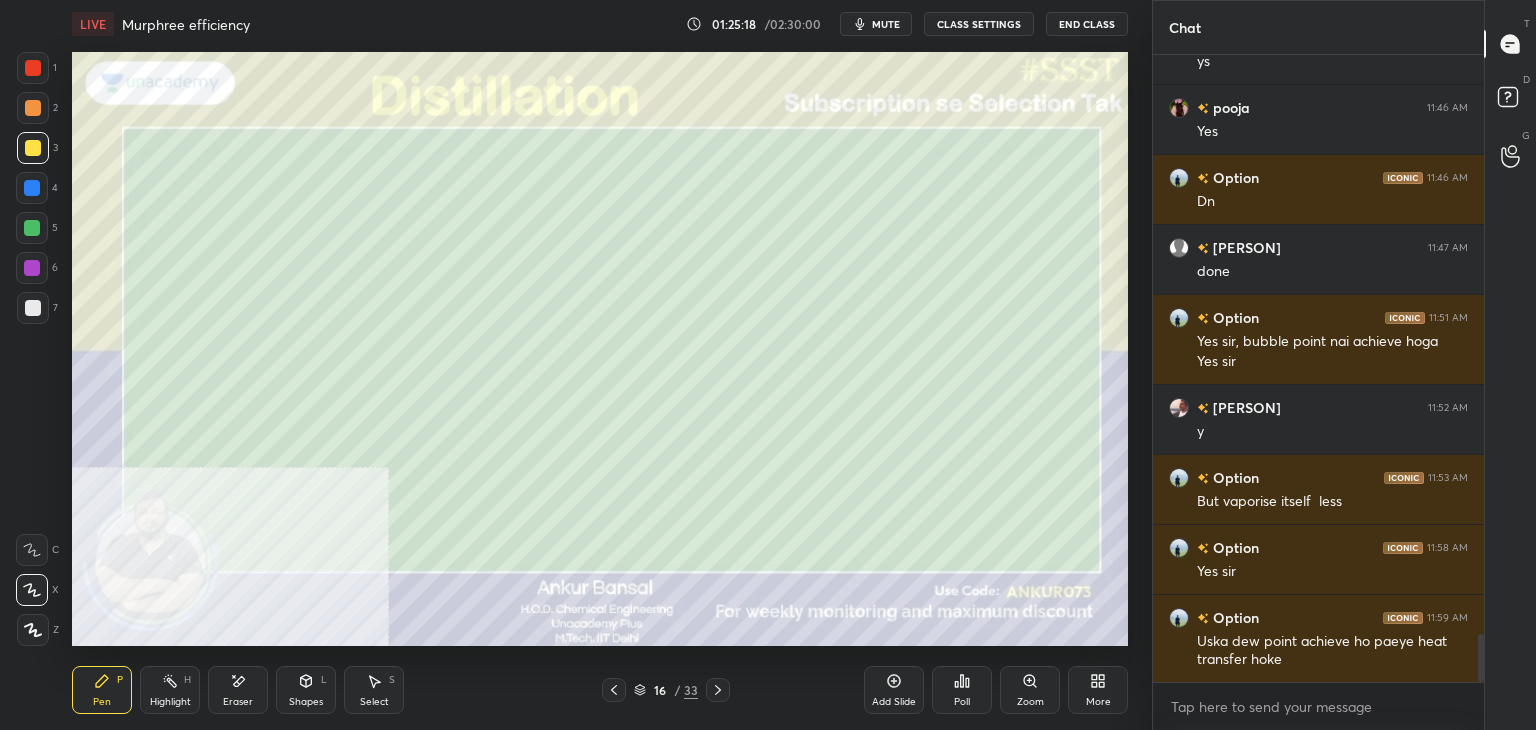 click on "Shapes L" at bounding box center (306, 690) 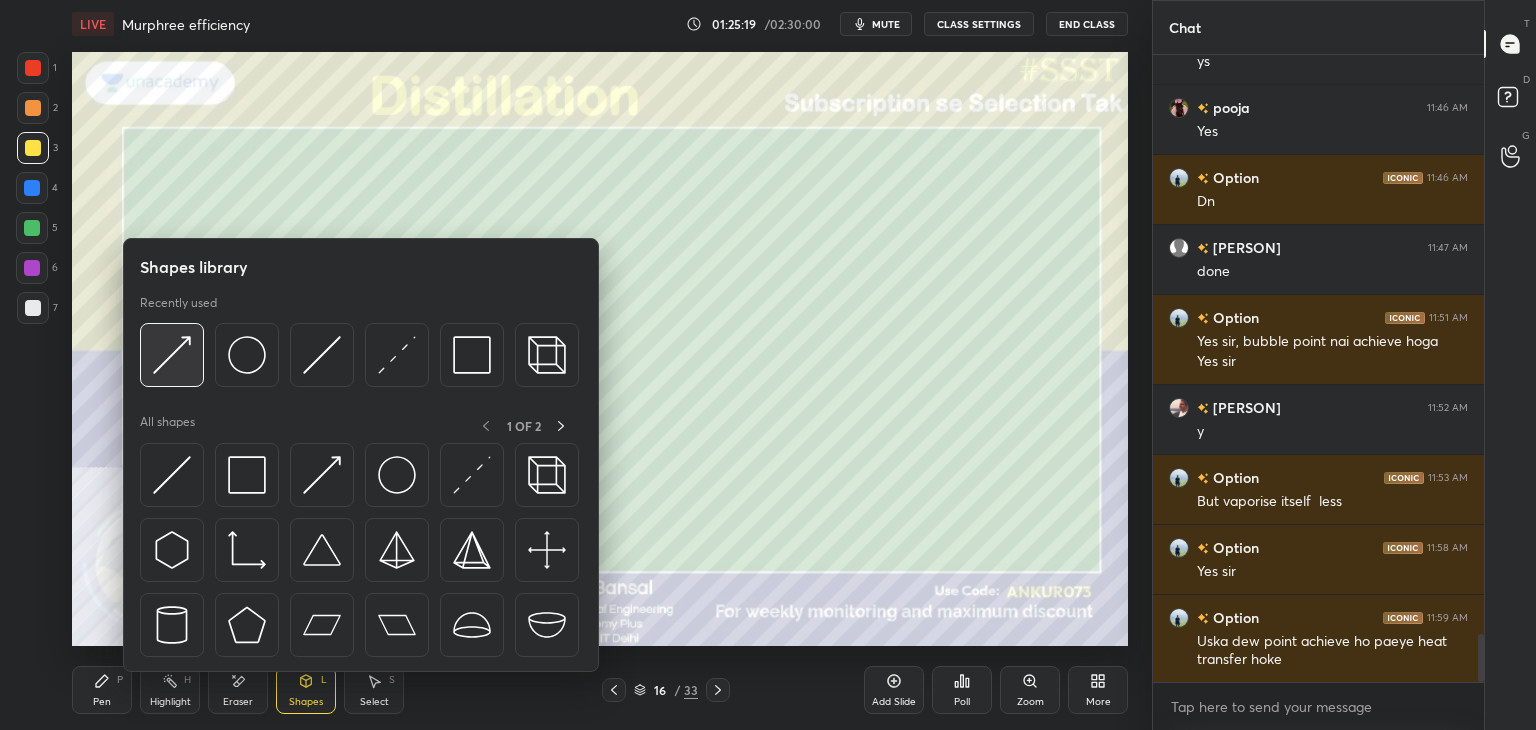 click at bounding box center (172, 355) 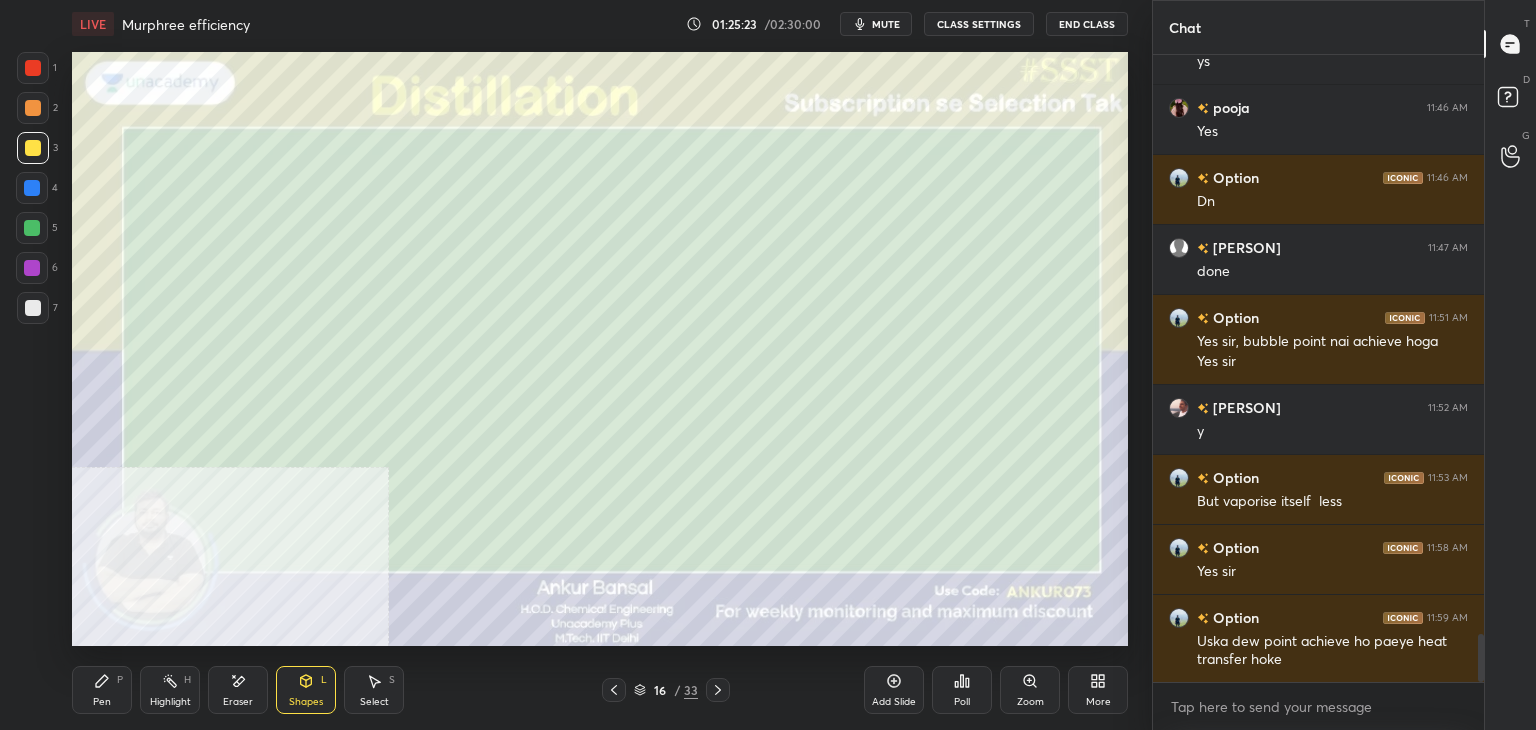 click on "Pen P" at bounding box center [102, 690] 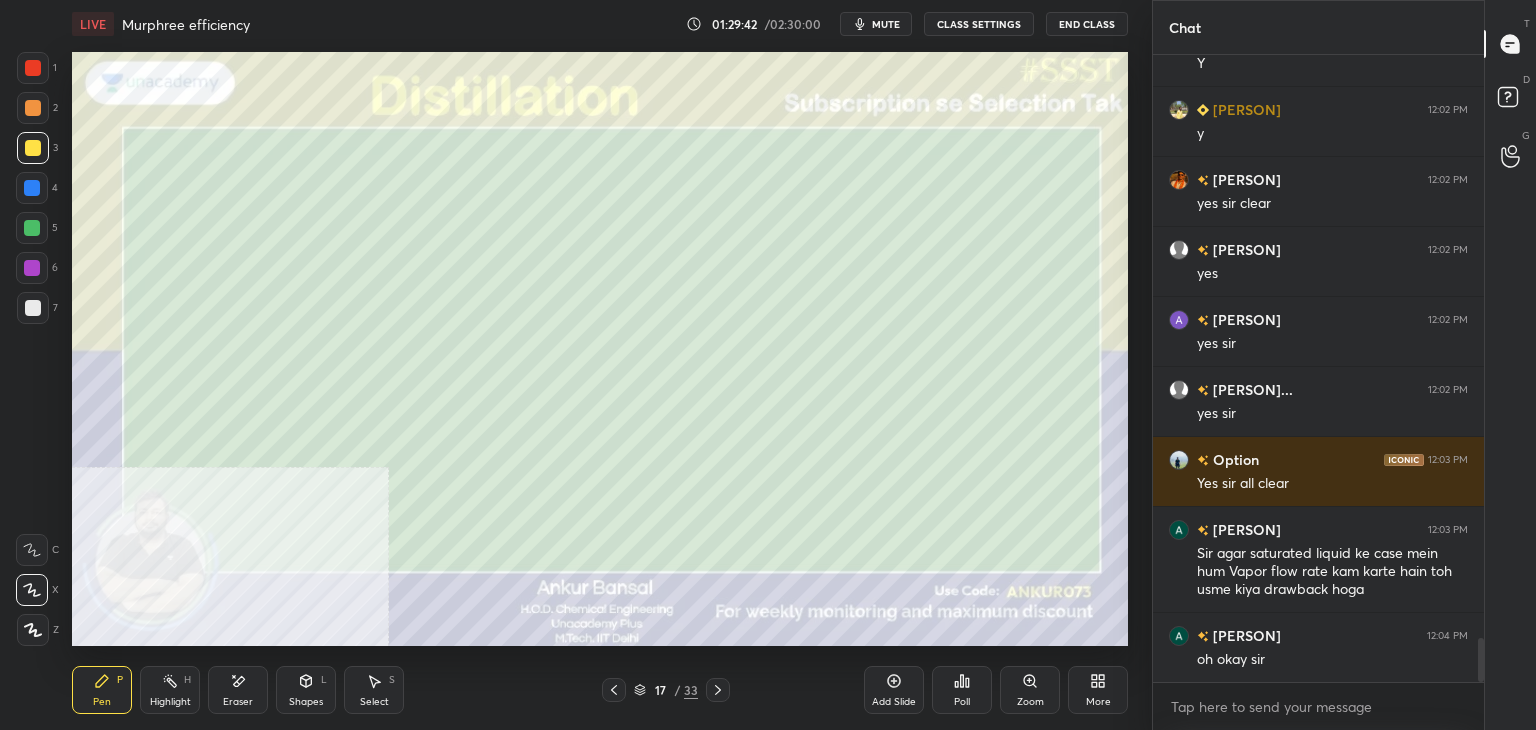 scroll, scrollTop: 8334, scrollLeft: 0, axis: vertical 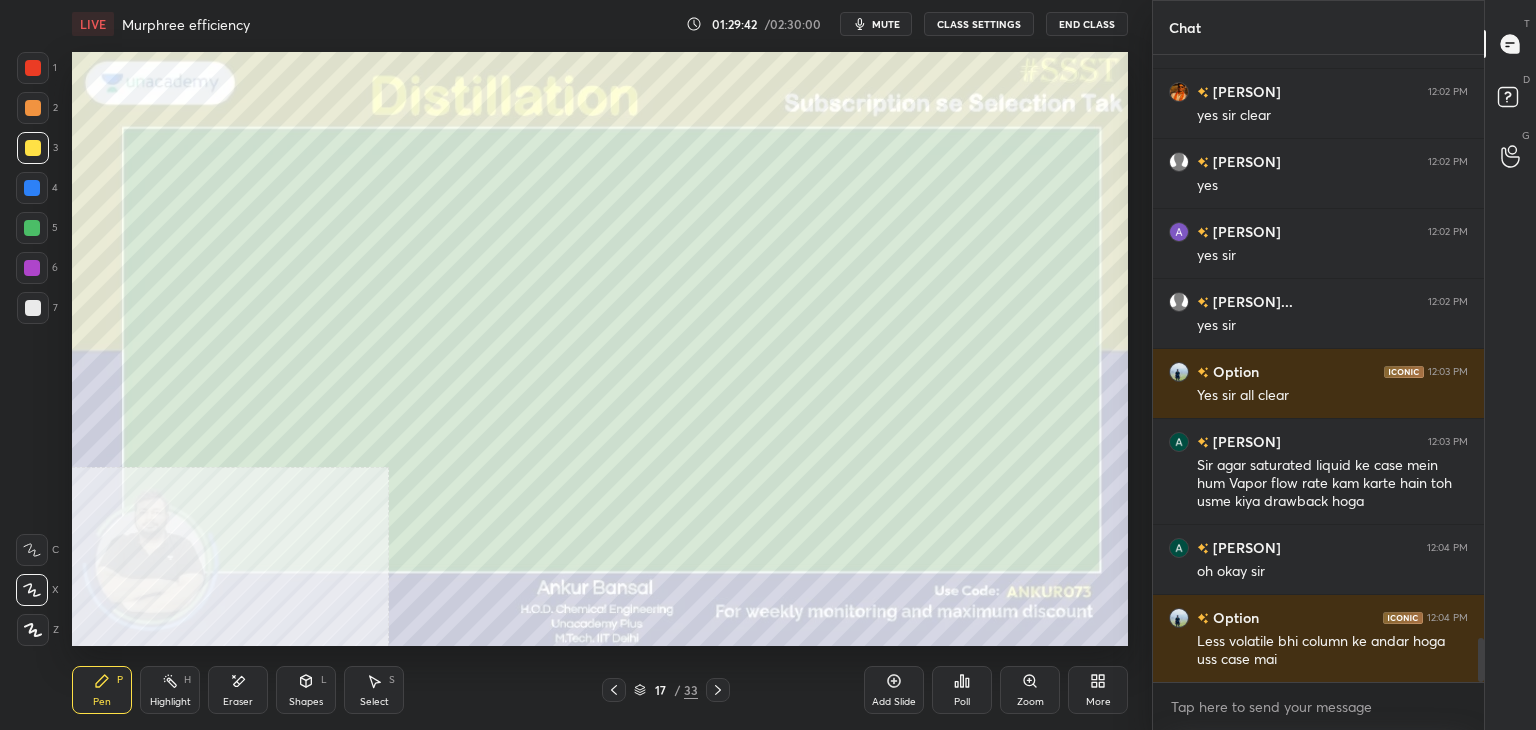 click at bounding box center [33, 308] 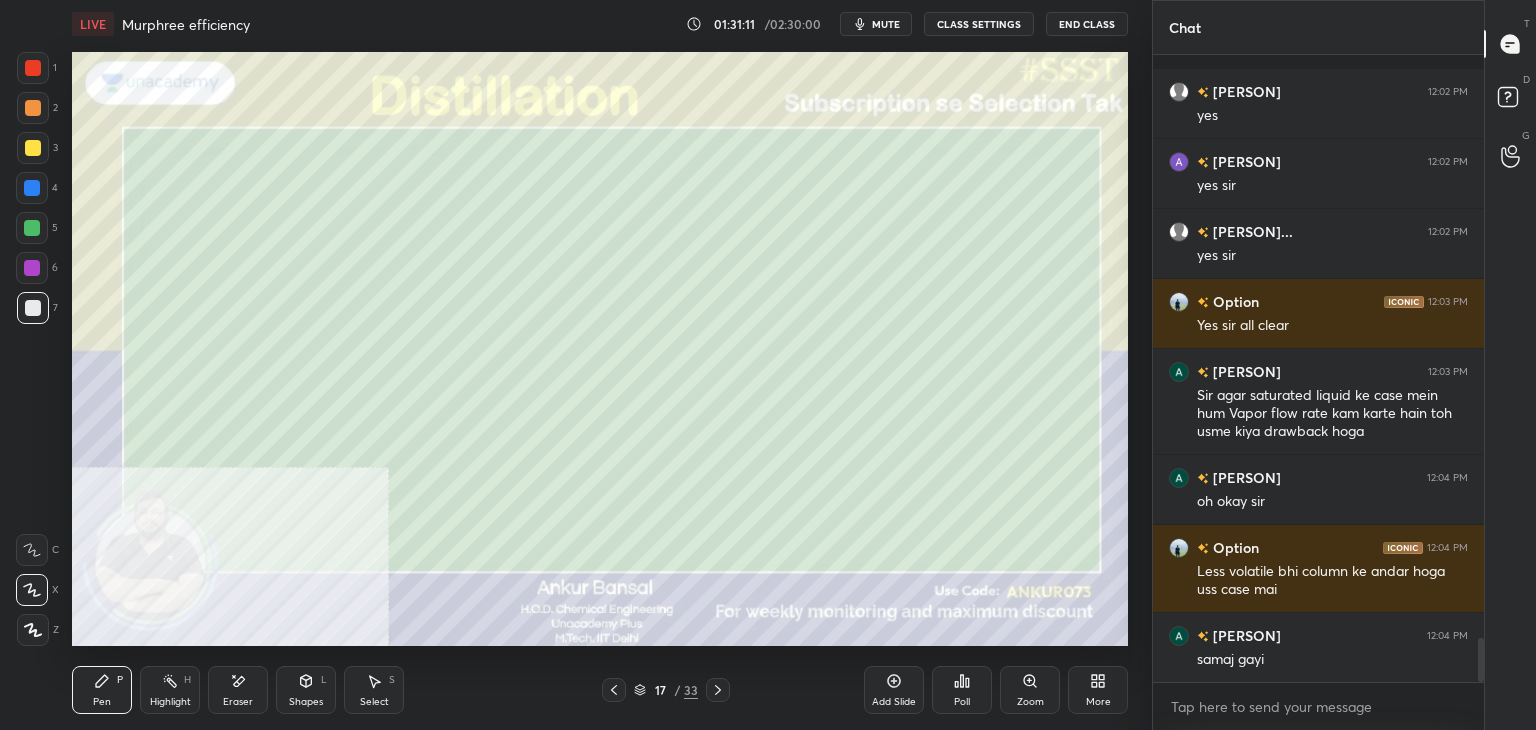 scroll, scrollTop: 8528, scrollLeft: 0, axis: vertical 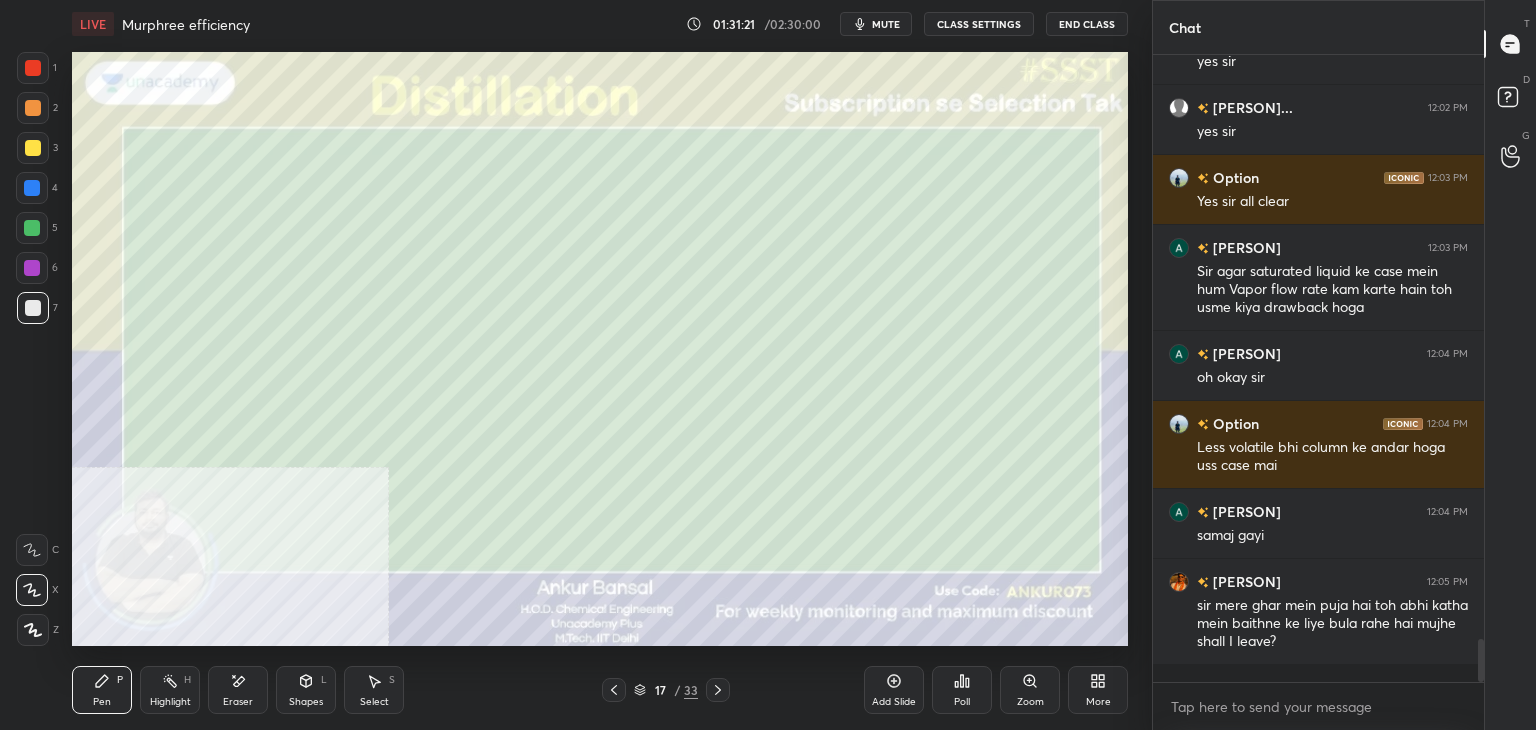 click 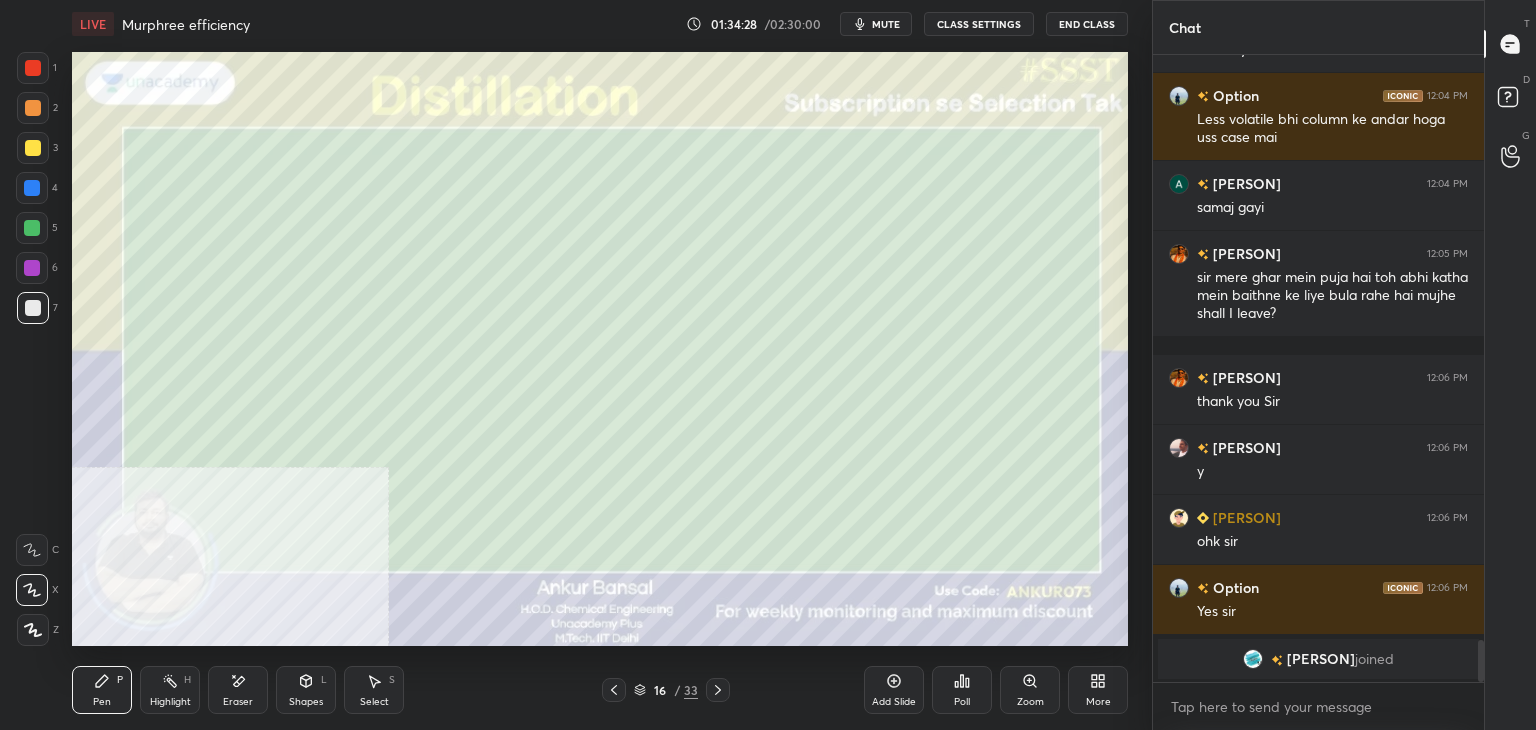 scroll, scrollTop: 7300, scrollLeft: 0, axis: vertical 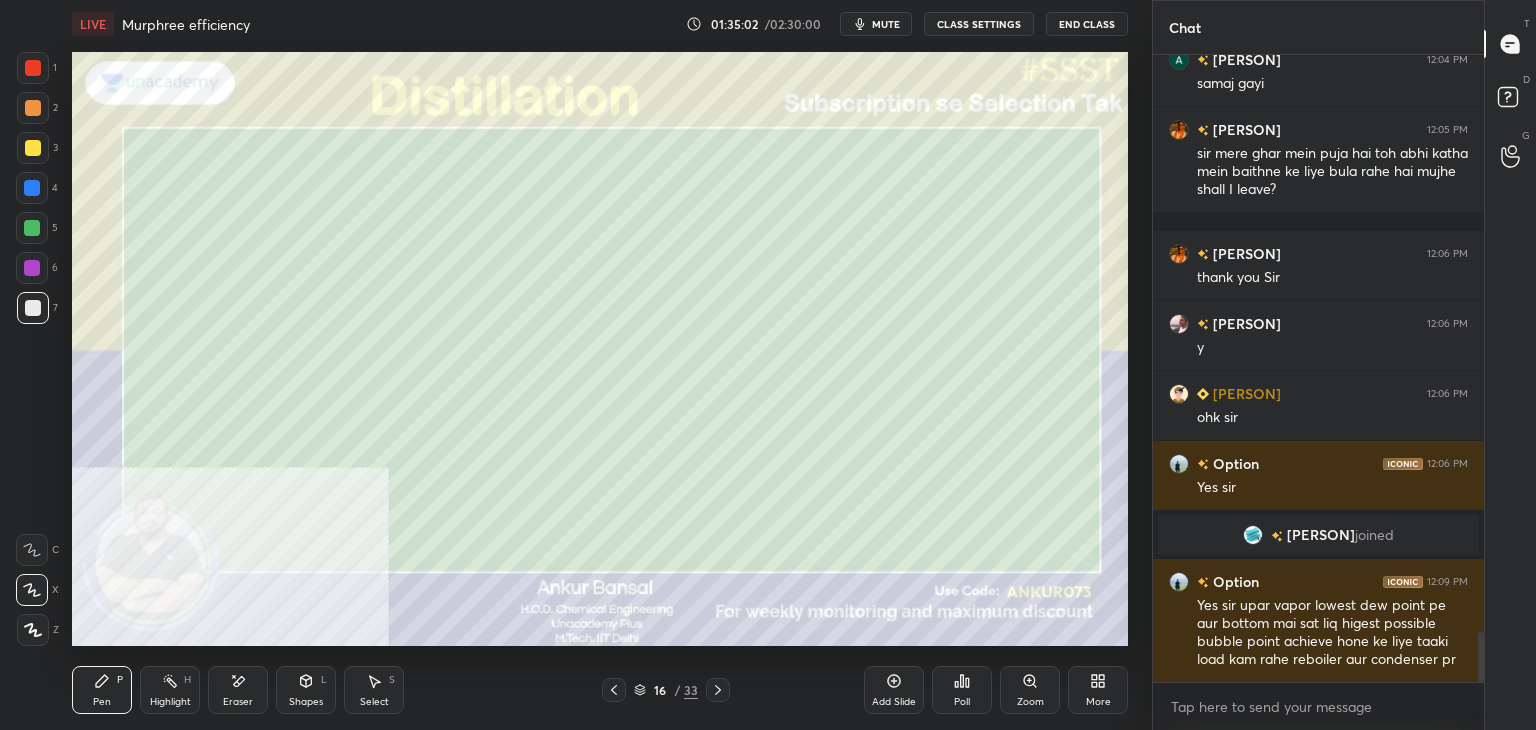 click 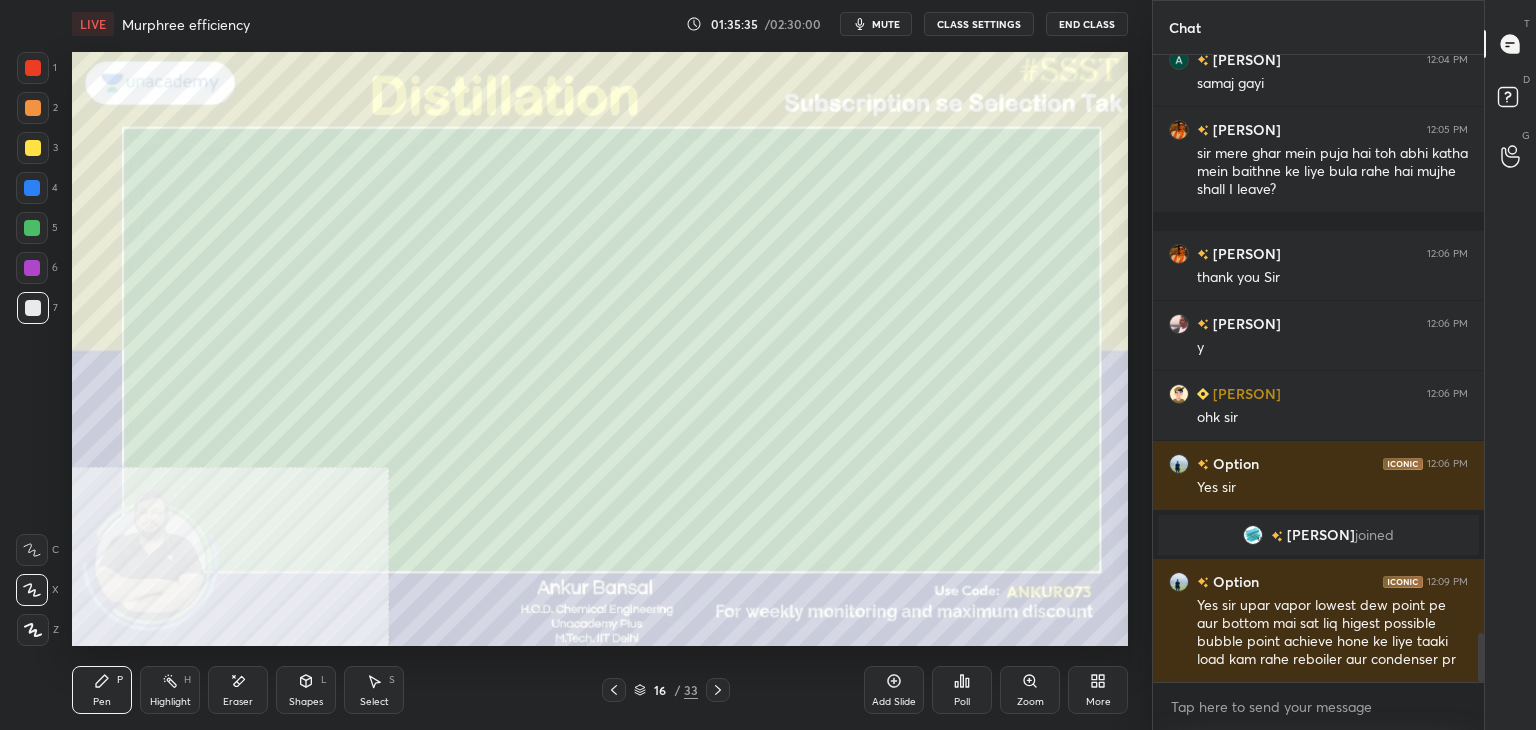 scroll, scrollTop: 7370, scrollLeft: 0, axis: vertical 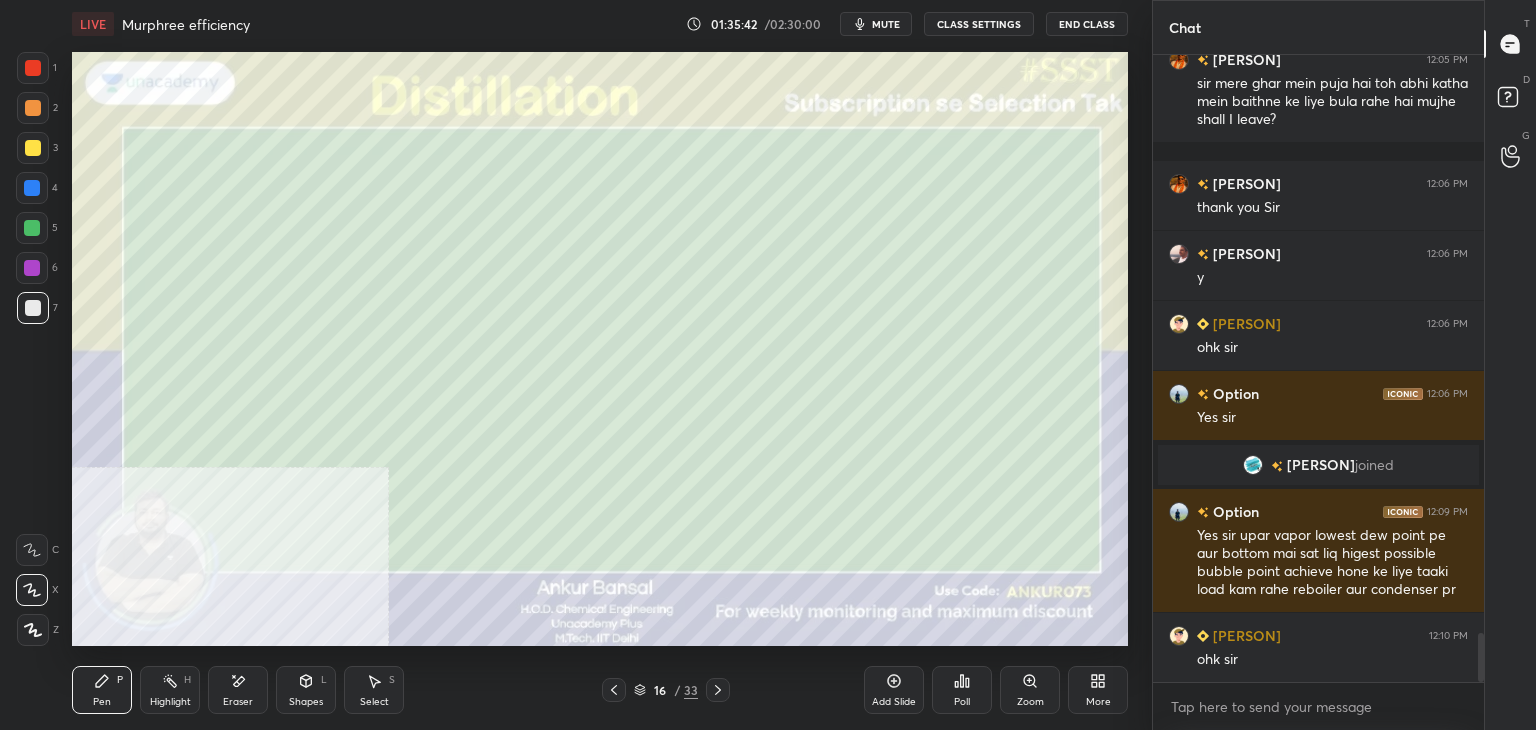 click on "CLASS SETTINGS" at bounding box center (979, 24) 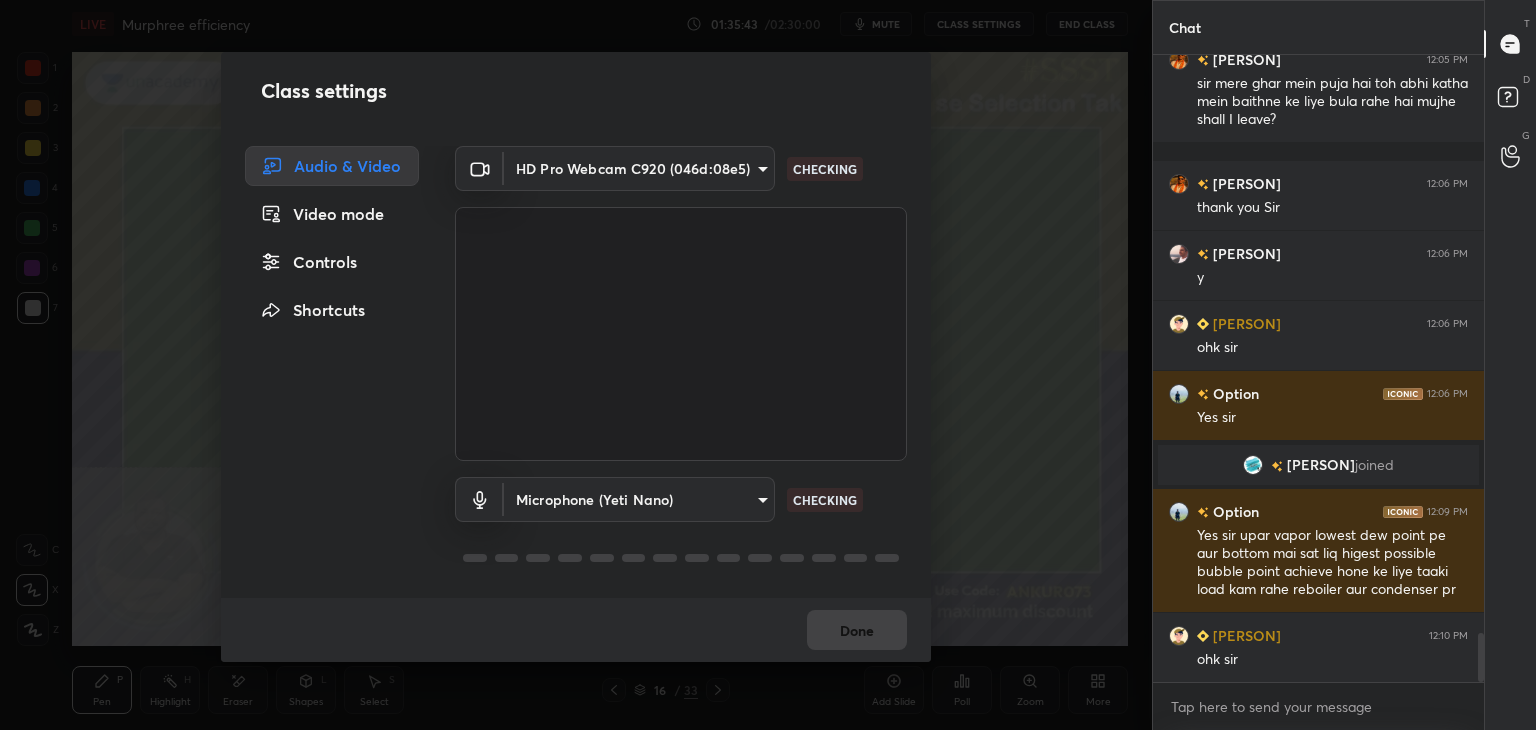 scroll, scrollTop: 7440, scrollLeft: 0, axis: vertical 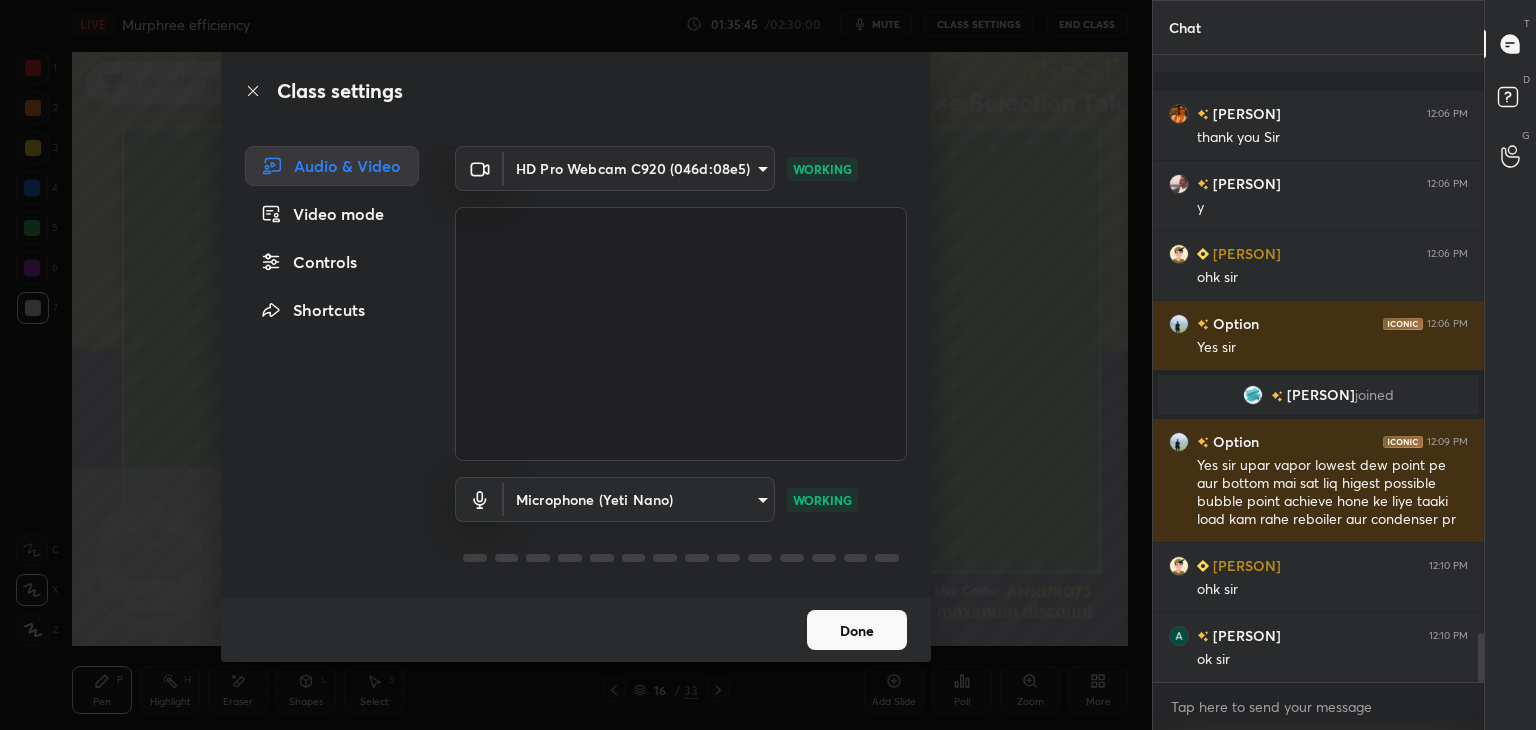 click on "Done" at bounding box center (857, 630) 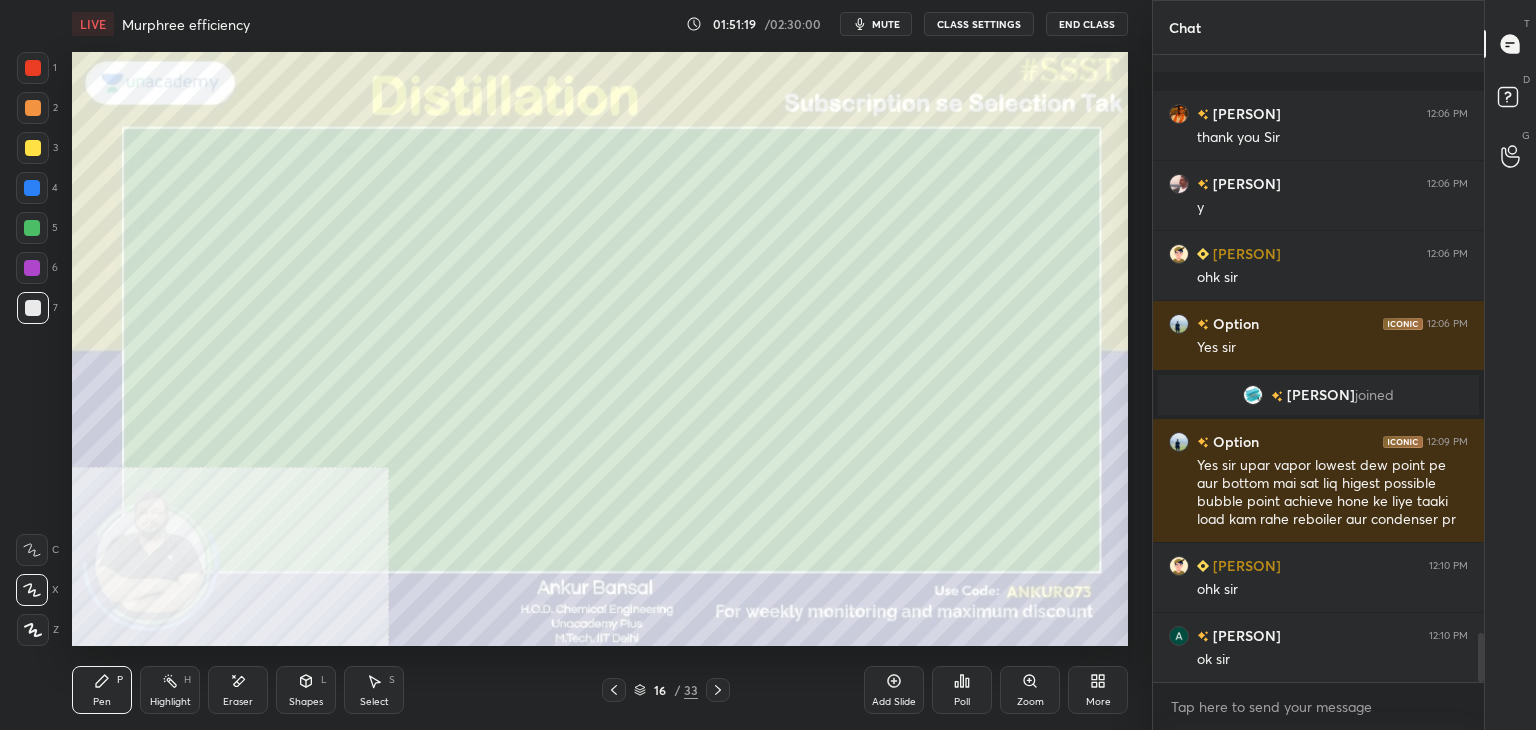 click on "CLASS SETTINGS" at bounding box center [979, 24] 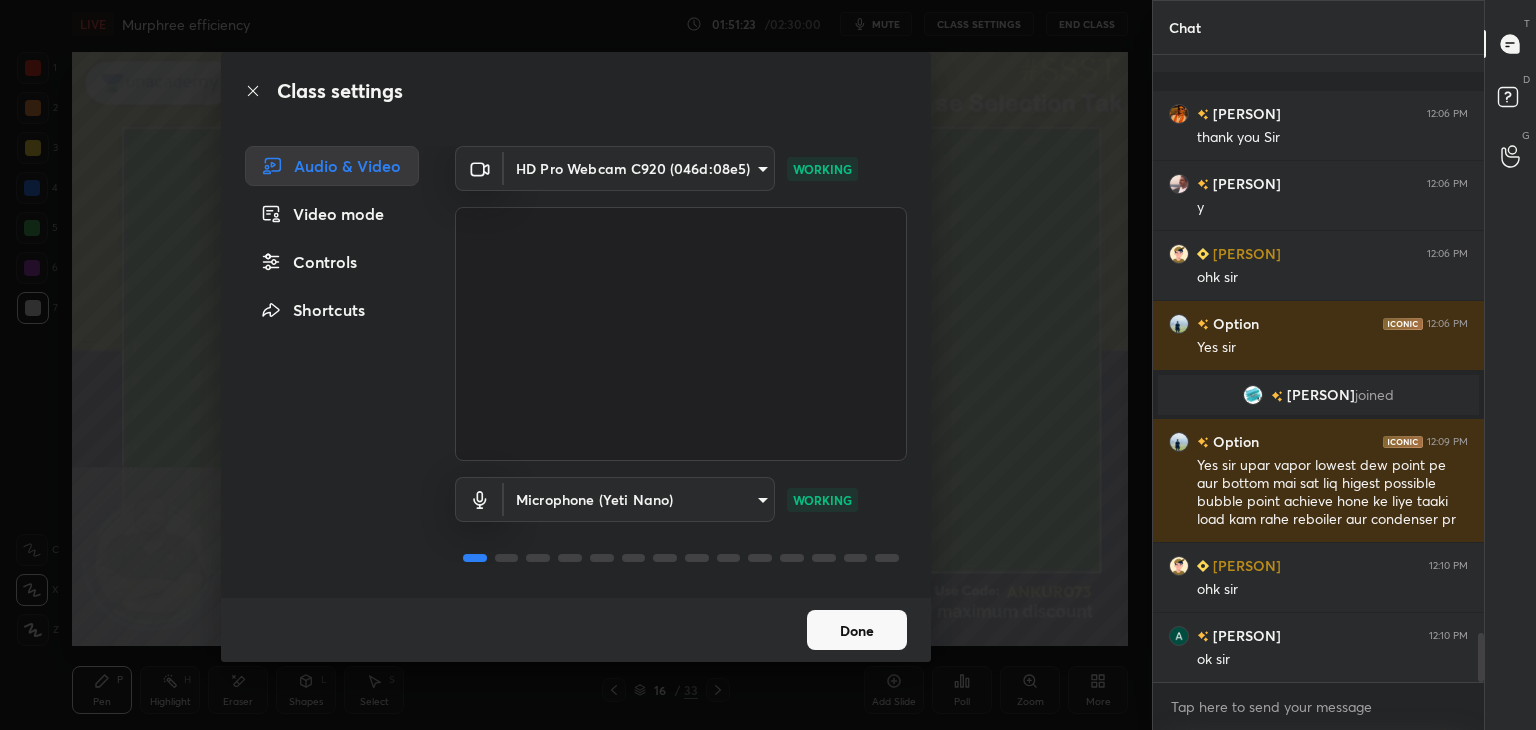click on "Done" at bounding box center [857, 630] 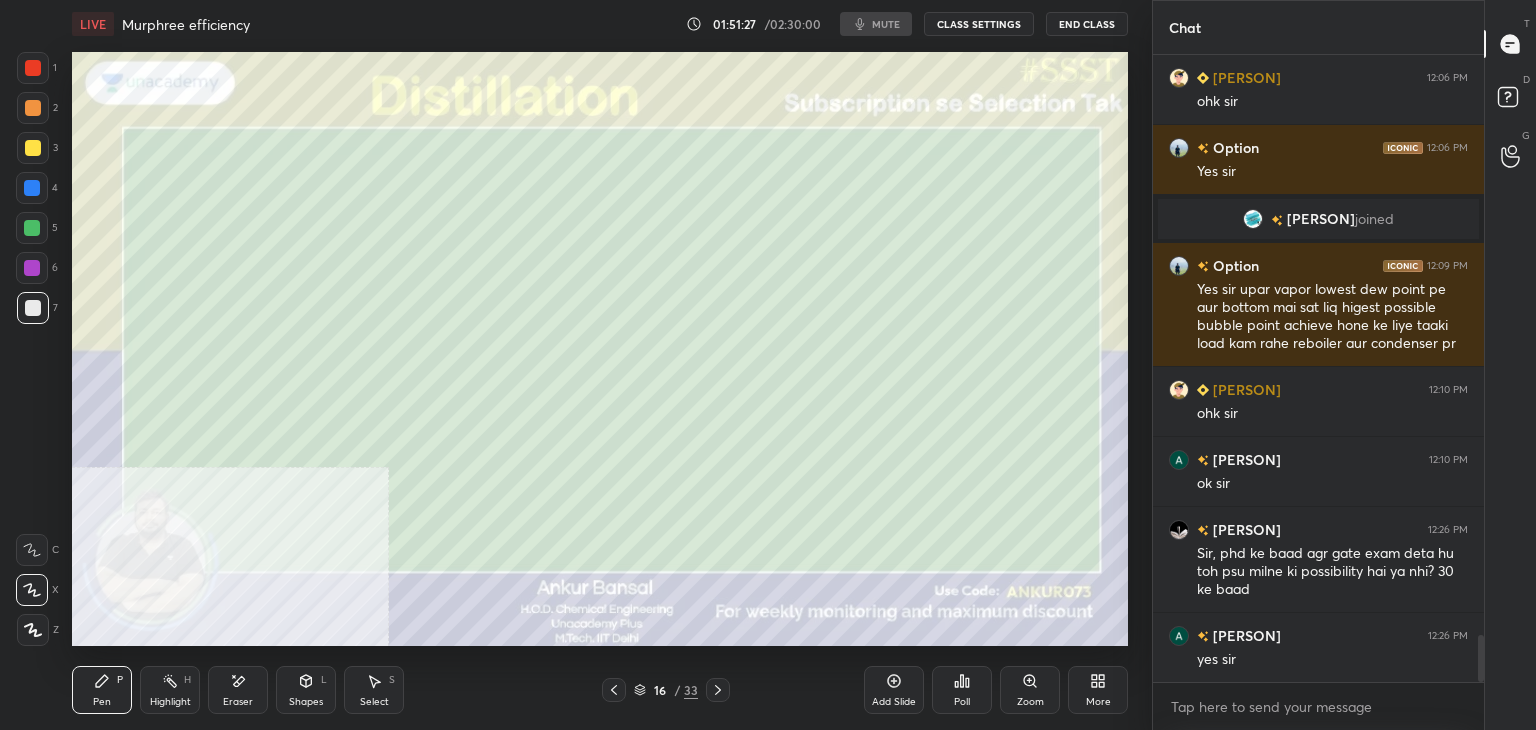 scroll, scrollTop: 7686, scrollLeft: 0, axis: vertical 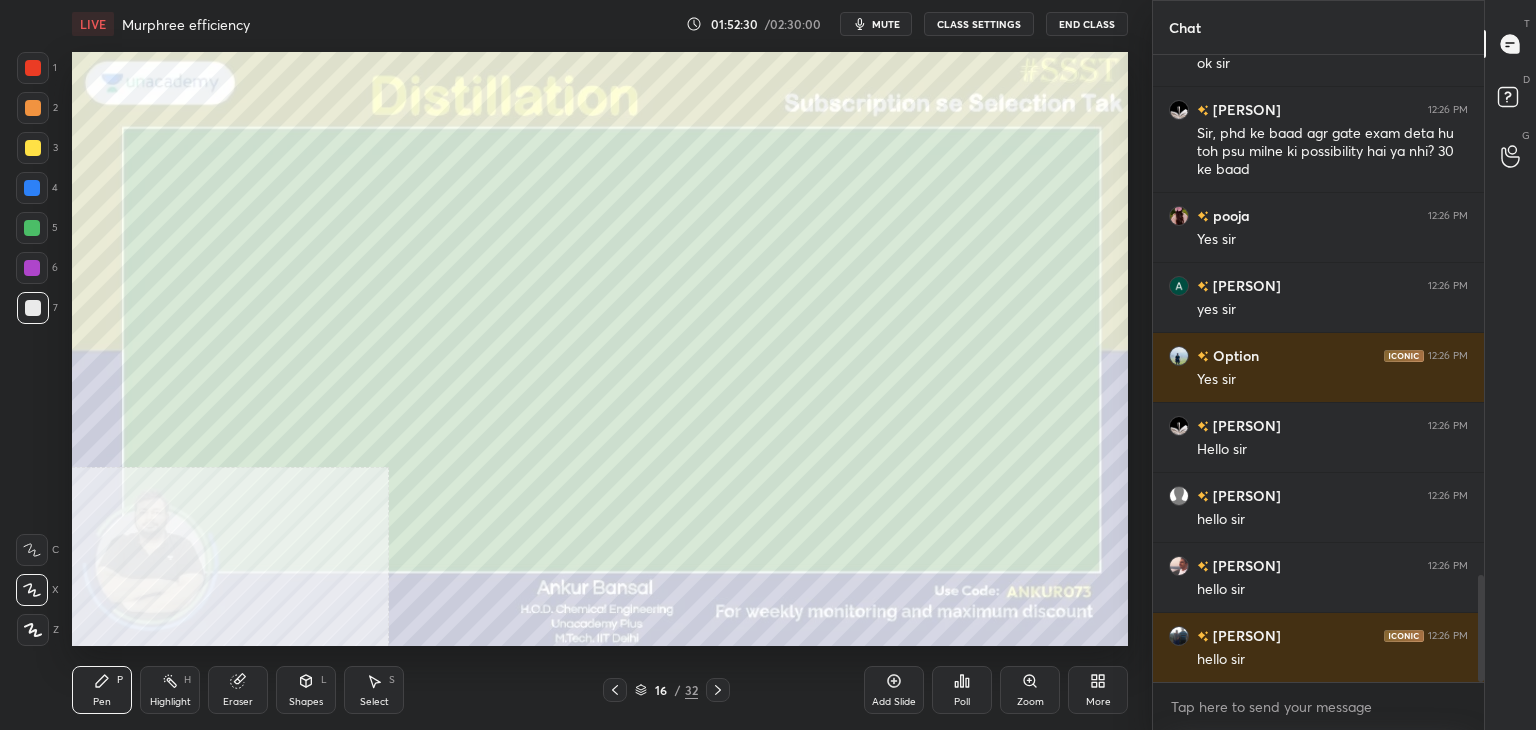 click on "mute" at bounding box center [886, 24] 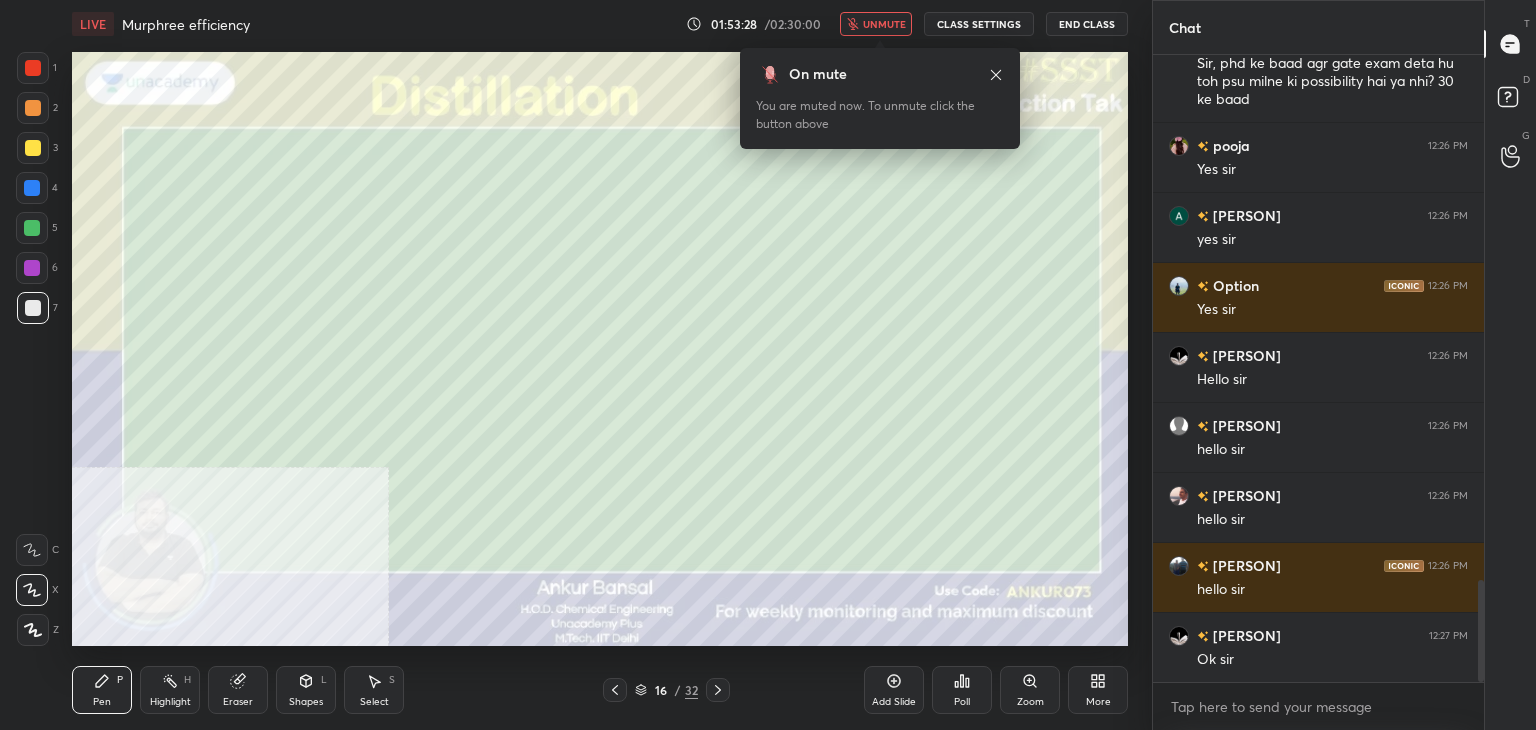 scroll, scrollTop: 3220, scrollLeft: 0, axis: vertical 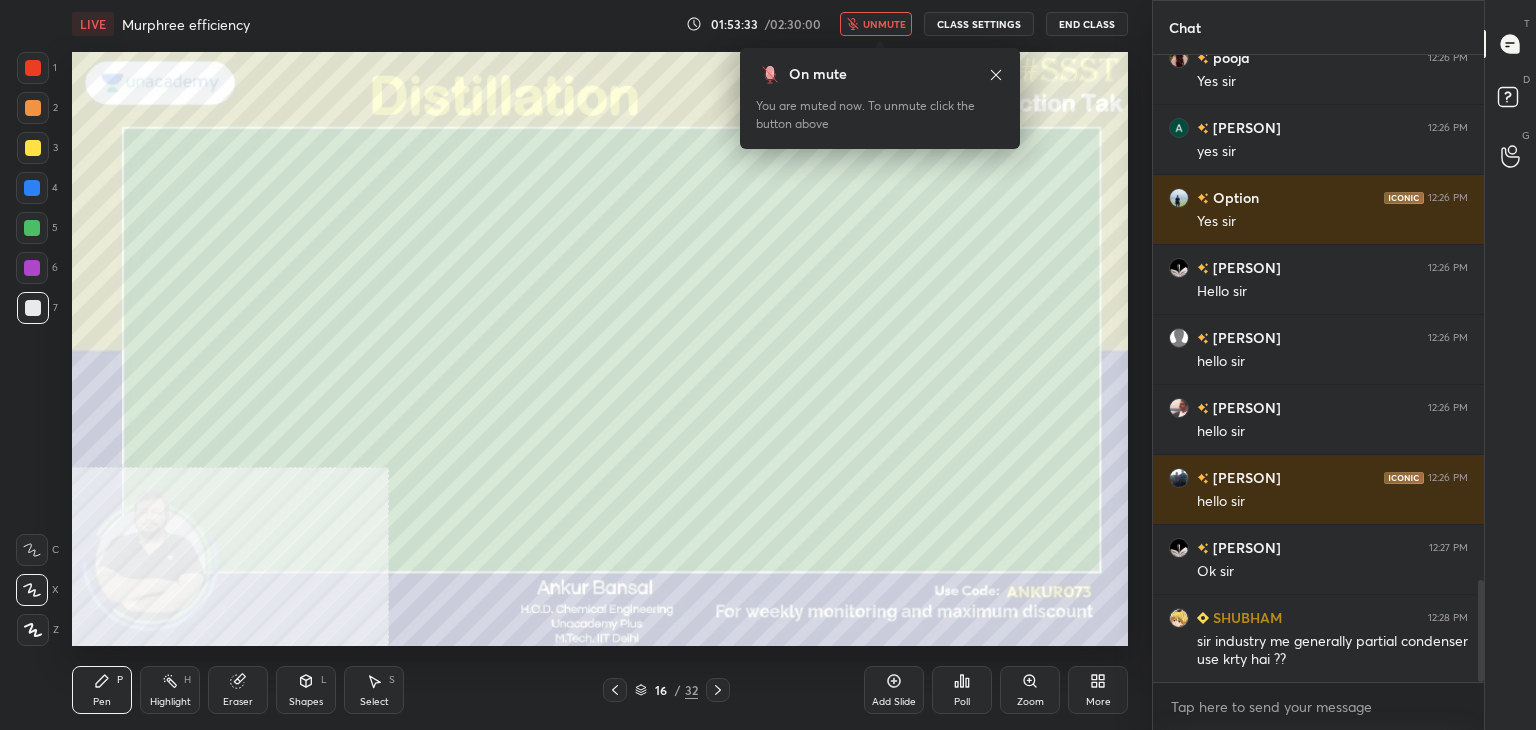 click on "unmute" at bounding box center [884, 24] 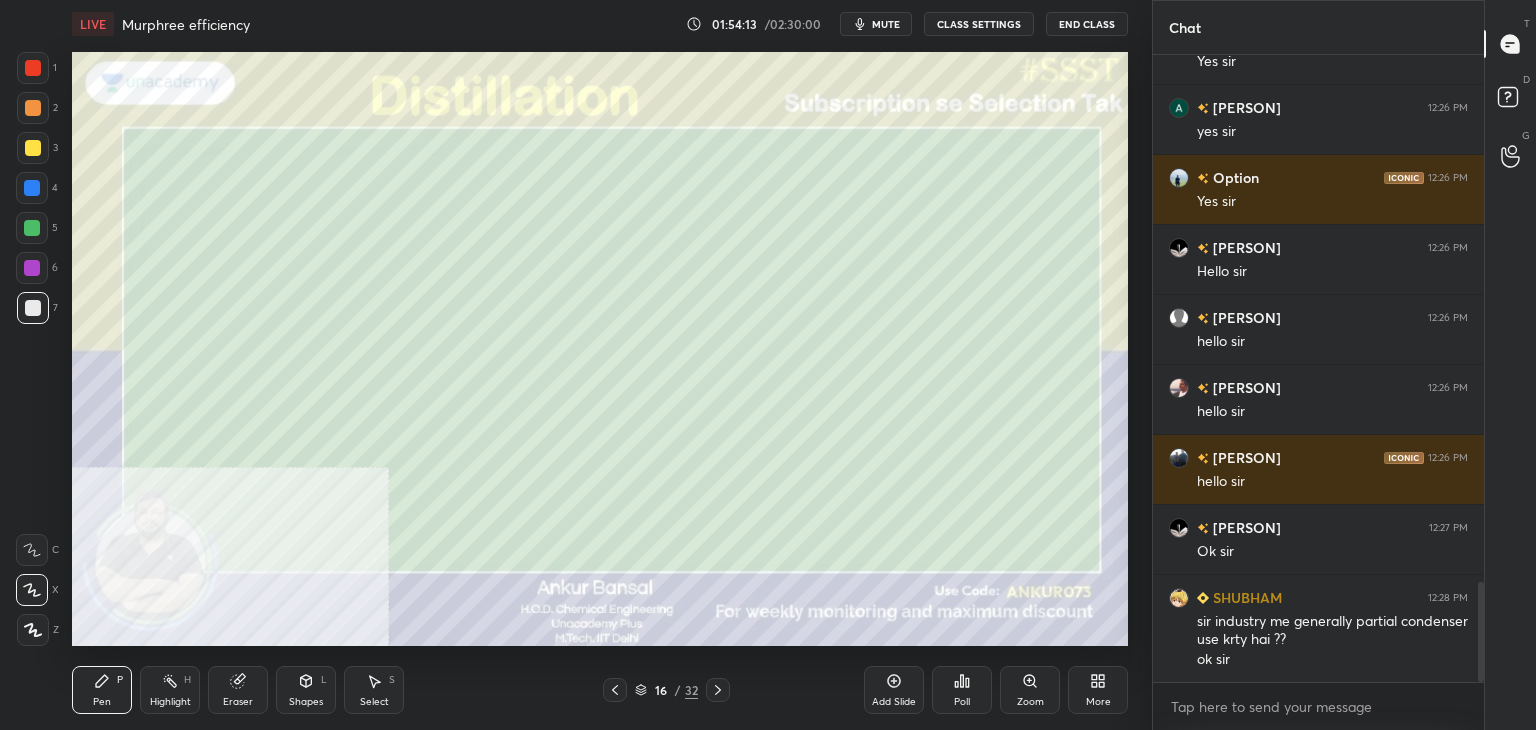 scroll, scrollTop: 3310, scrollLeft: 0, axis: vertical 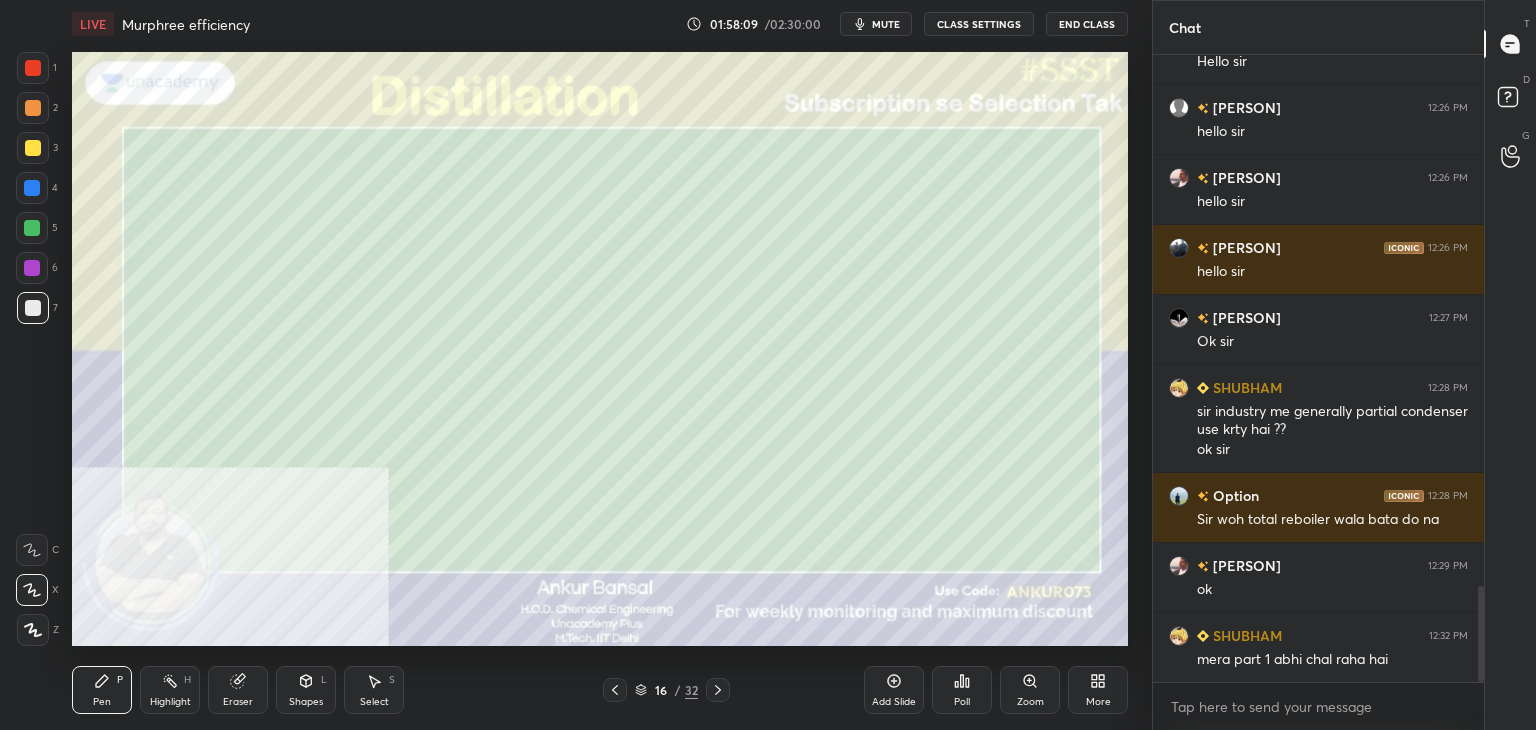 click 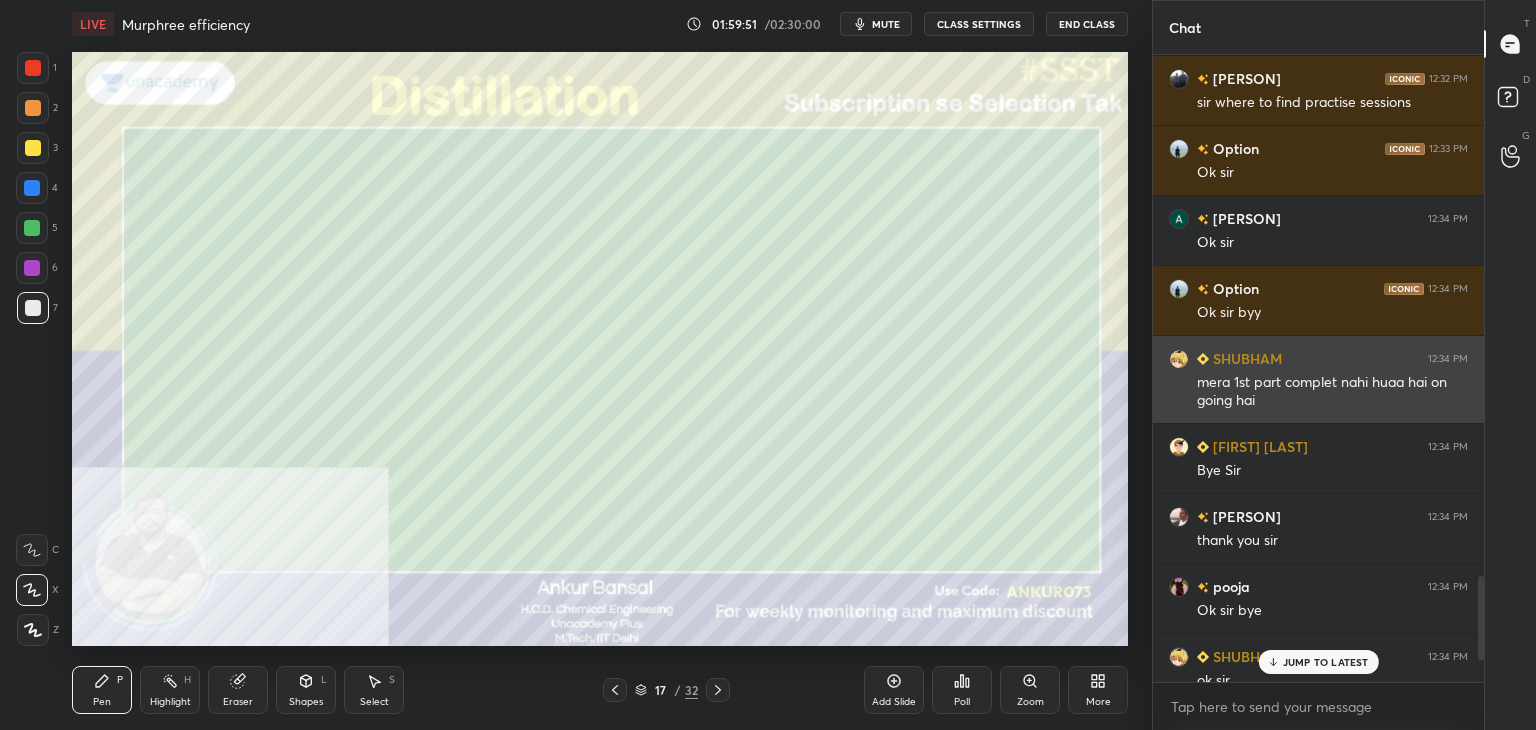 scroll, scrollTop: 4098, scrollLeft: 0, axis: vertical 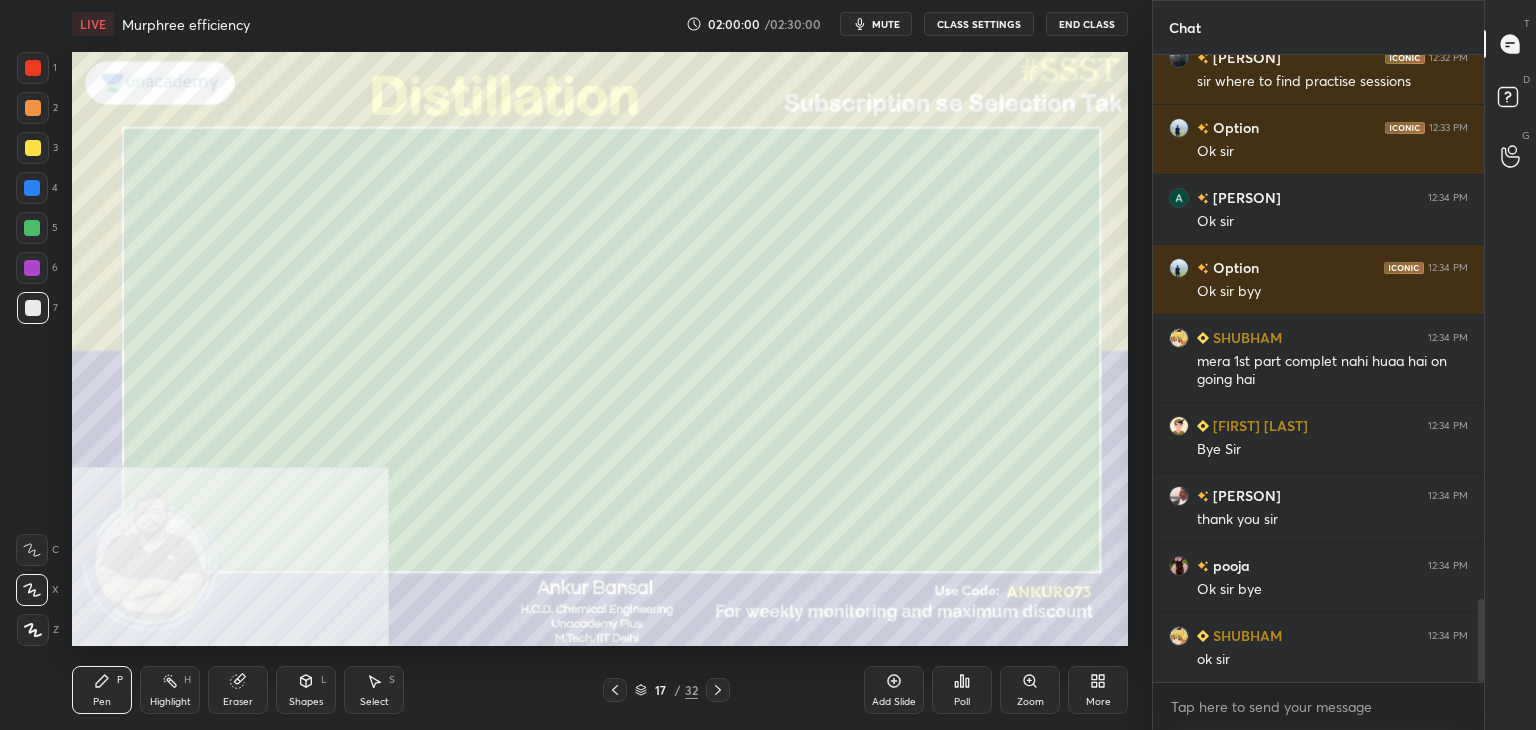 click on "End Class" at bounding box center [1087, 24] 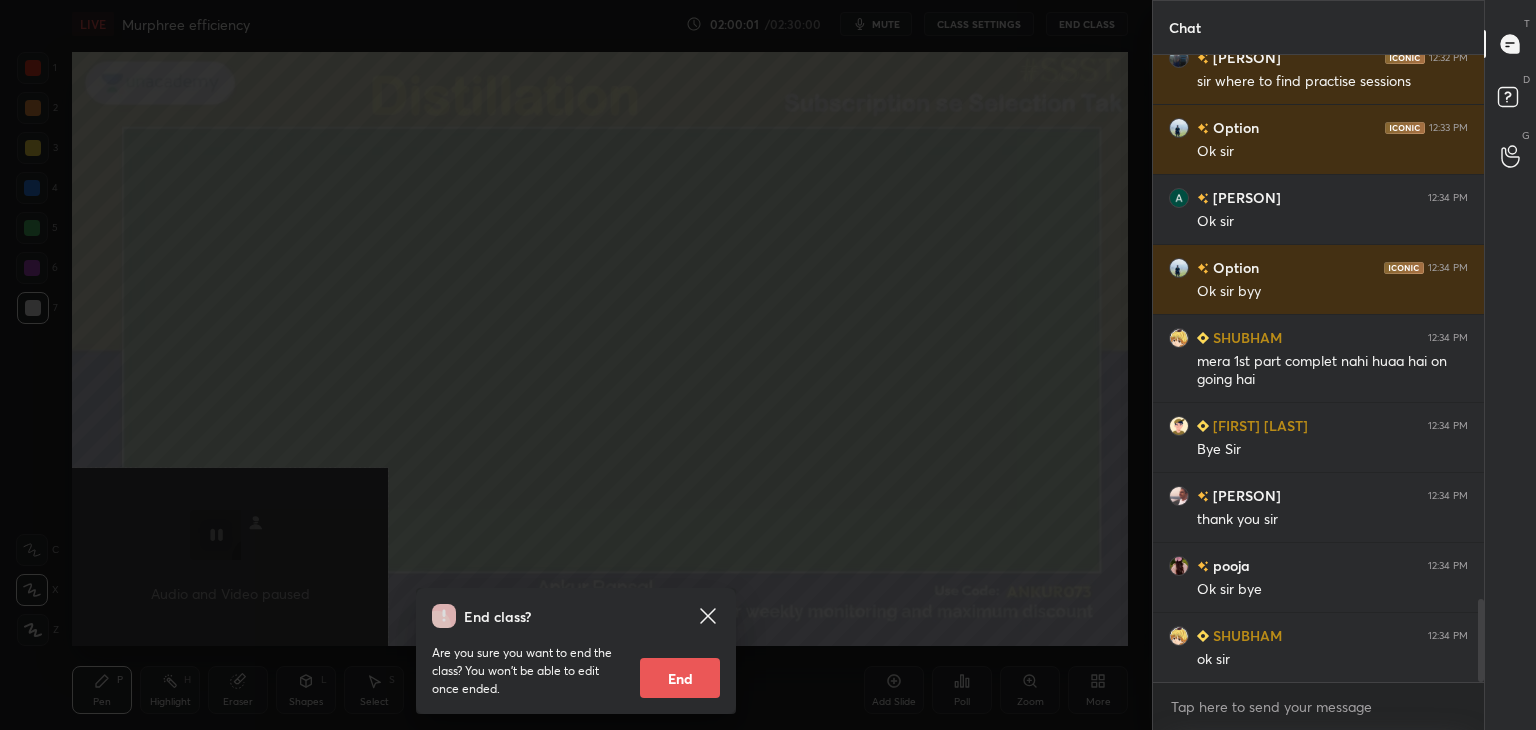 scroll, scrollTop: 4168, scrollLeft: 0, axis: vertical 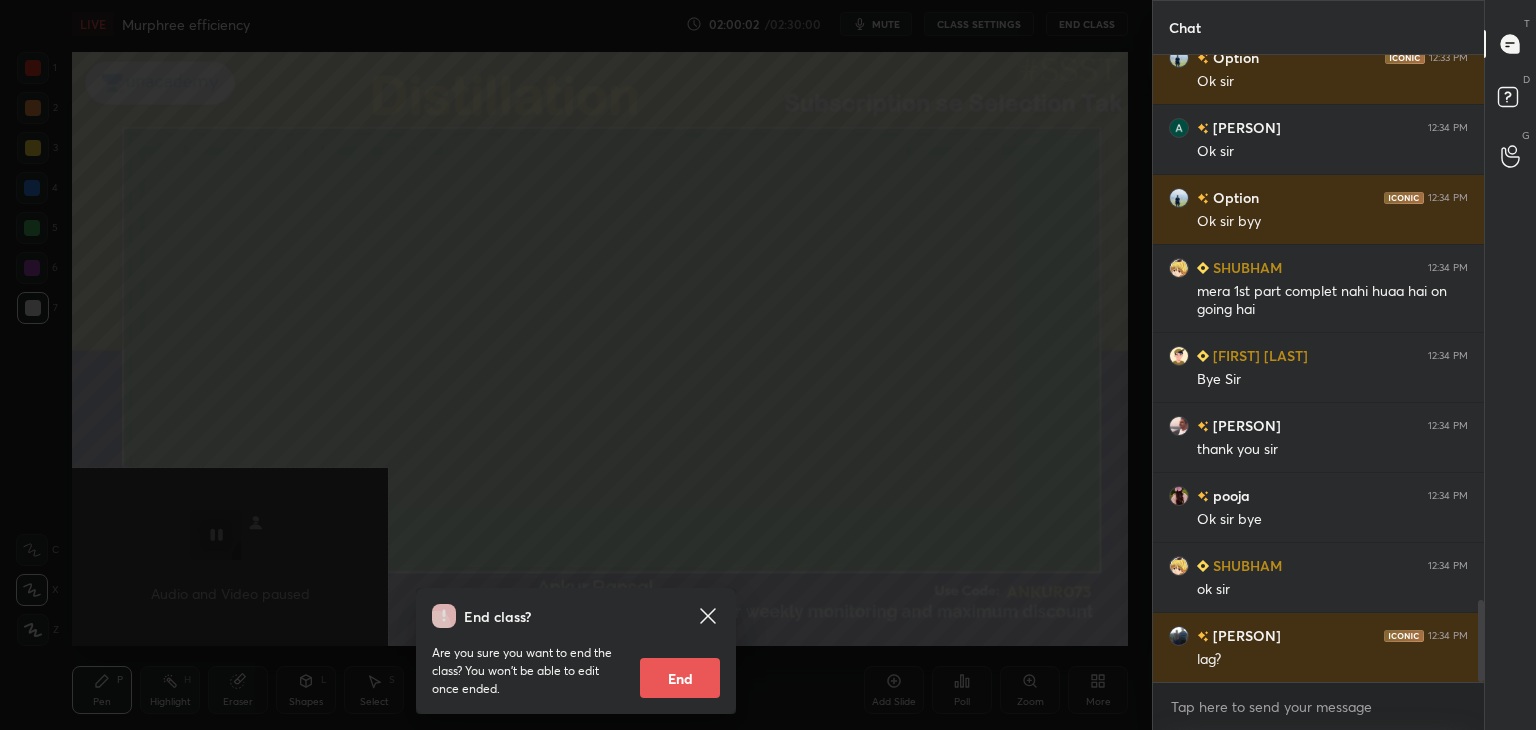 click on "End" at bounding box center (680, 678) 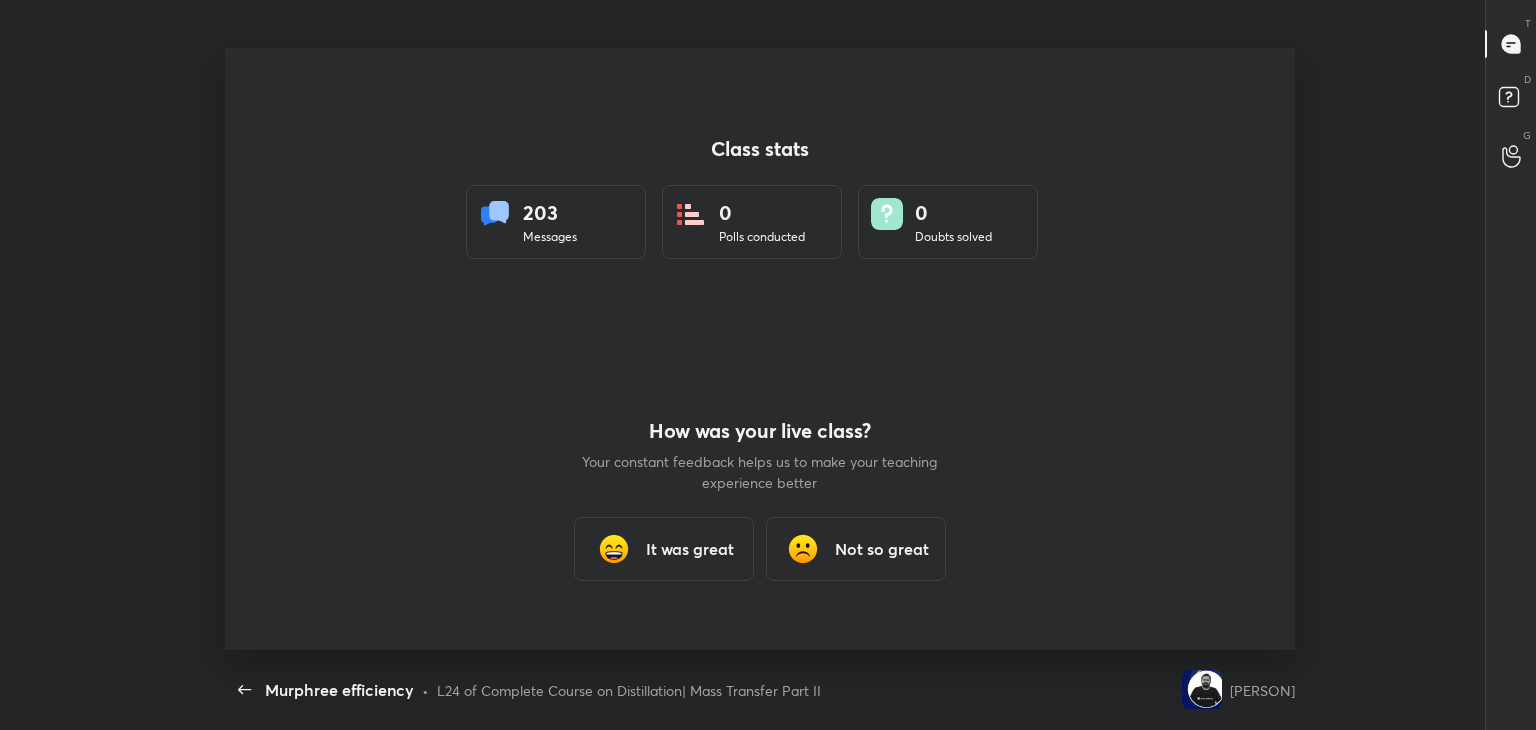 scroll, scrollTop: 99397, scrollLeft: 98735, axis: both 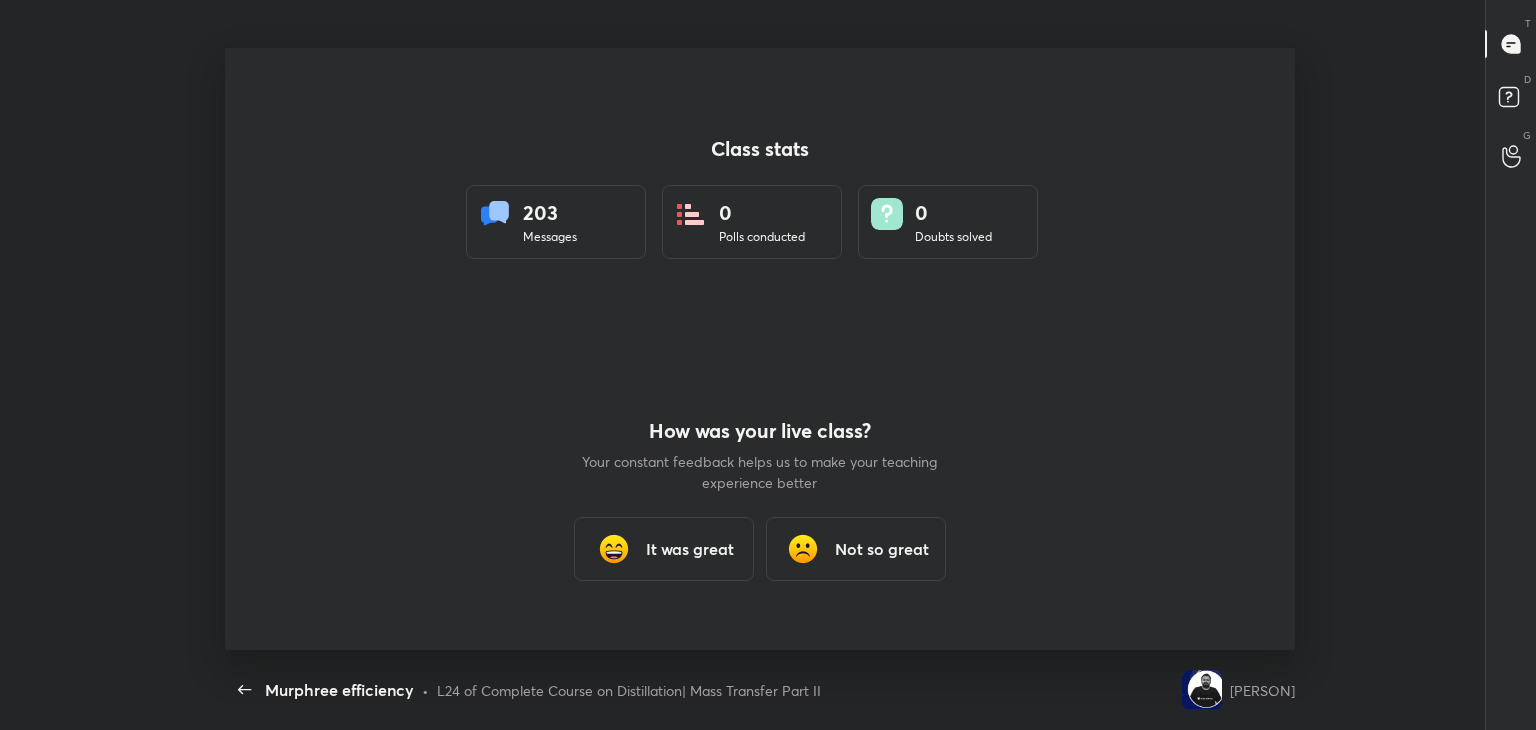 click on "It was great" at bounding box center (664, 549) 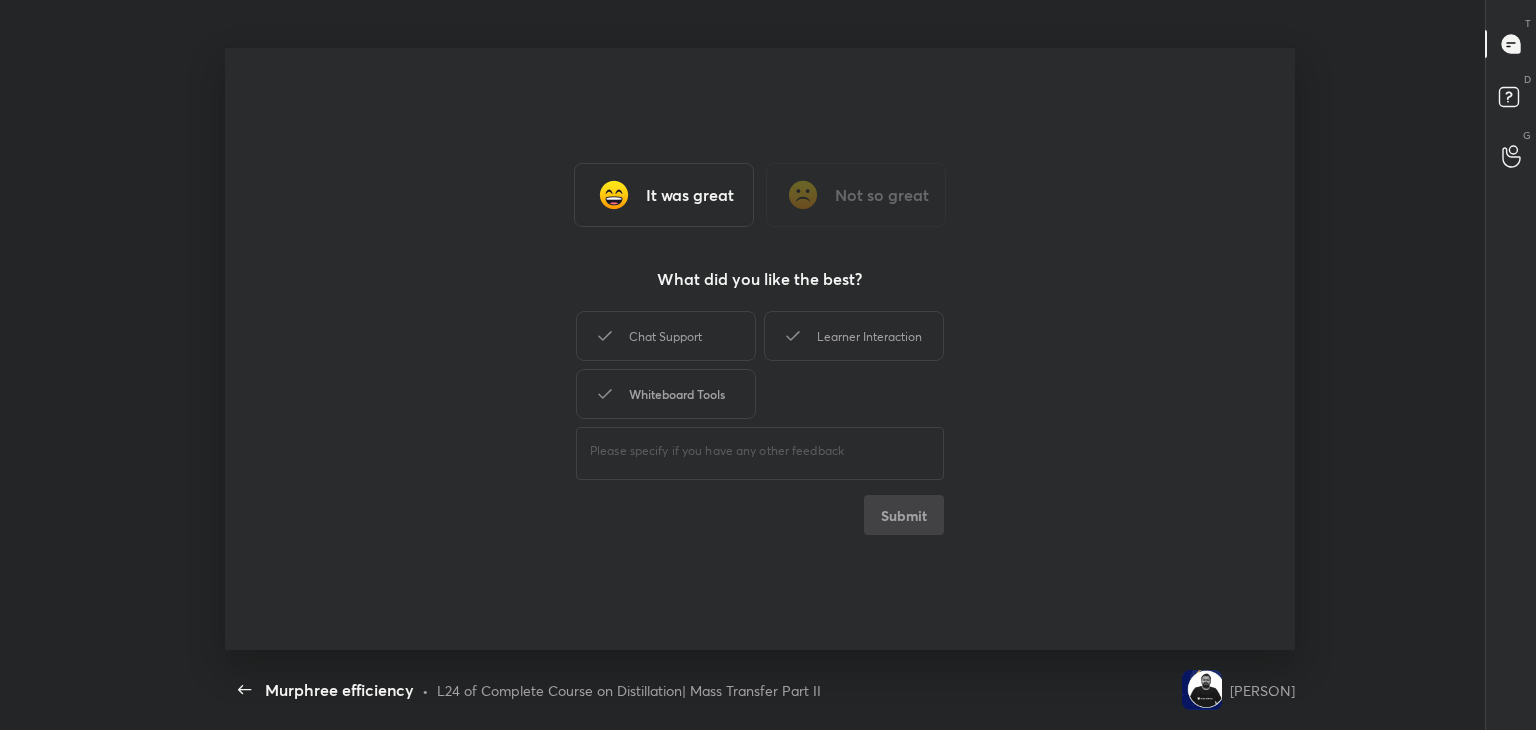 click on "Whiteboard Tools" at bounding box center (666, 394) 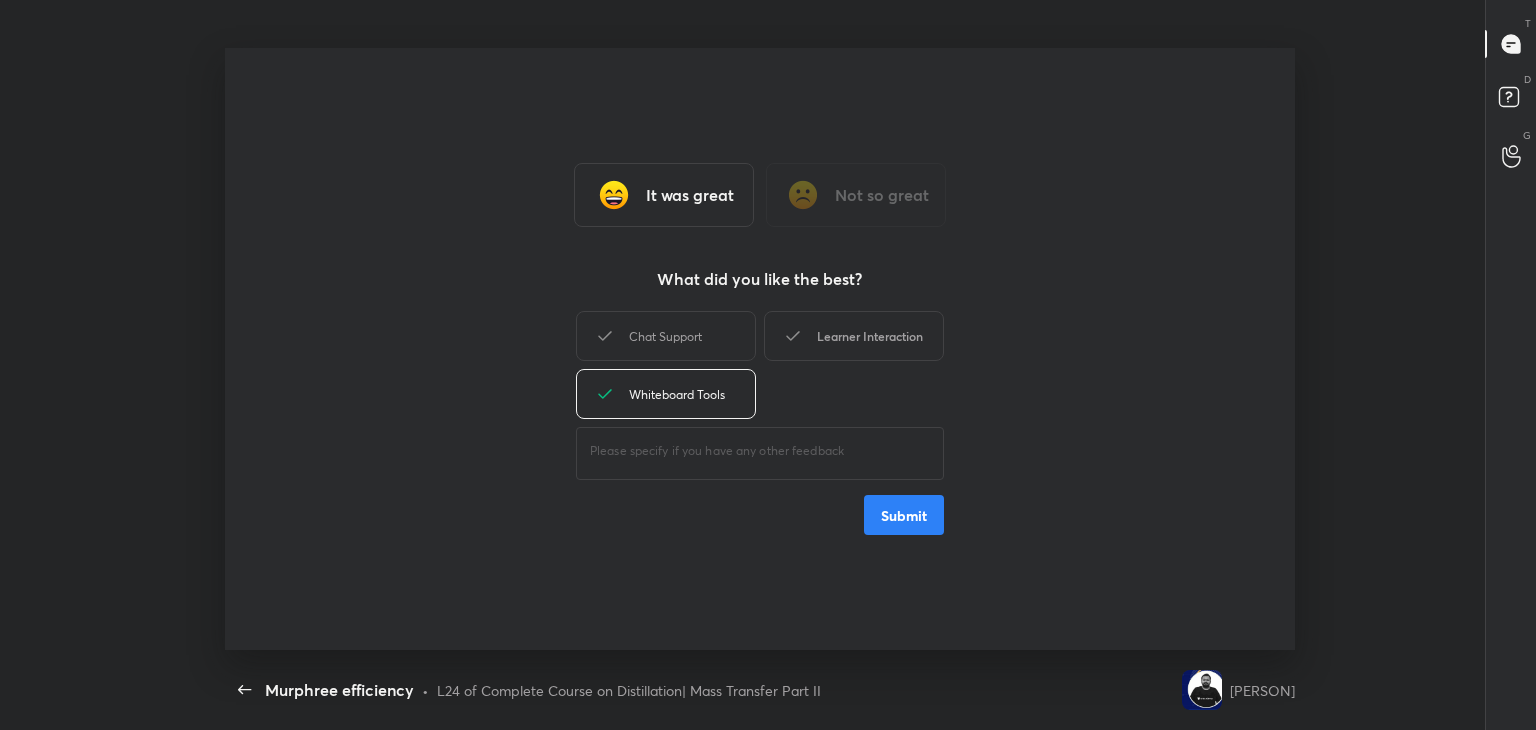 drag, startPoint x: 687, startPoint y: 345, endPoint x: 917, endPoint y: 314, distance: 232.07973 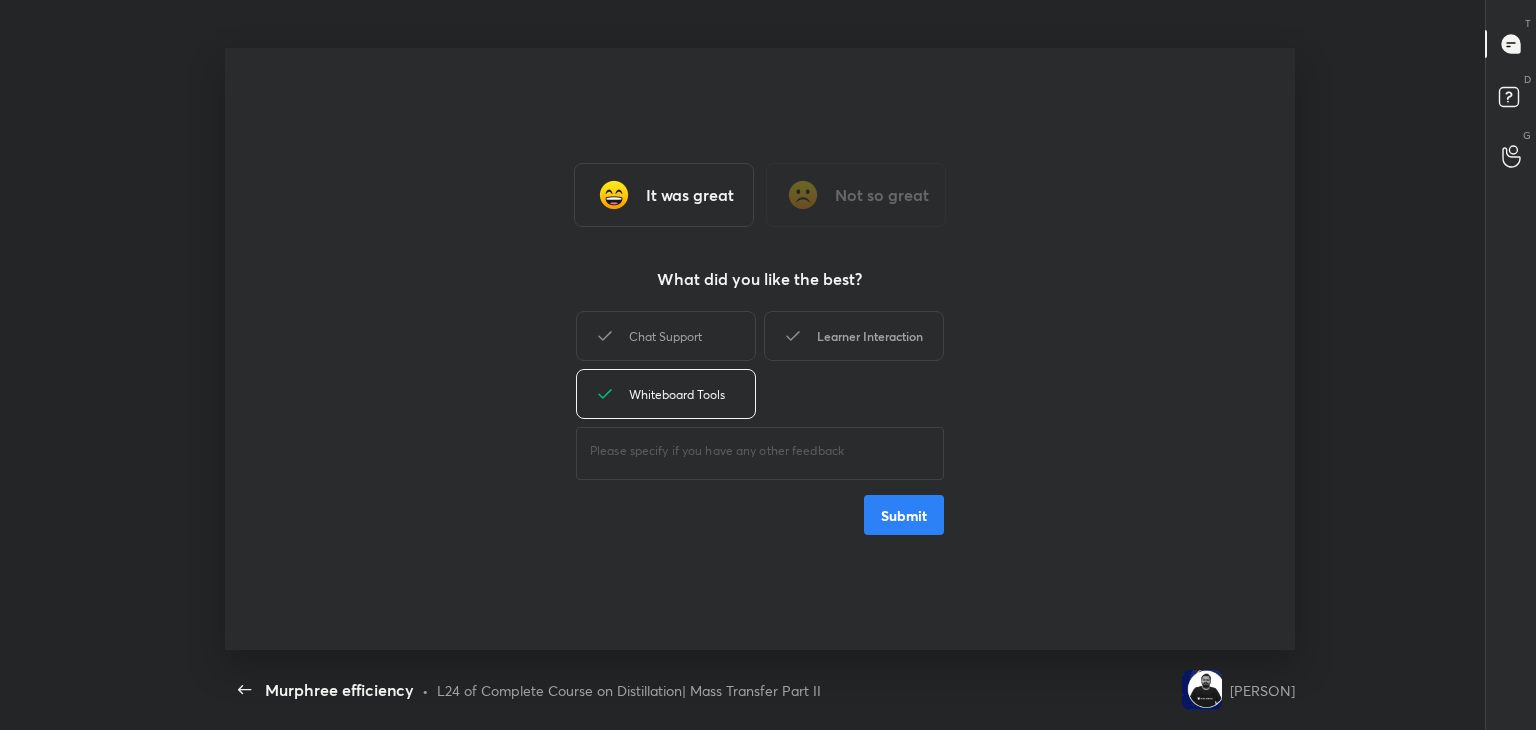 click on "Chat Support" at bounding box center [666, 336] 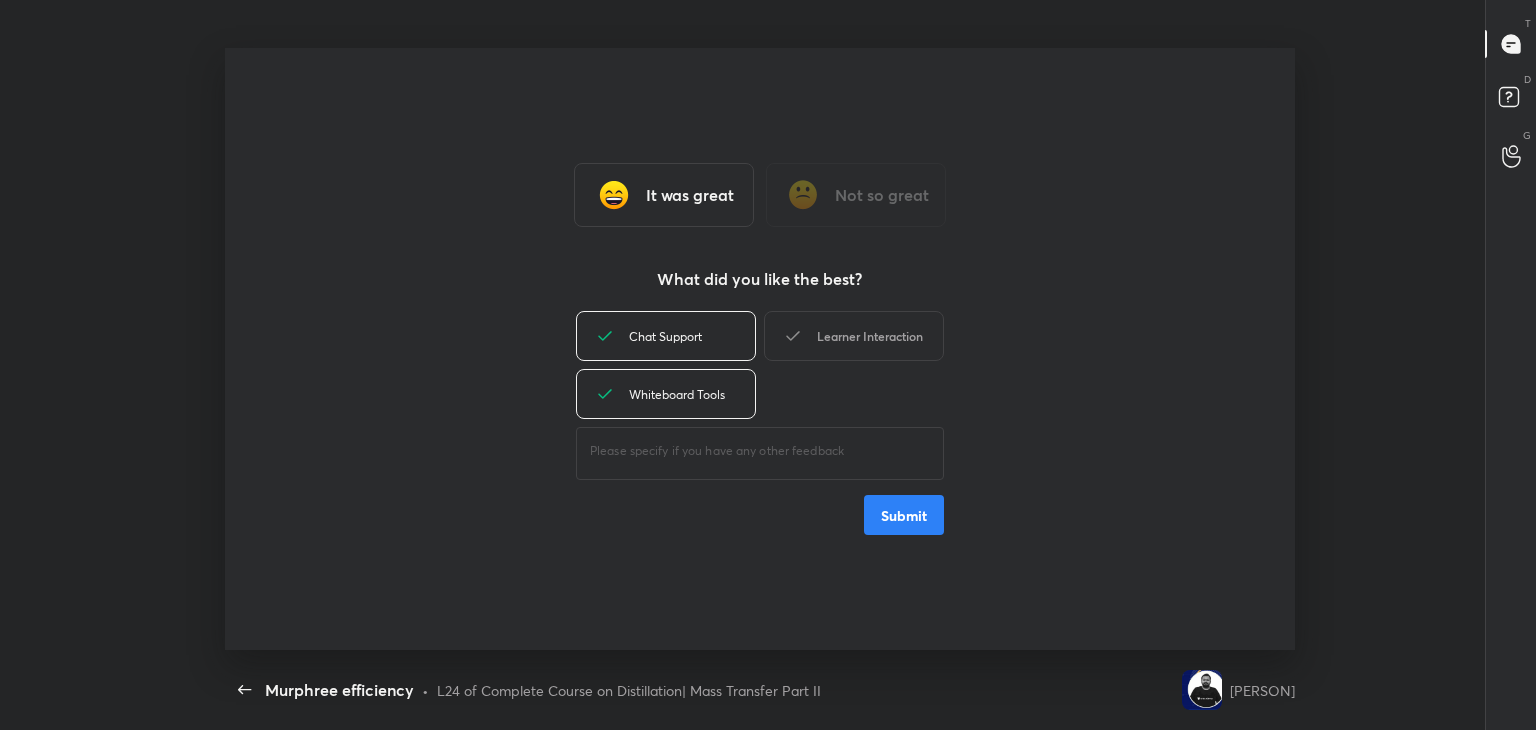 click on "Learner Interaction" at bounding box center (854, 336) 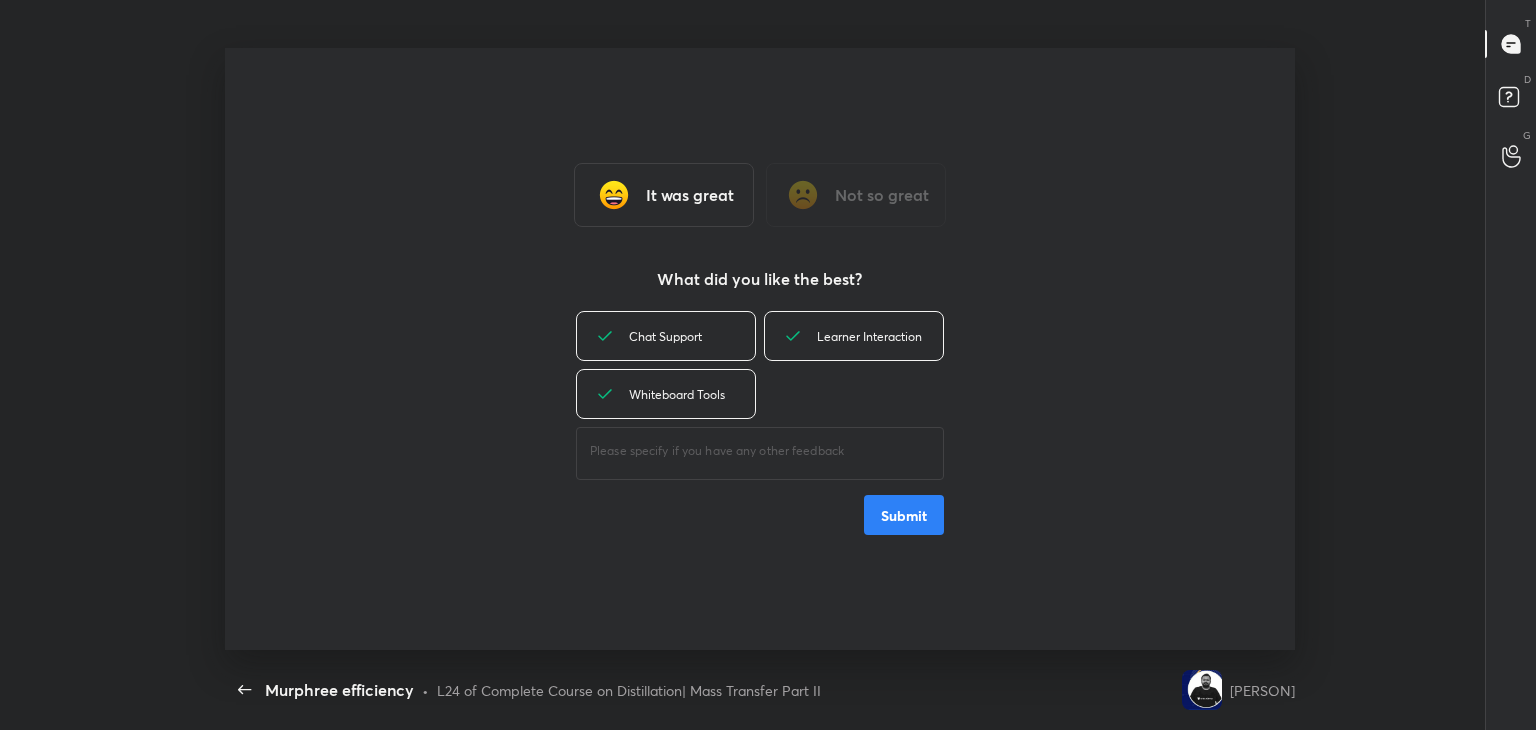 click on "Submit" at bounding box center [904, 515] 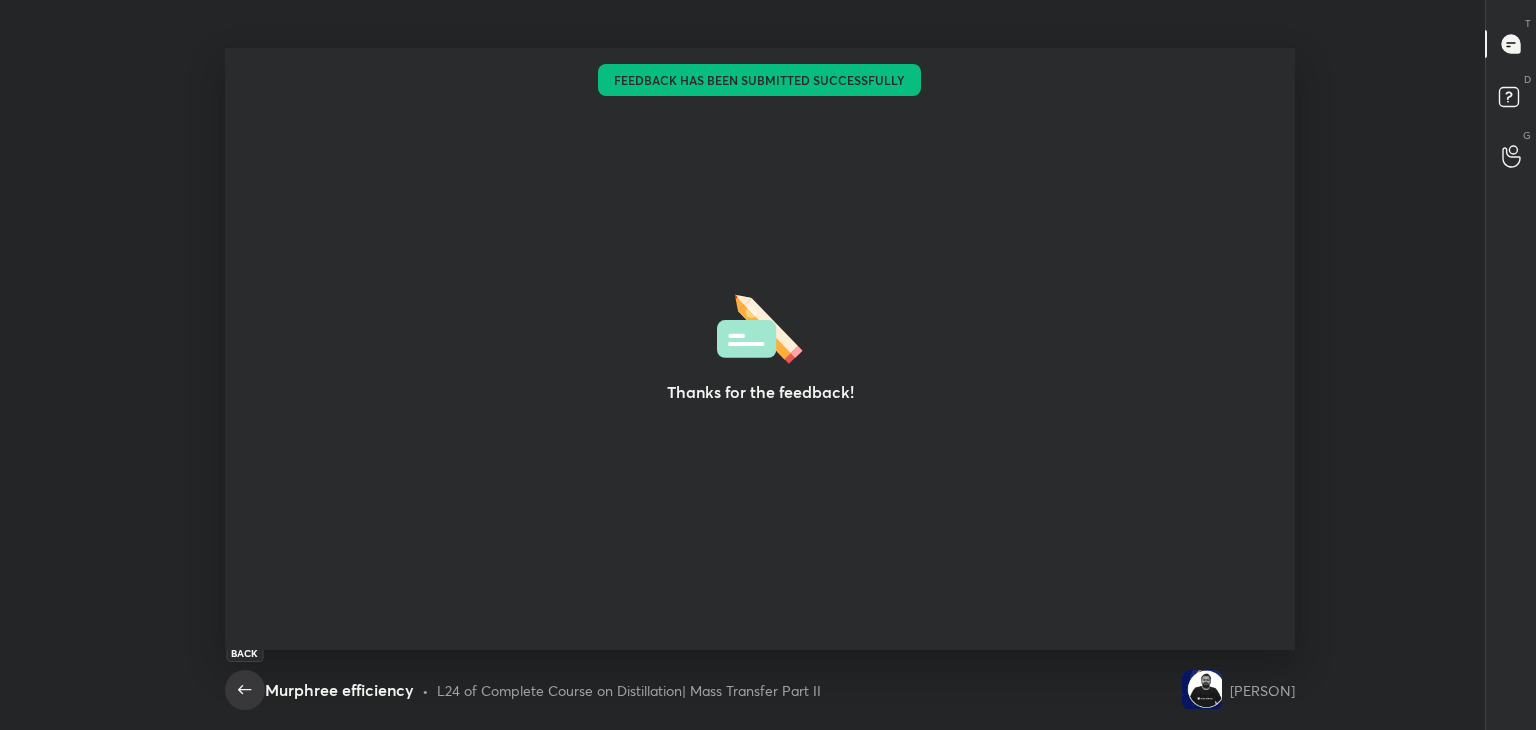 click 